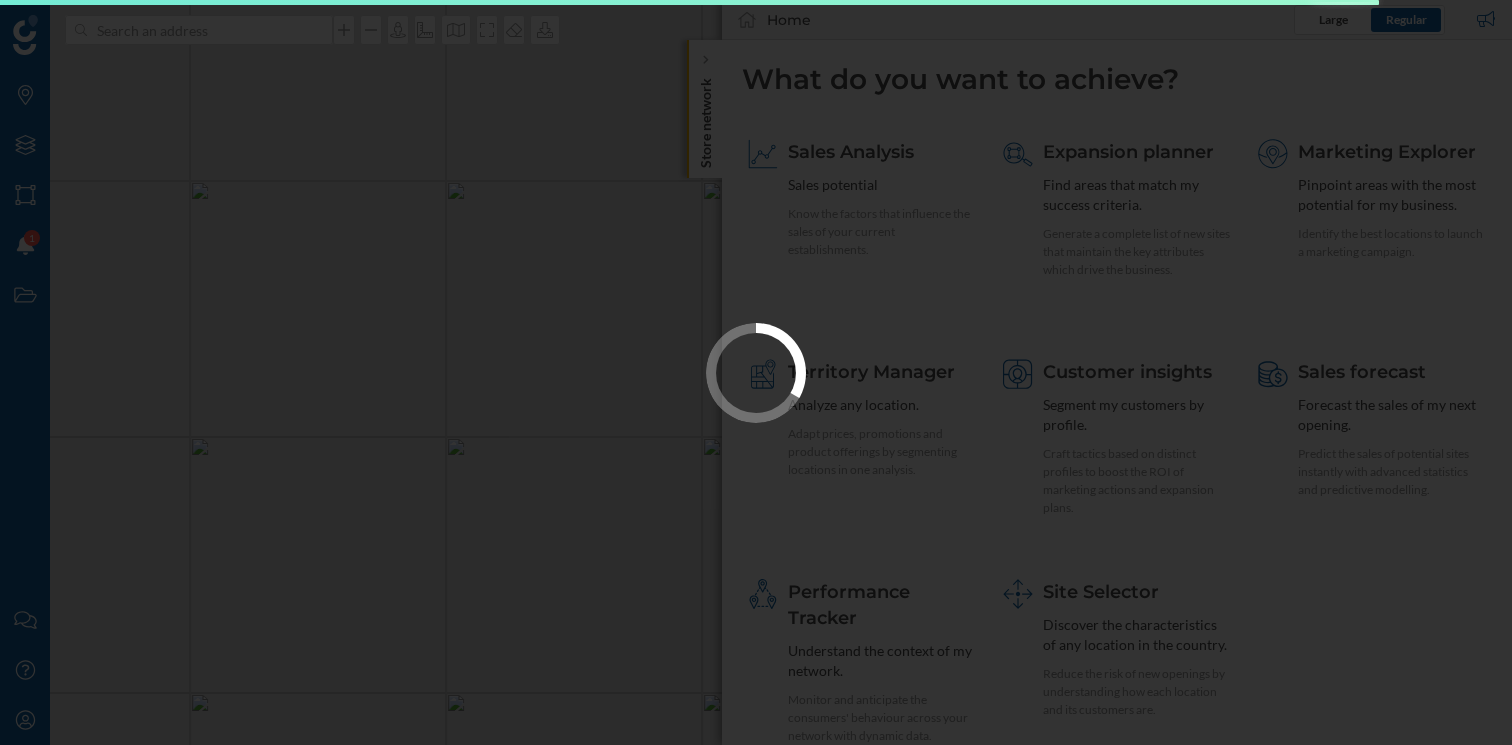 scroll, scrollTop: 0, scrollLeft: 0, axis: both 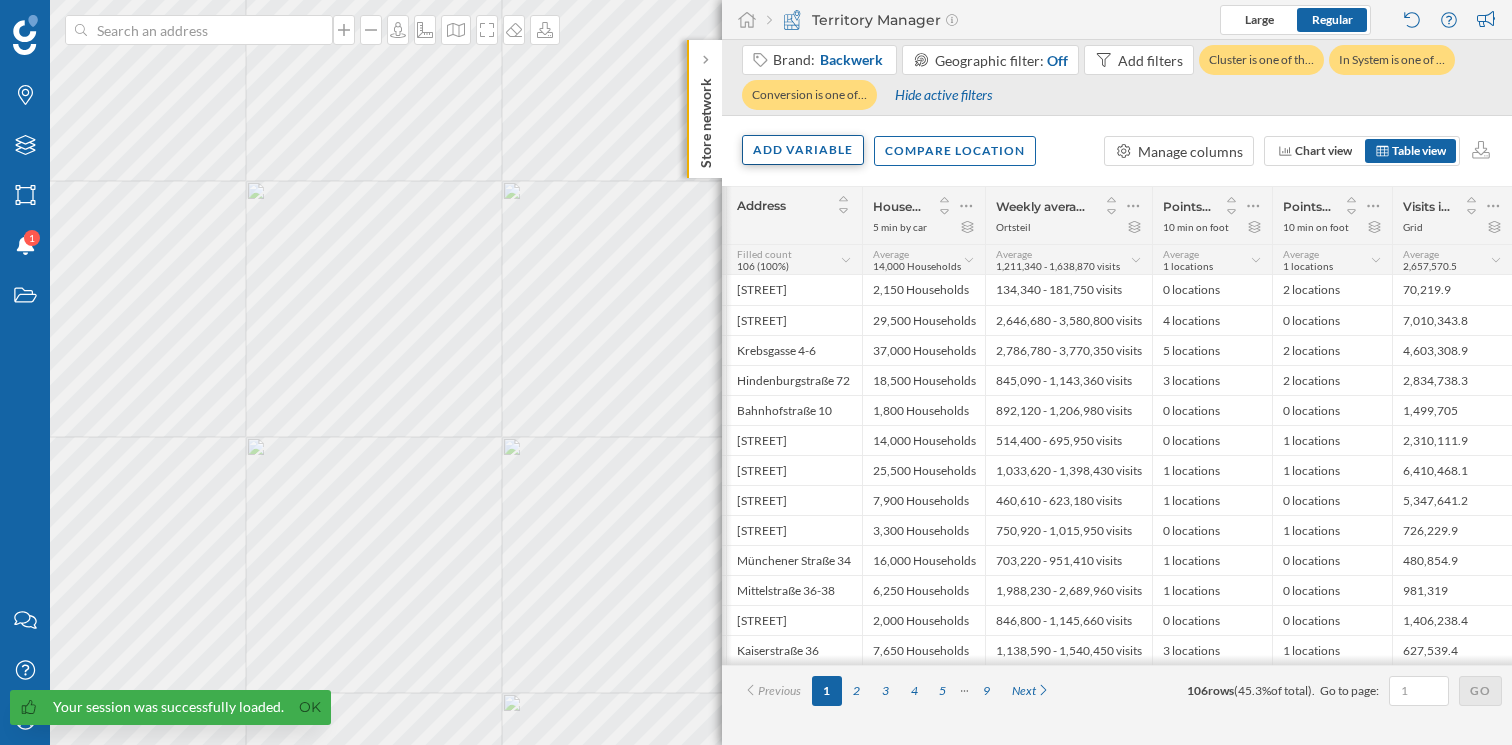 click on "Add variable" at bounding box center [803, 150] 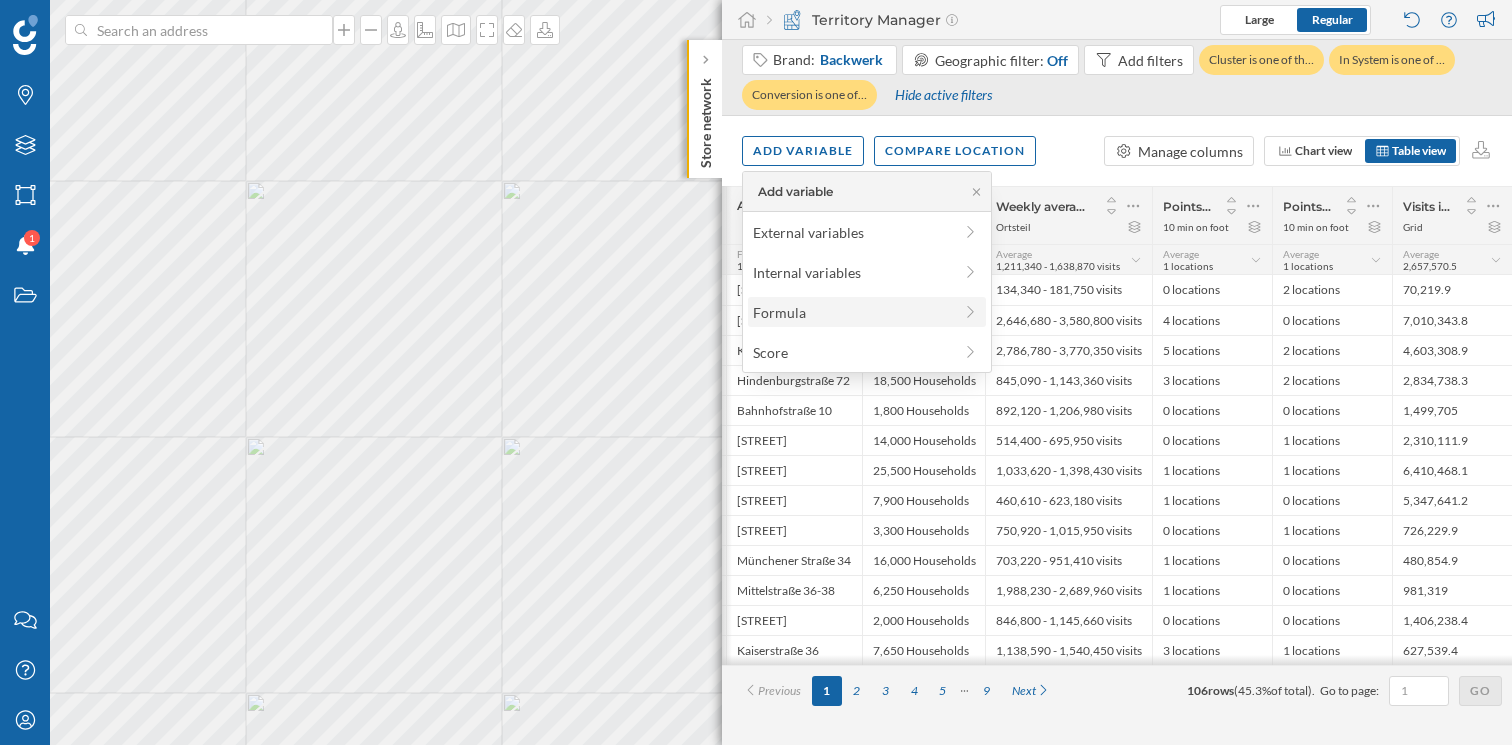 click on "Formula" at bounding box center (852, 312) 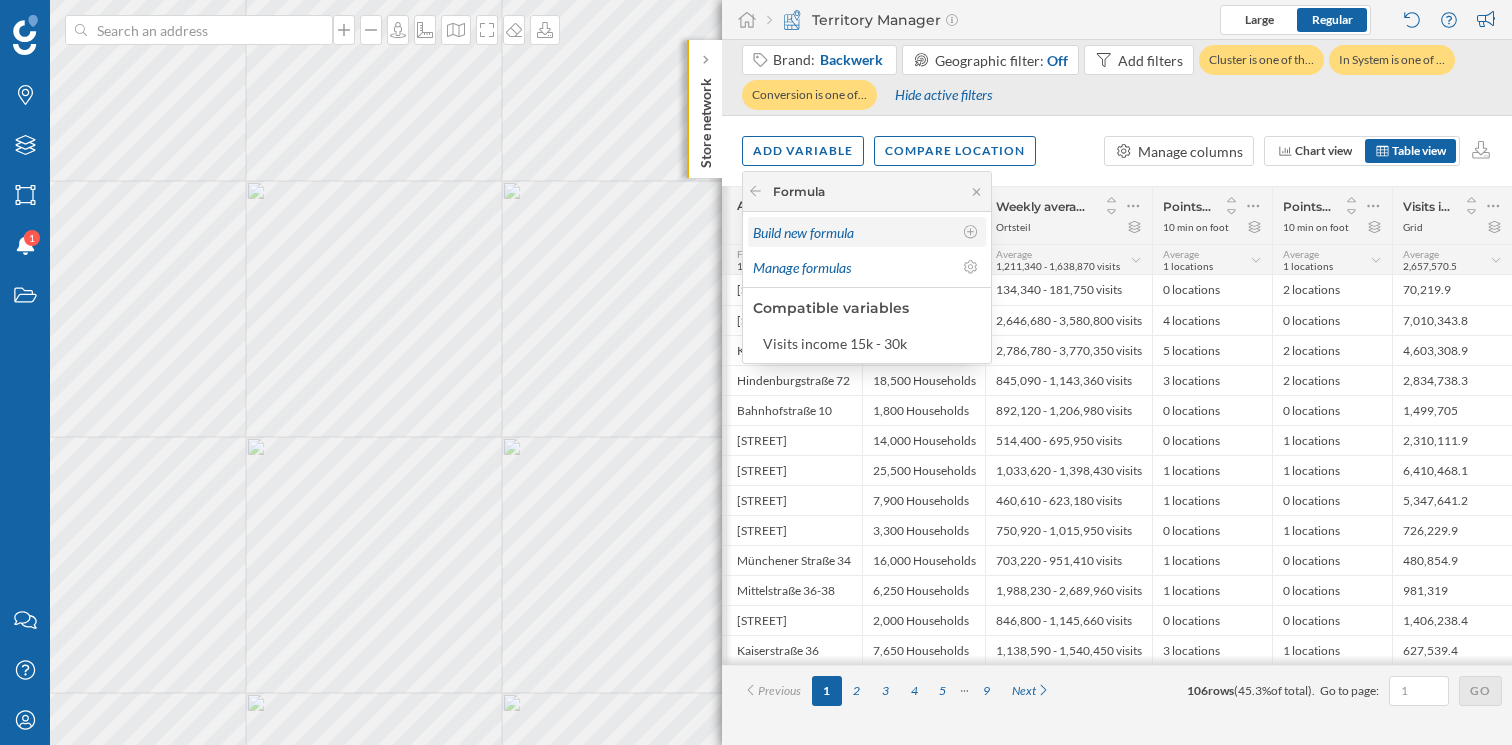 click on "Build new formula" at bounding box center (852, 232) 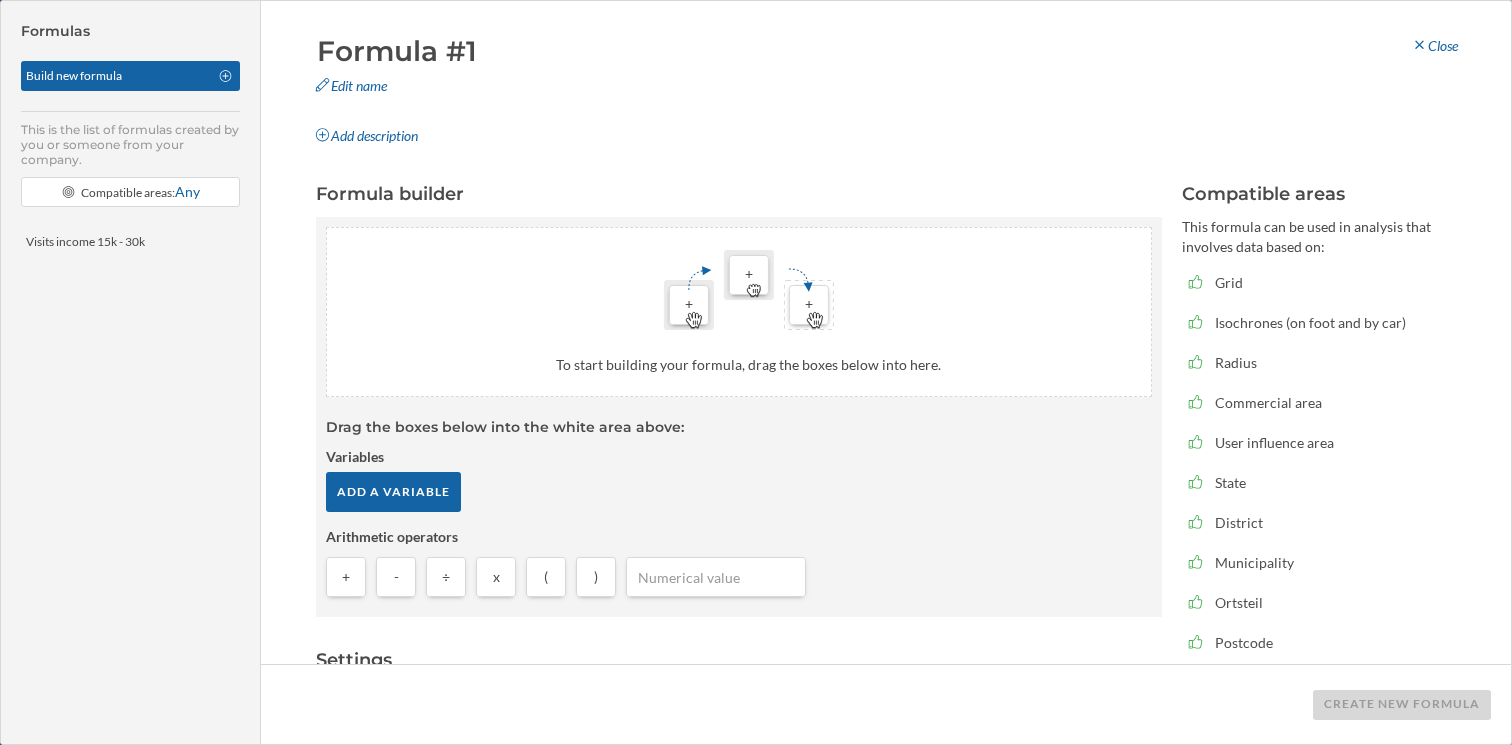 click on "Formula #1" at bounding box center (511, 51) 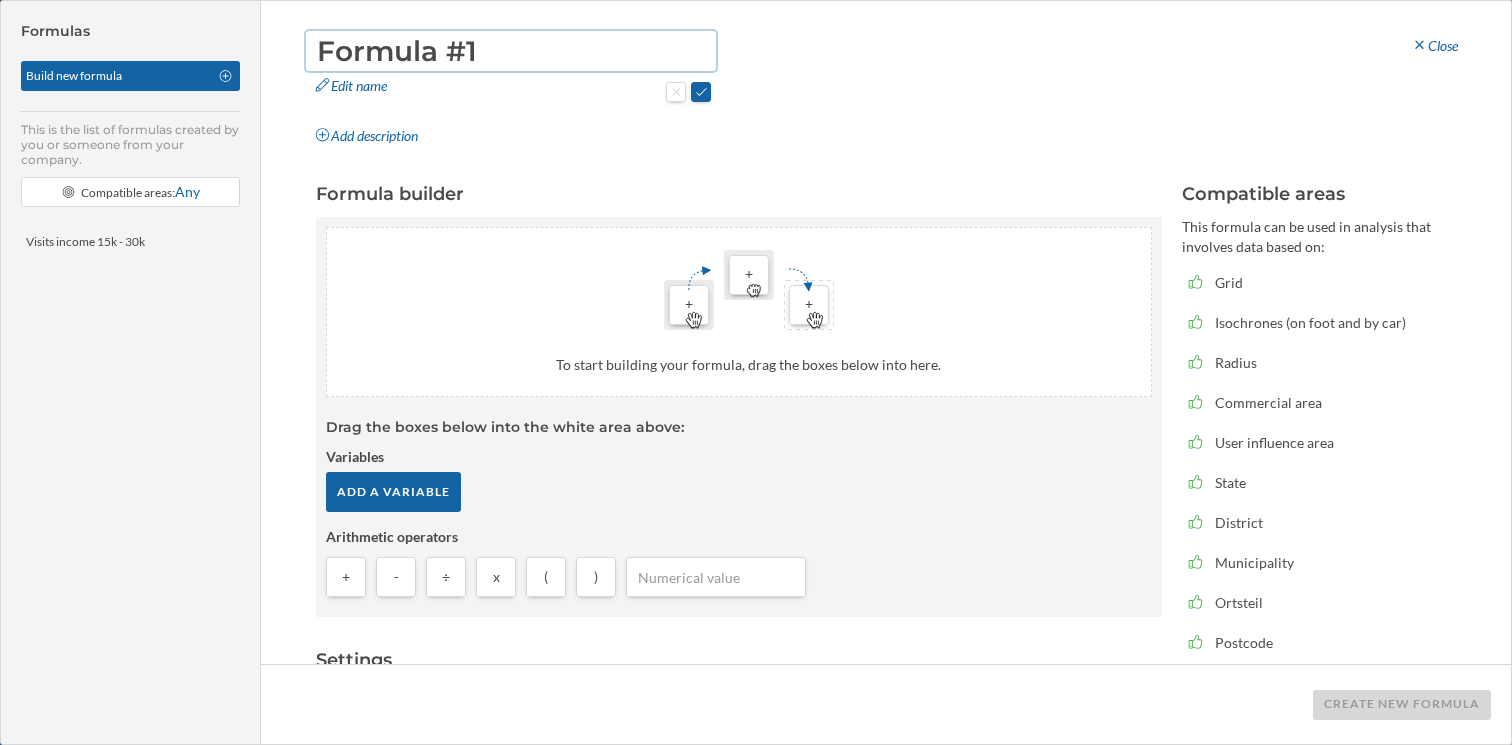 drag, startPoint x: 483, startPoint y: 51, endPoint x: 283, endPoint y: 42, distance: 200.2024 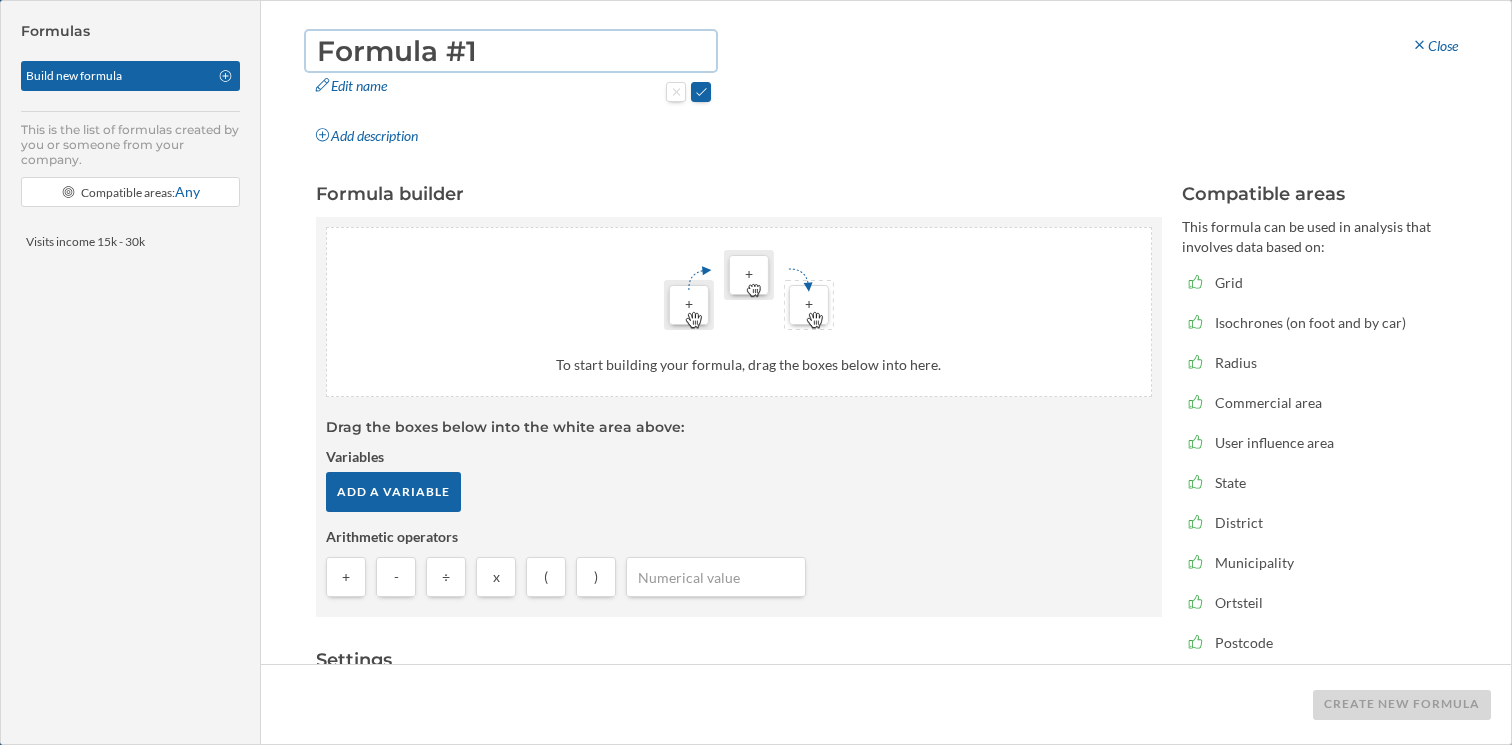 click on "Formula #1
Edit name
Add description
Close" at bounding box center (886, 91) 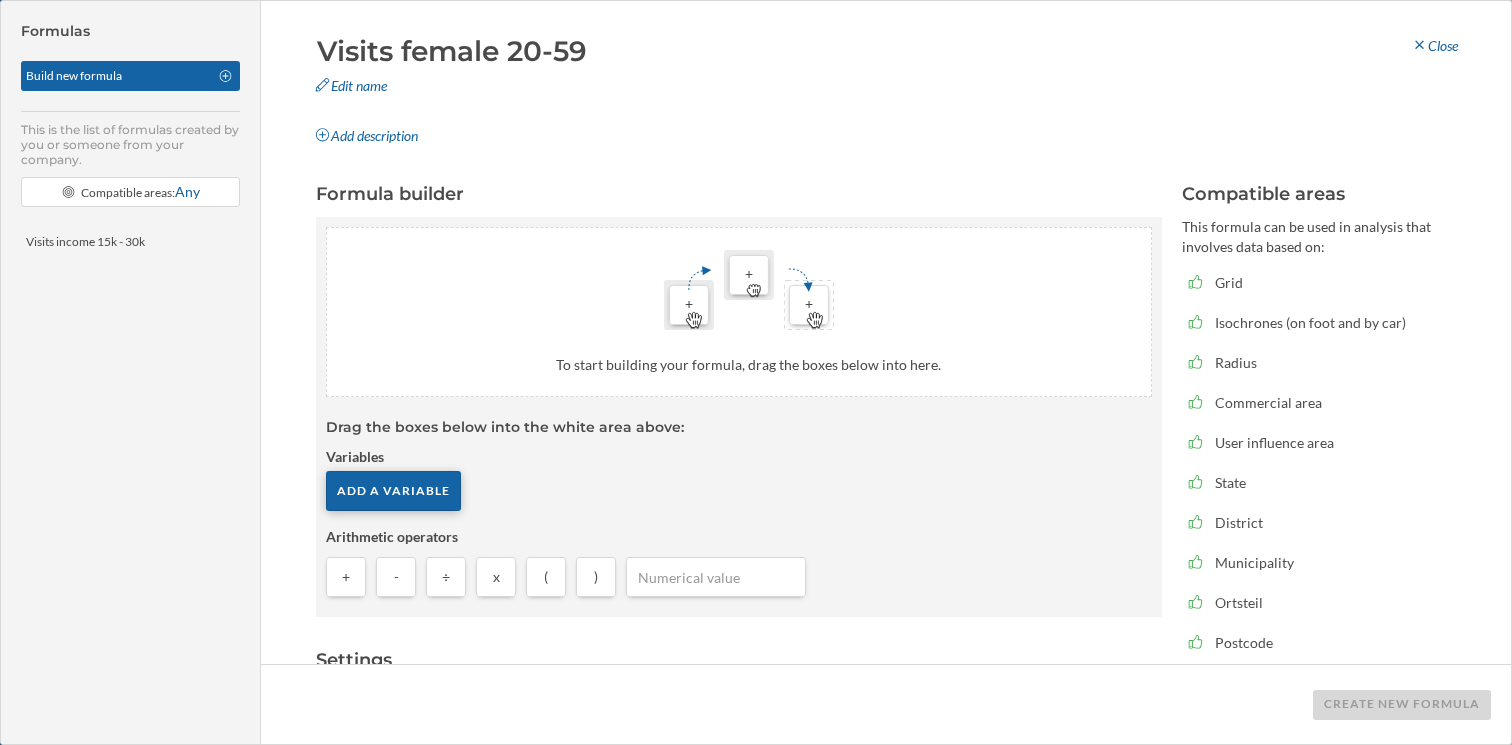 type on "Visits female 20-59" 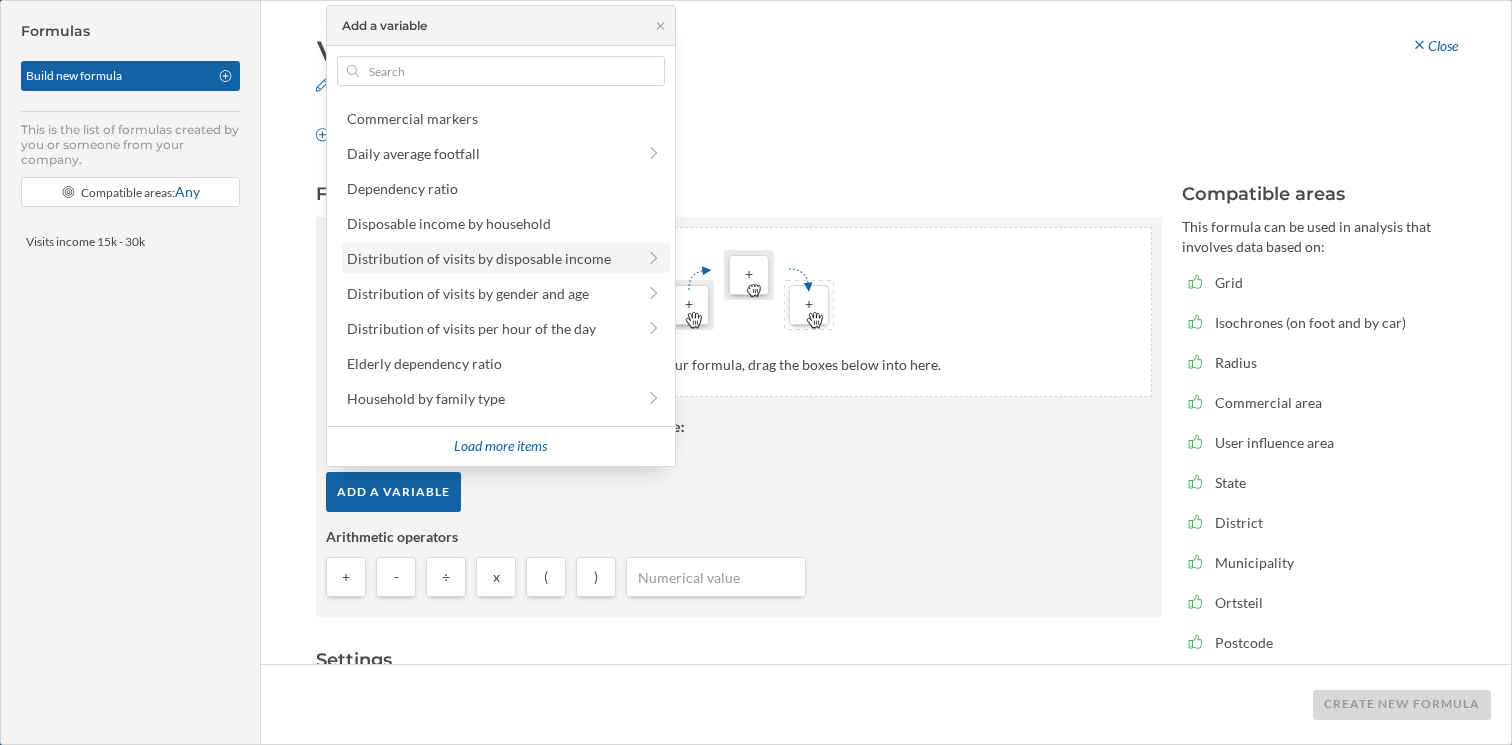 scroll, scrollTop: 249, scrollLeft: 0, axis: vertical 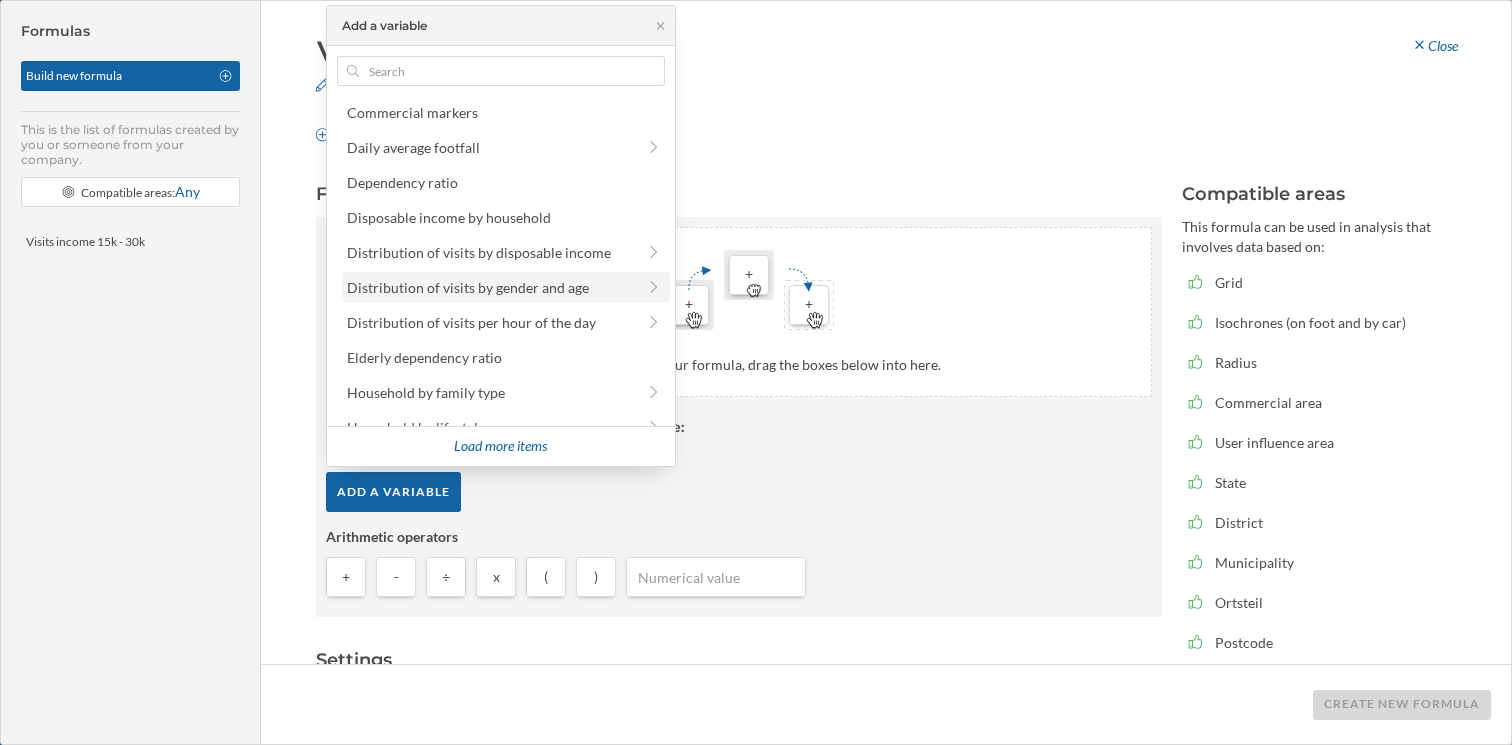 click on "Distribution of visits by gender and age" at bounding box center [468, 287] 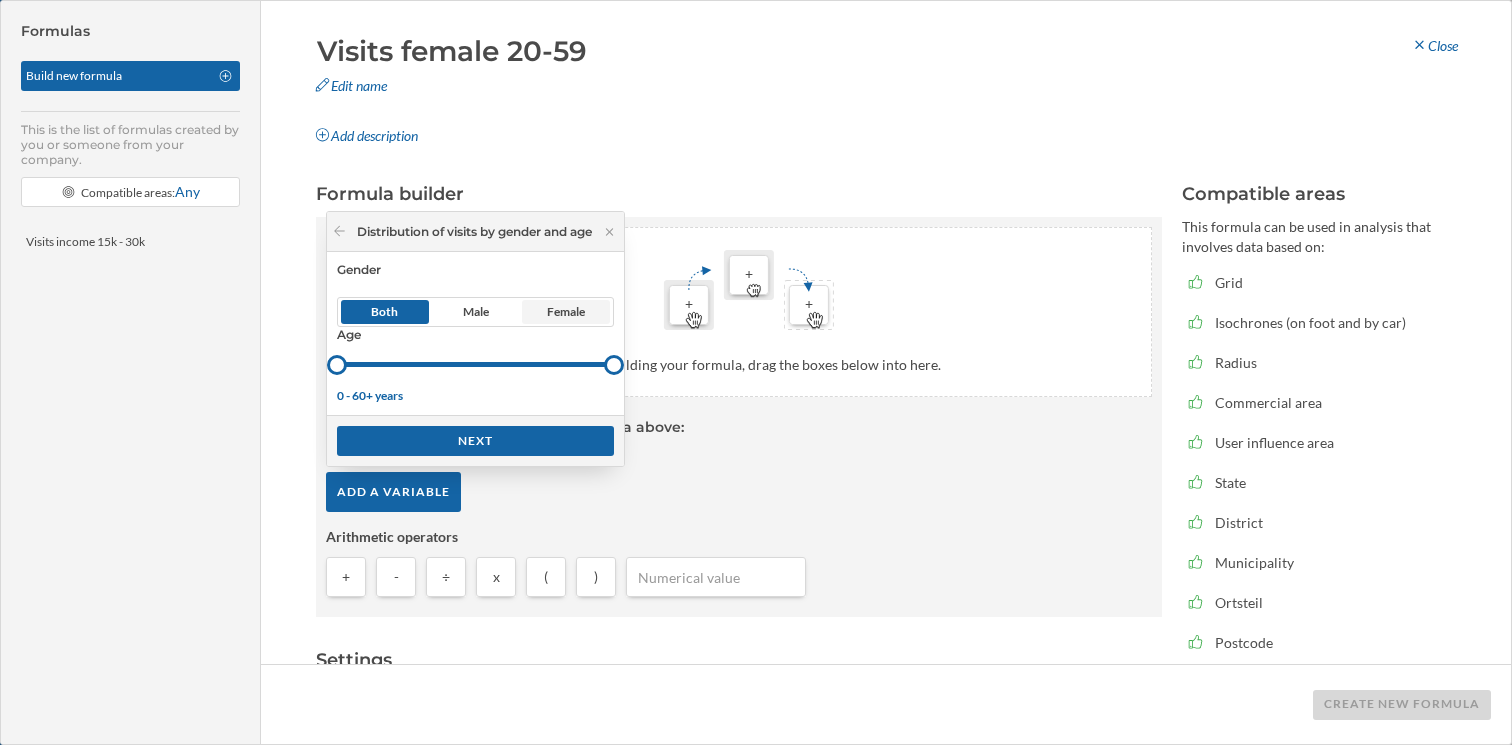 click on "Female" at bounding box center (566, 312) 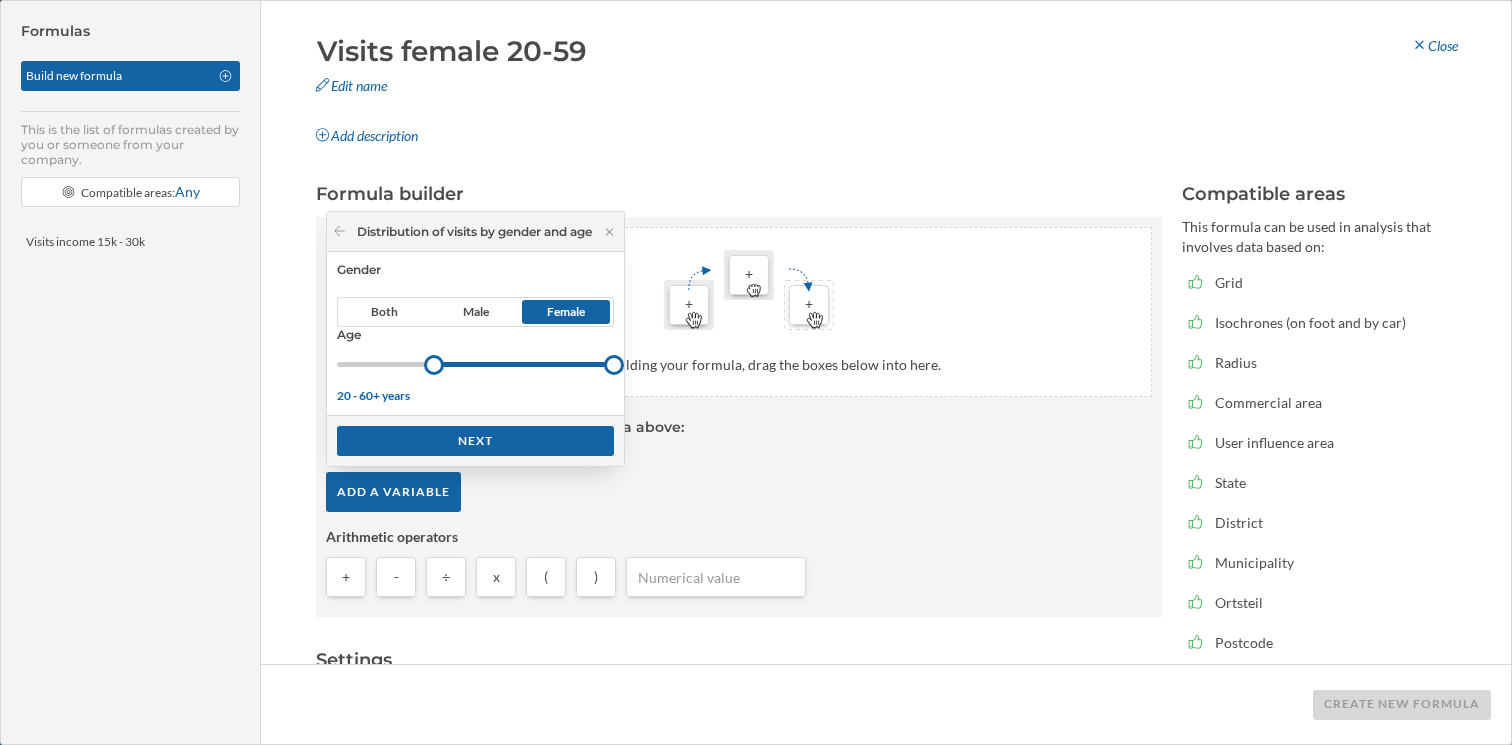 drag, startPoint x: 342, startPoint y: 363, endPoint x: 437, endPoint y: 362, distance: 95.005264 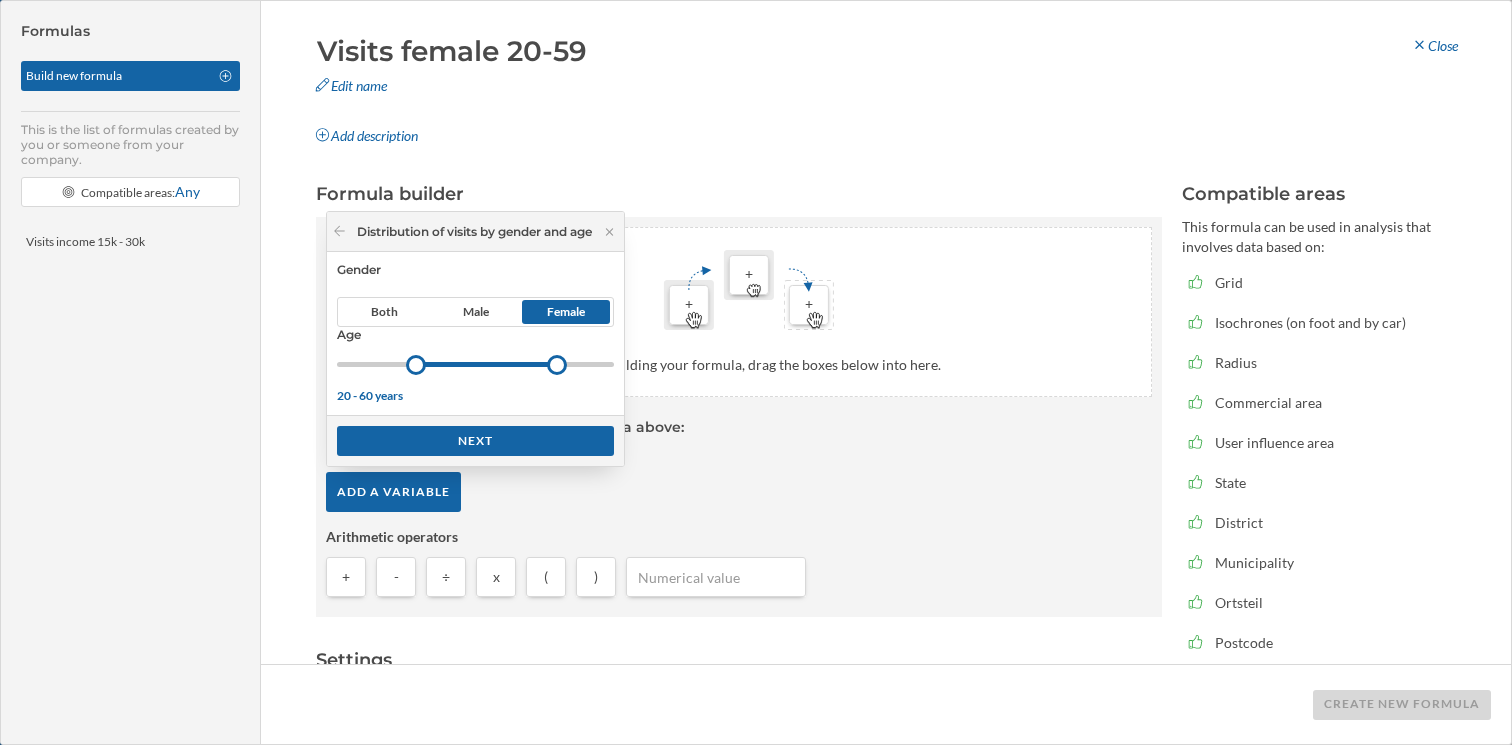 drag, startPoint x: 619, startPoint y: 364, endPoint x: 564, endPoint y: 367, distance: 55.081757 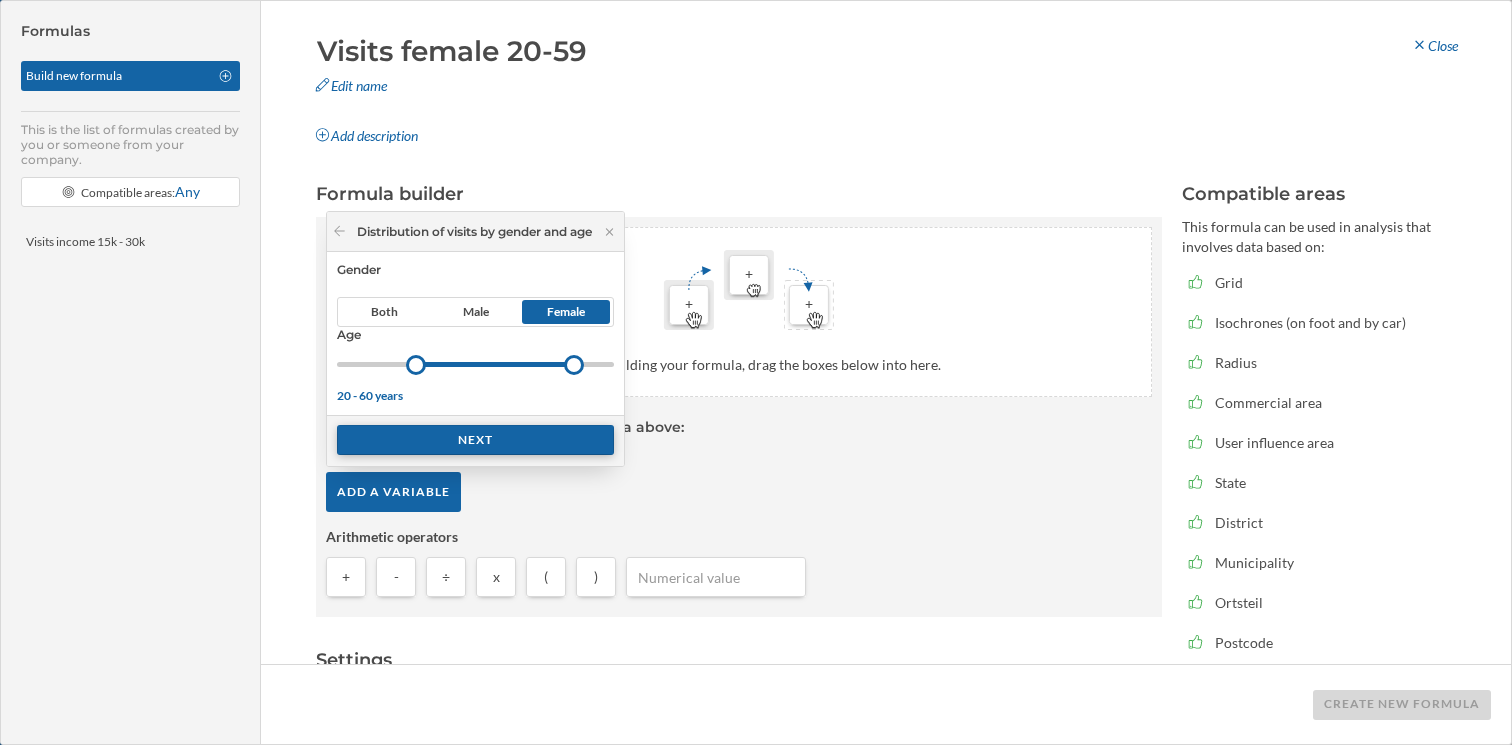 click on "Next" at bounding box center [475, 440] 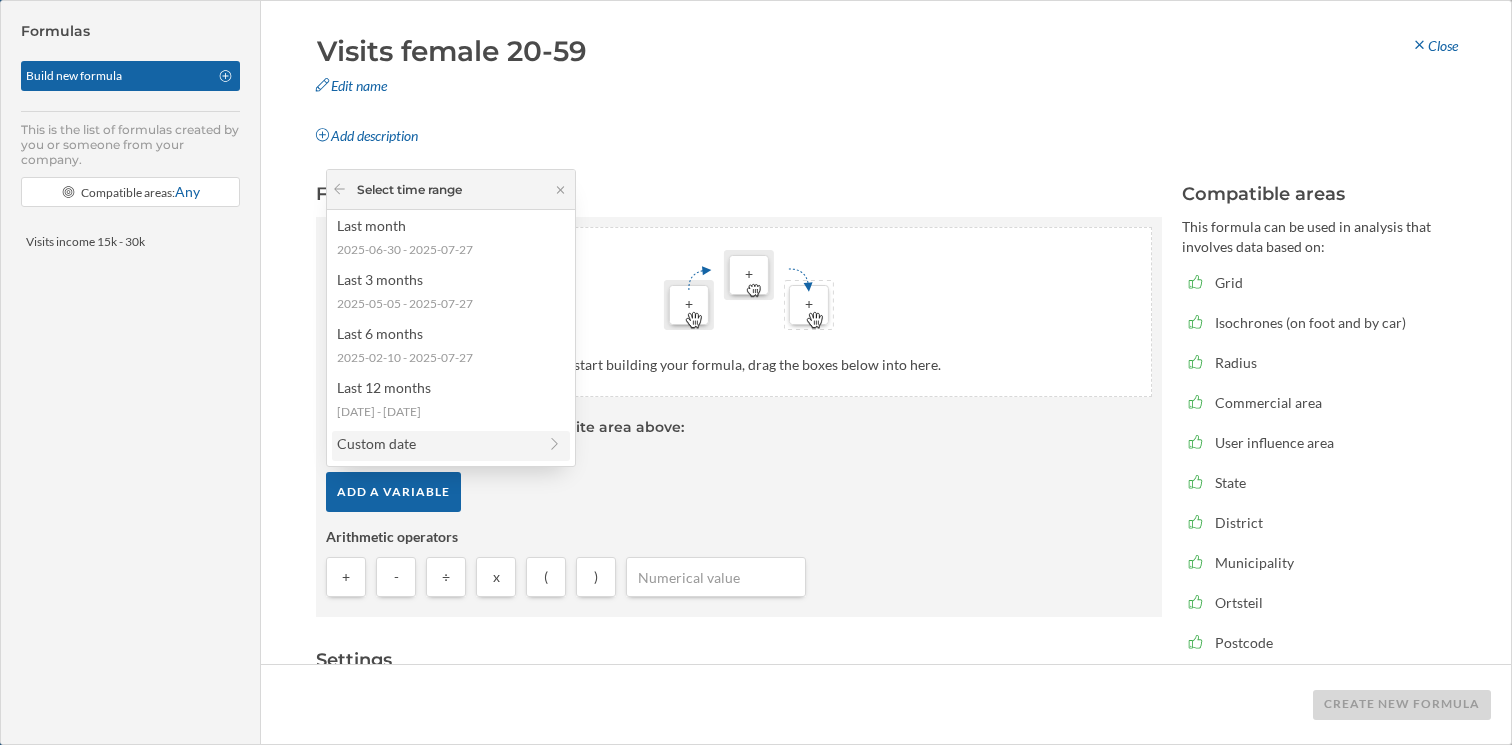 click on "Custom date" at bounding box center [436, 443] 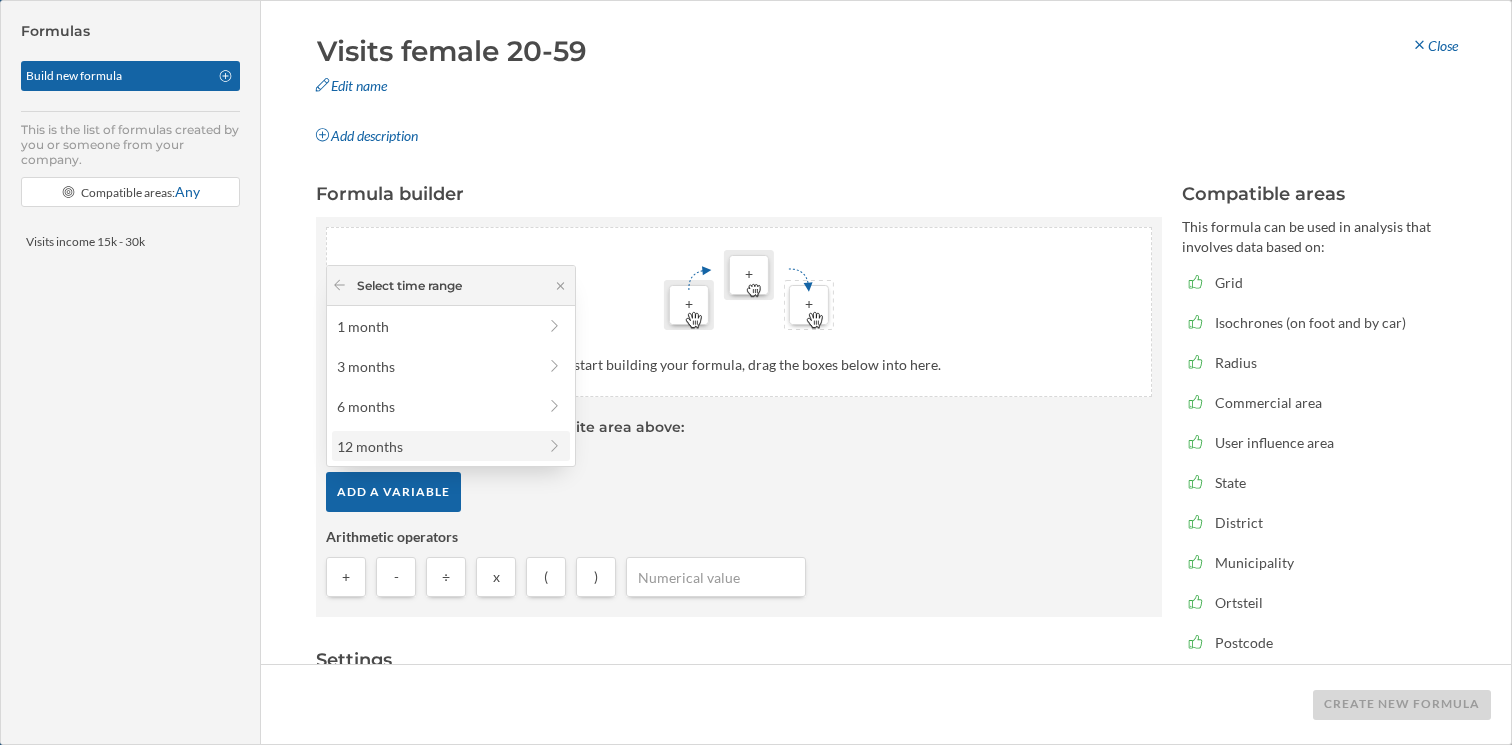 click on "12 months" at bounding box center [436, 446] 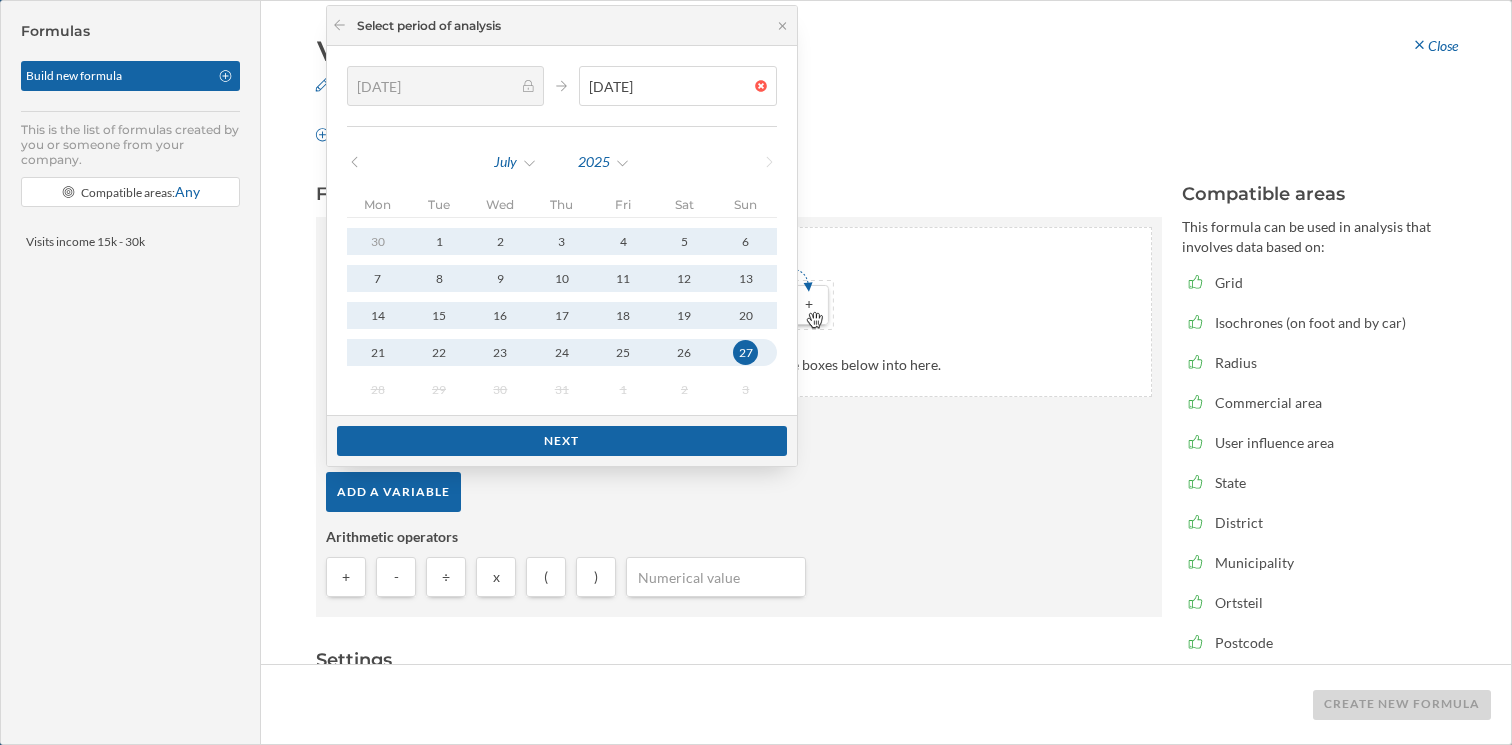 click 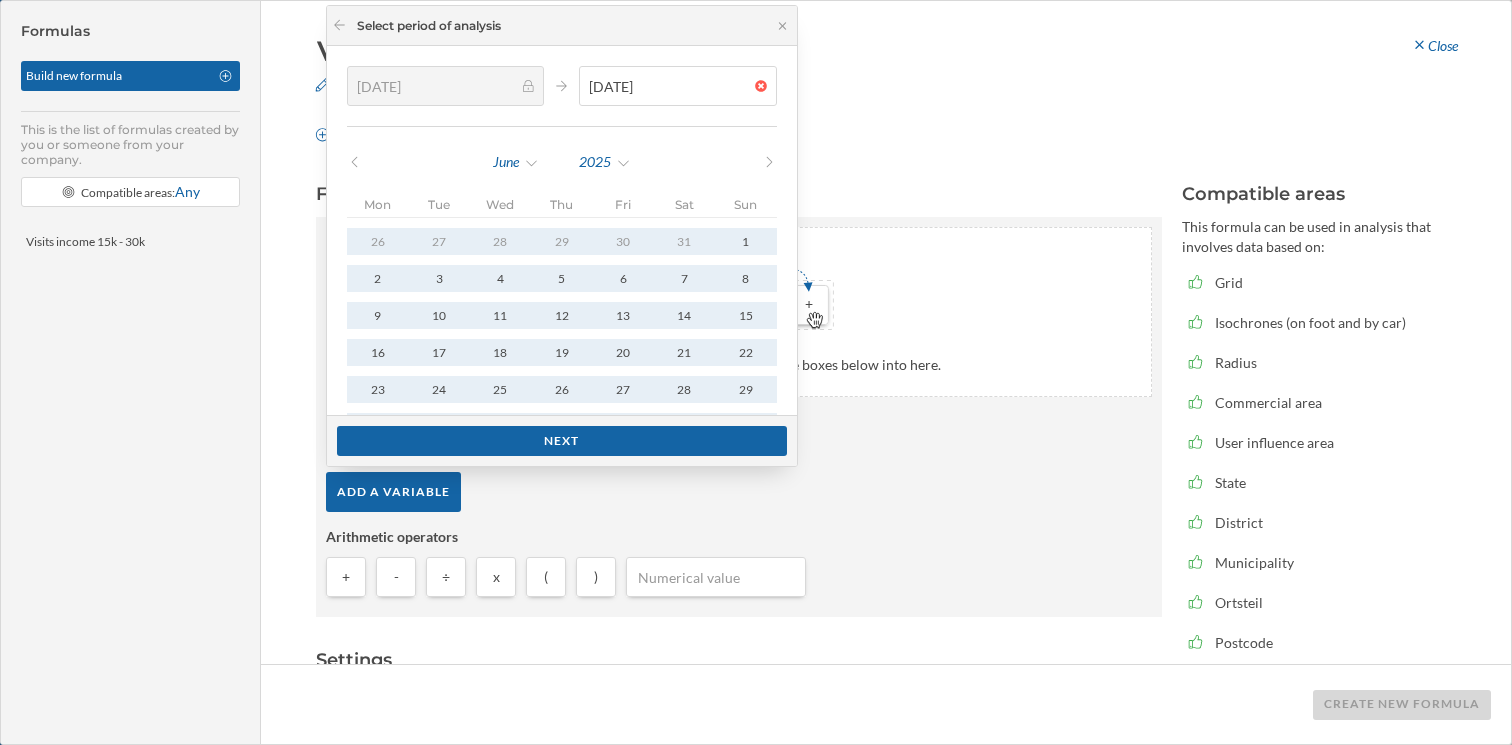 click 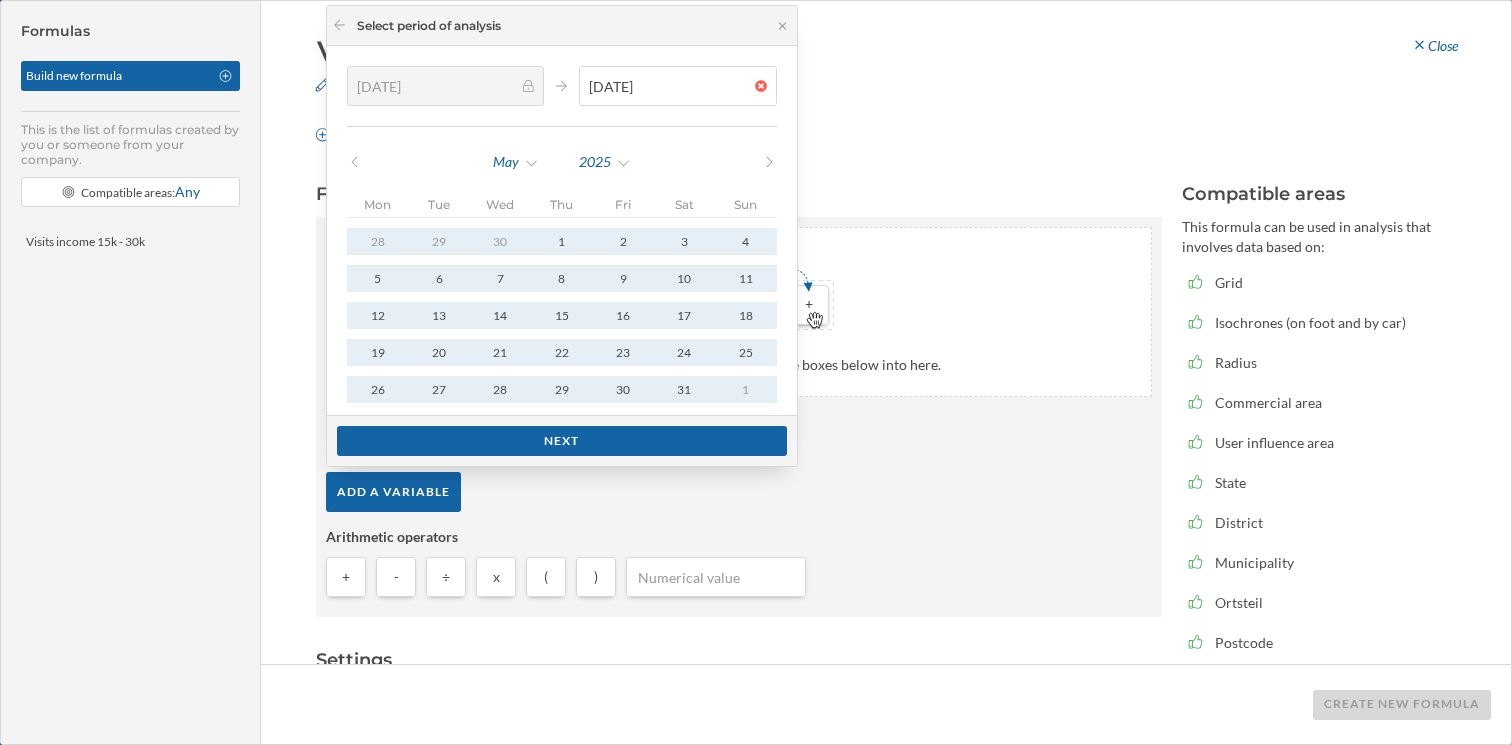 click 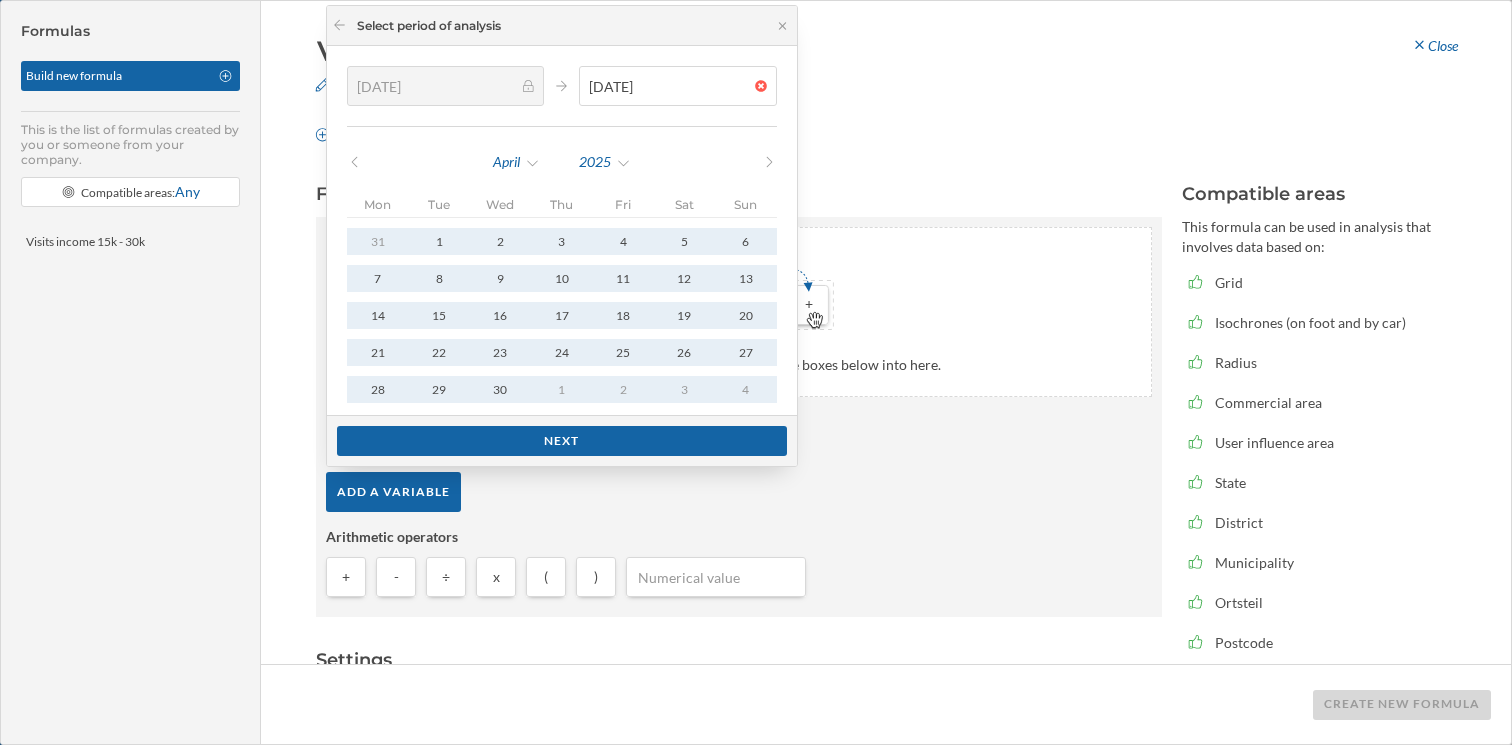 click 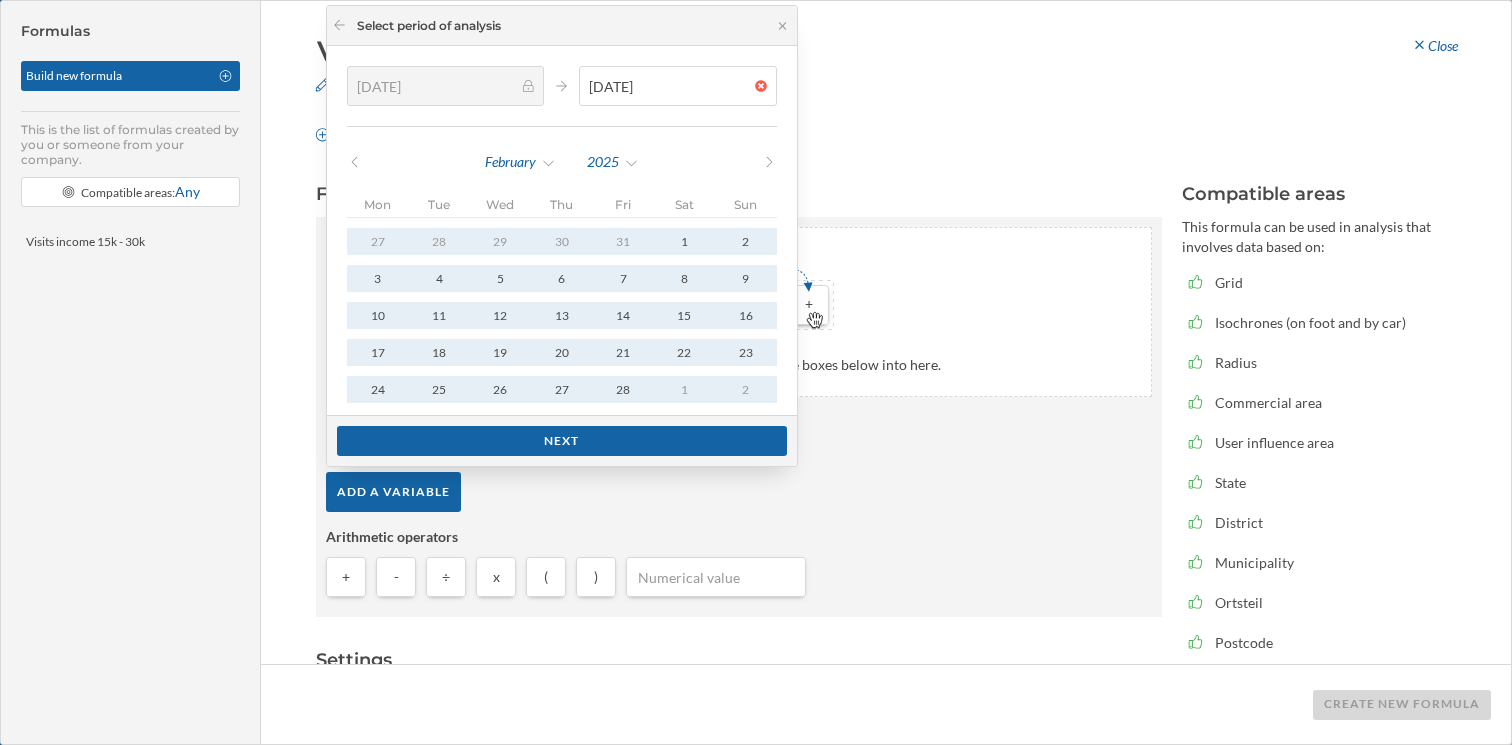 click 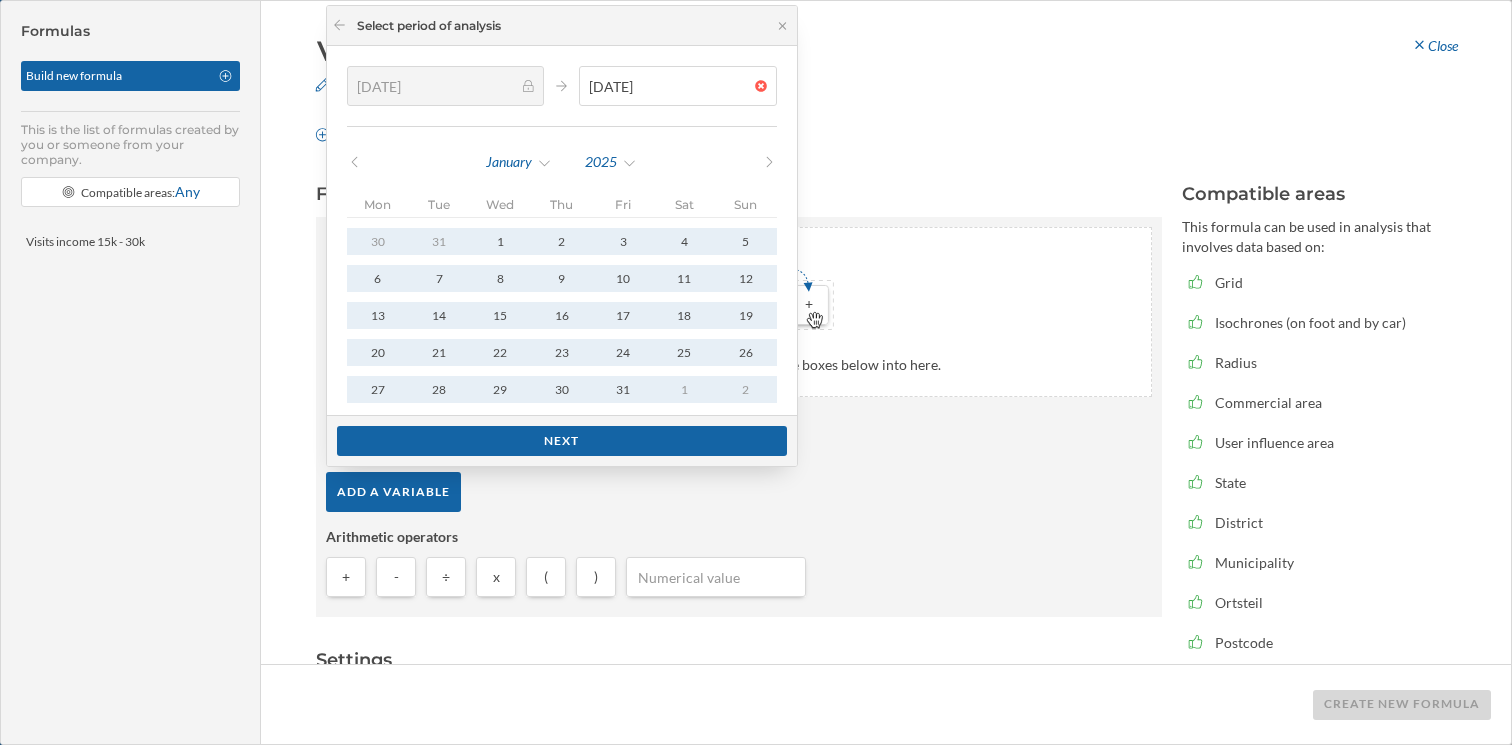 click 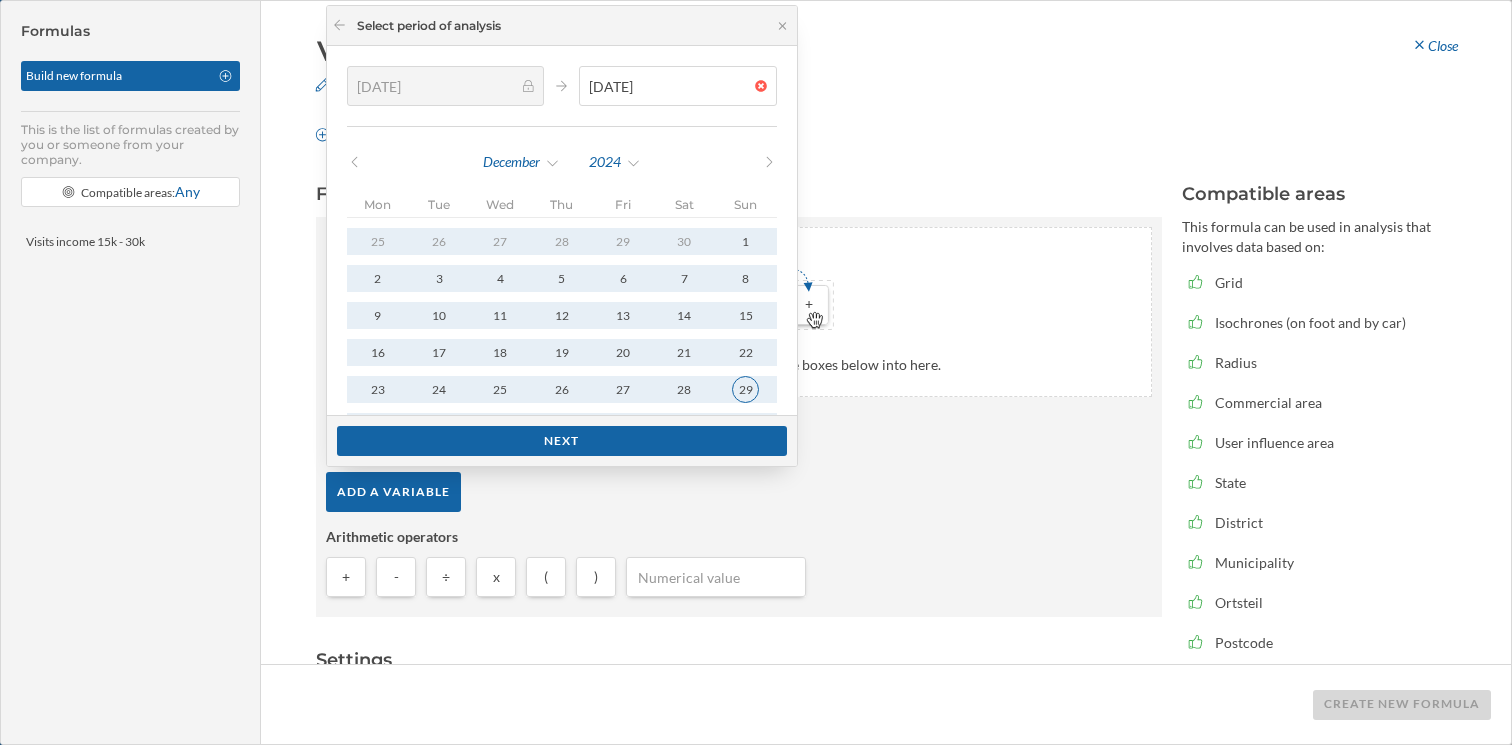 type on "[DATE]" 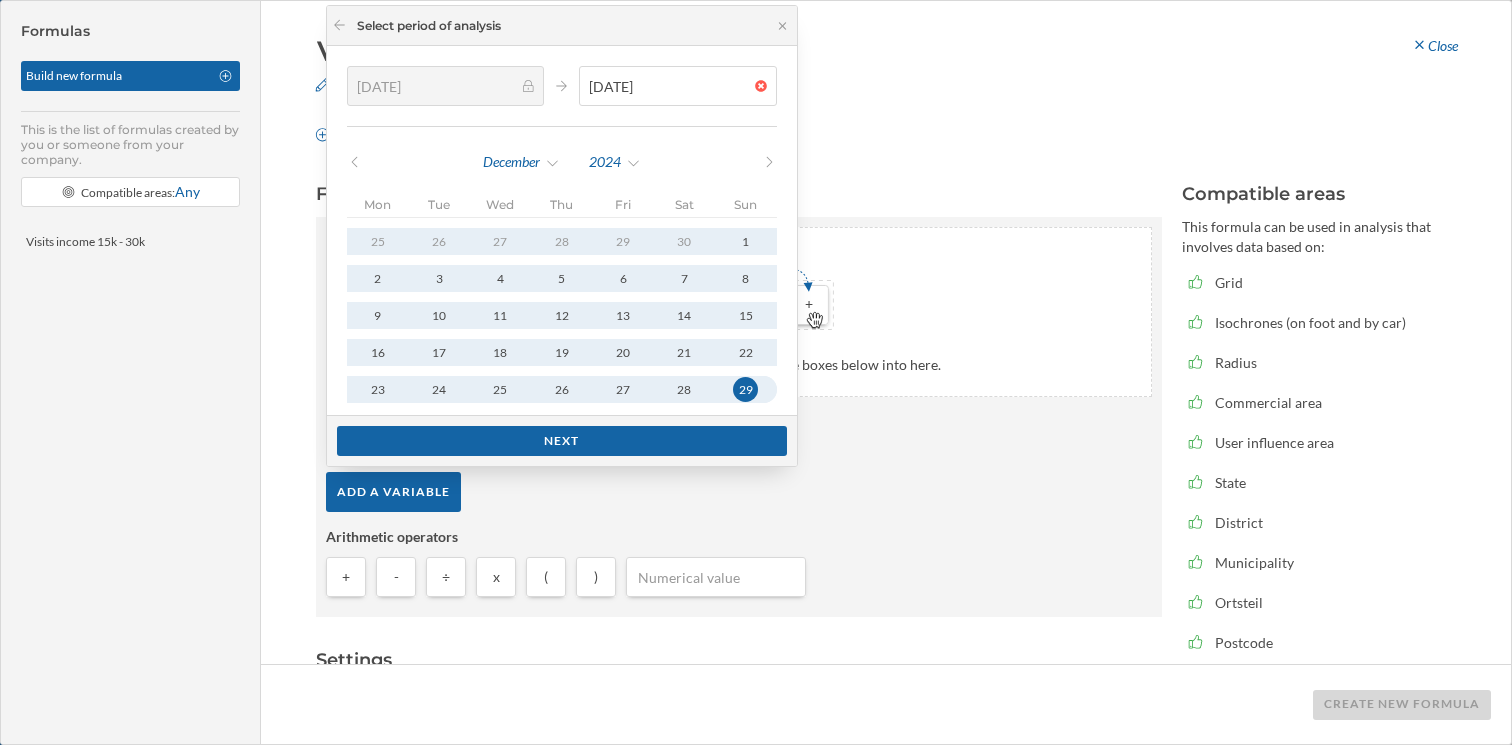 click on "29" at bounding box center (745, 389) 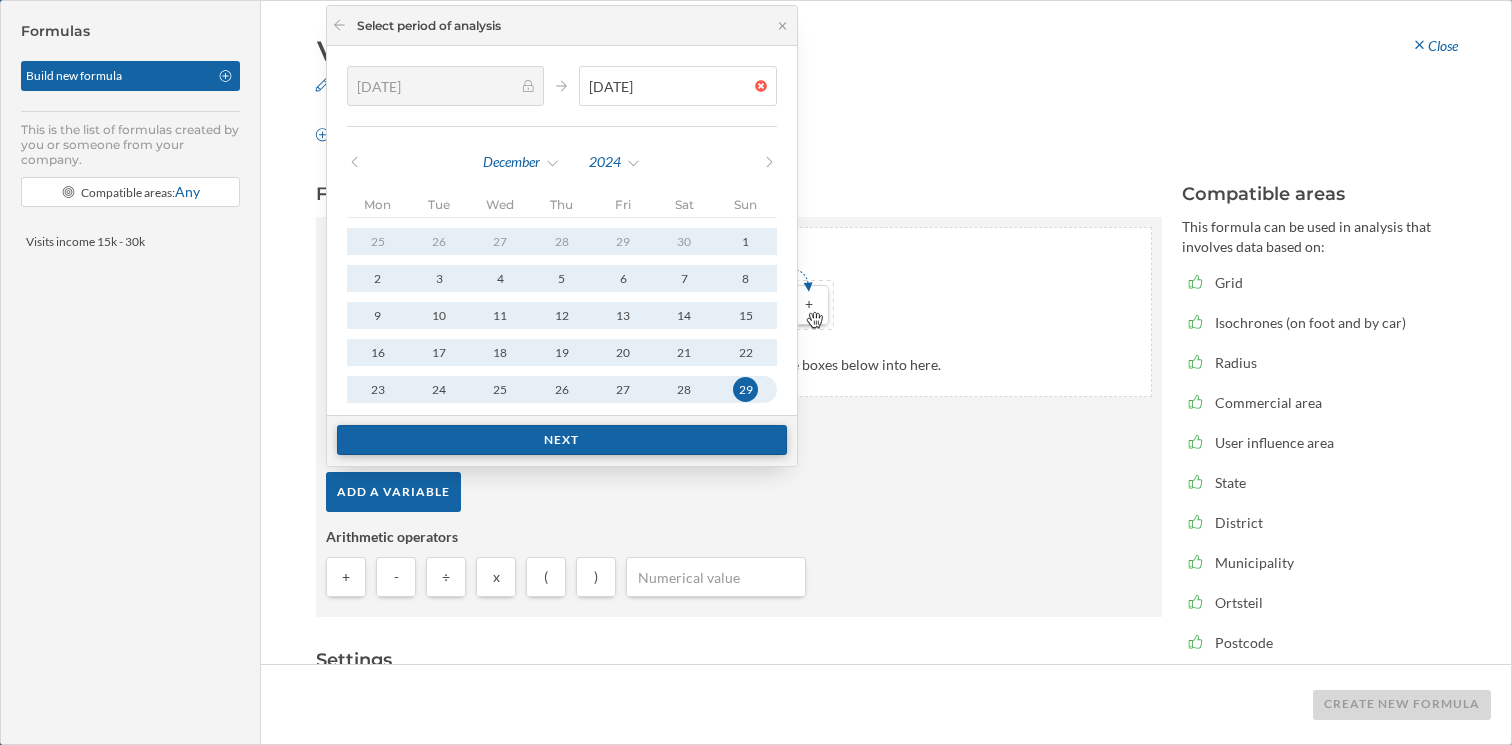 click on "Next" at bounding box center [562, 440] 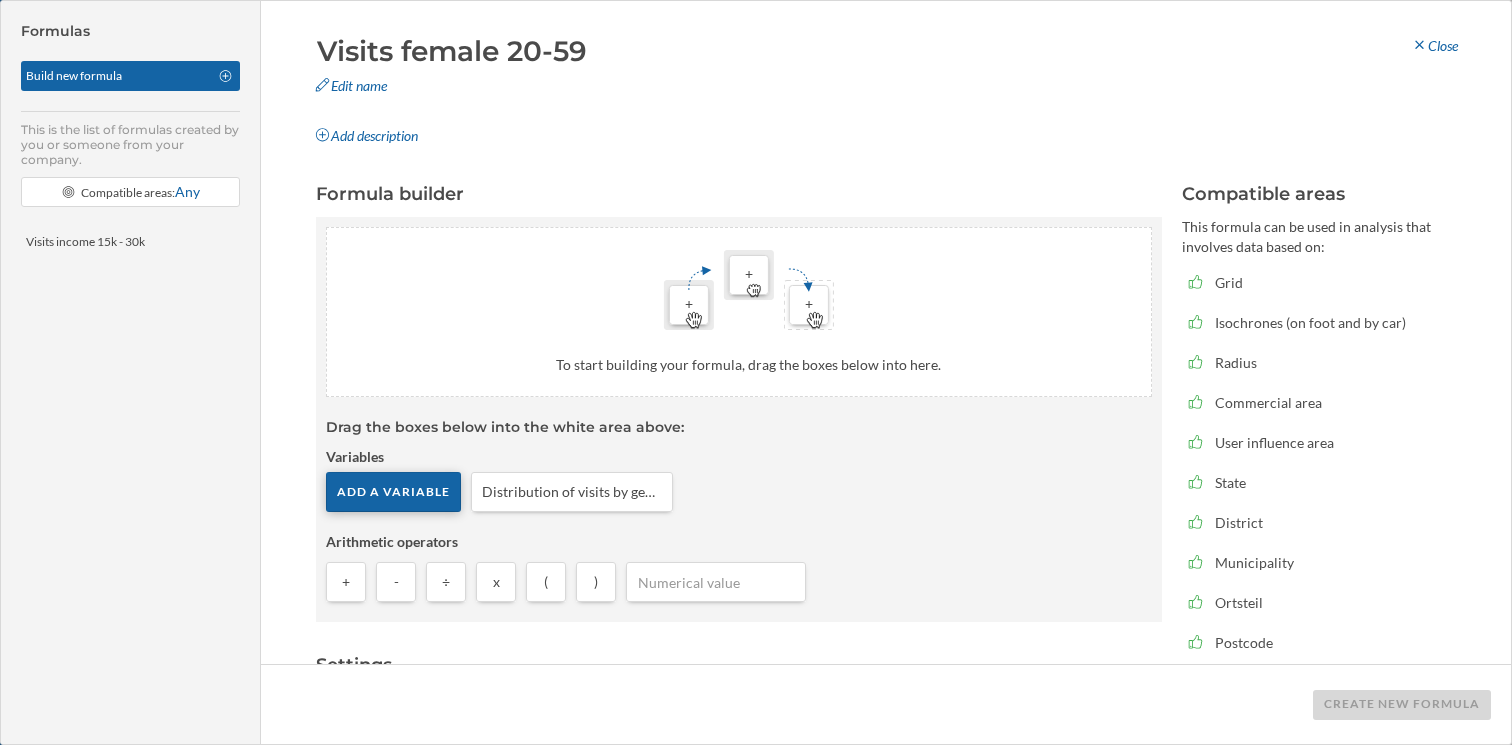 click on "Add a variable" at bounding box center (393, 492) 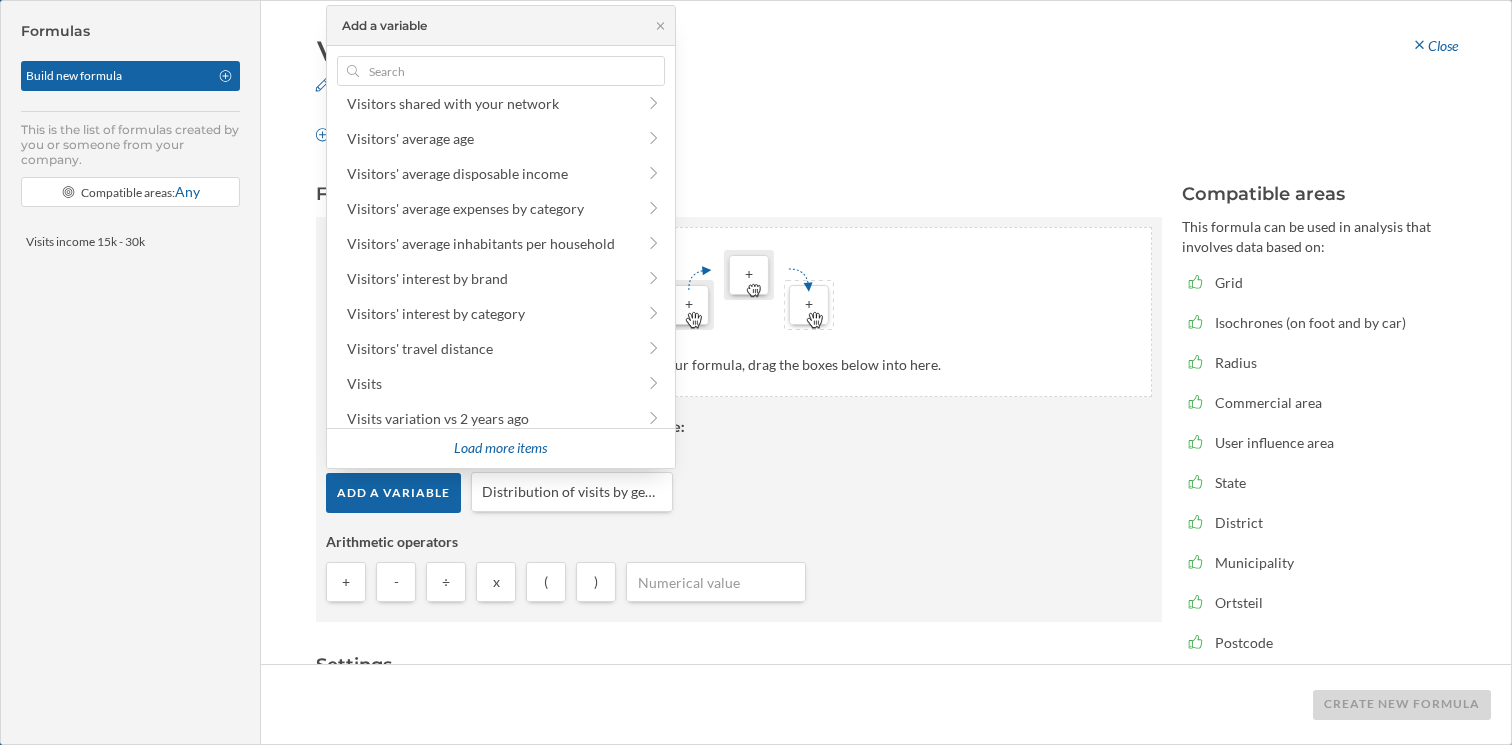 scroll, scrollTop: 1458, scrollLeft: 0, axis: vertical 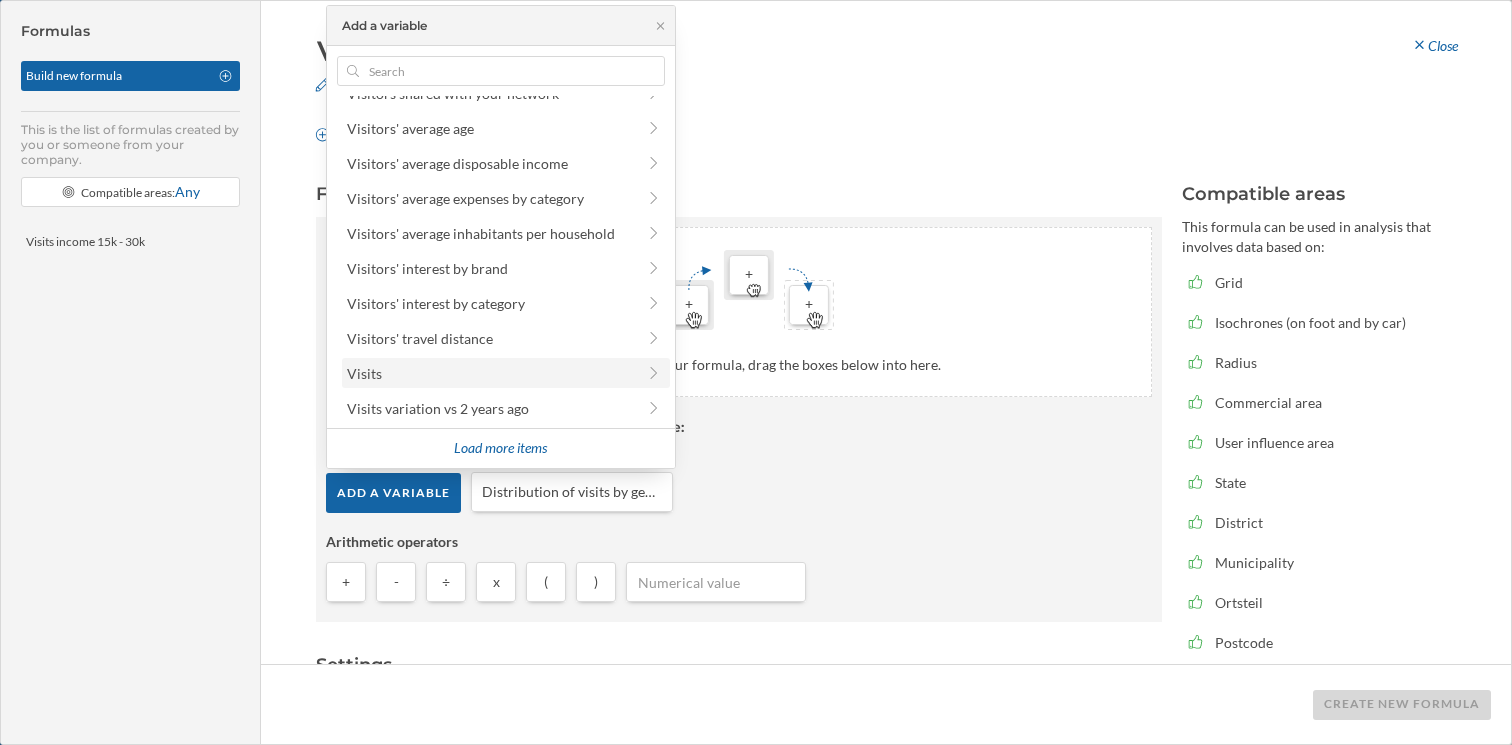 click on "Visits" at bounding box center (491, 373) 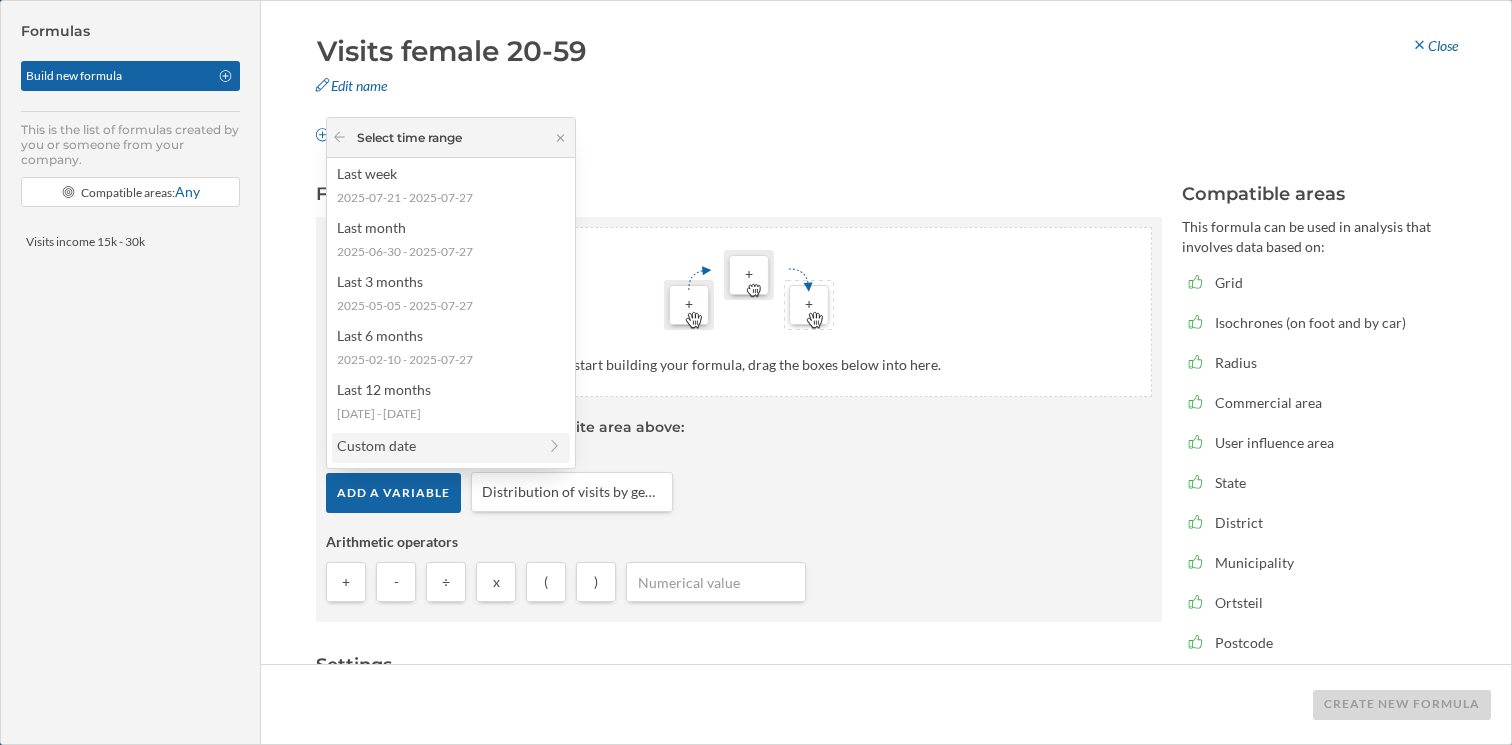 click on "Custom date" at bounding box center [436, 445] 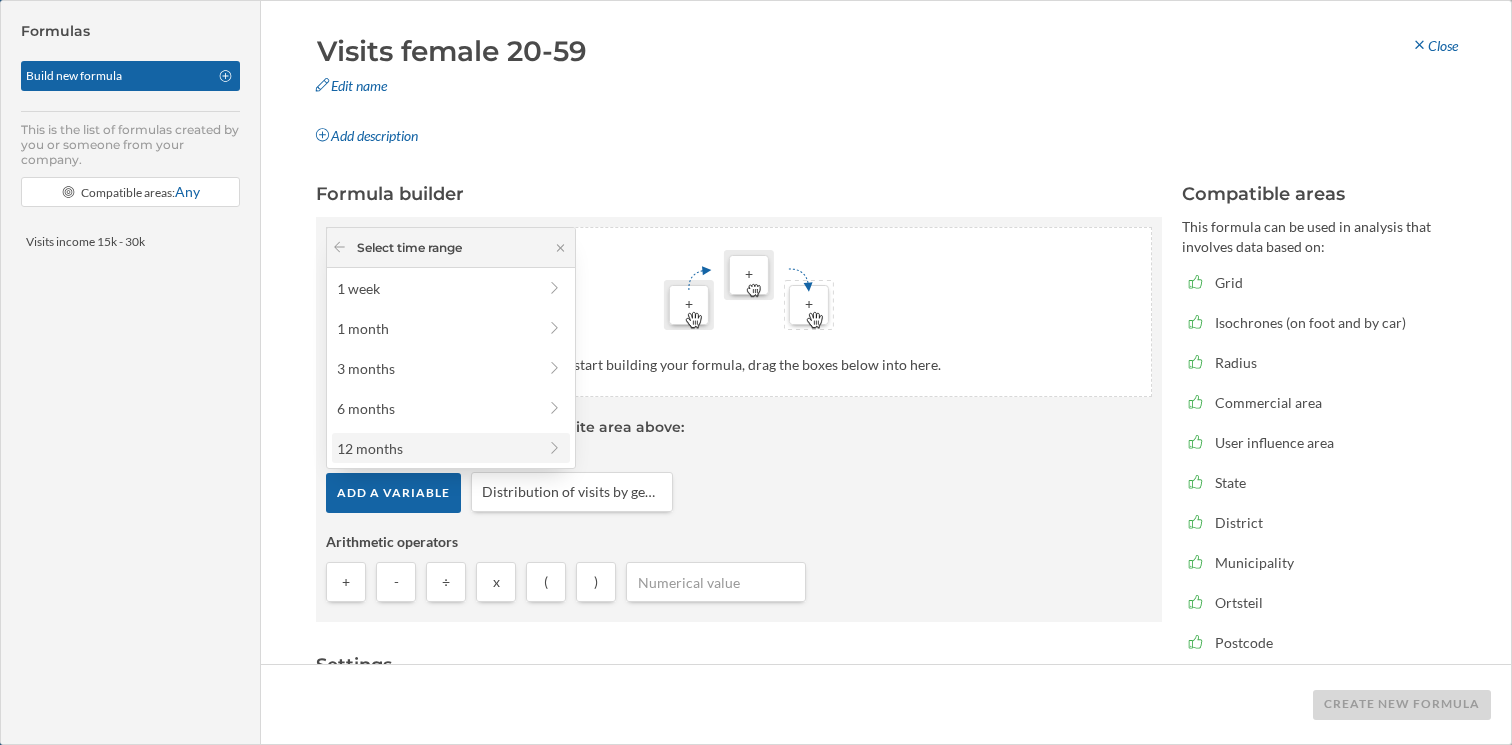 click on "12 months" at bounding box center (436, 448) 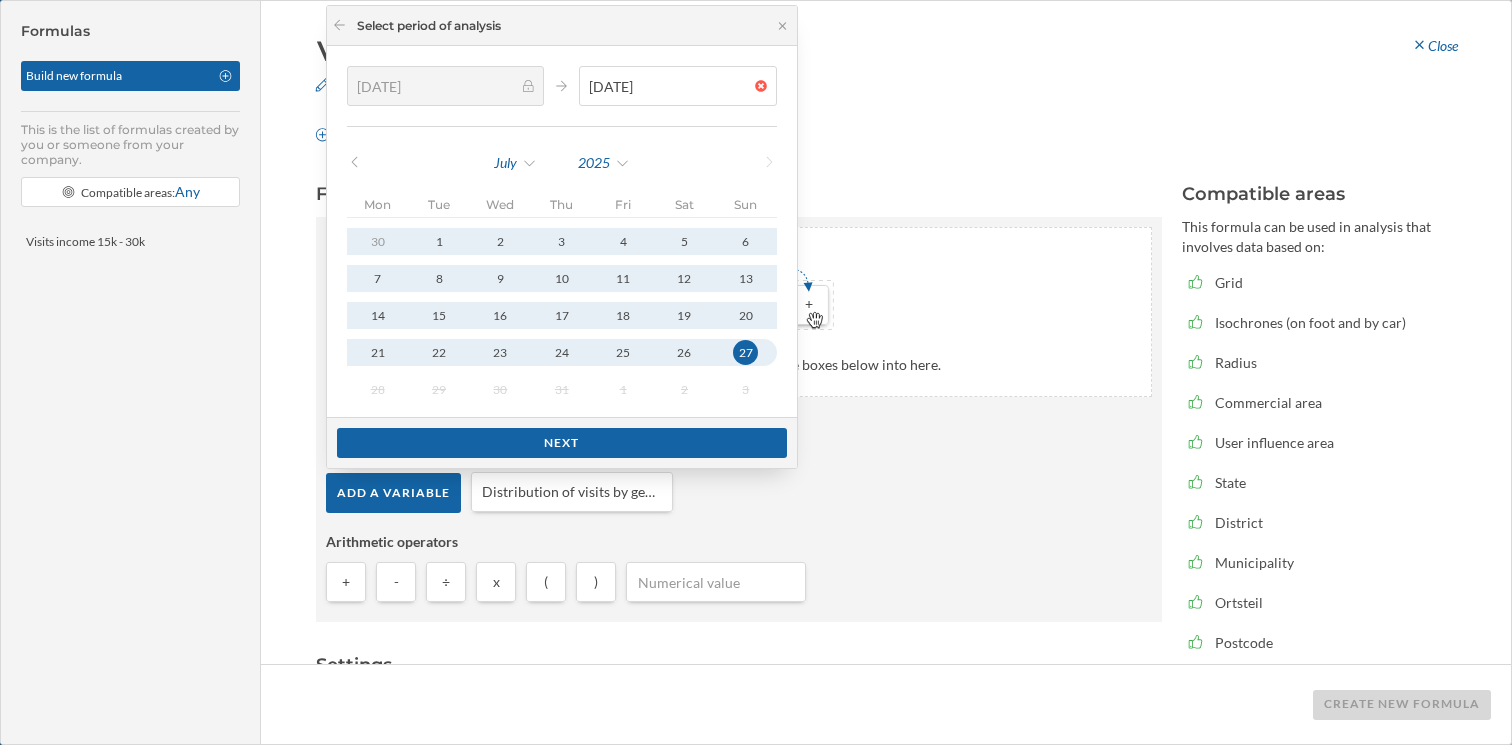 click 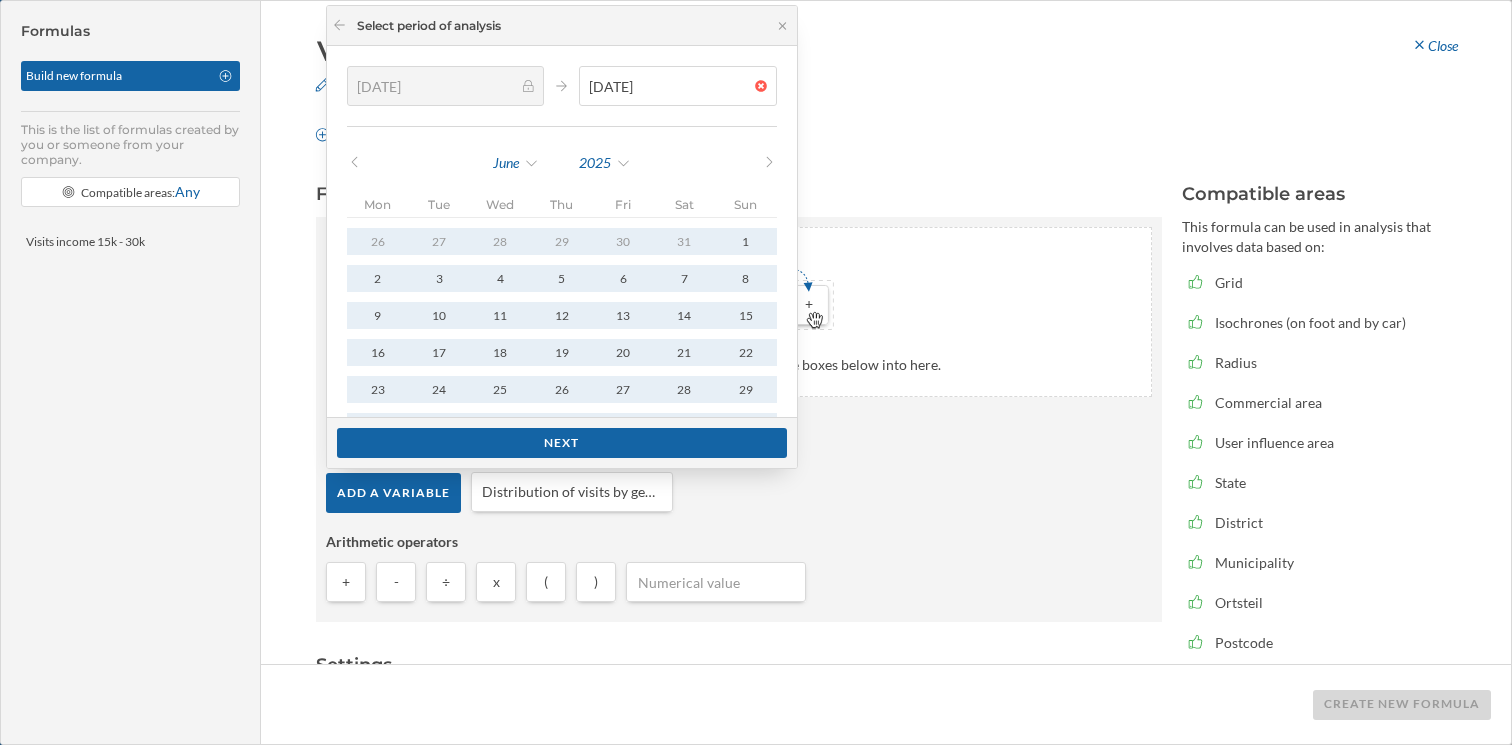 click 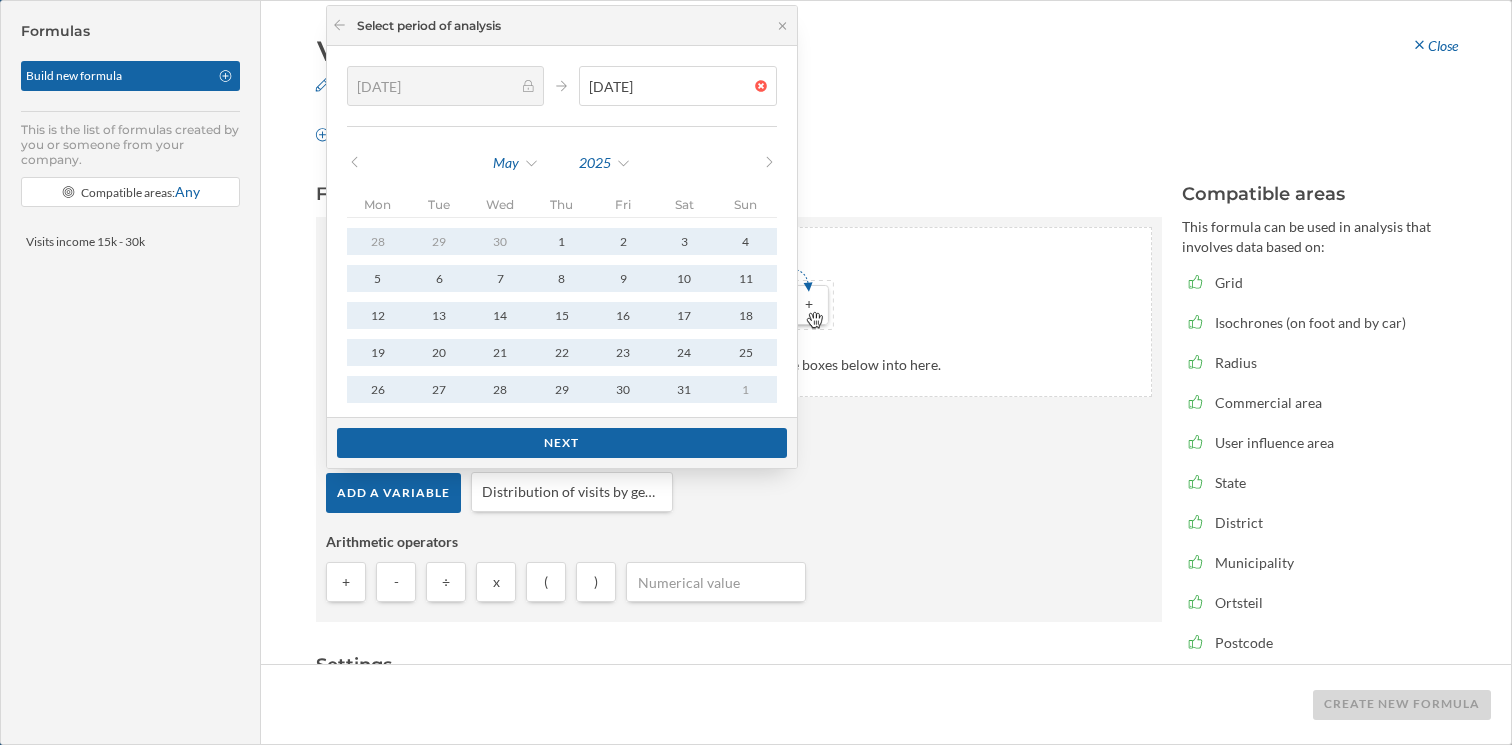 click 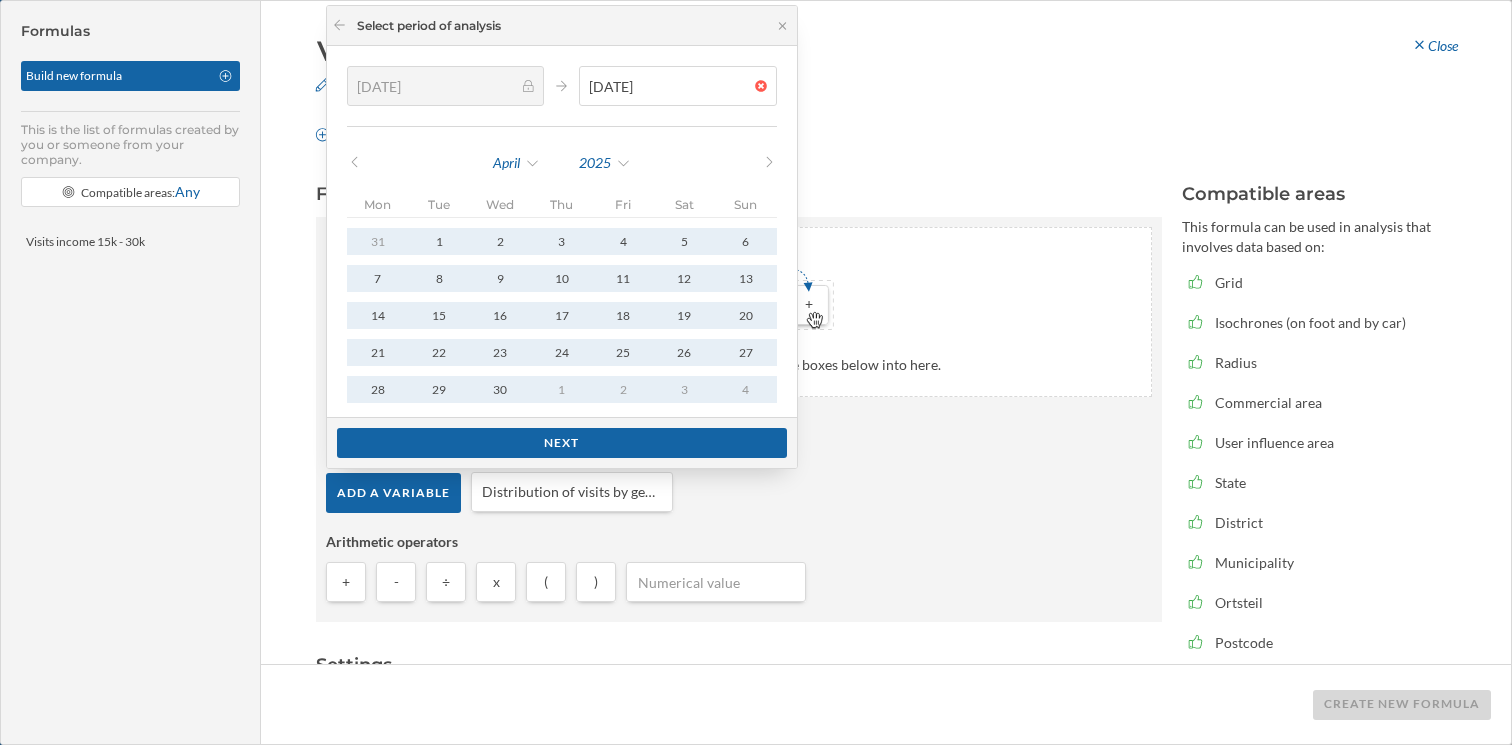 click 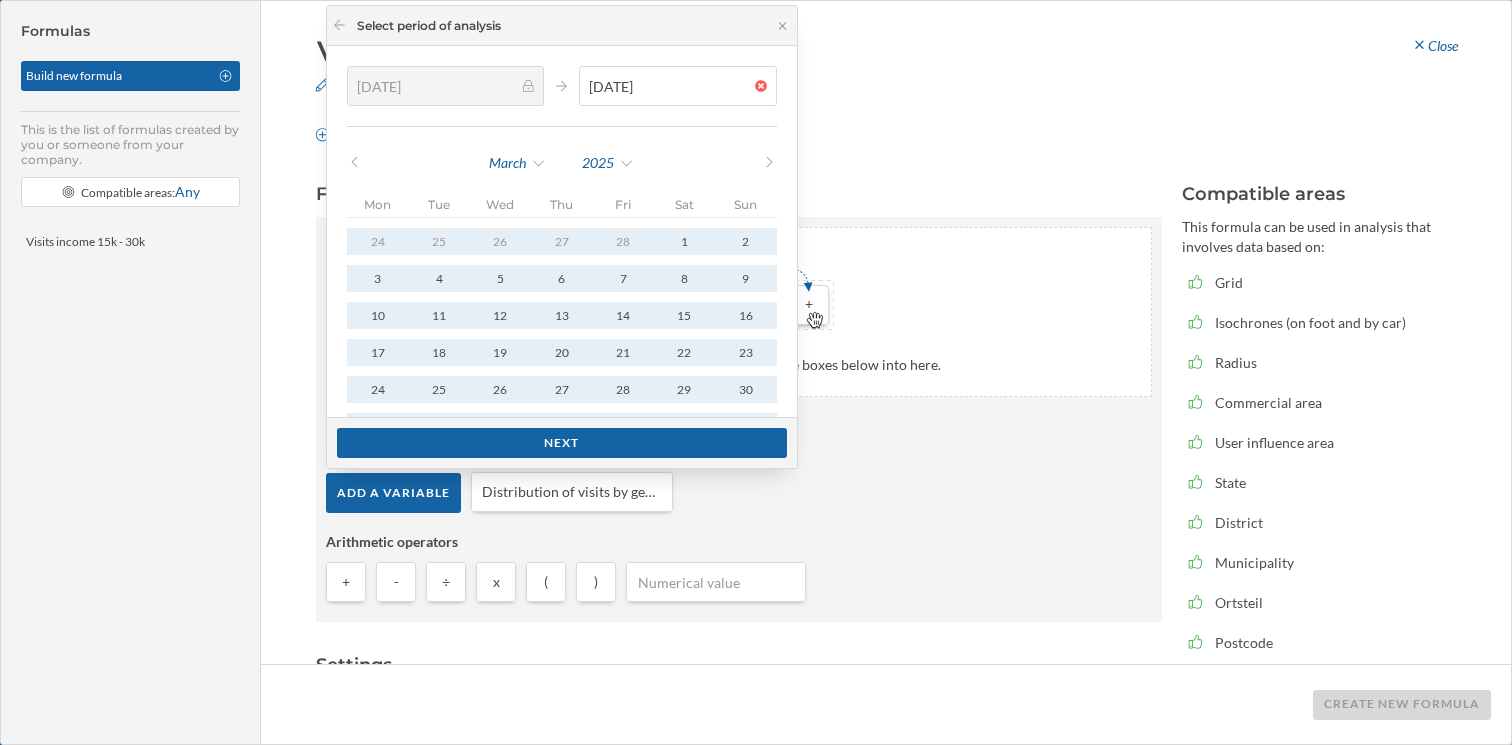 click 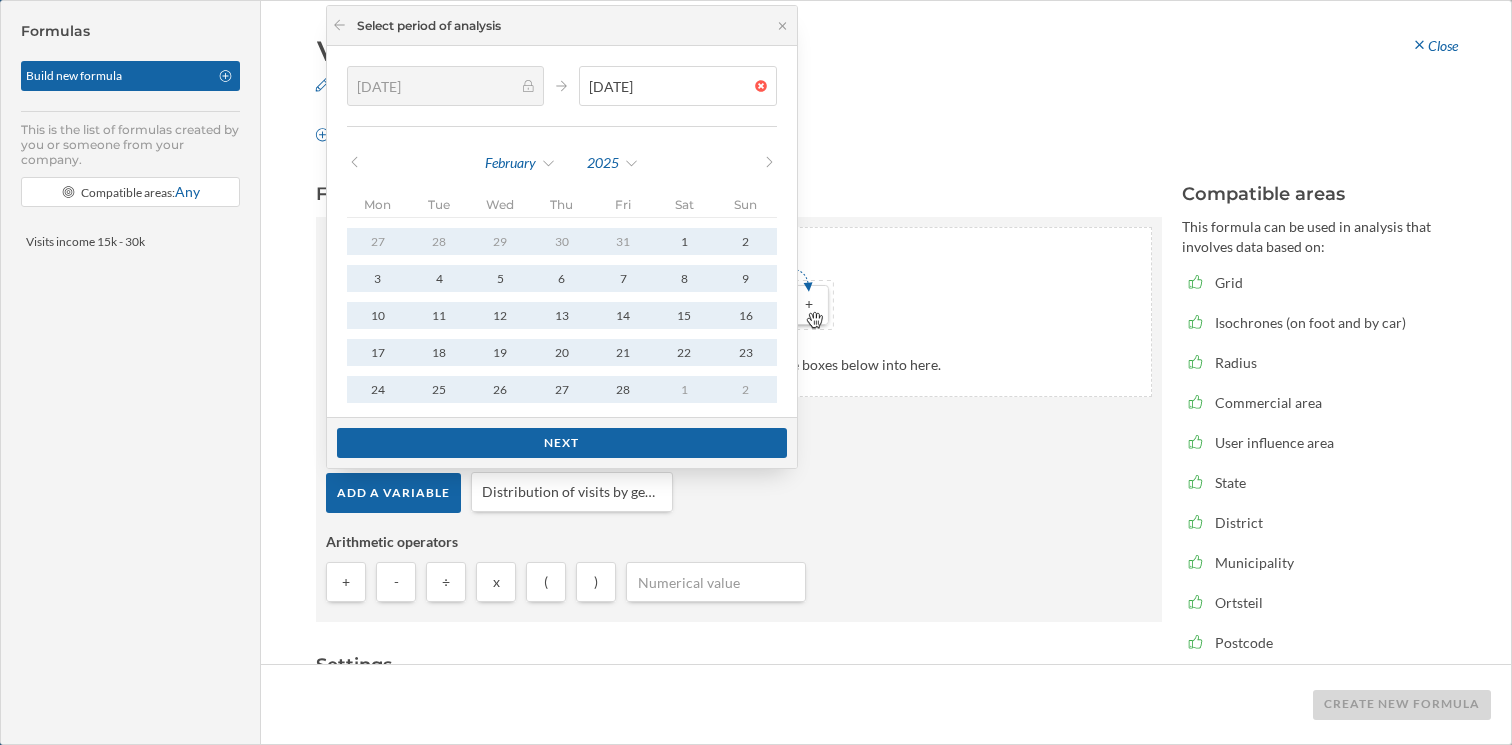 click 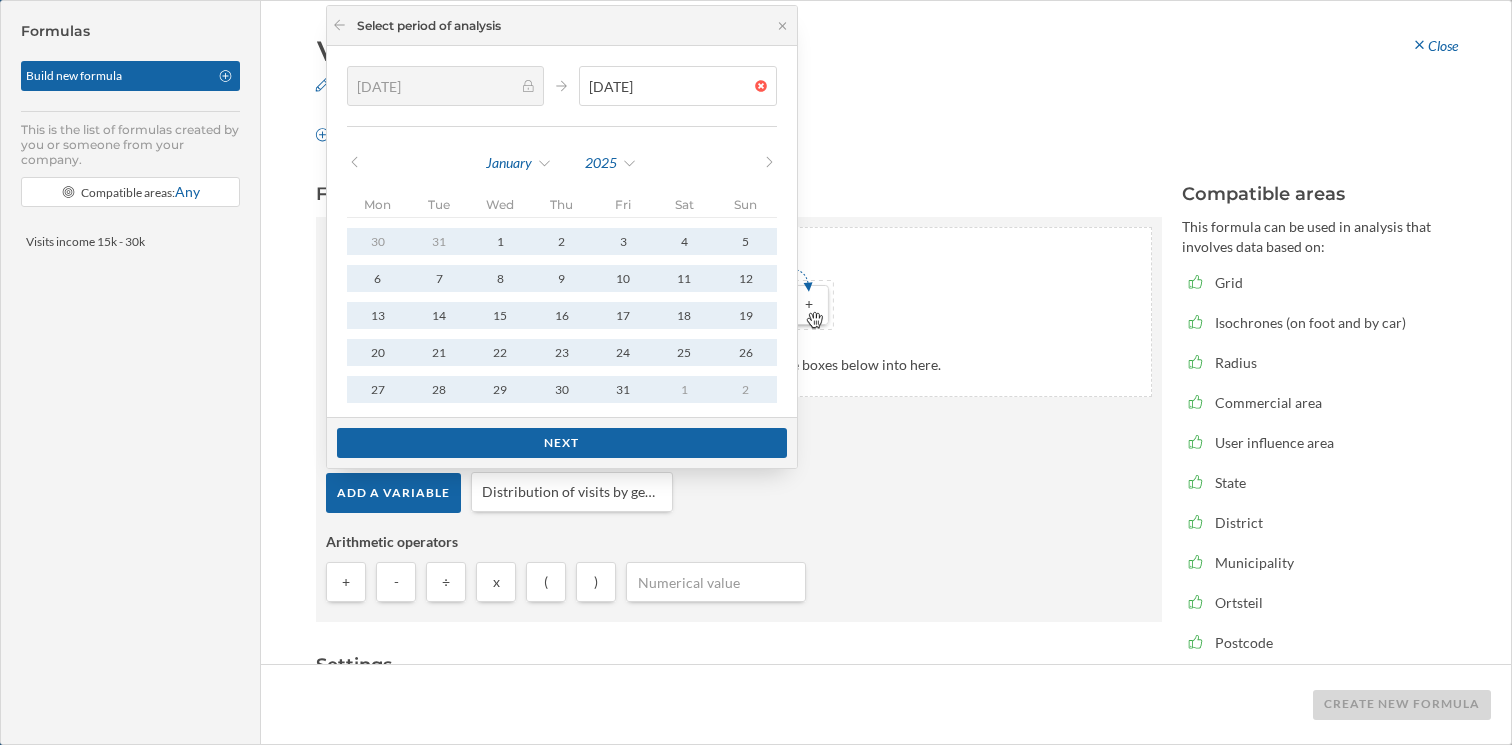 click 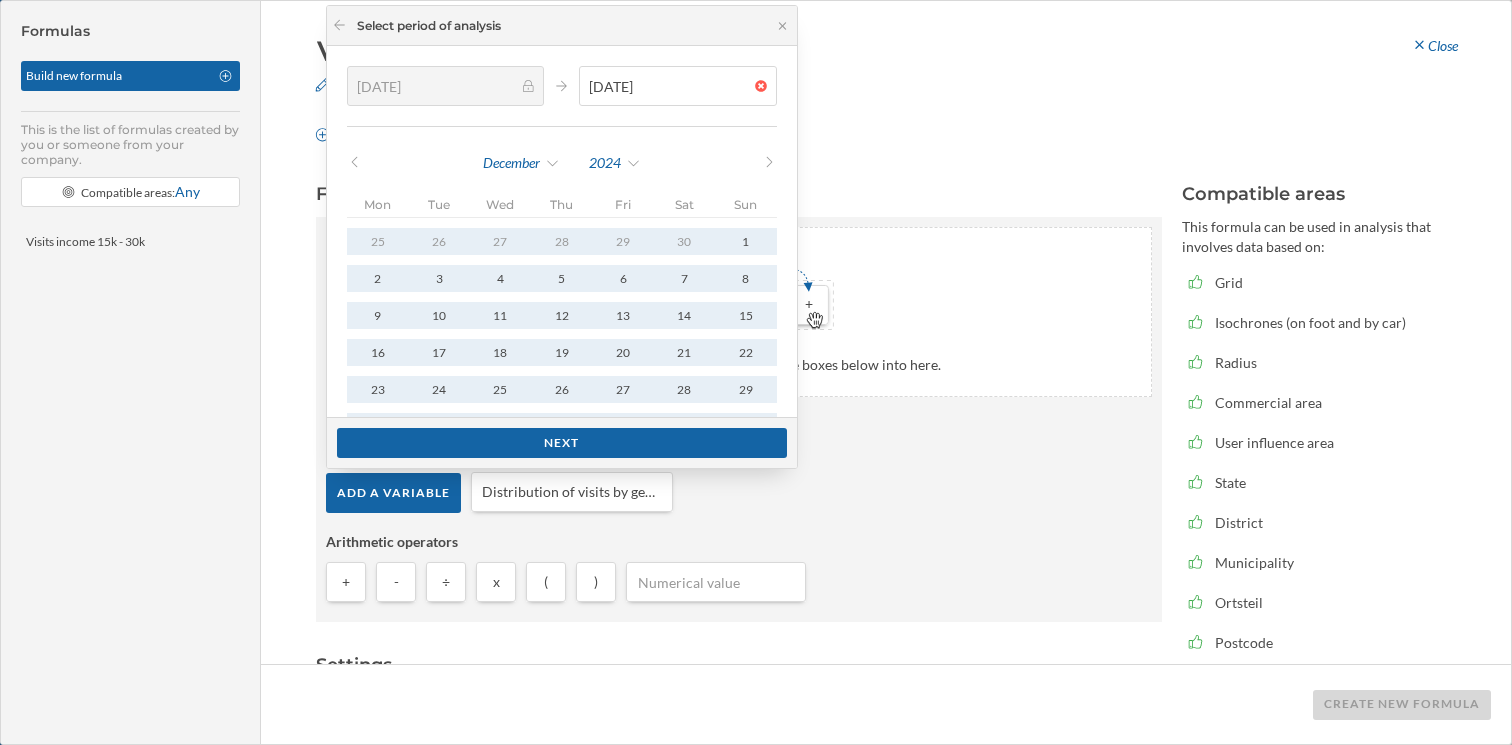 click 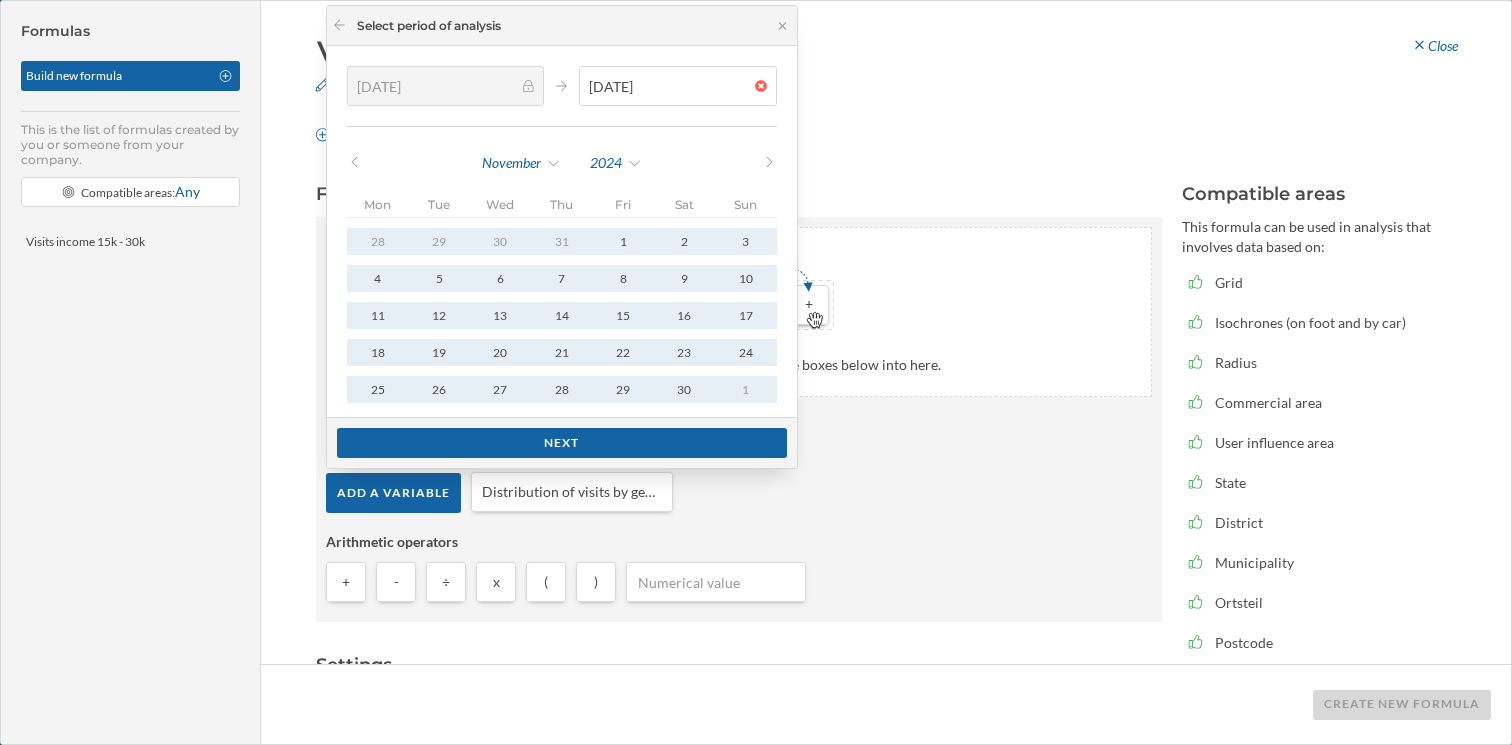 click 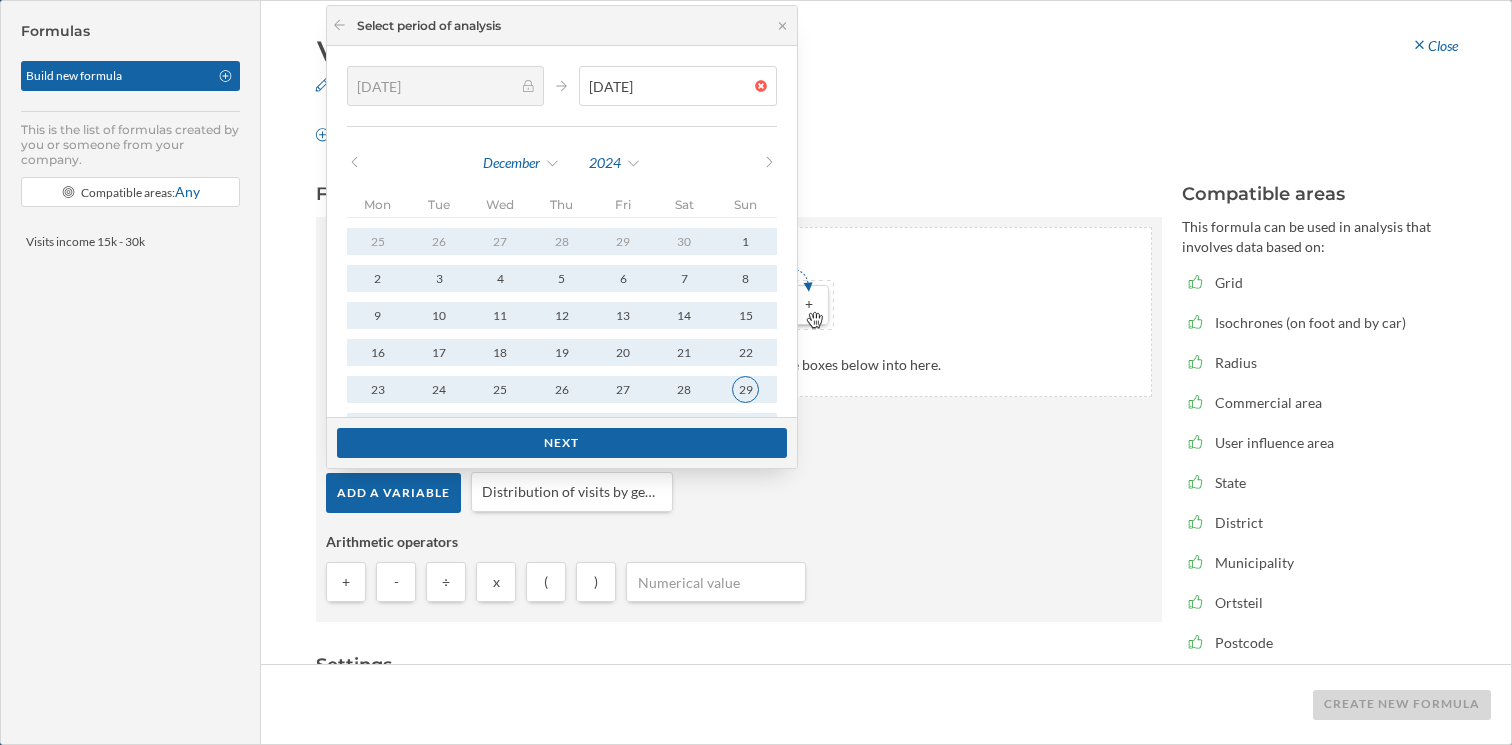 type on "[DATE]" 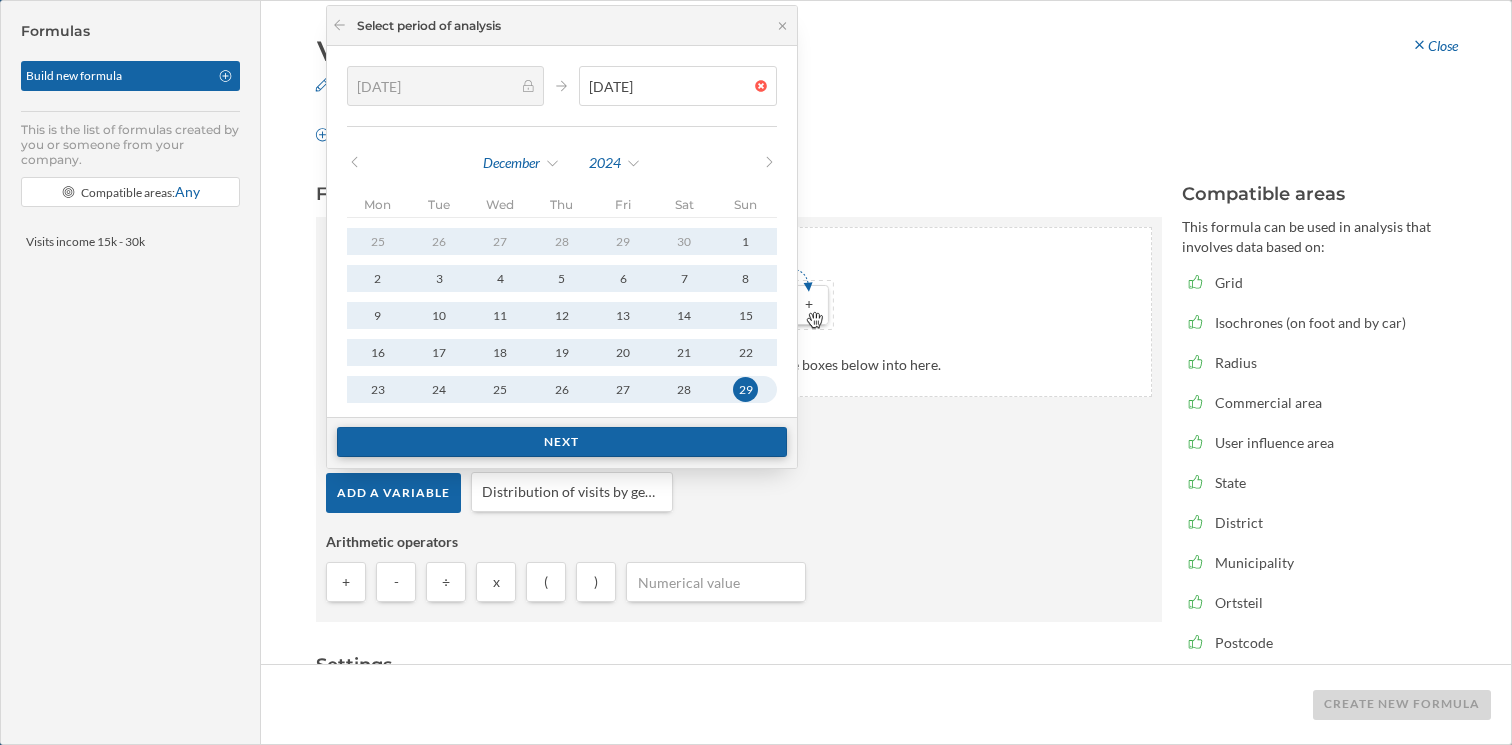 click on "Next" at bounding box center [562, 442] 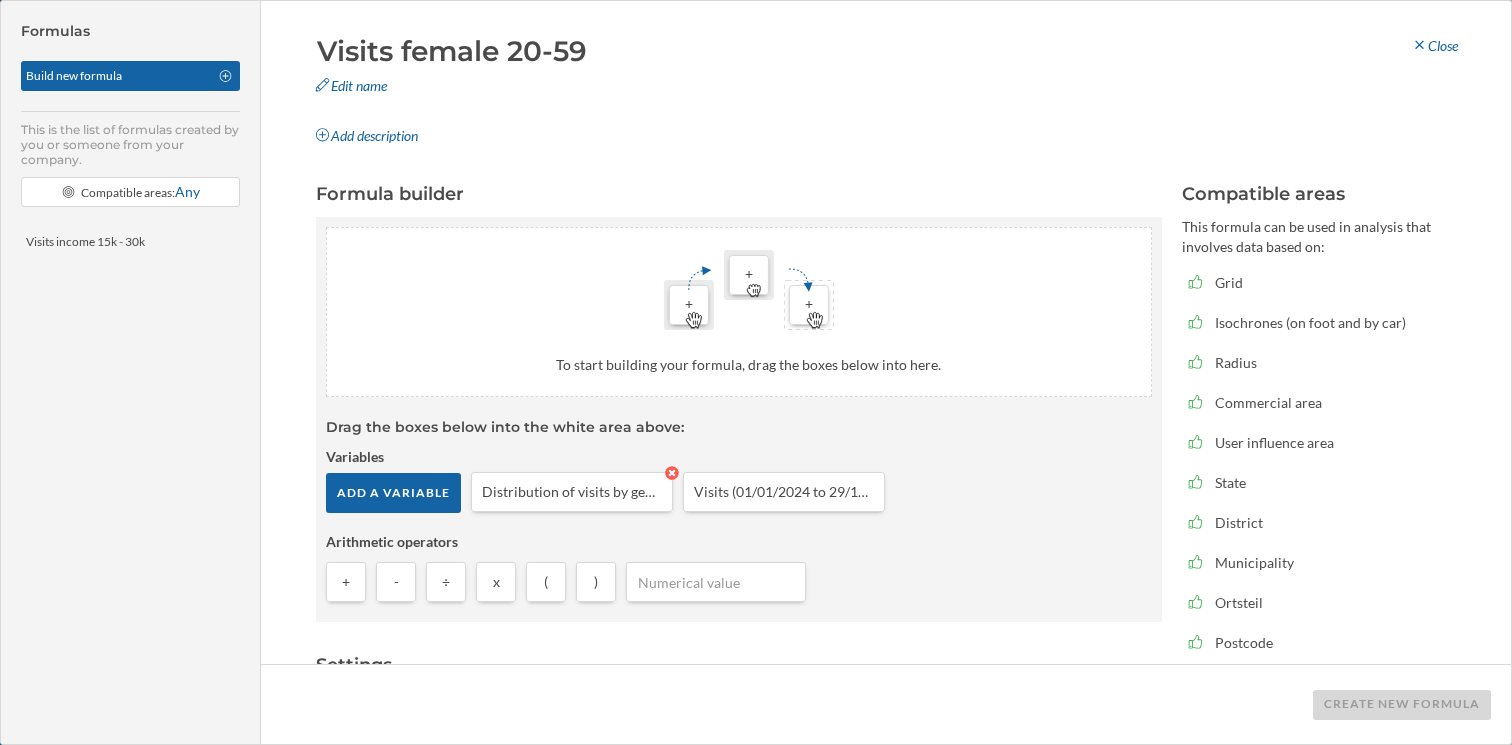 type 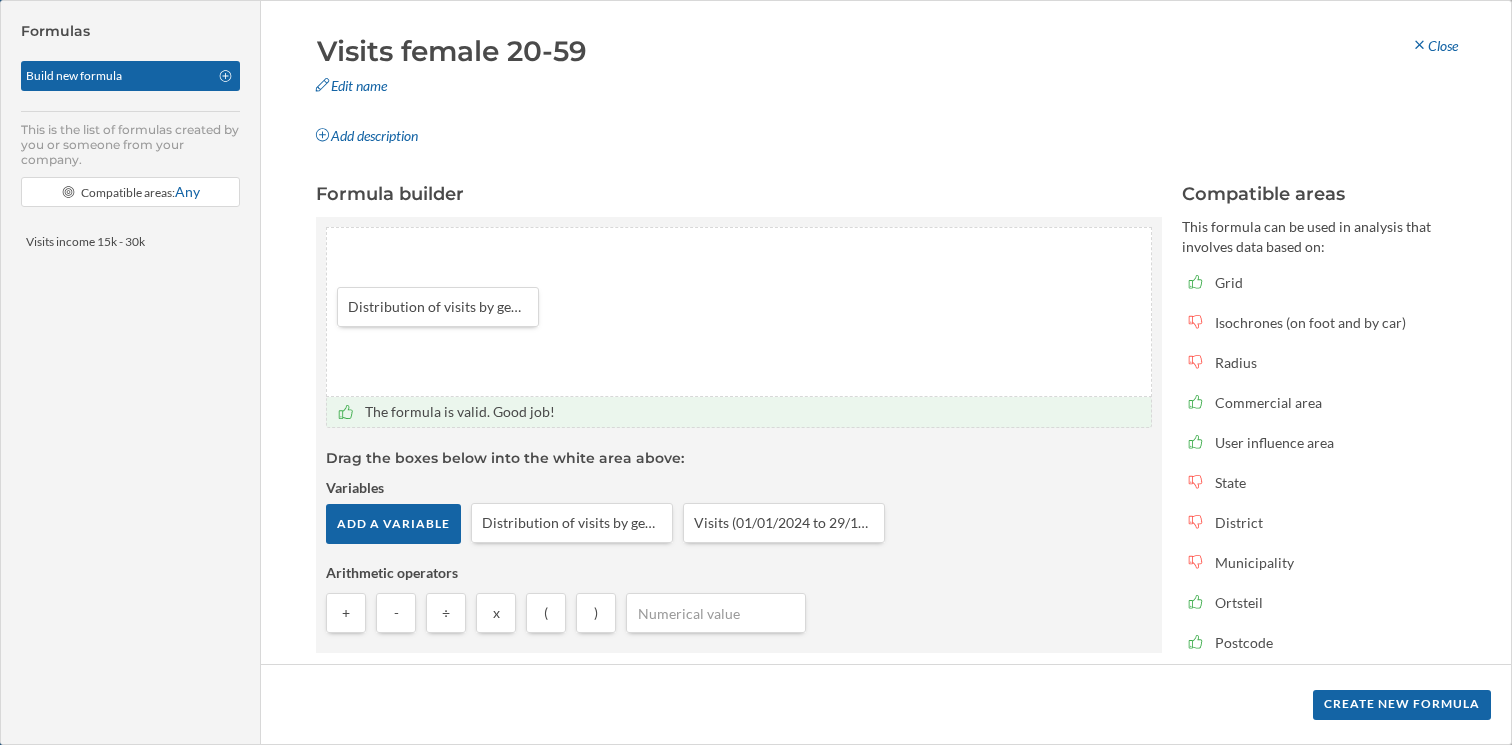 click on "x" at bounding box center [496, 613] 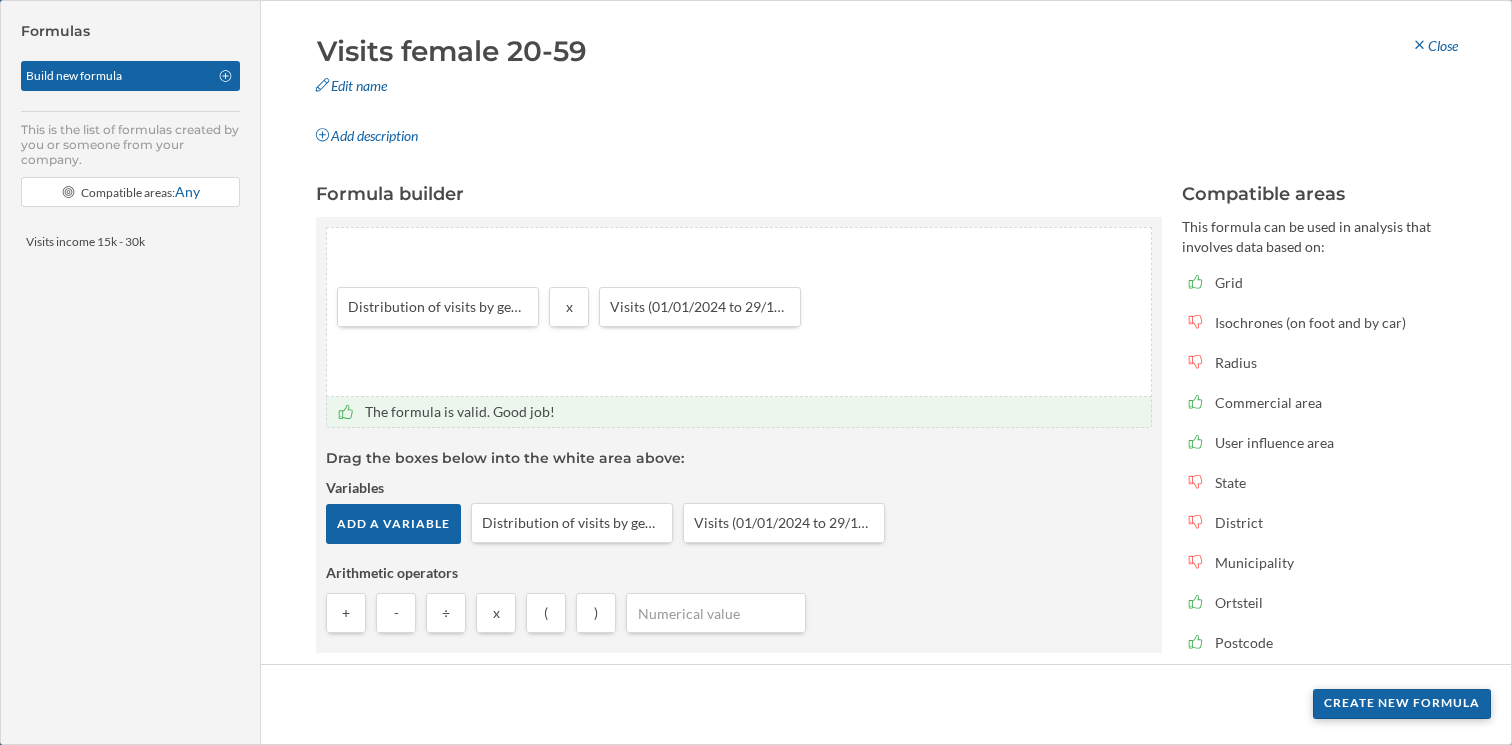 click on "Create new formula" at bounding box center [1402, 704] 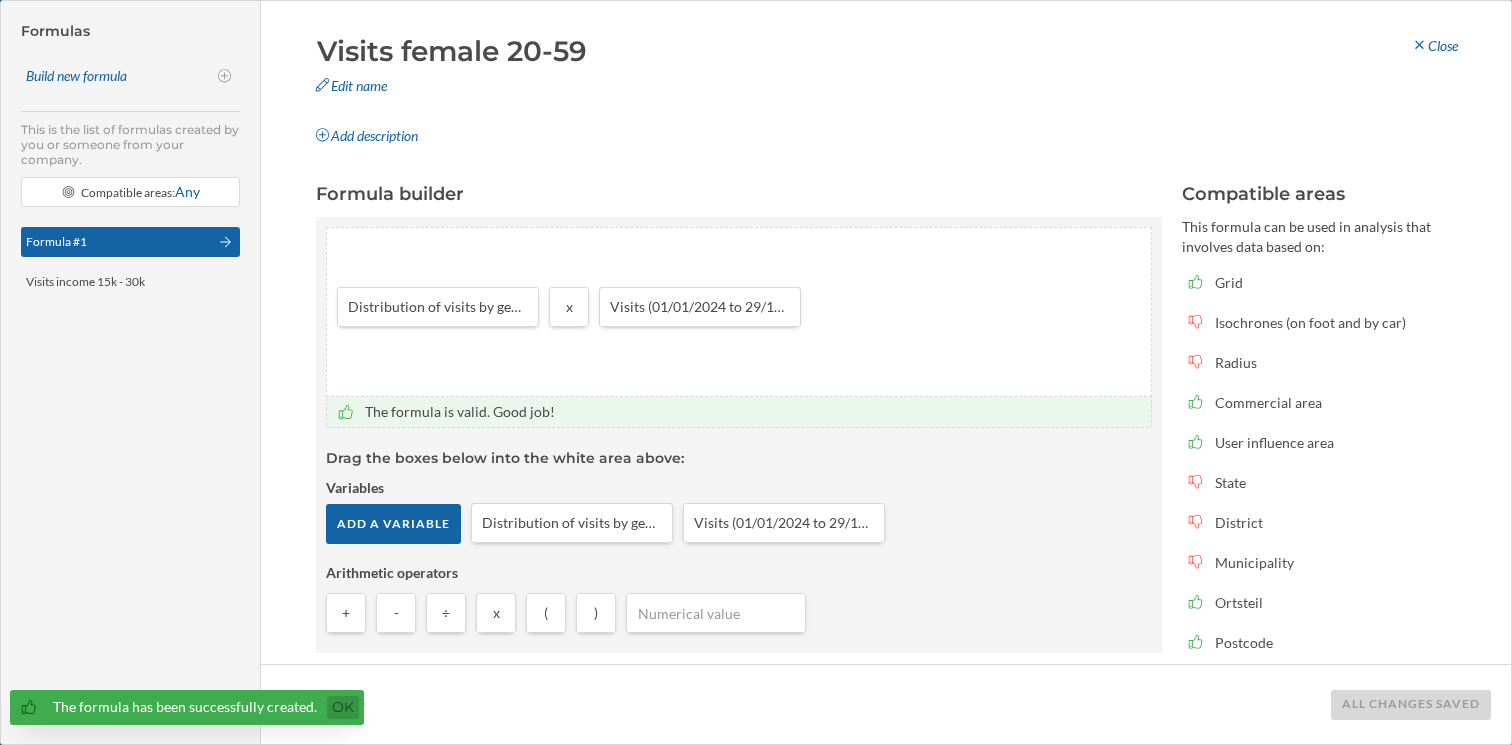 click on "Ok" at bounding box center [343, 707] 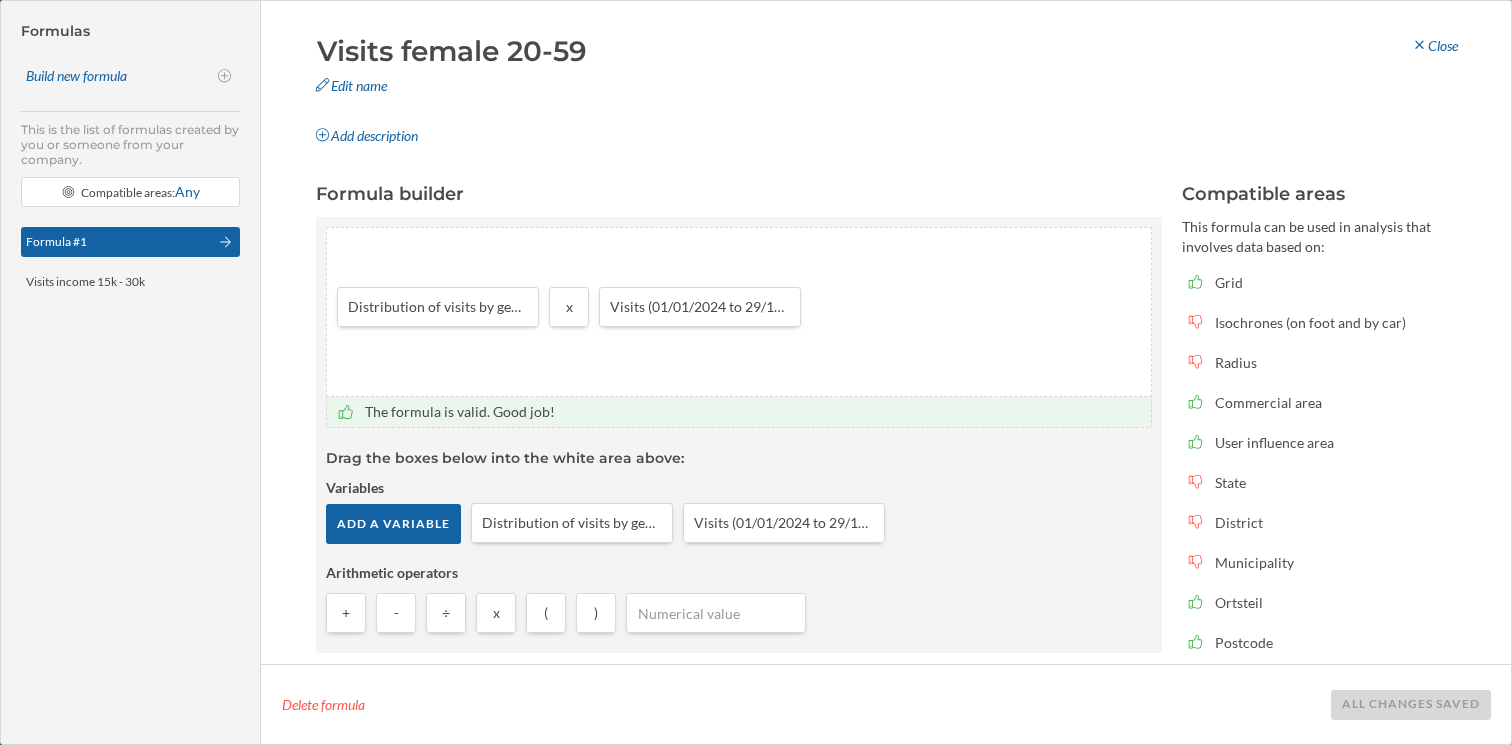 click on "Close" at bounding box center (1434, 46) 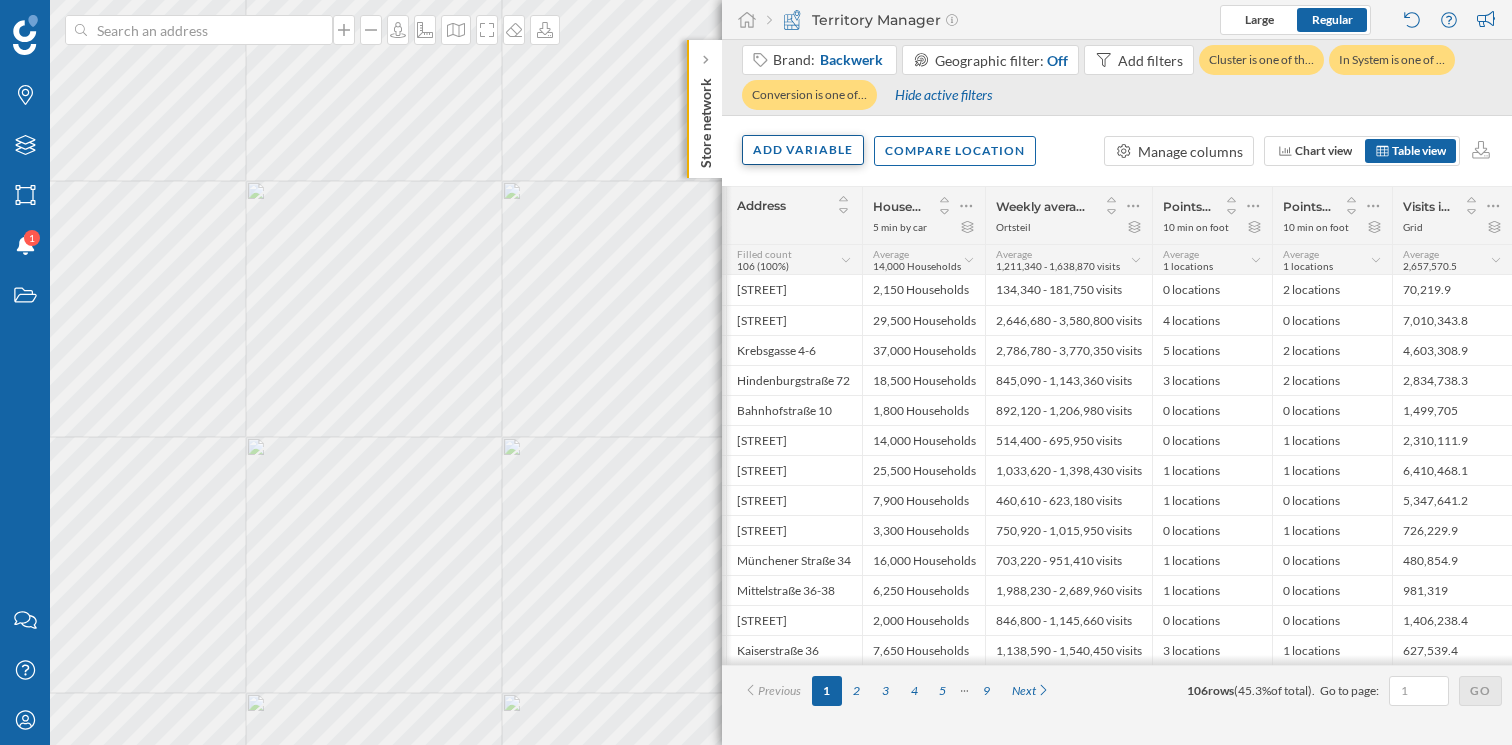 drag, startPoint x: 773, startPoint y: 144, endPoint x: 783, endPoint y: 150, distance: 11.661903 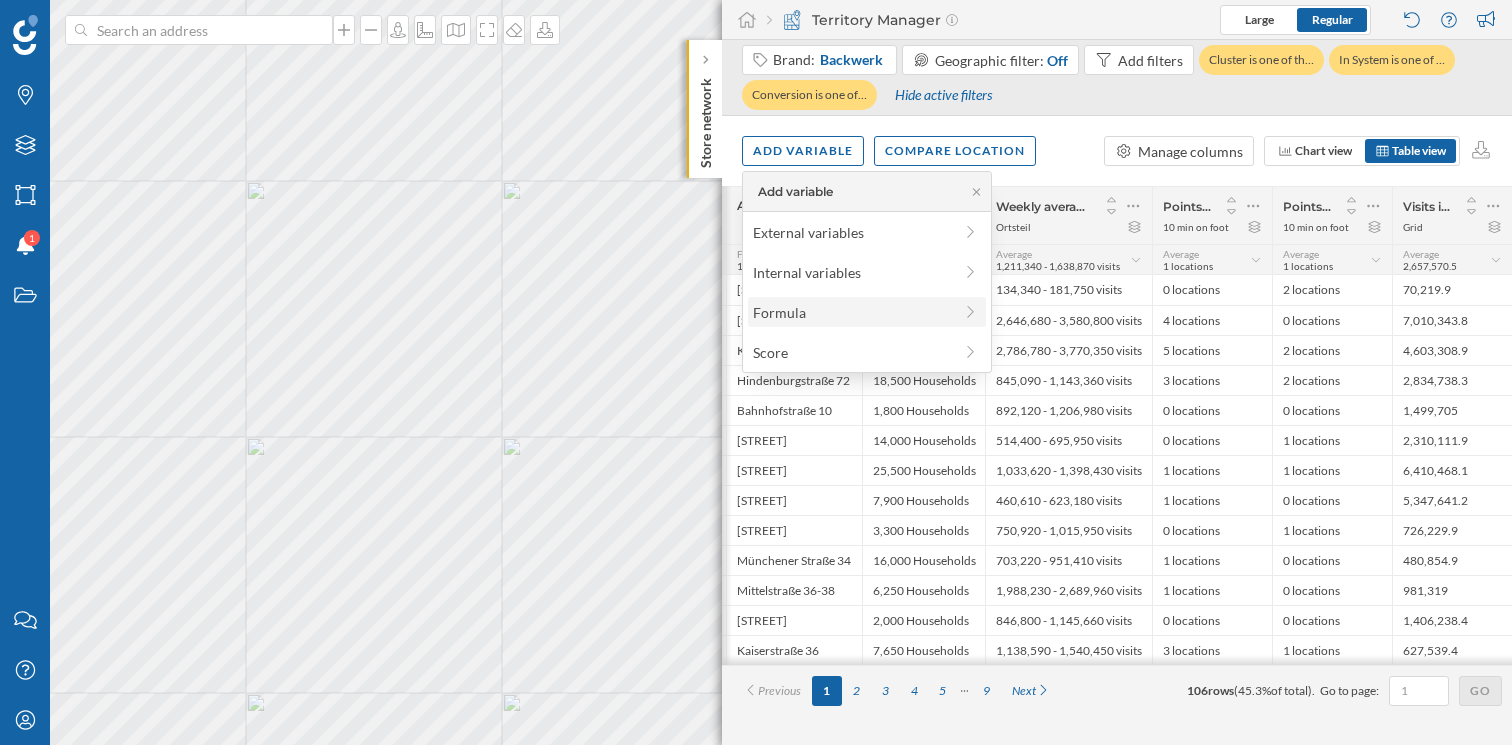 click on "Formula" at bounding box center [852, 312] 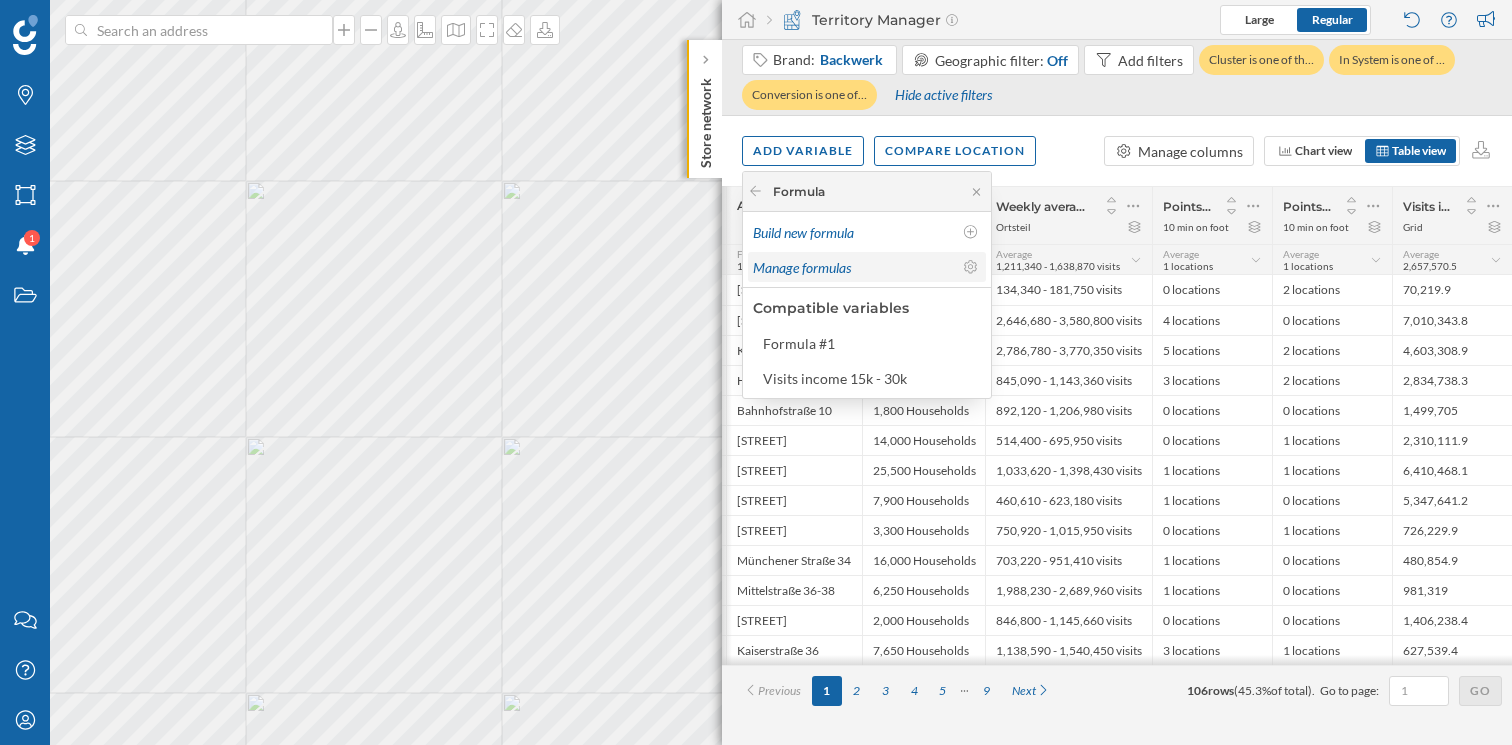 click on "Manage formulas" at bounding box center [802, 267] 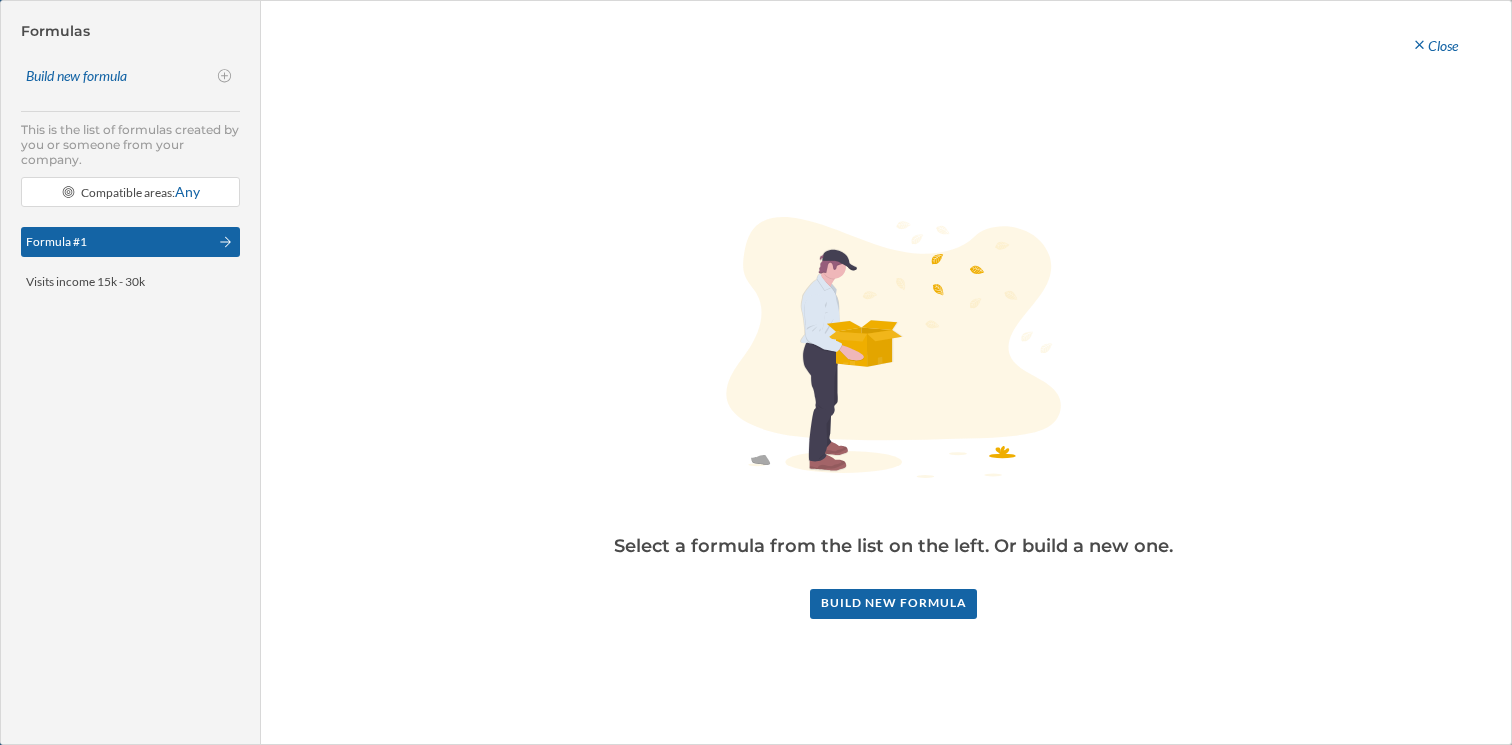 click on "Formula #1" at bounding box center [130, 242] 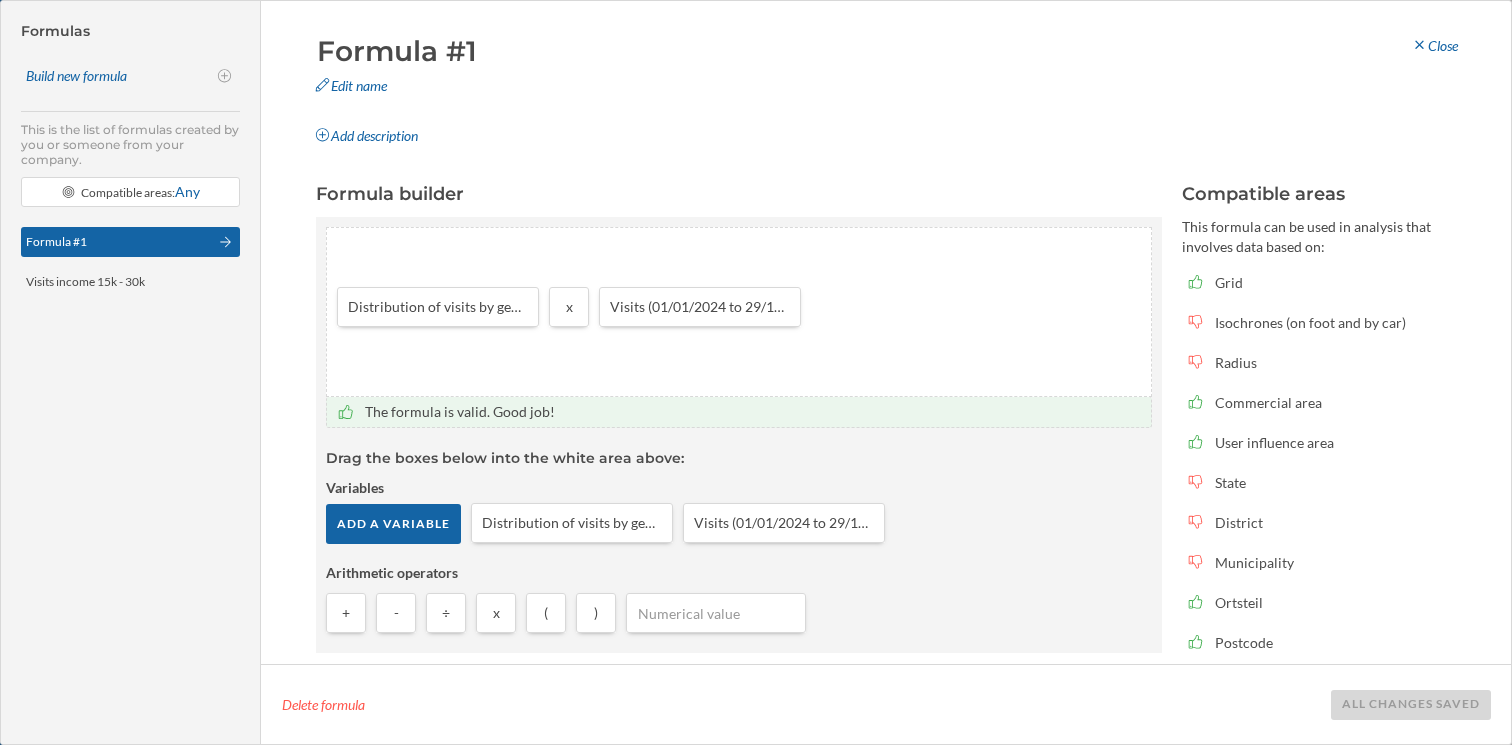 click on "Formula #1" at bounding box center [511, 51] 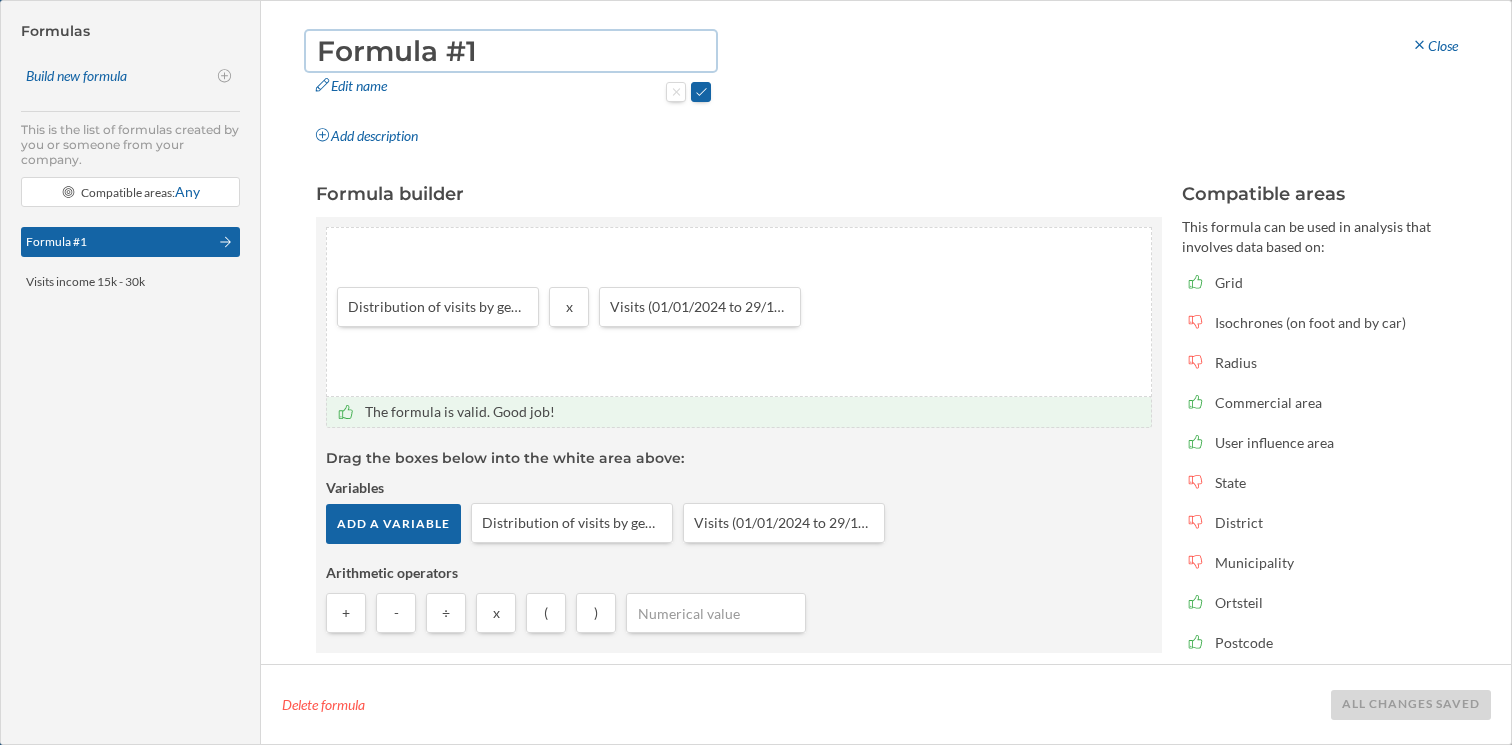 drag, startPoint x: 496, startPoint y: 51, endPoint x: 286, endPoint y: 37, distance: 210.46616 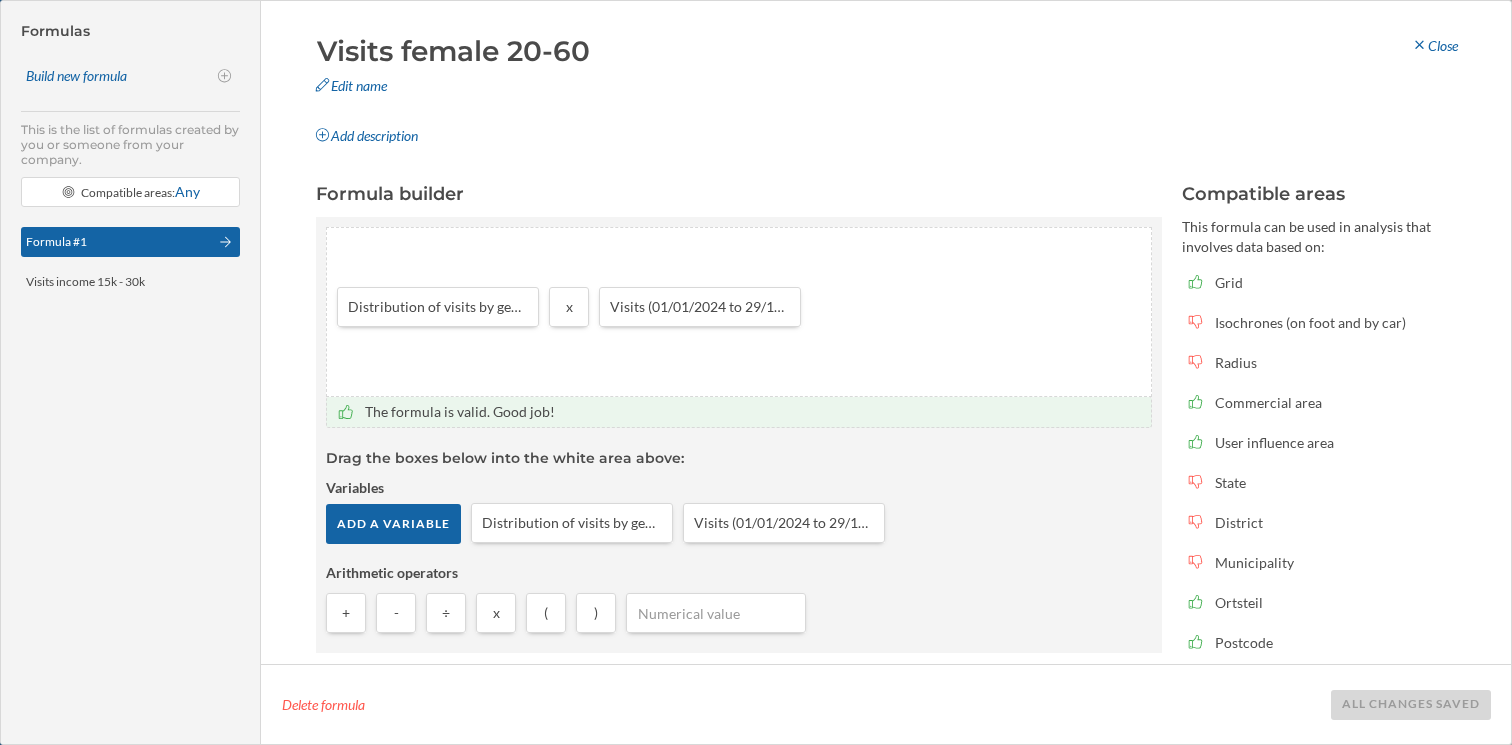 type on "Visits female 20-60" 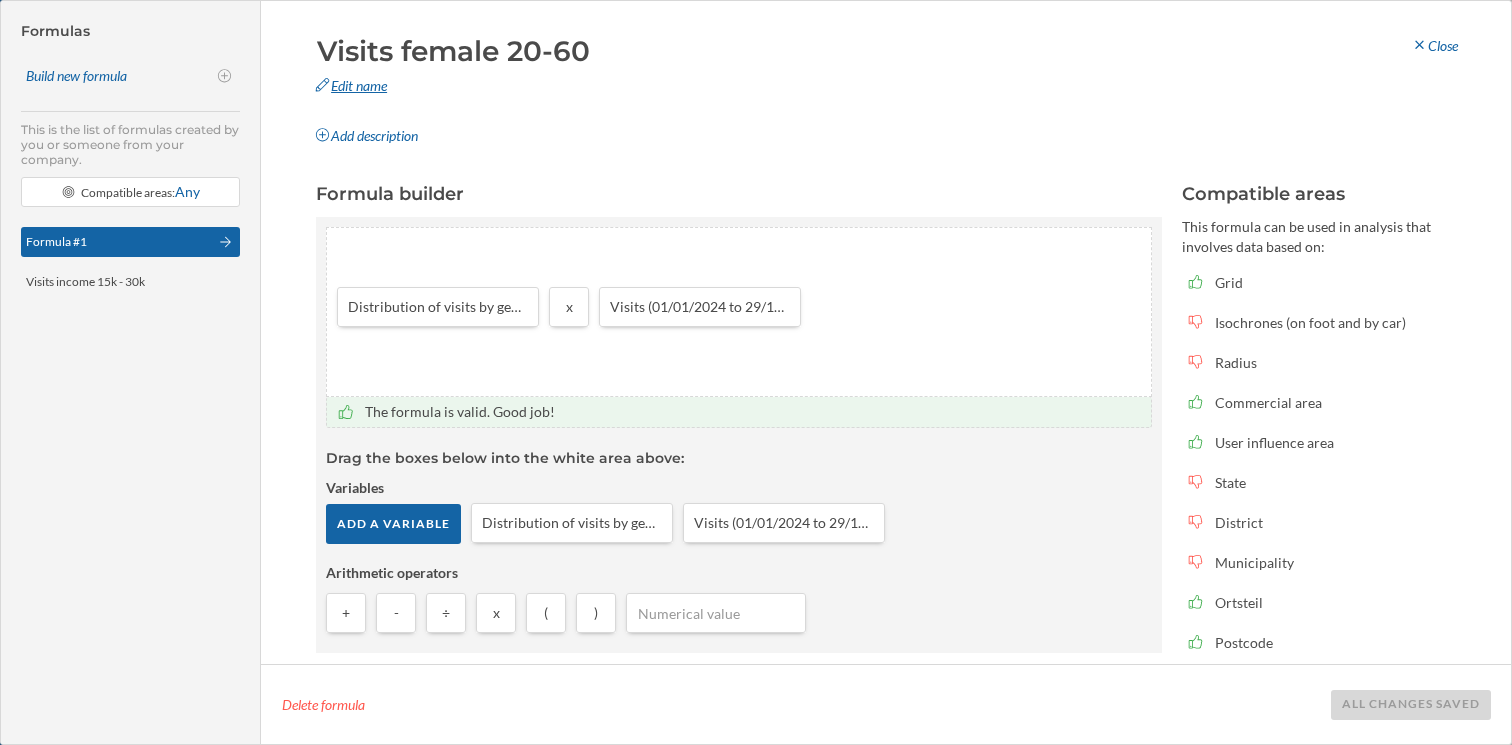 click on "Edit name" at bounding box center (506, 86) 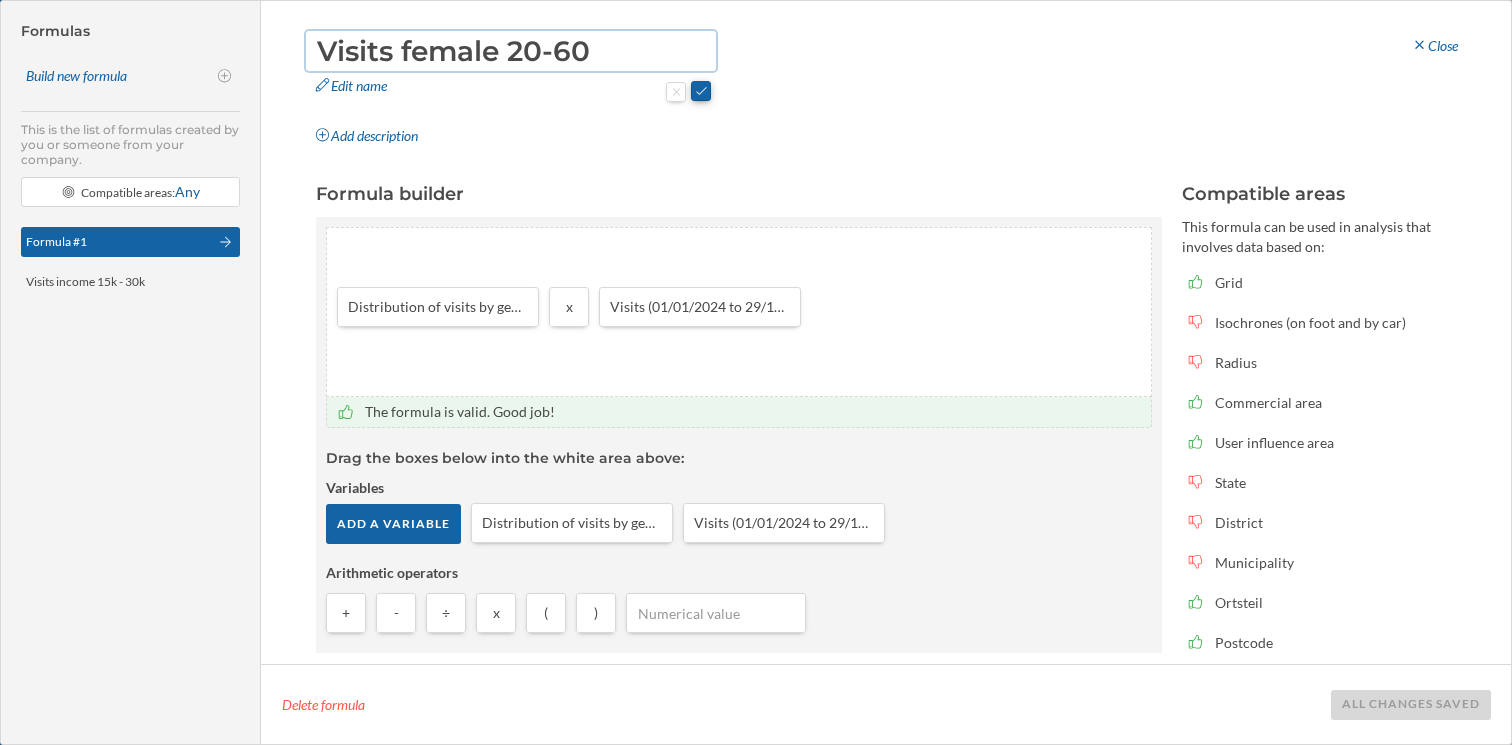 click at bounding box center (701, 91) 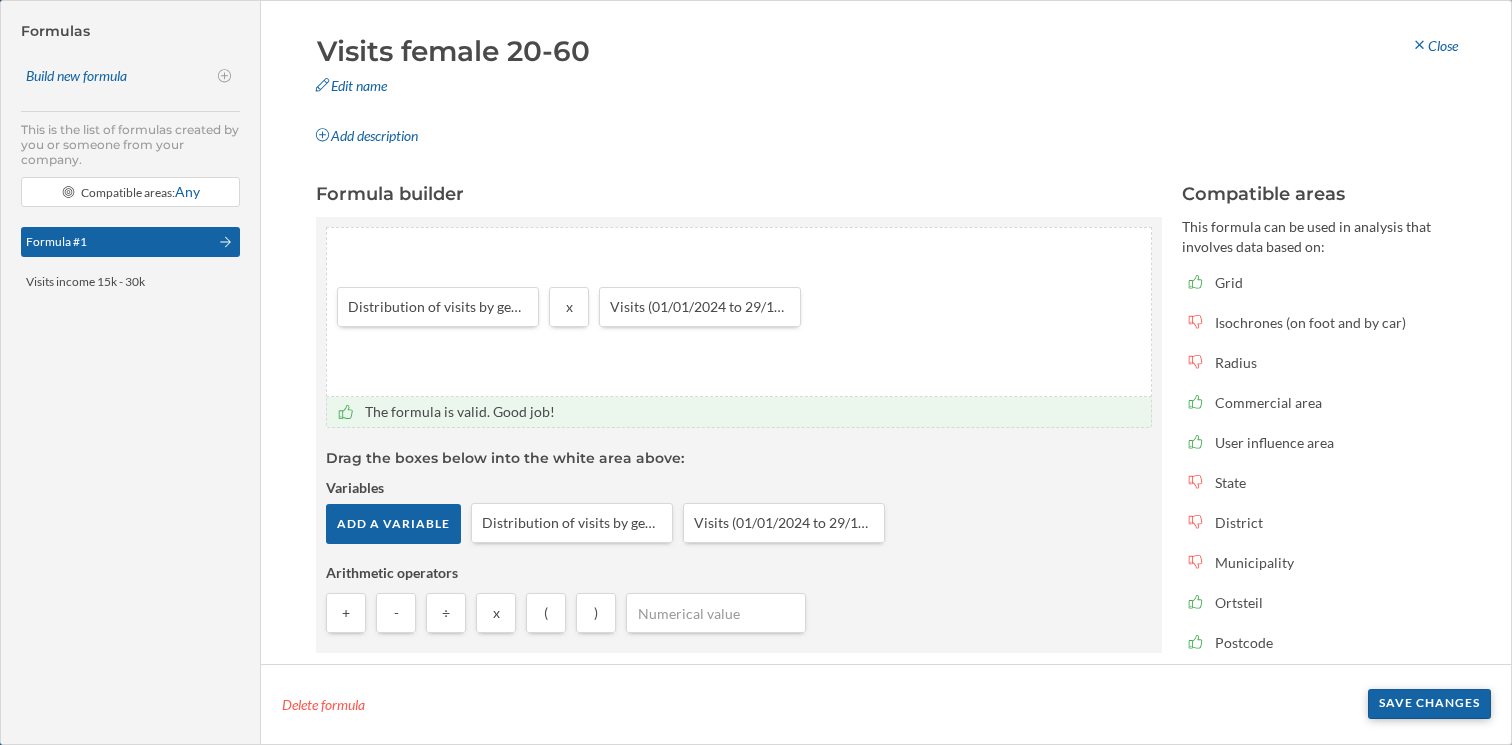 click on "Save changes" at bounding box center (1429, 704) 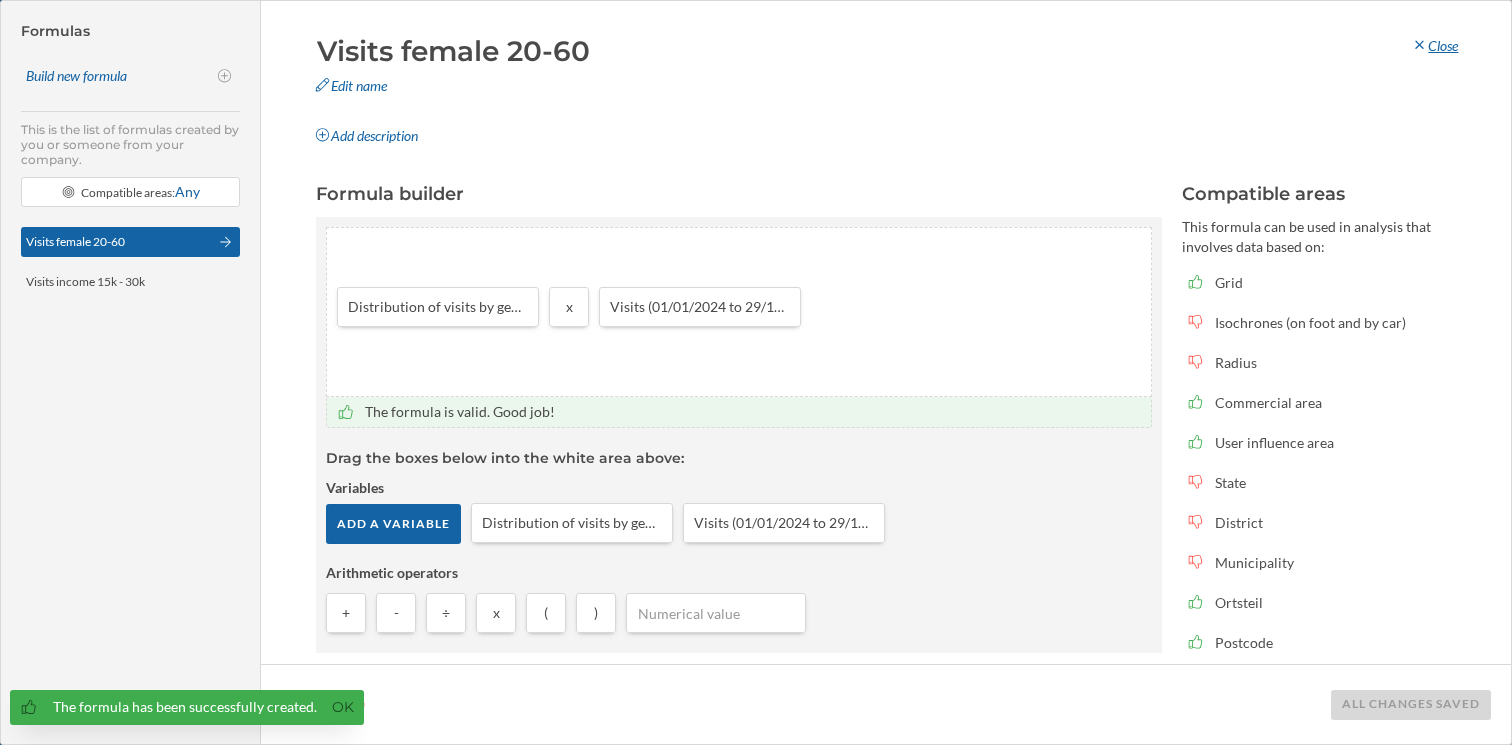 click on "Close" at bounding box center (1434, 46) 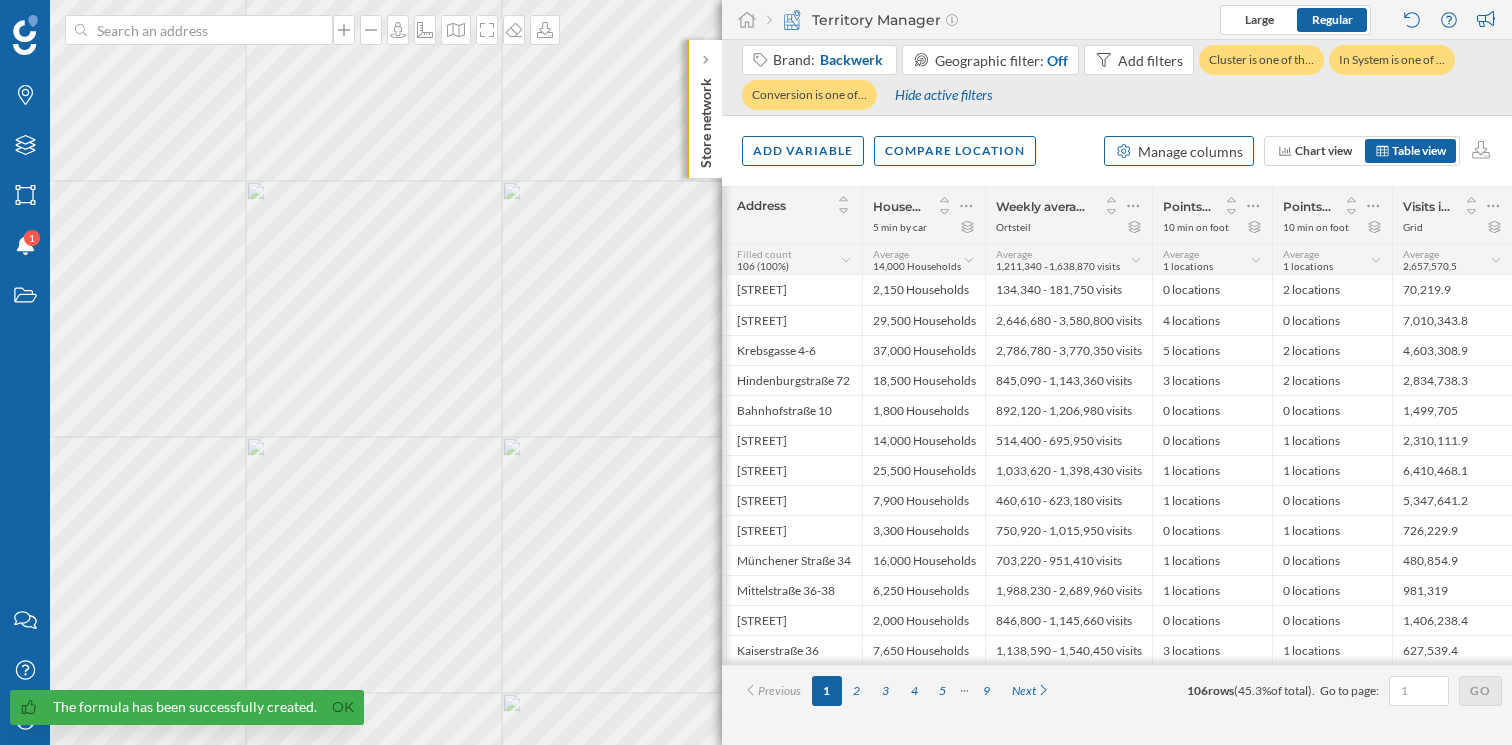 click on "Manage columns" at bounding box center [1190, 151] 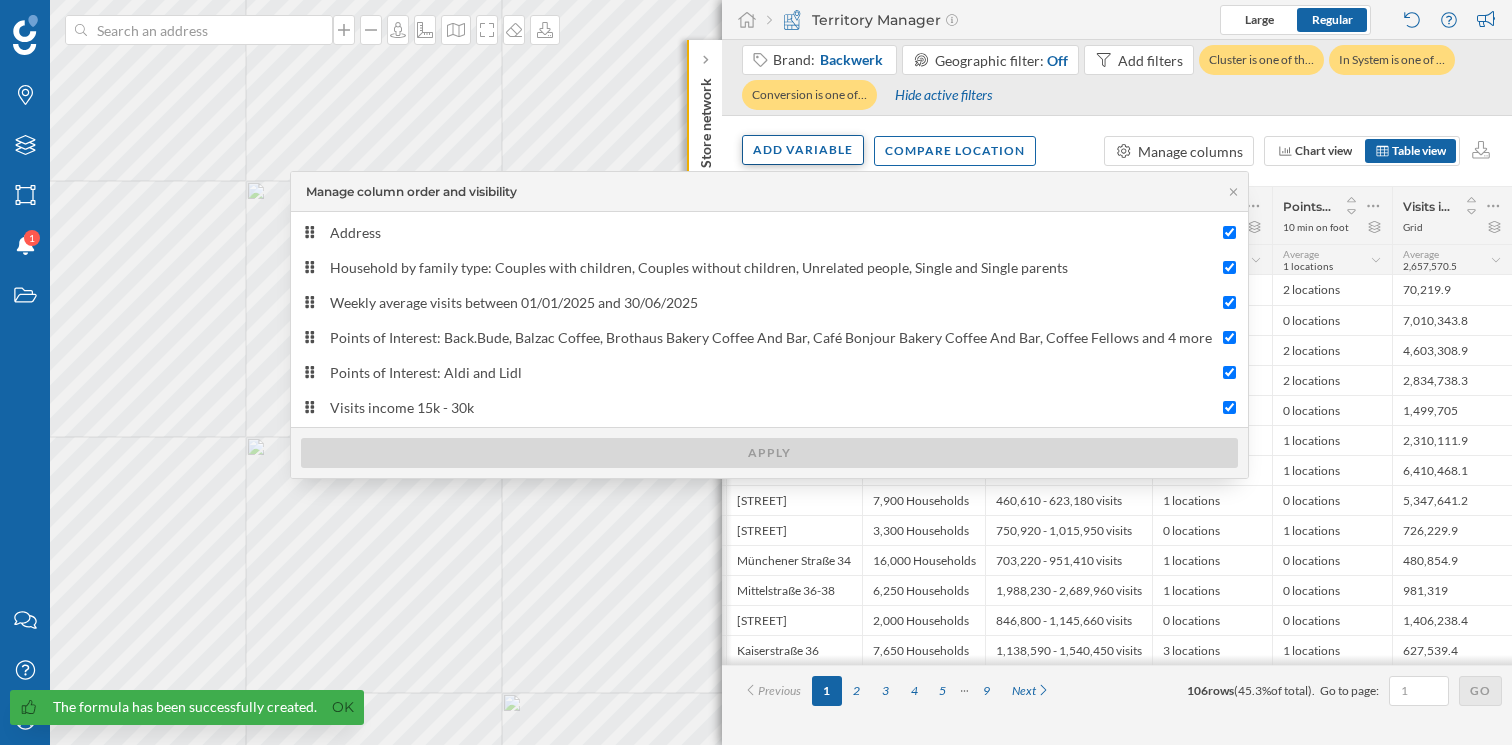 click on "Add variable" at bounding box center (803, 150) 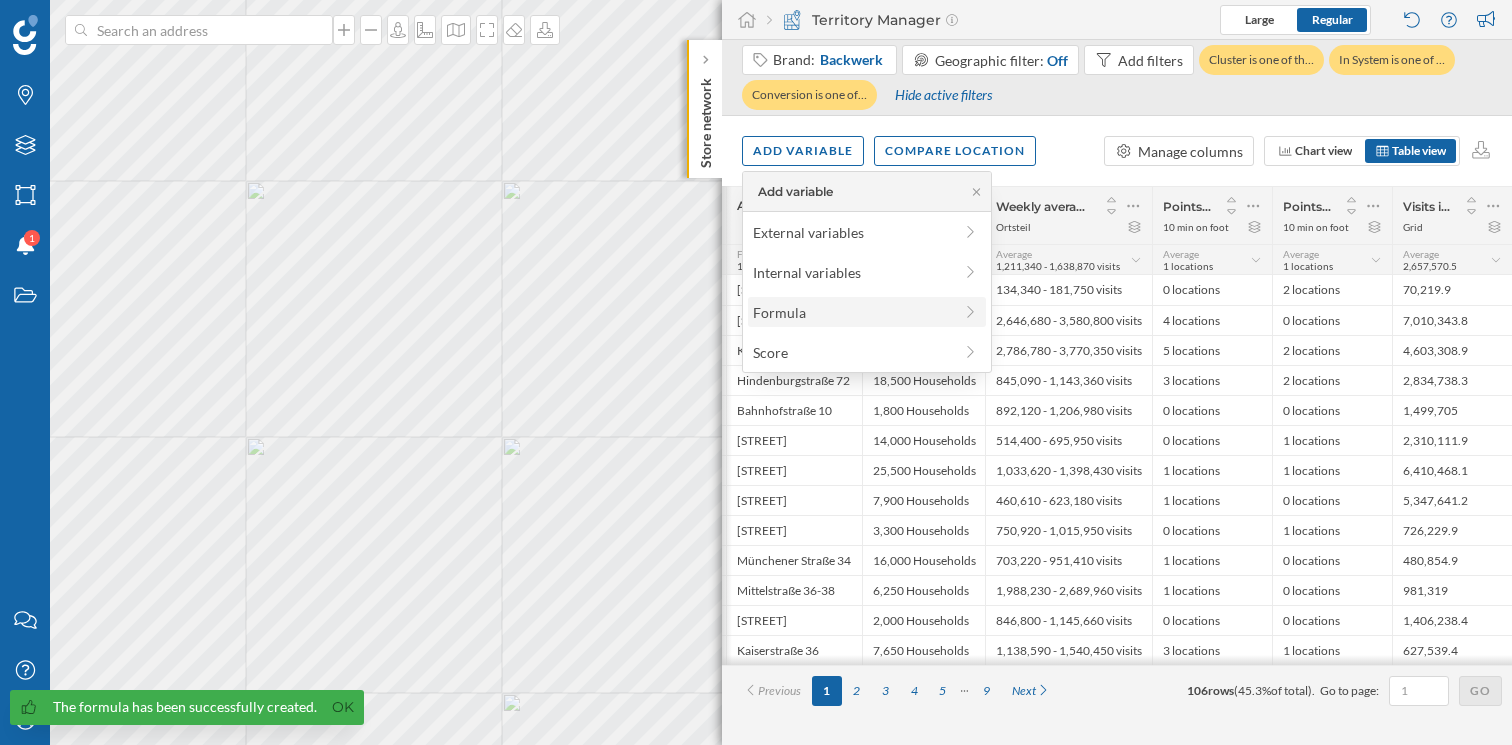 click on "Formula" at bounding box center (852, 312) 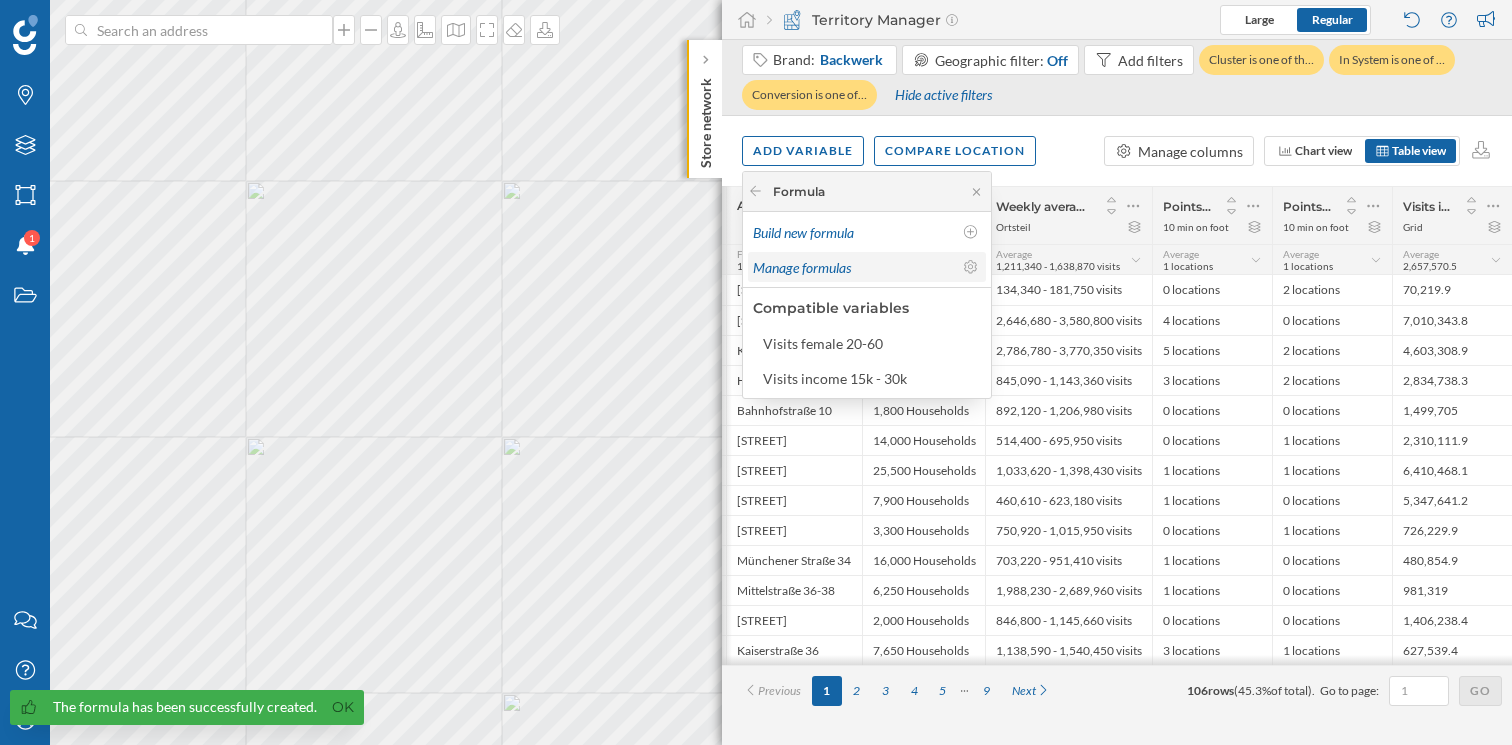 click on "Manage formulas" at bounding box center (852, 267) 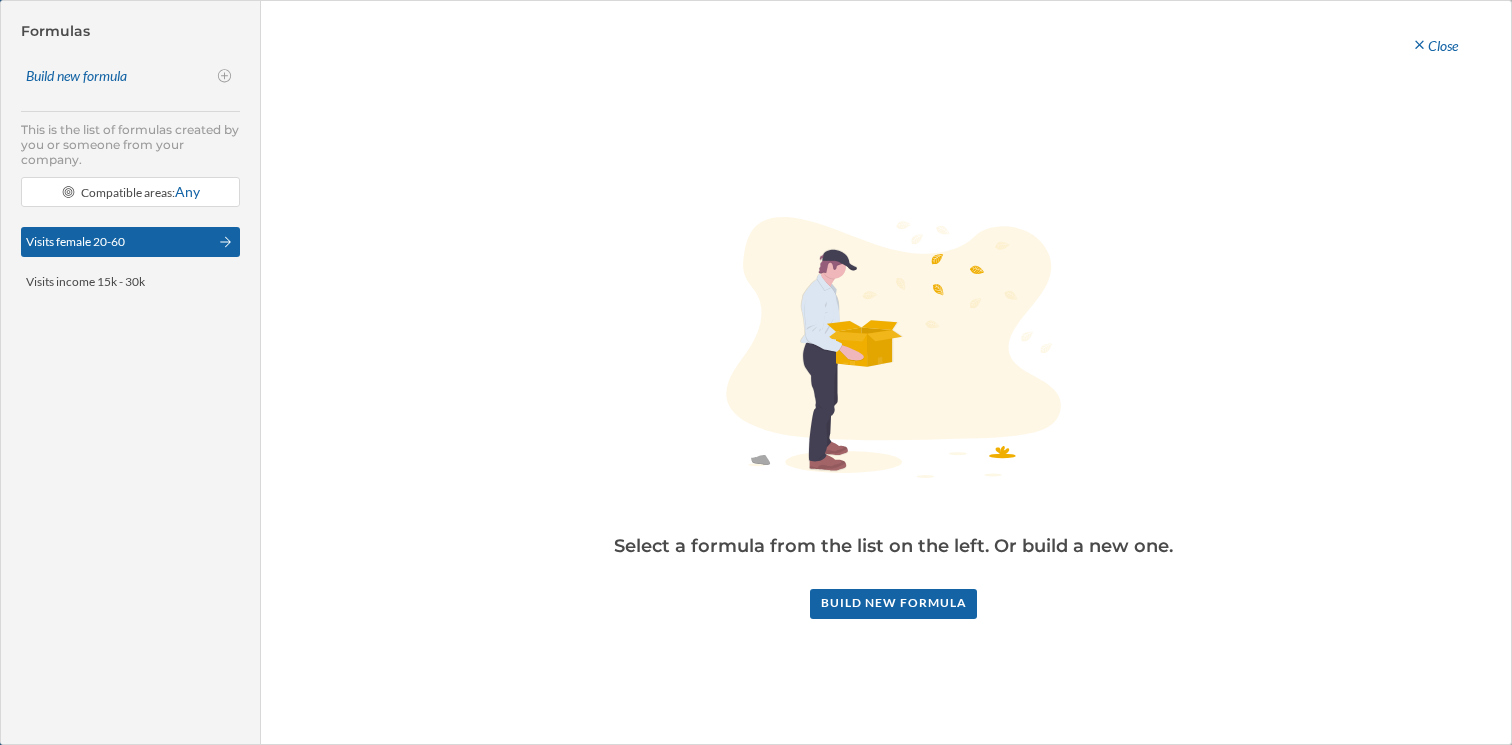 click on "Visits female 20-60" at bounding box center [75, 241] 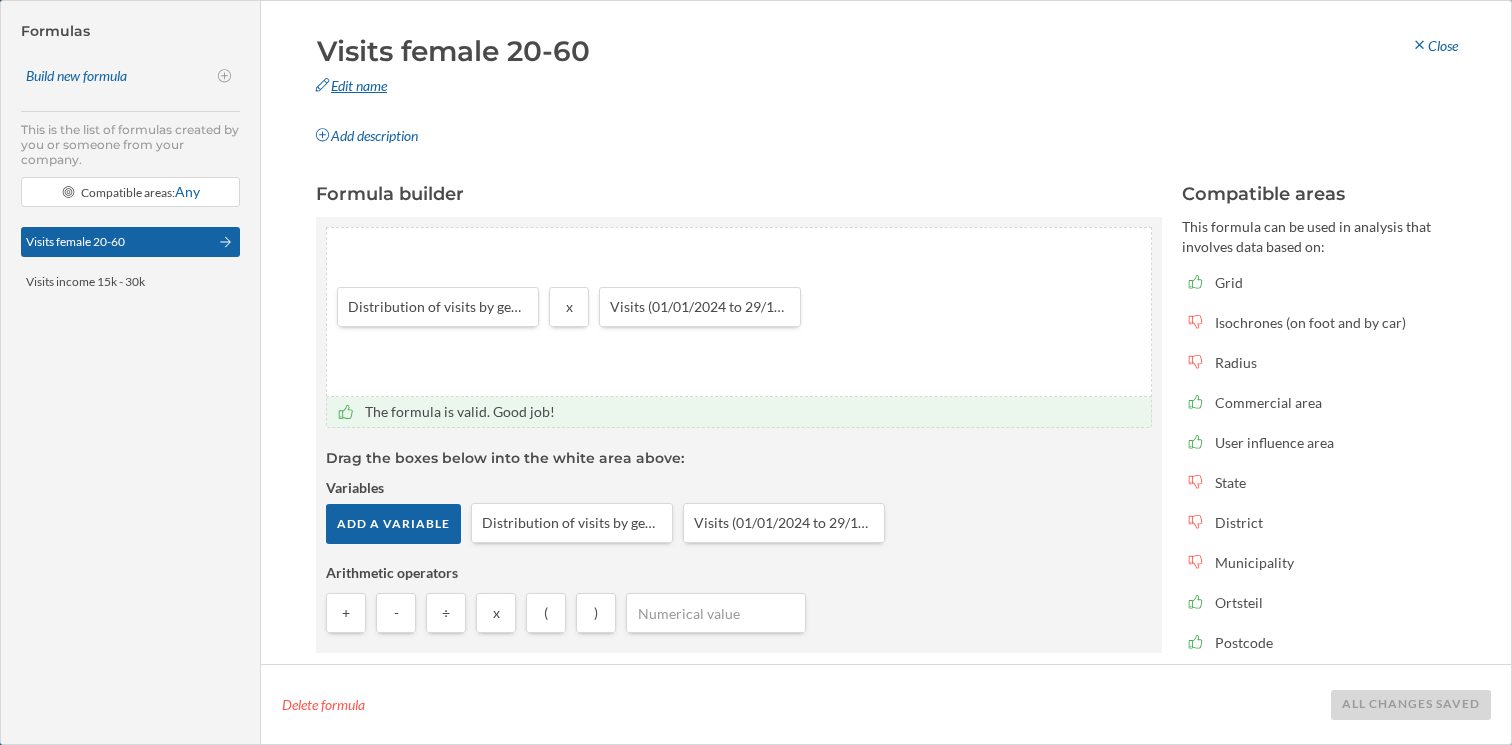 click on "Edit name" at bounding box center (506, 86) 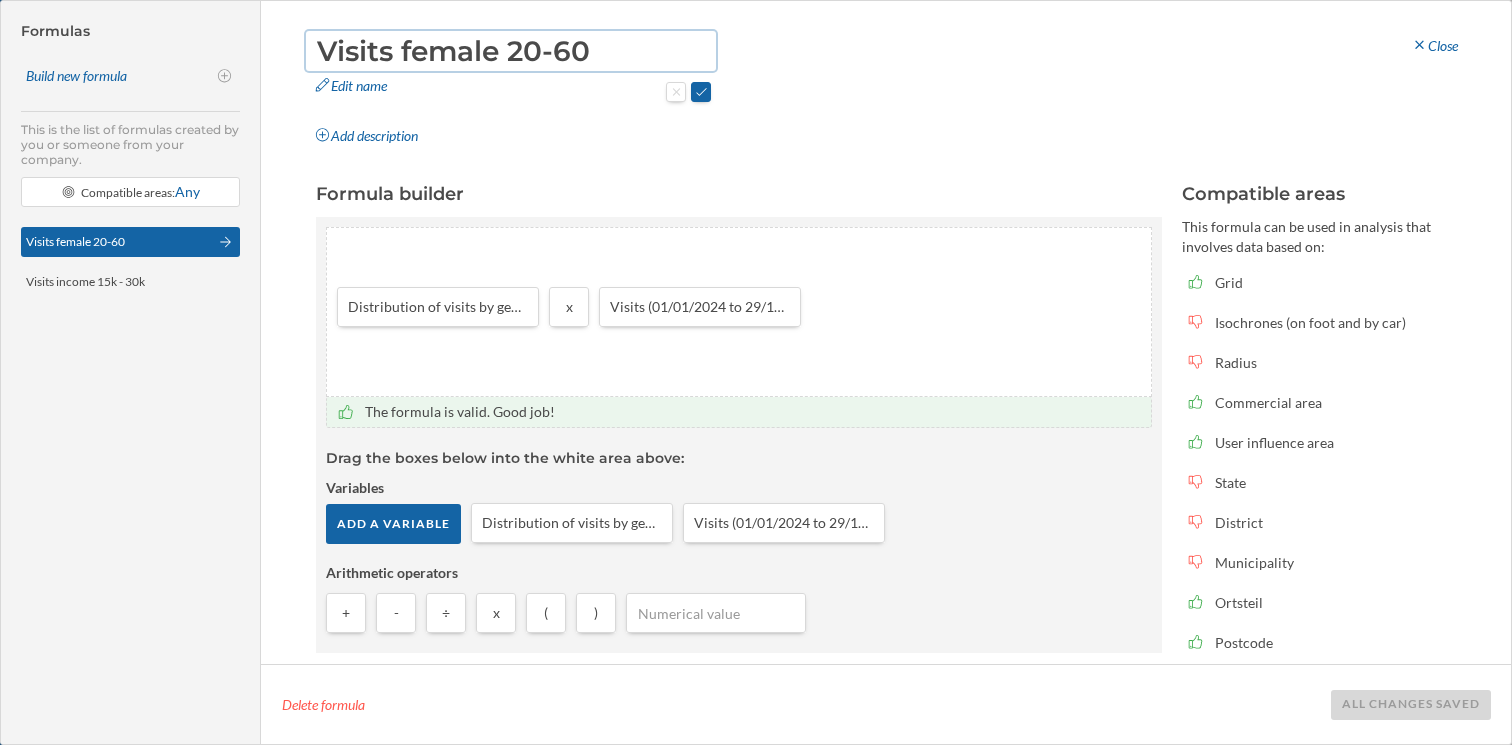click on "Visits female 20-60" at bounding box center [511, 51] 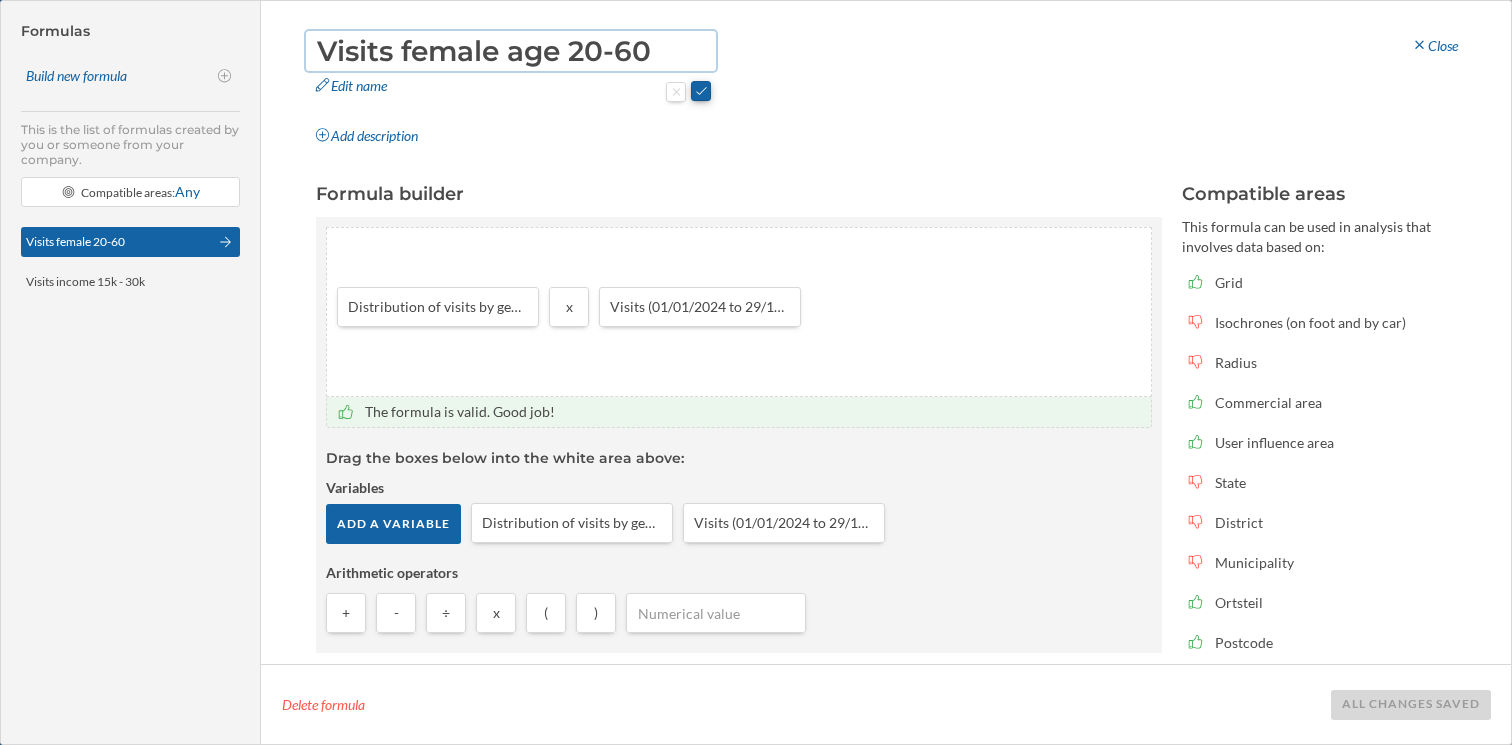 type on "Visits female age 20-60" 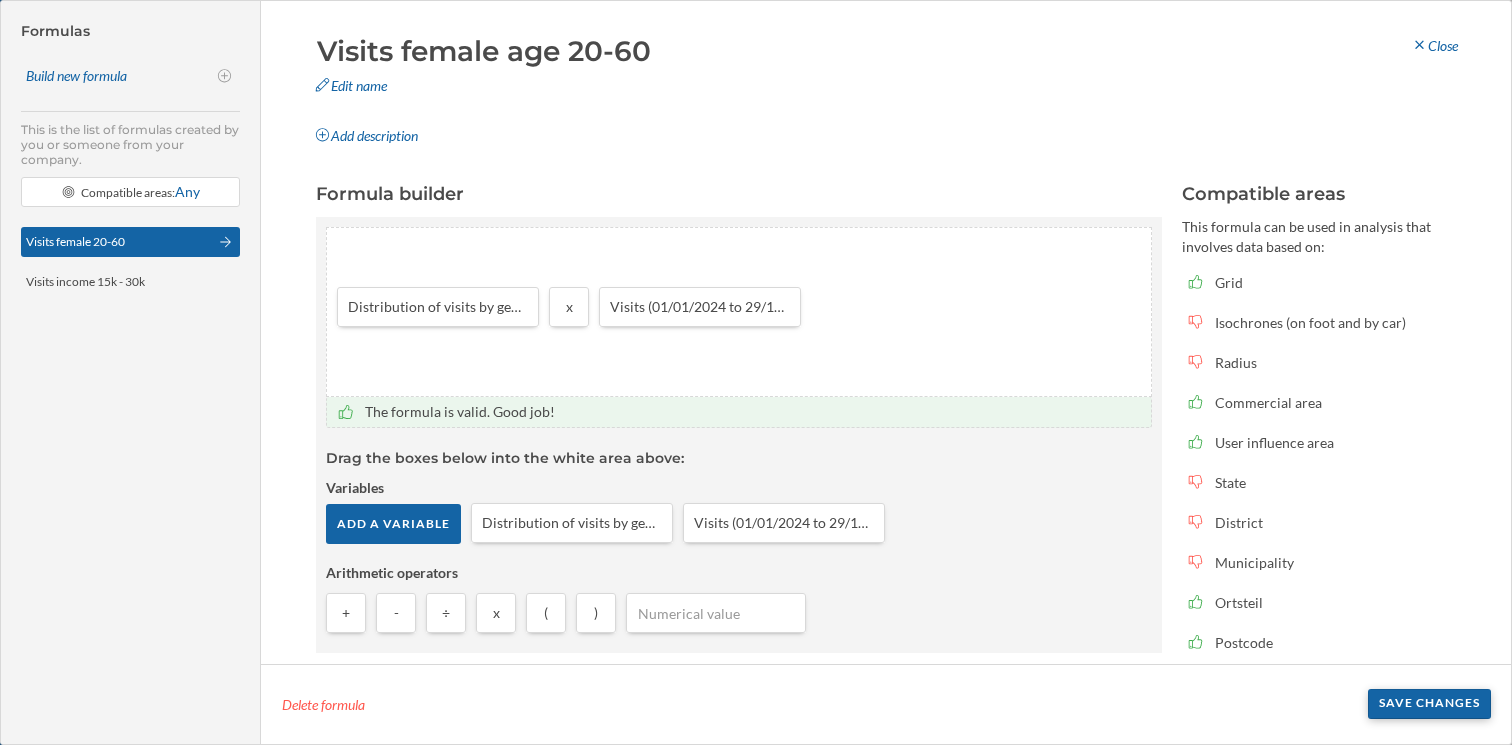 click on "Save changes" at bounding box center [1429, 704] 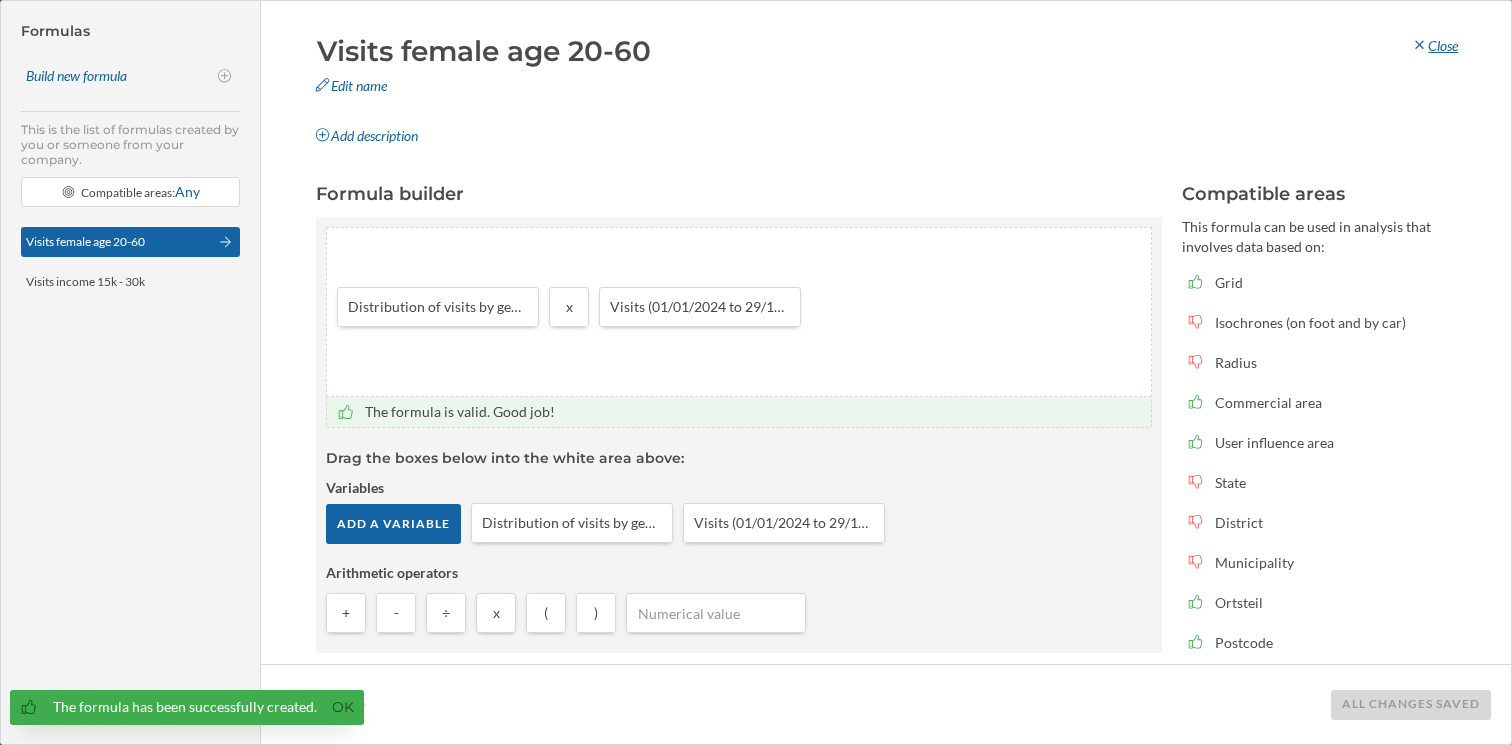 click on "Close" at bounding box center (1434, 46) 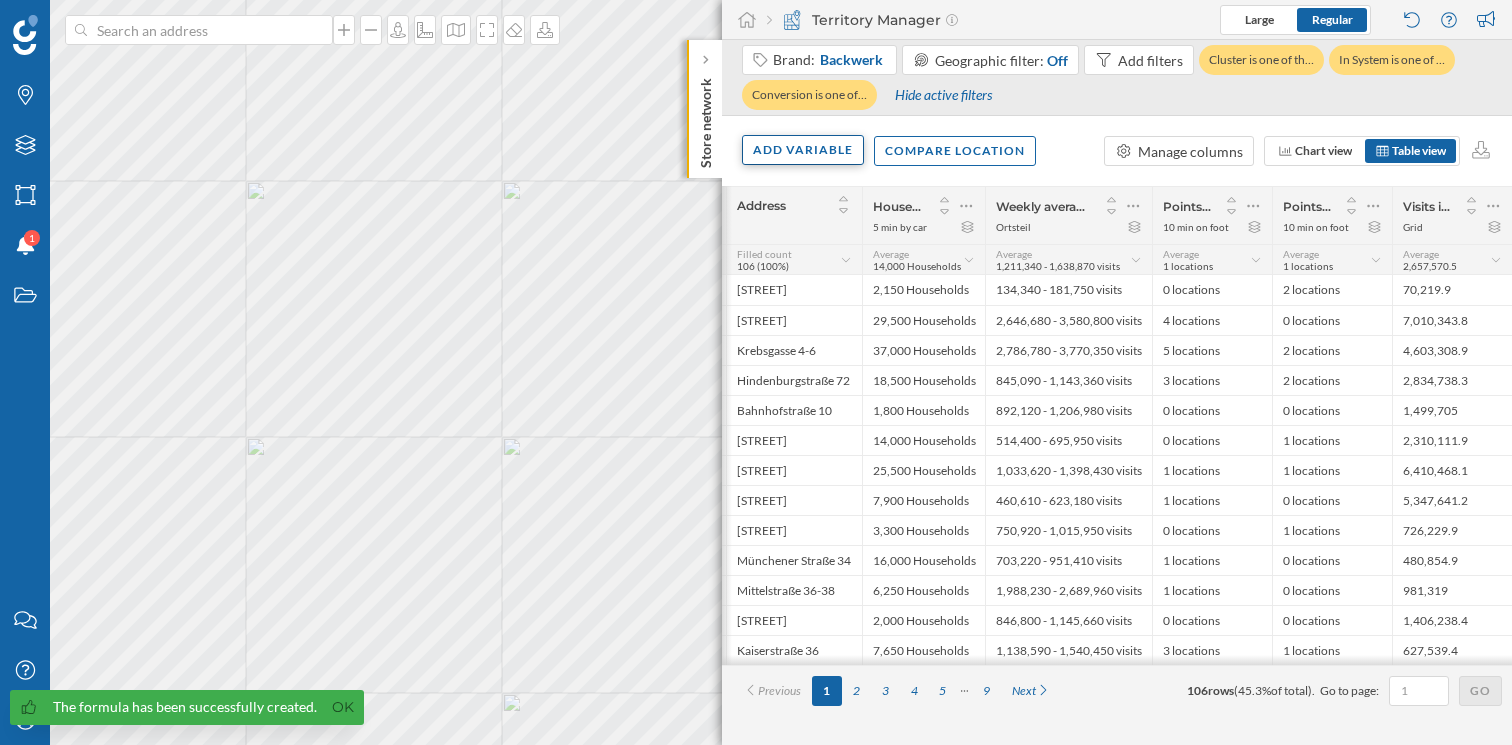 click on "Add variable" at bounding box center (803, 150) 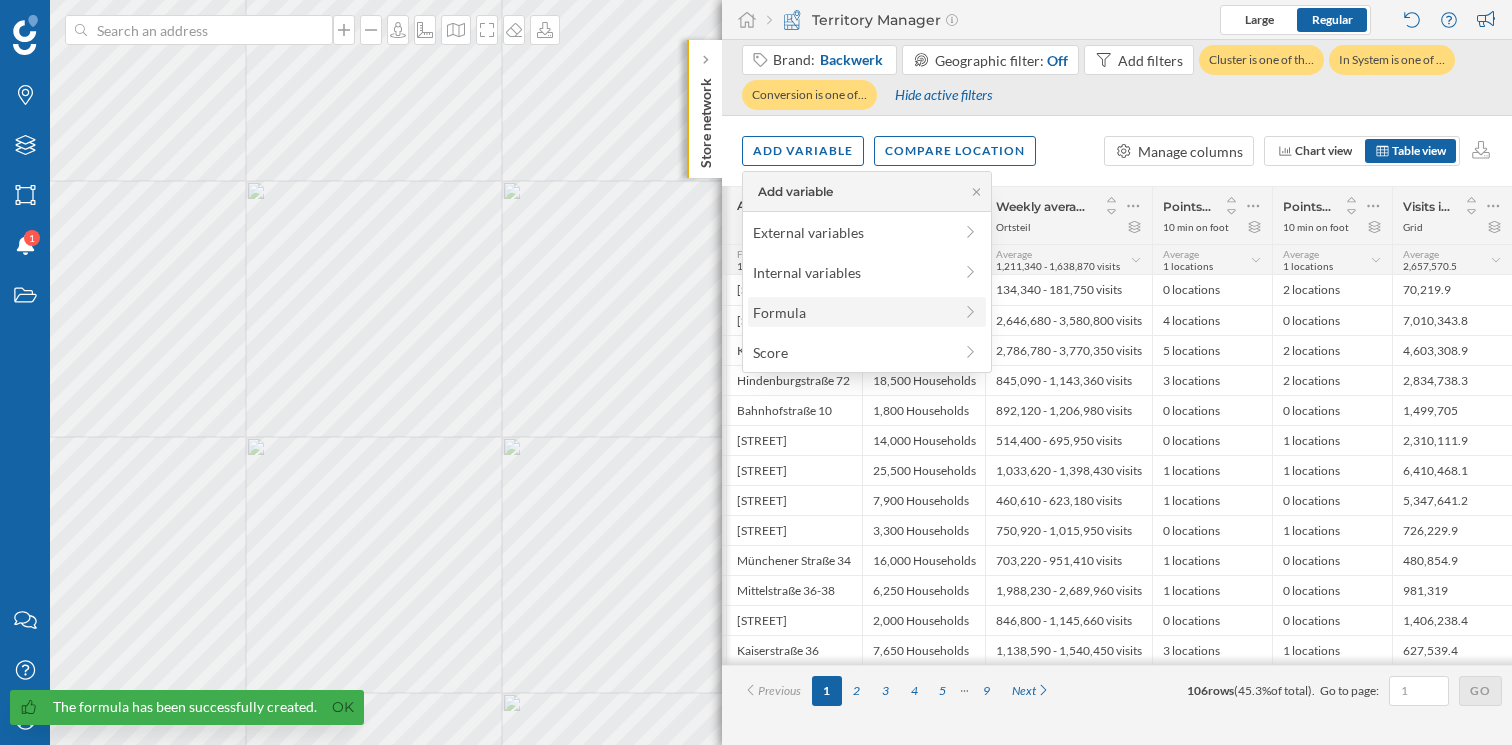 click on "Formula" at bounding box center (852, 312) 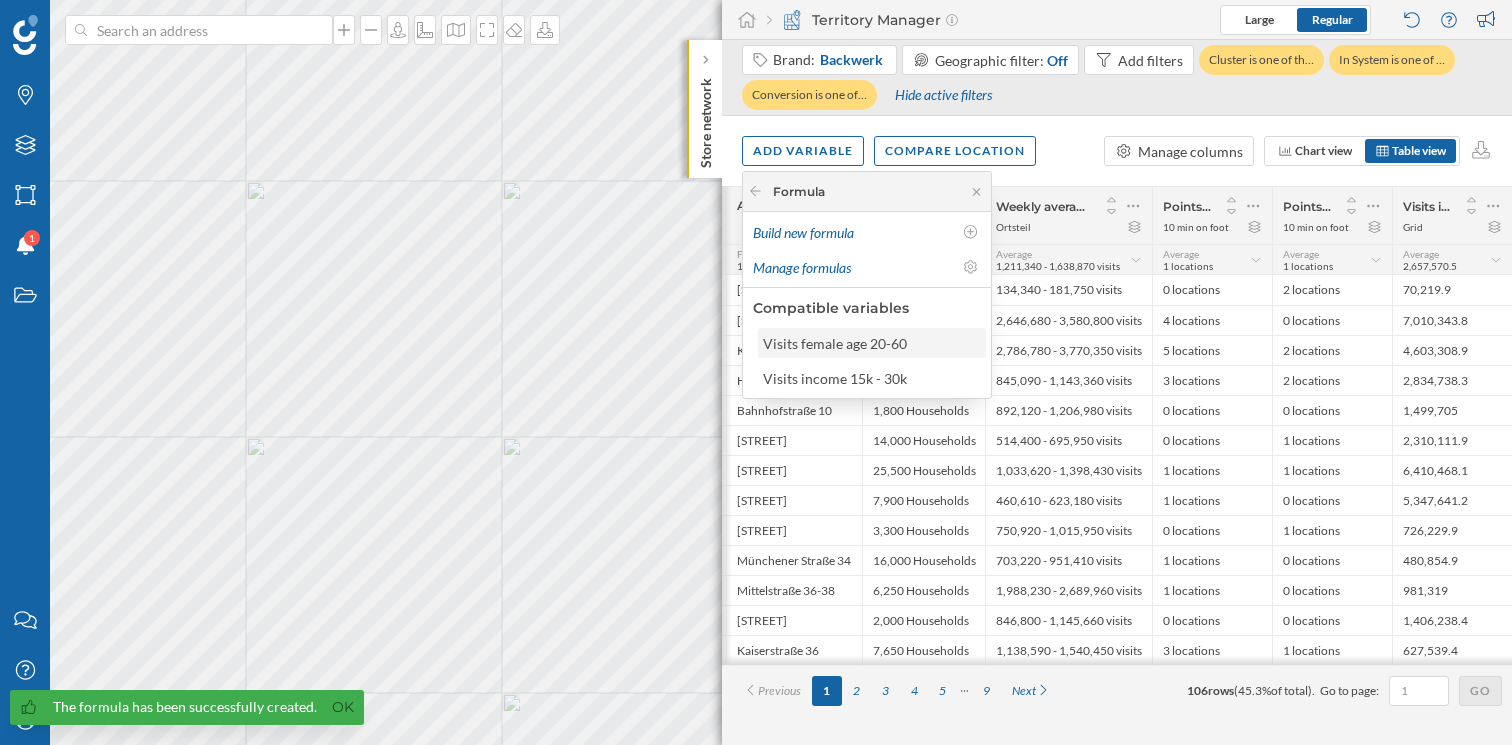 click on "Visits female age 20-60" at bounding box center [835, 343] 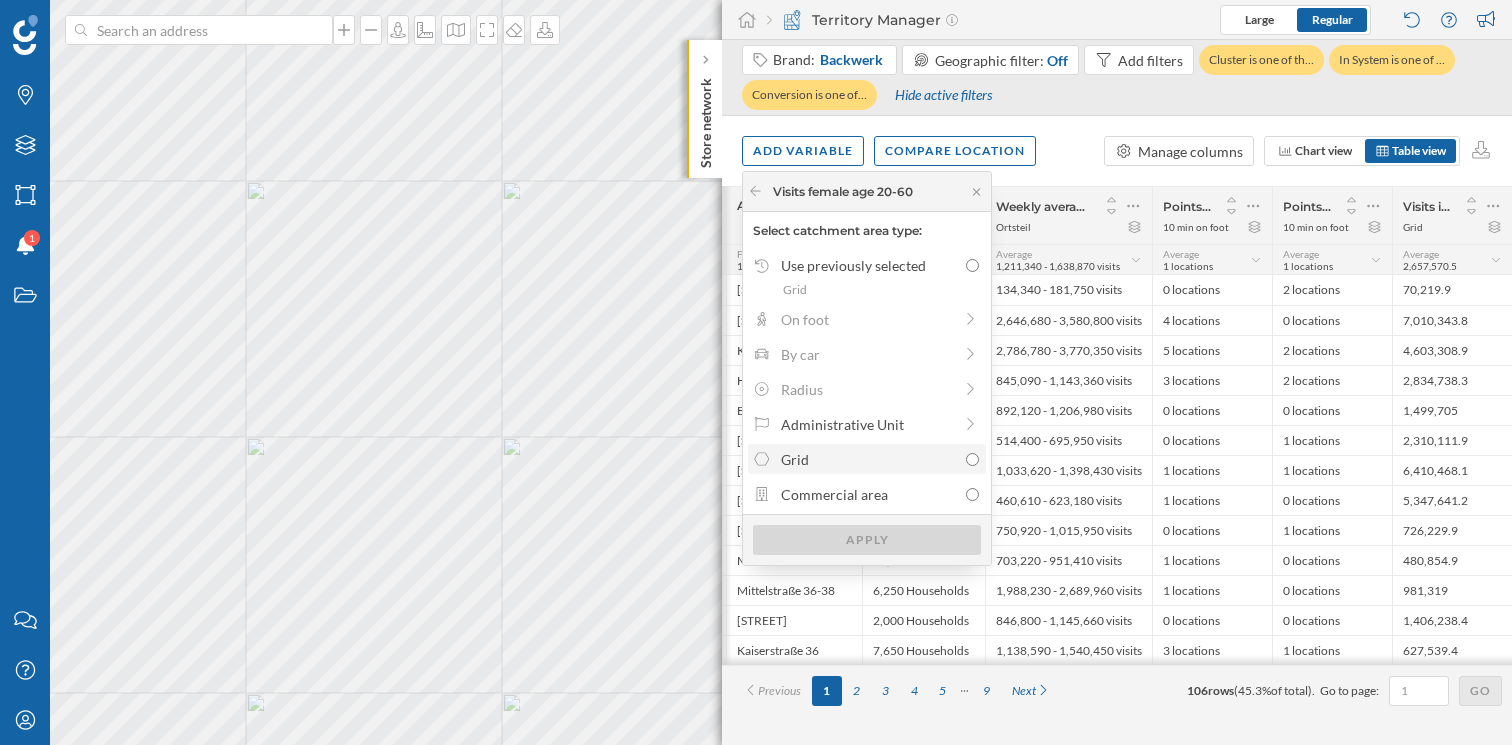 click on "Grid" at bounding box center (869, 459) 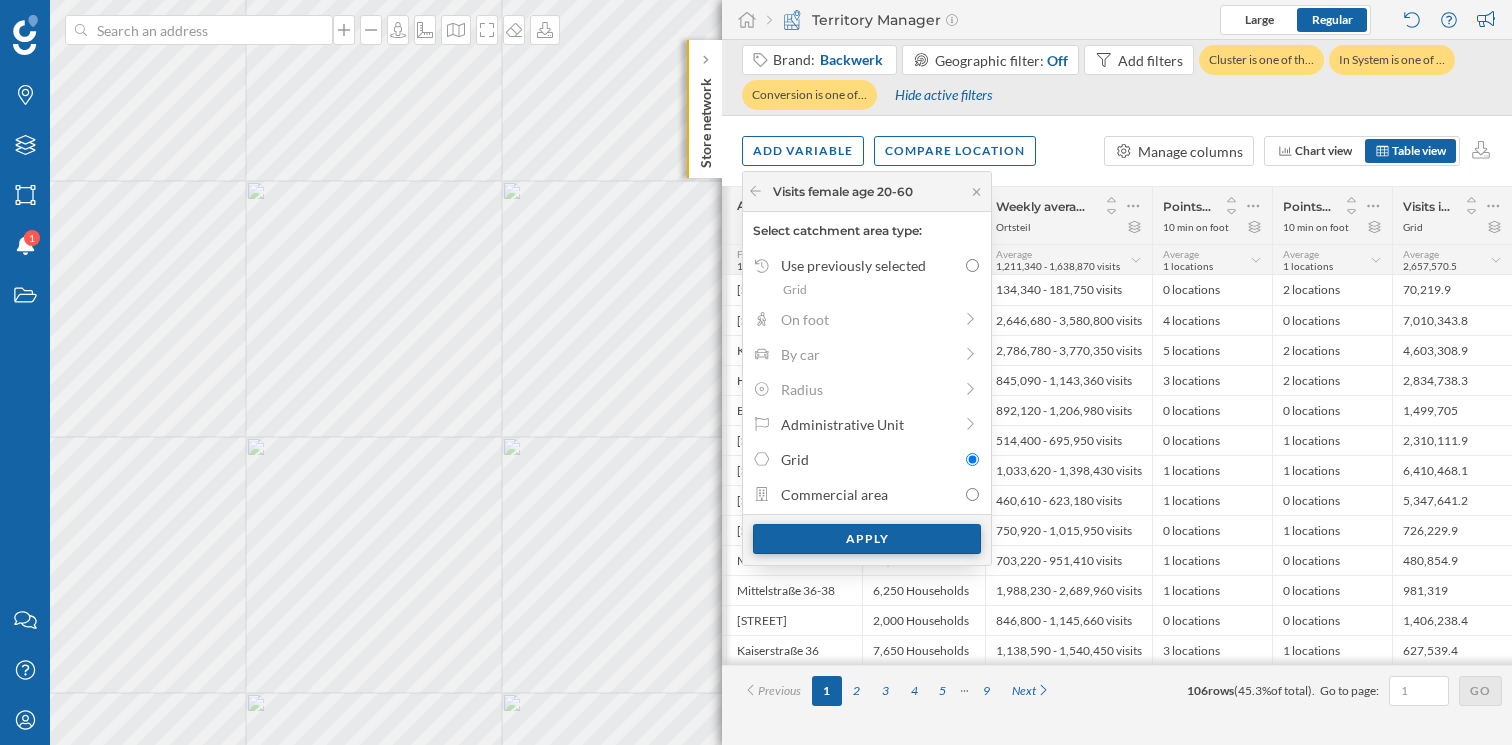 click on "Apply" at bounding box center (867, 539) 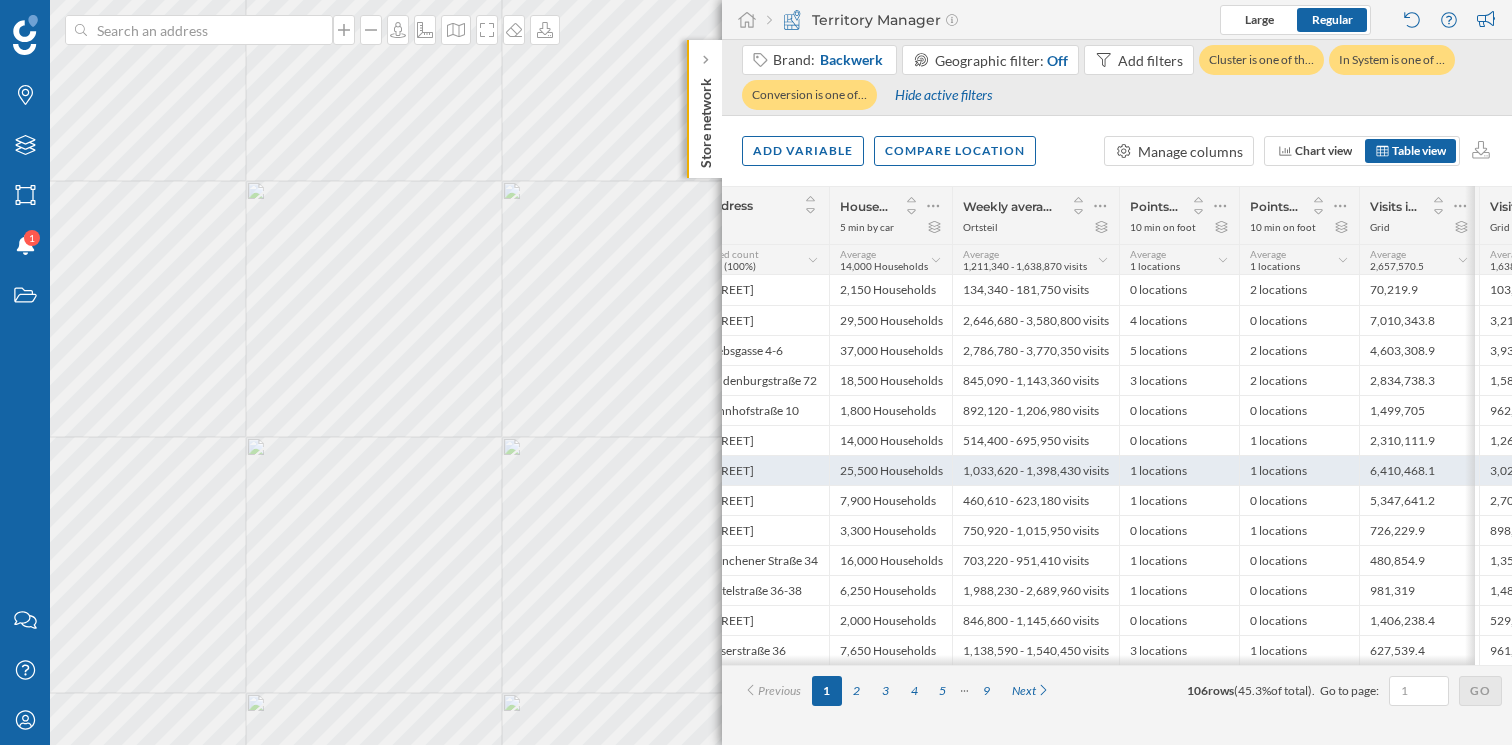 scroll, scrollTop: 0, scrollLeft: 0, axis: both 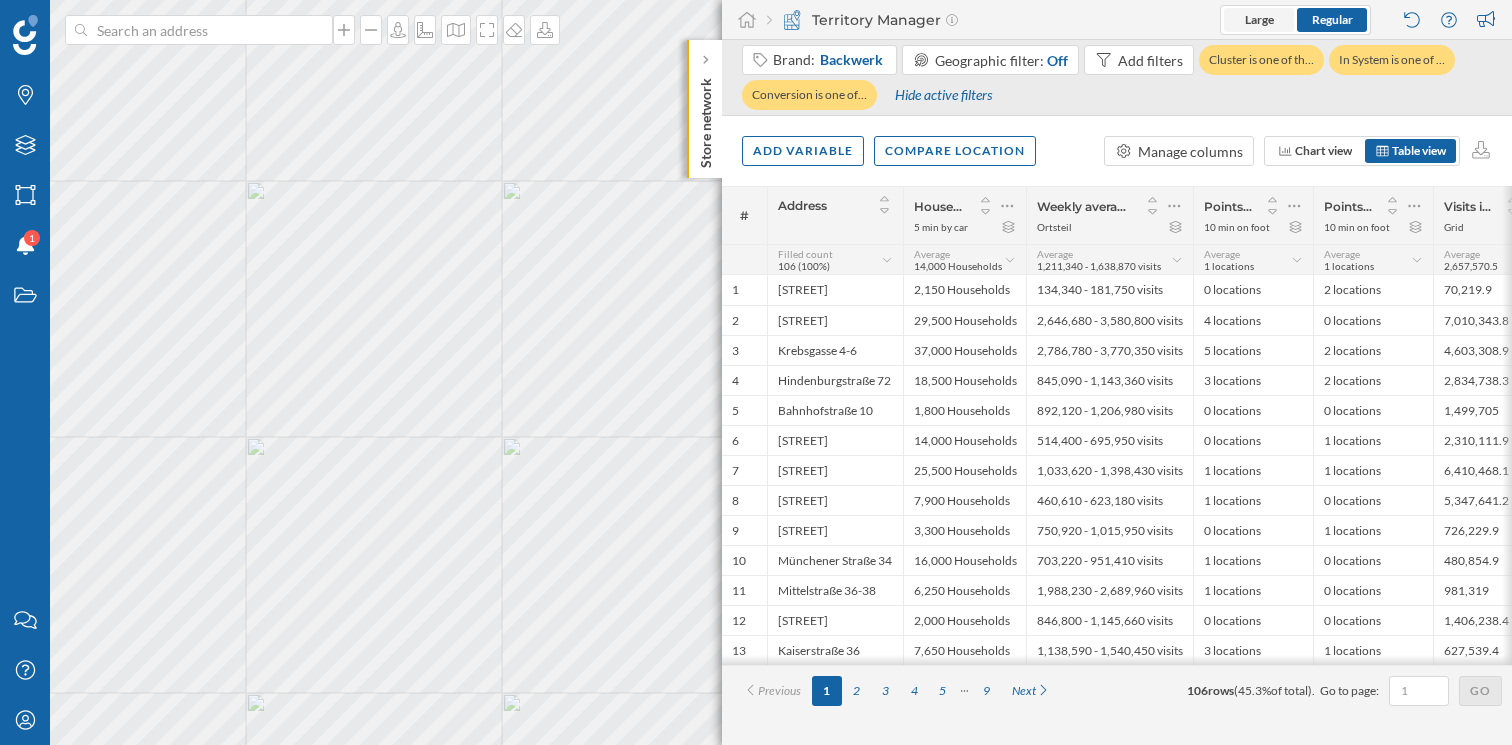 click on "Large" at bounding box center [1259, 19] 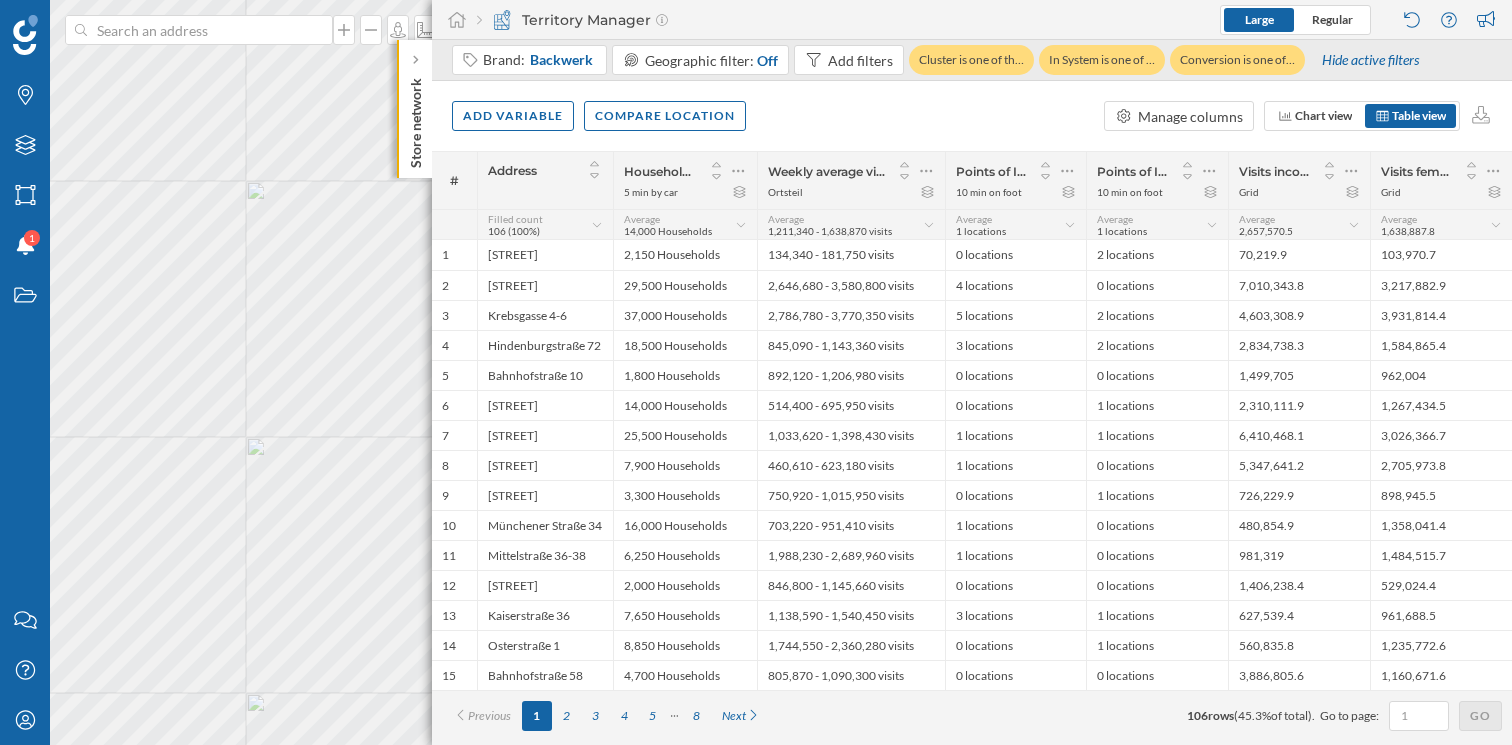 click on "Add variable
Compare location
Manage columns
Chart view       Table view" at bounding box center [972, 116] 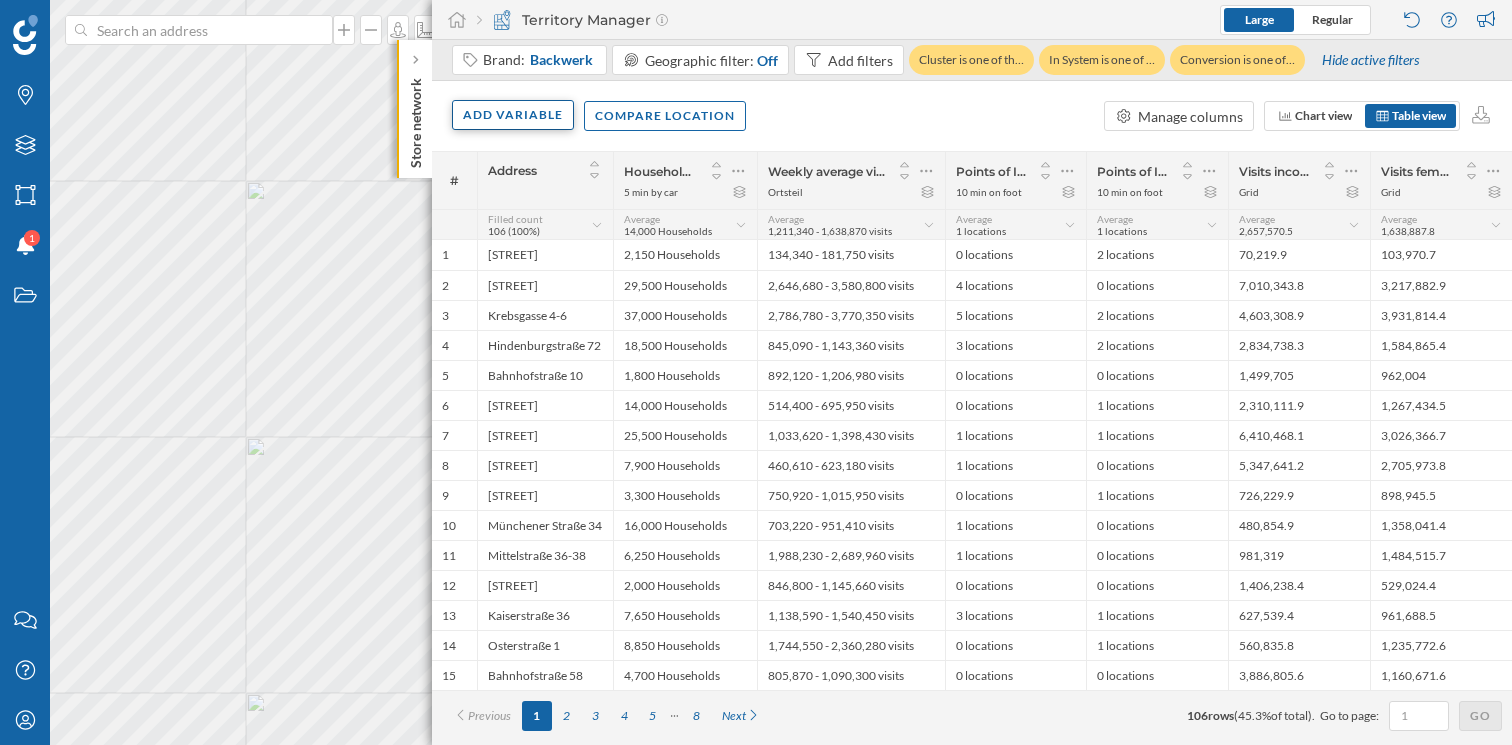 click on "Add variable" at bounding box center (513, 115) 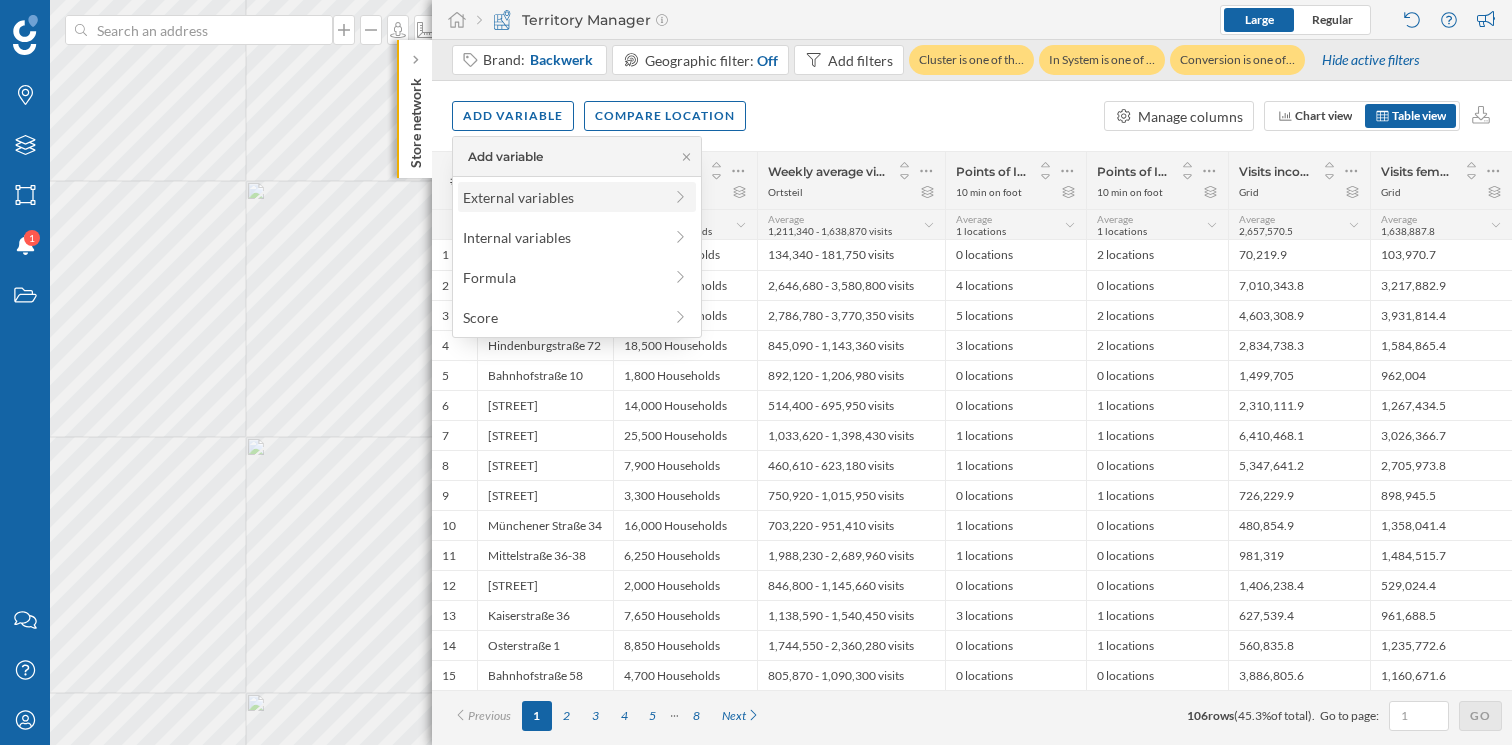click on "External variables" at bounding box center [562, 197] 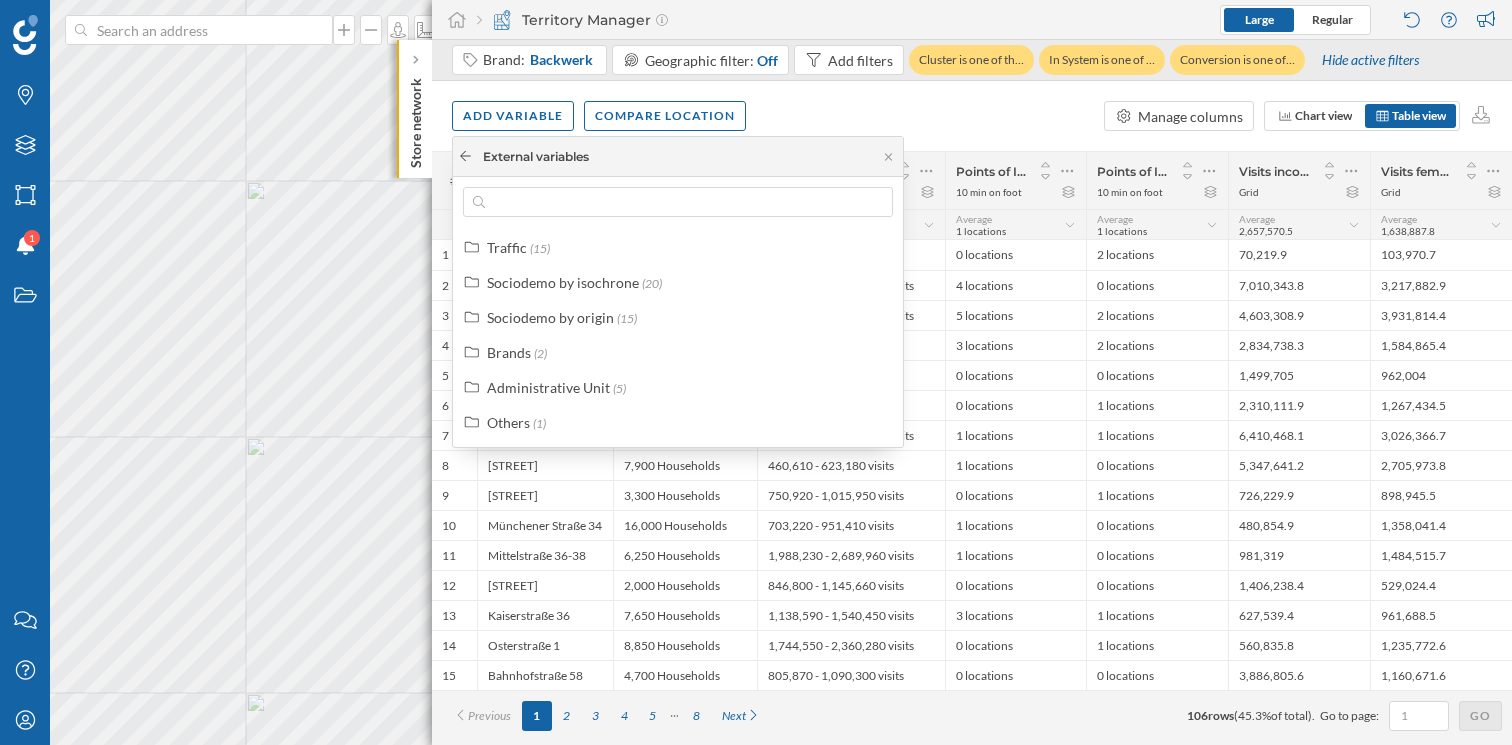 click 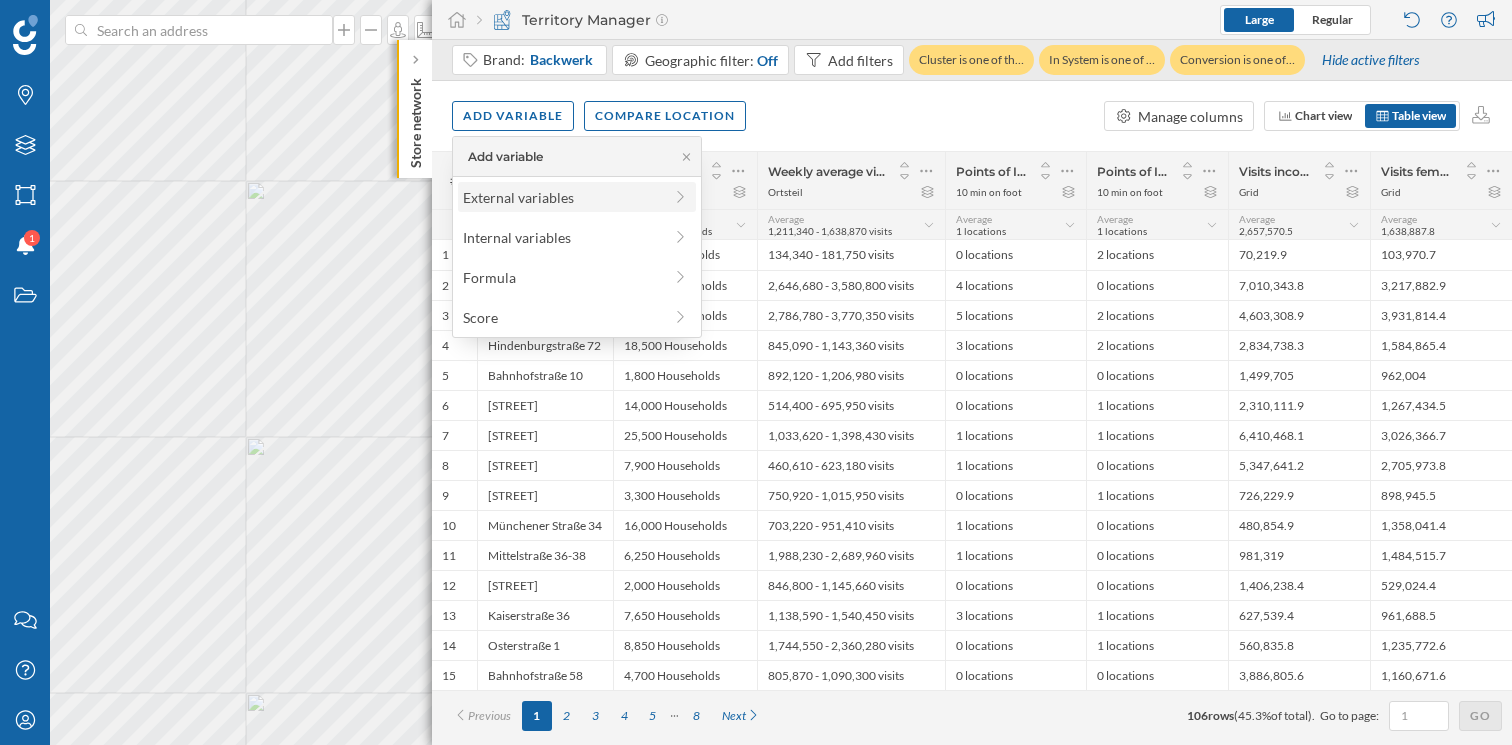 click on "External variables" at bounding box center (562, 197) 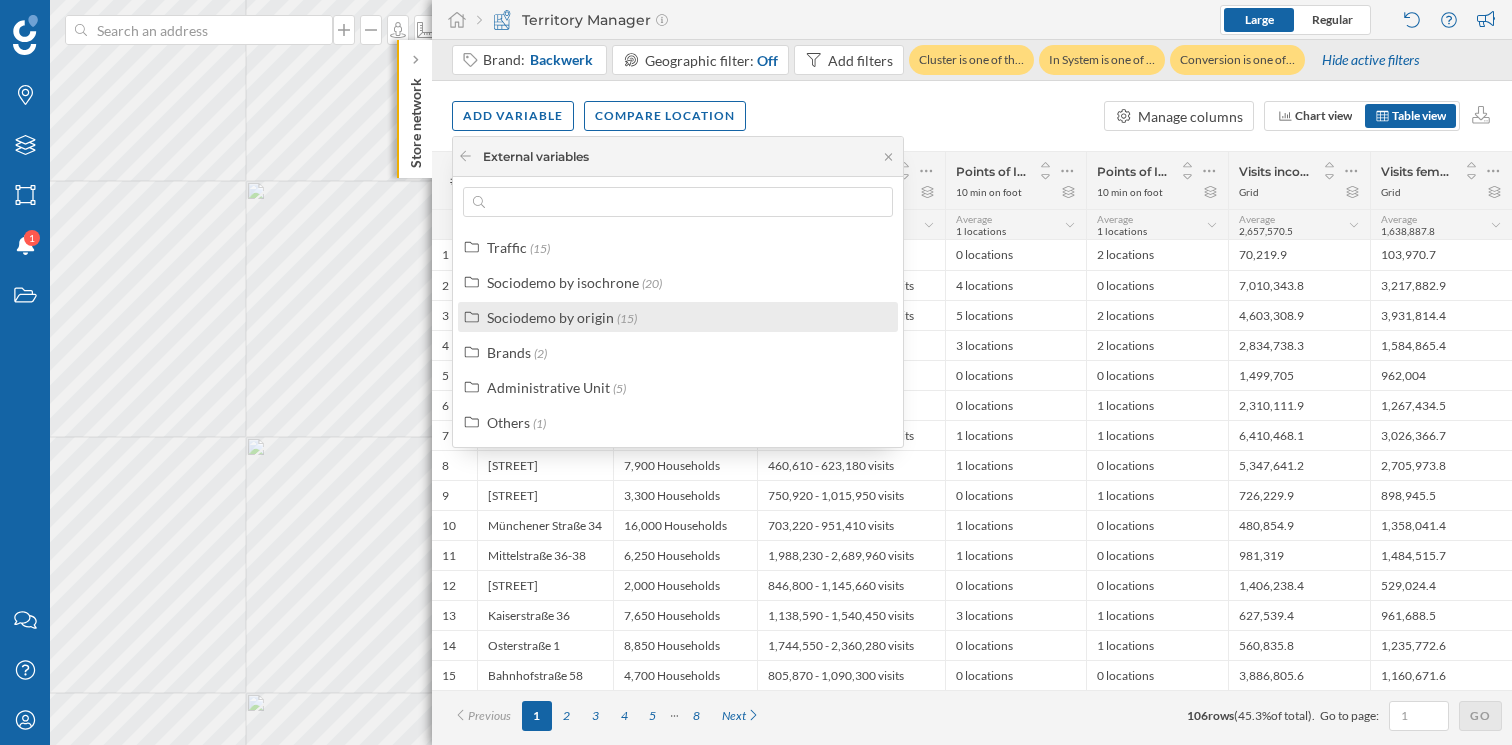 click on "Sociodemo by origin
(15)" at bounding box center [686, 317] 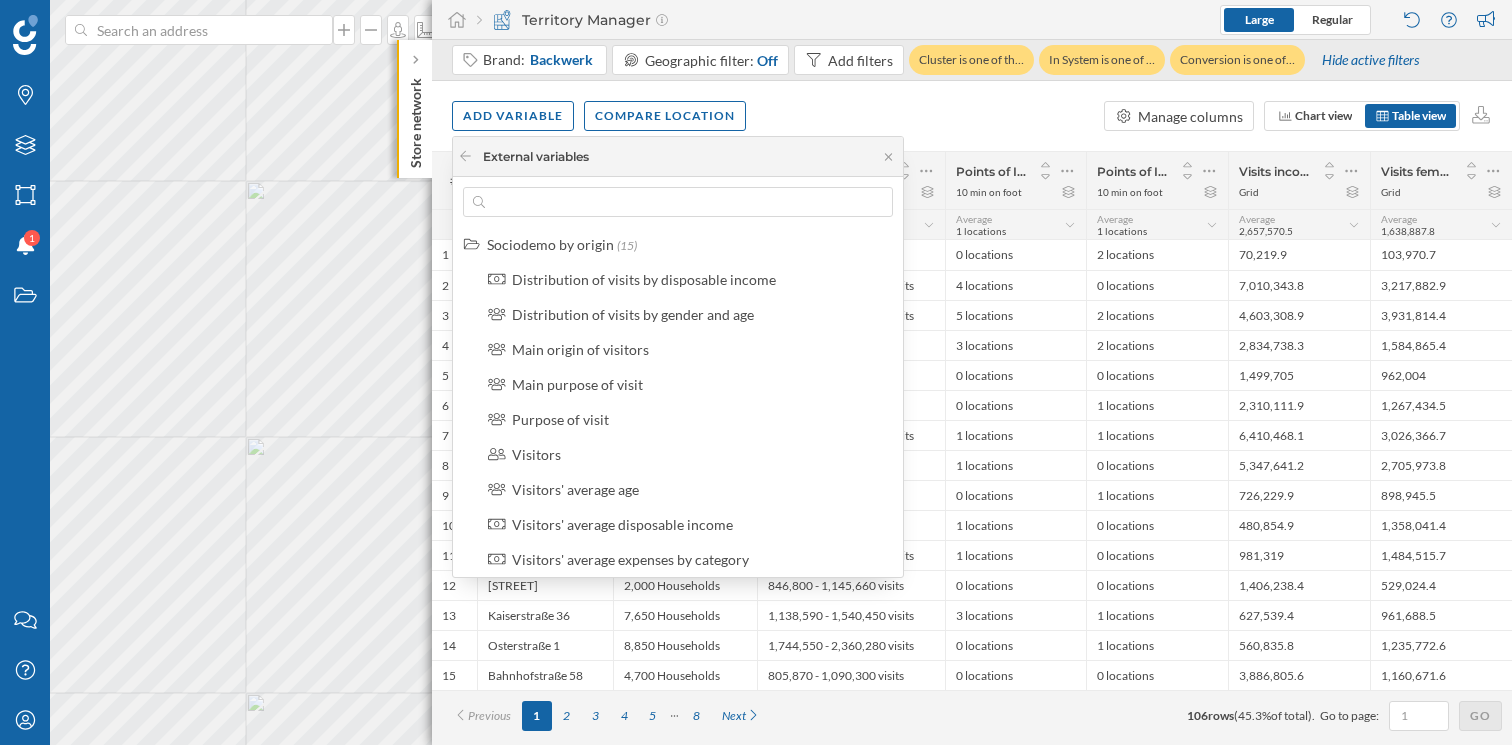 scroll, scrollTop: 0, scrollLeft: 0, axis: both 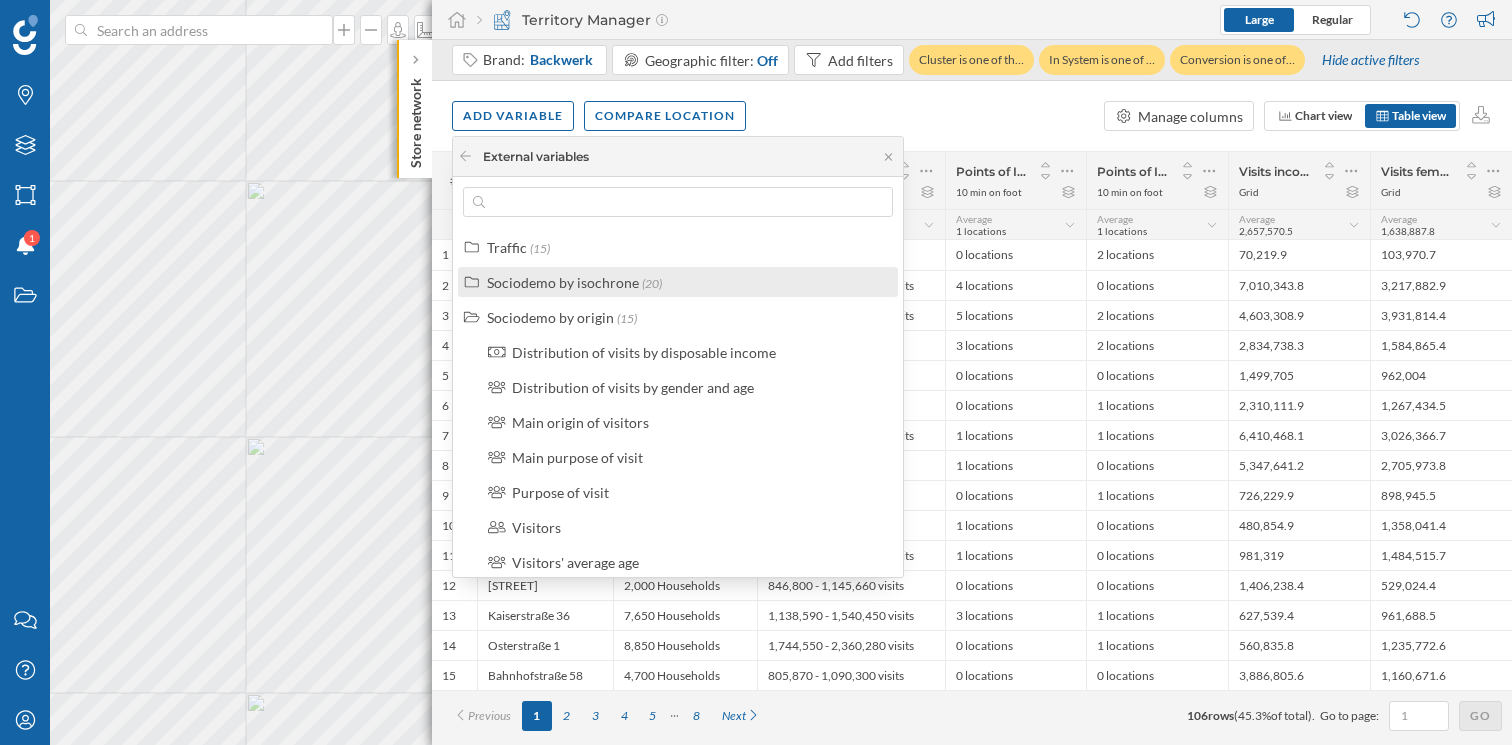 click on "Sociodemo by isochrone
(20)" at bounding box center [574, 282] 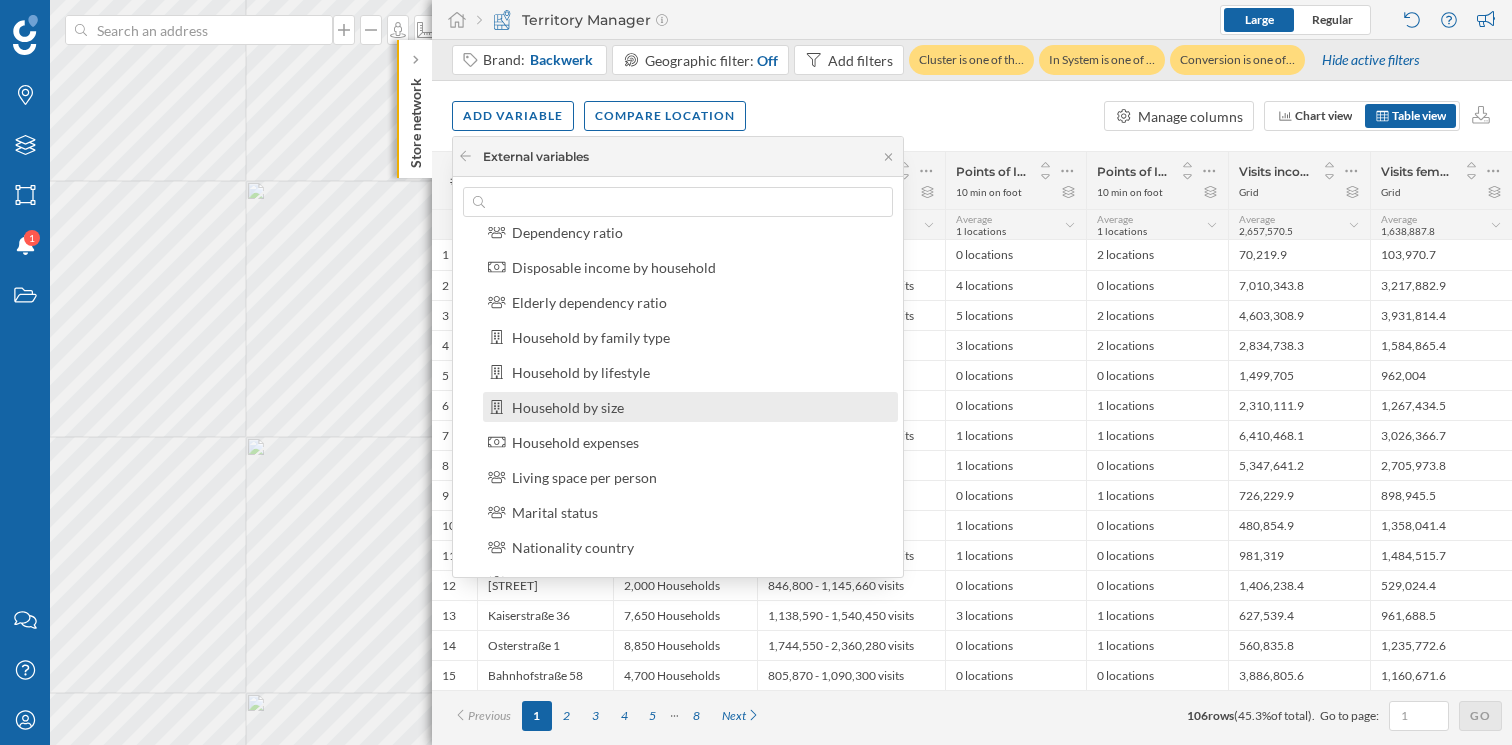 scroll, scrollTop: 133, scrollLeft: 0, axis: vertical 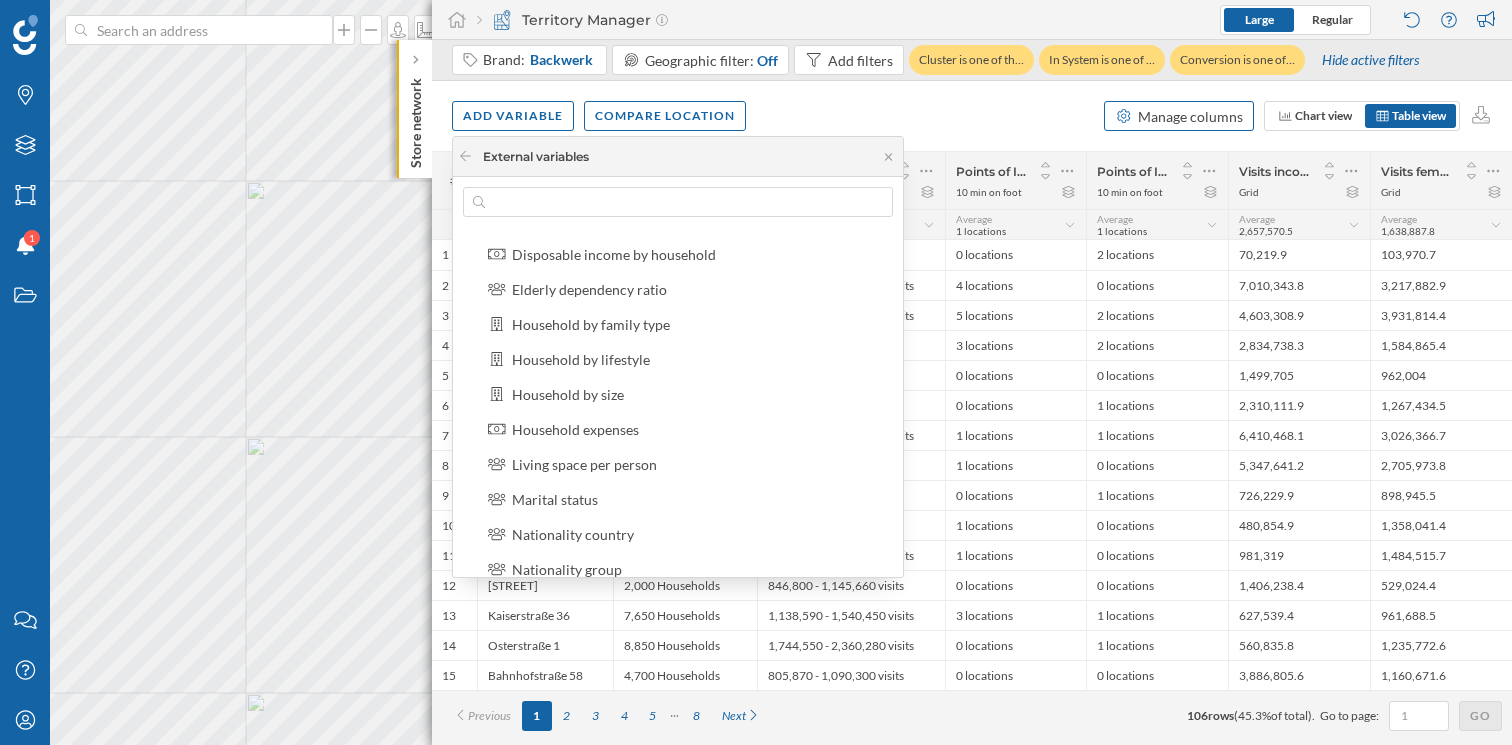 click on "Manage columns" at bounding box center [1190, 116] 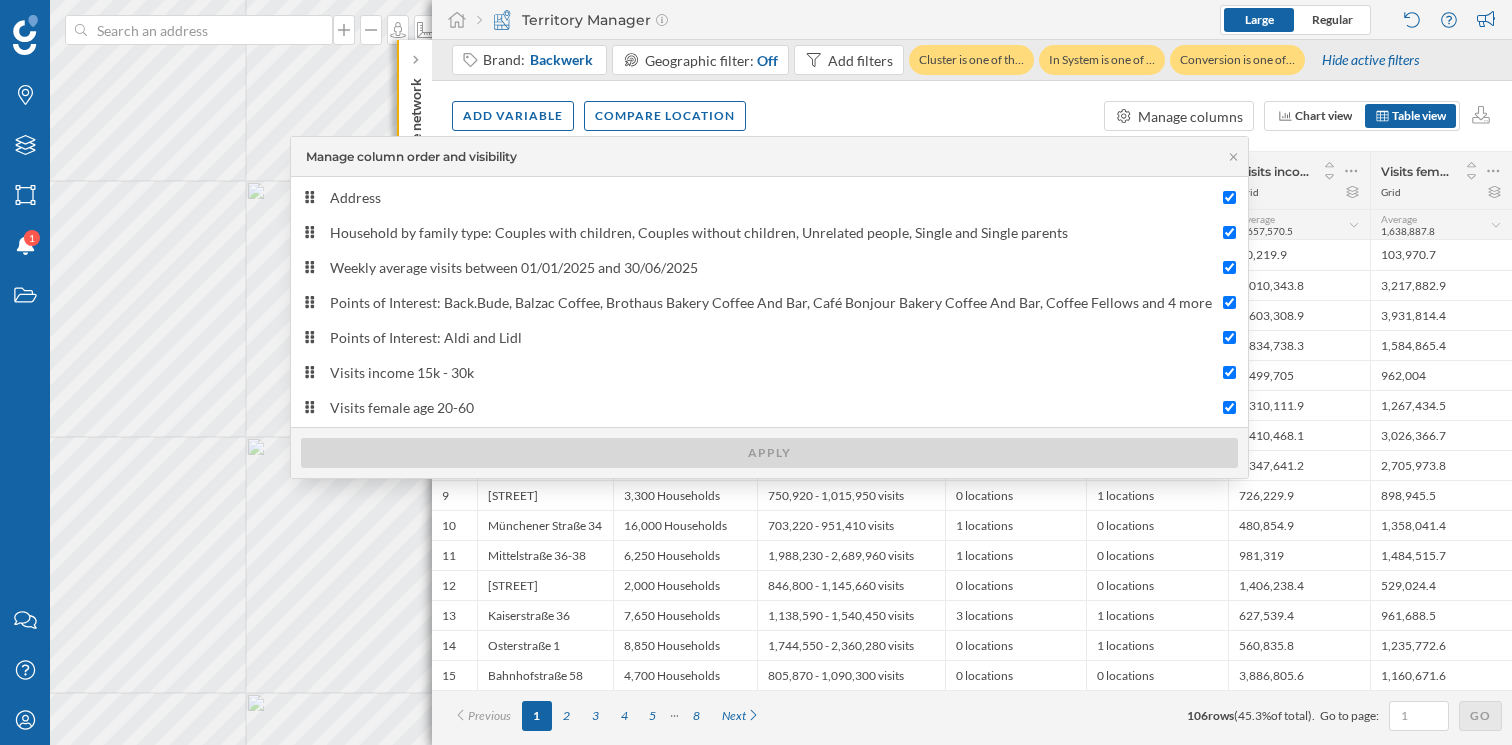 click on "Add variable
Compare location
Manage columns
Chart view       Table view" at bounding box center [972, 116] 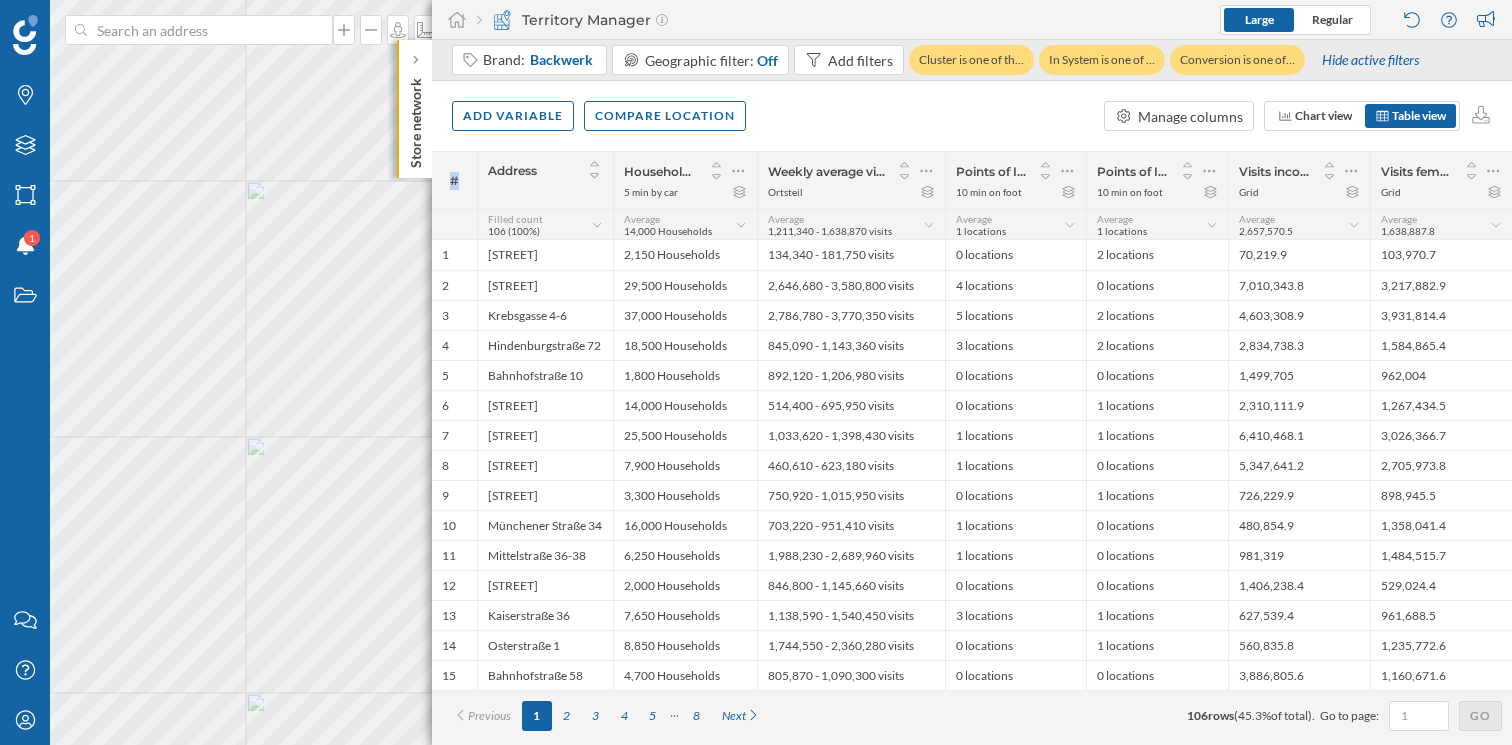 click on "Add variable
Compare location
Manage columns
Chart view       Table view" at bounding box center (972, 116) 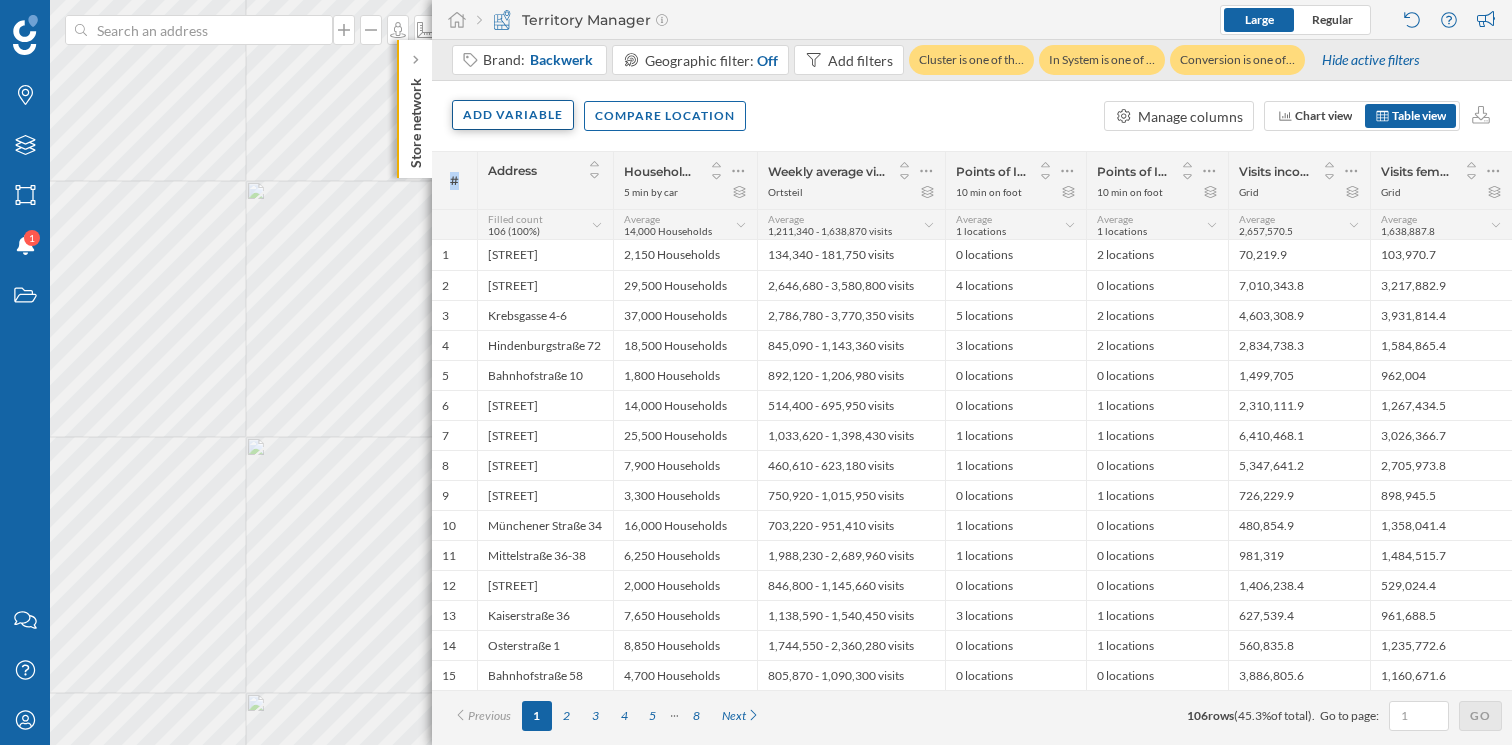 click on "Add variable" at bounding box center [513, 115] 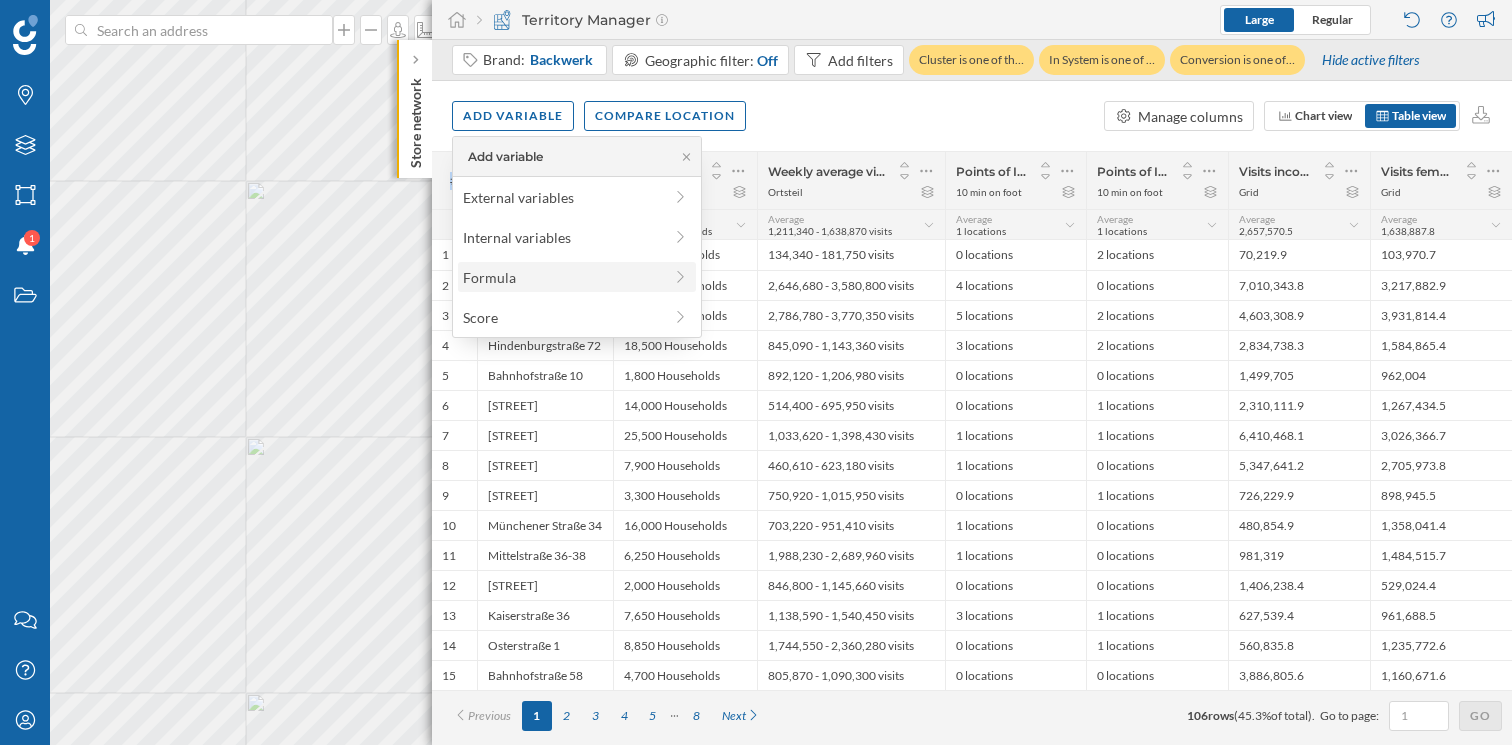 click on "Formula" at bounding box center [562, 277] 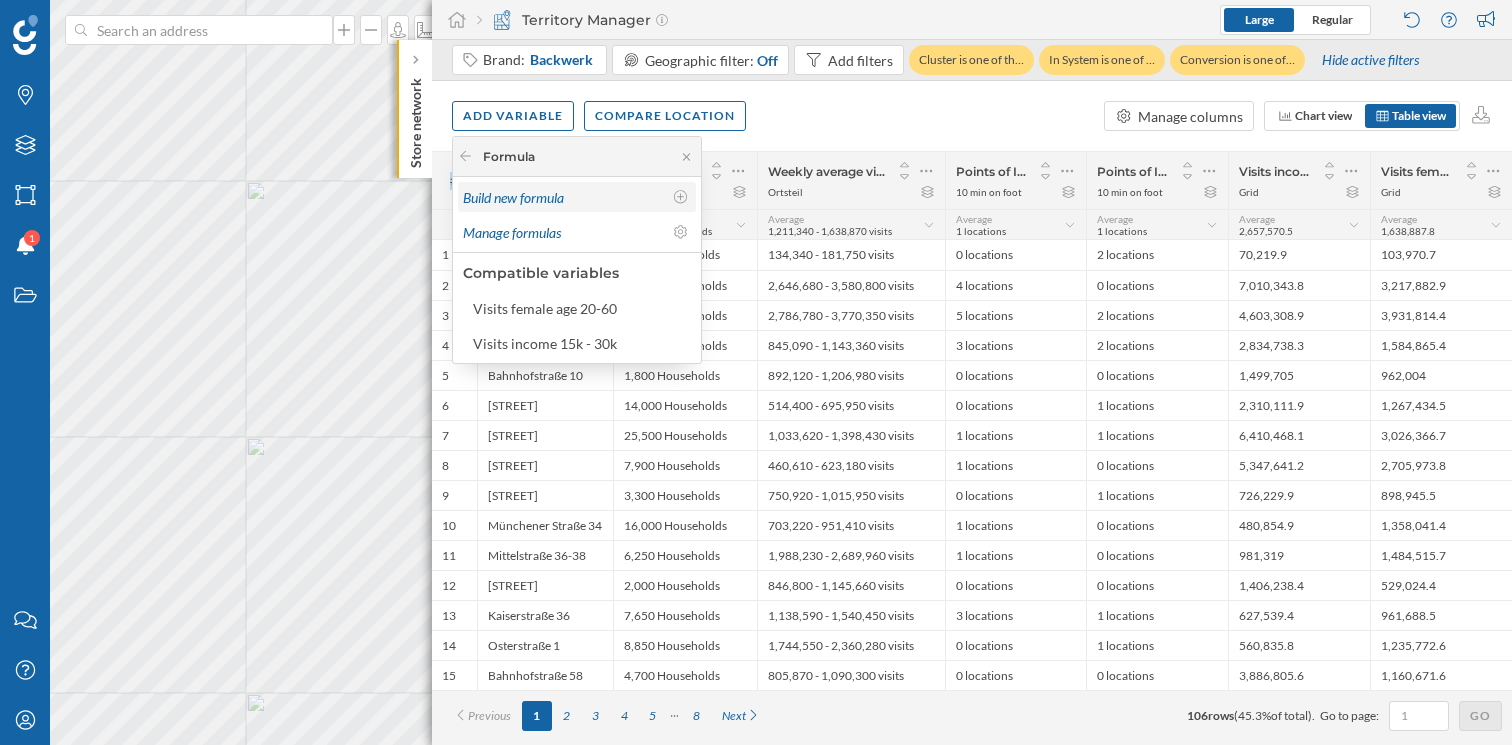 click on "Build new formula" at bounding box center [577, 197] 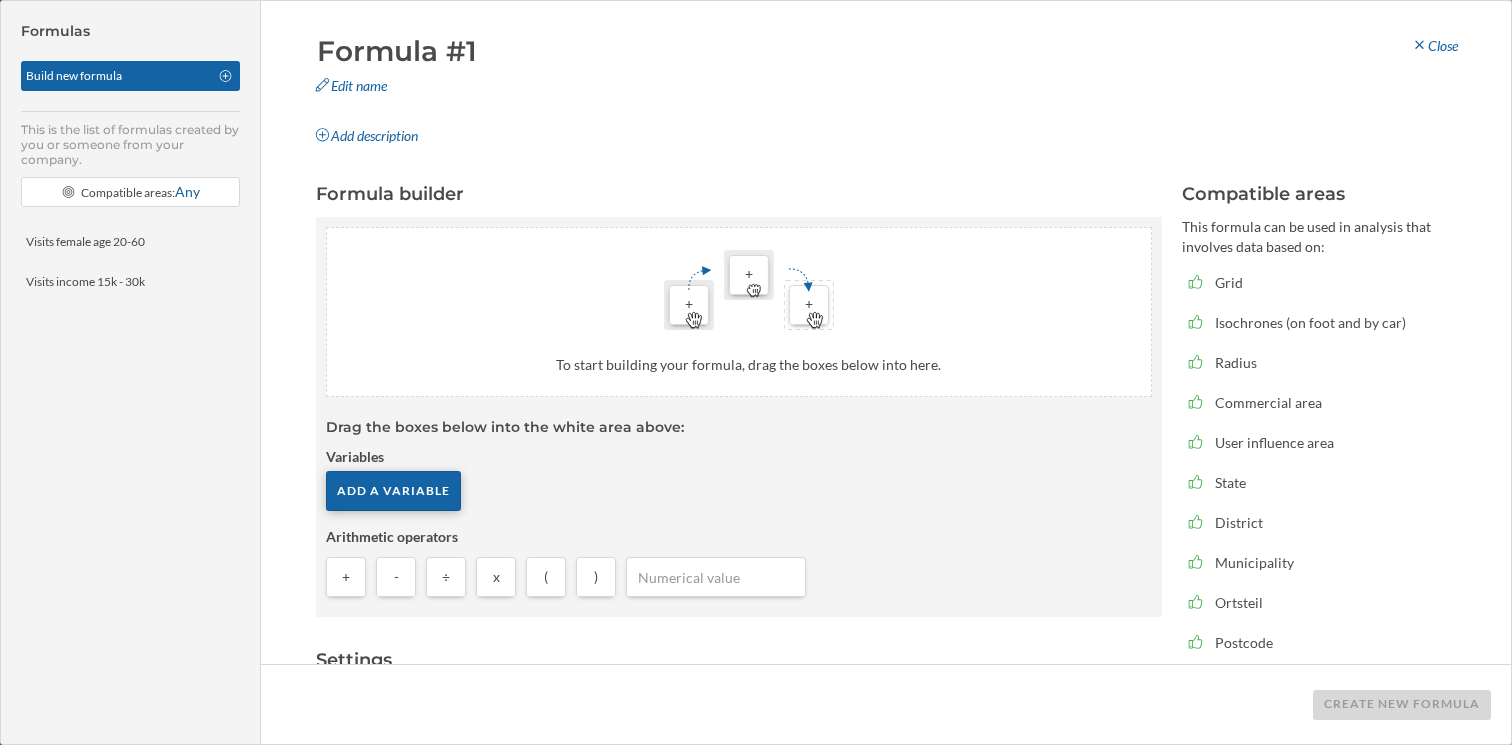 click on "Add a variable" at bounding box center (393, 491) 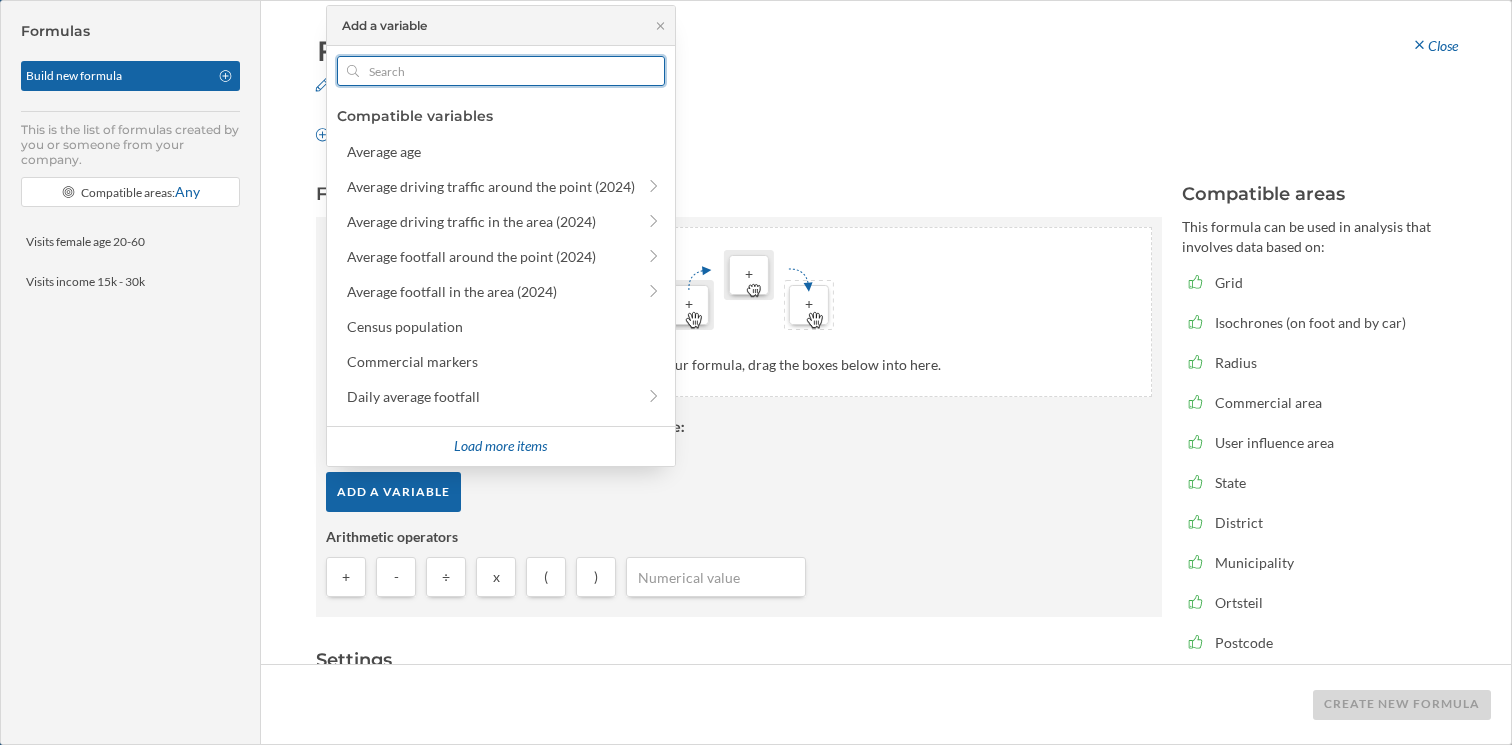 click at bounding box center (501, 71) 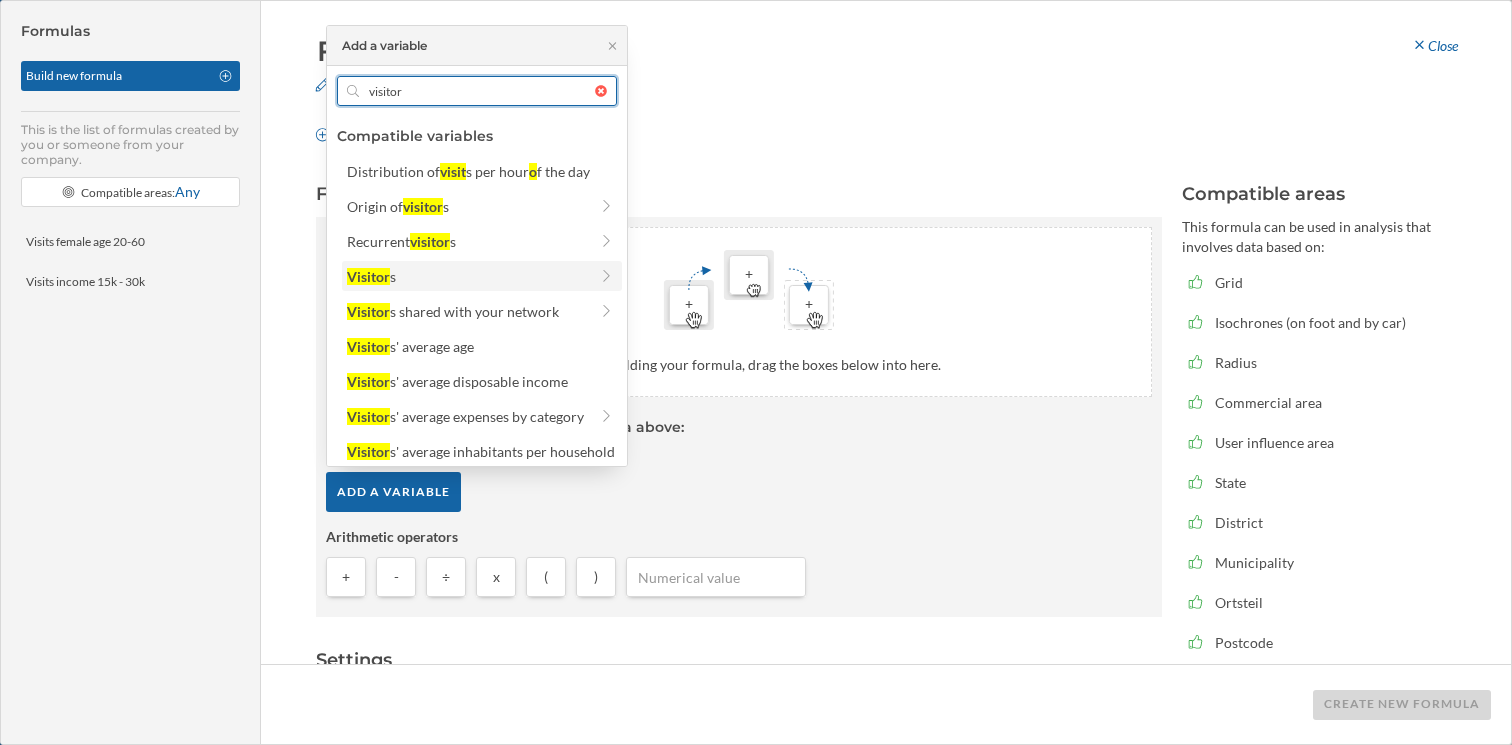 type on "visitor" 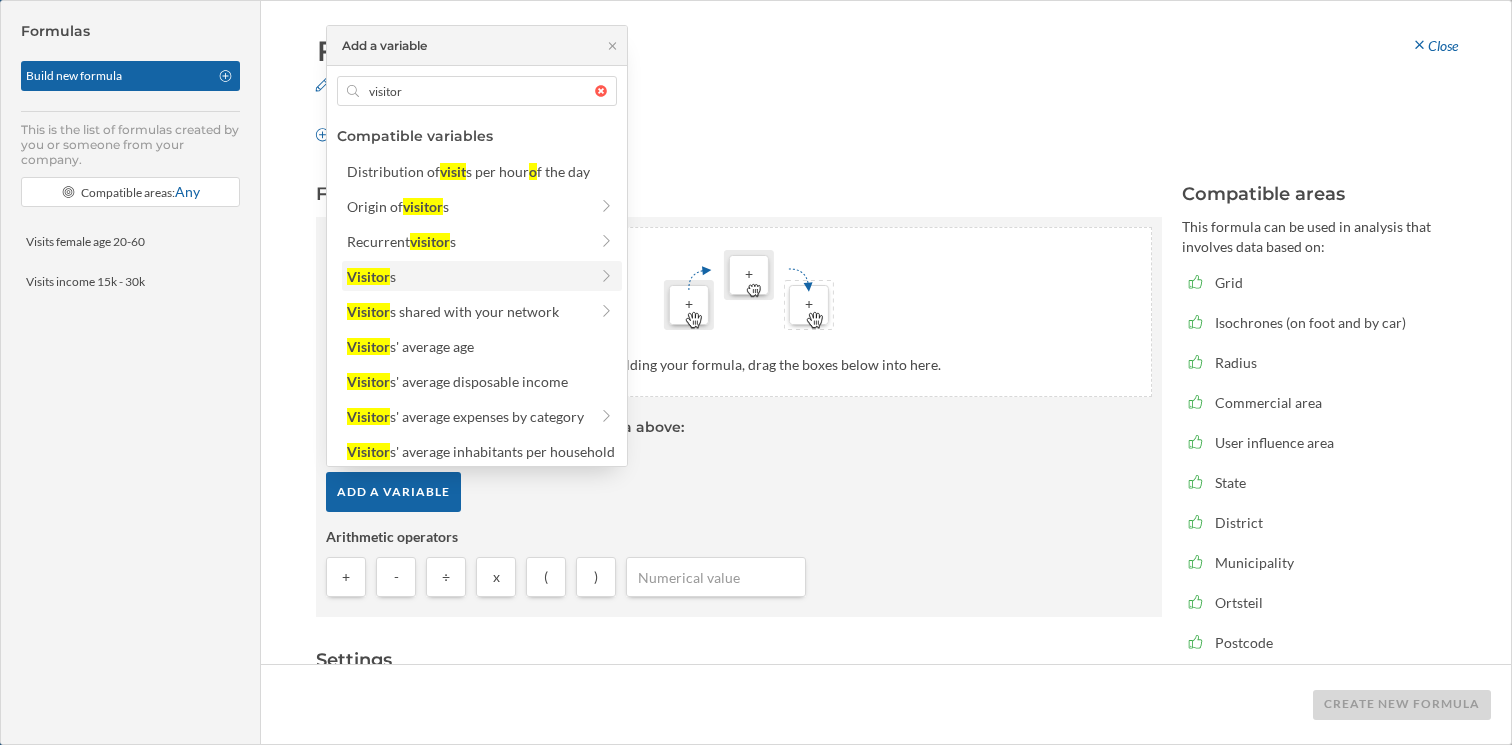 click on "Visitor s" at bounding box center [467, 276] 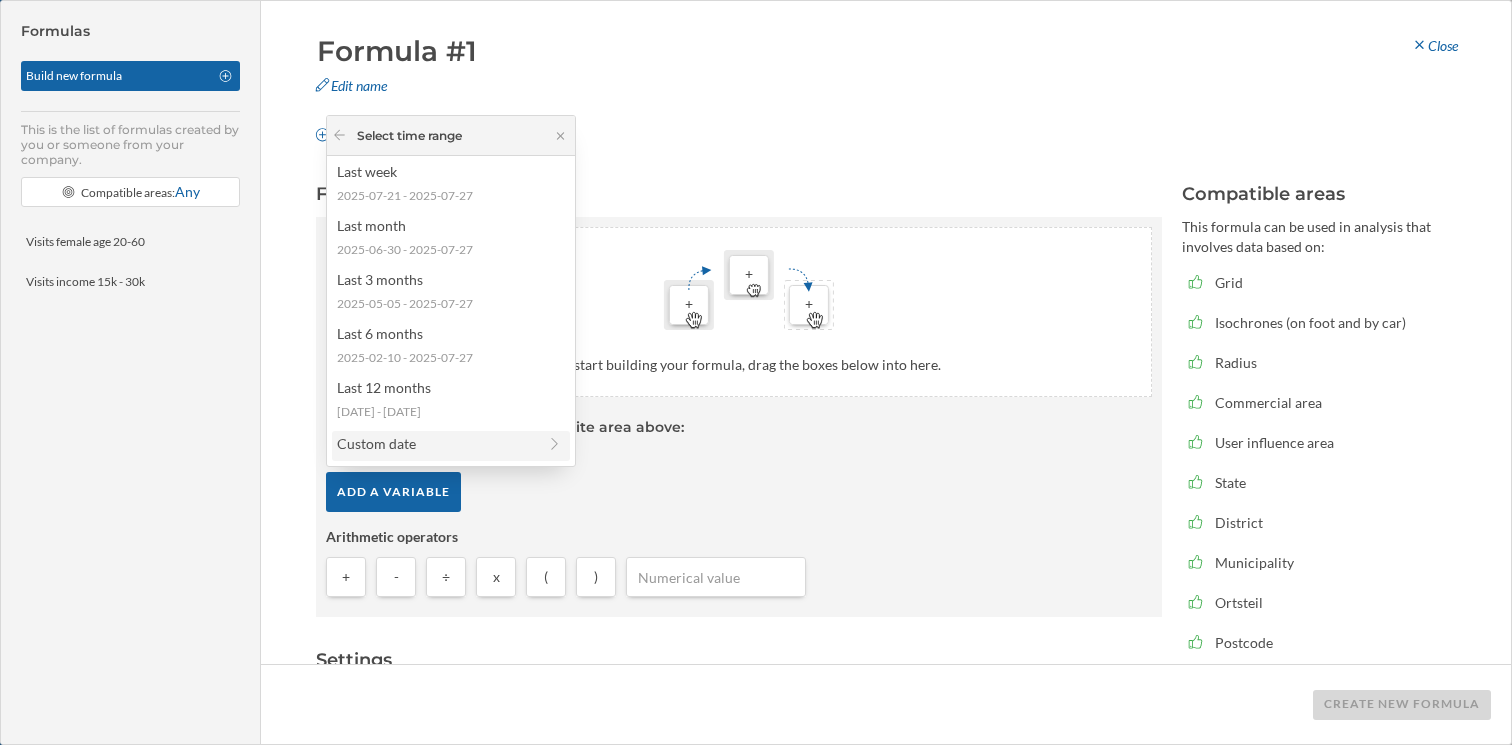 click on "Custom date" at bounding box center (436, 443) 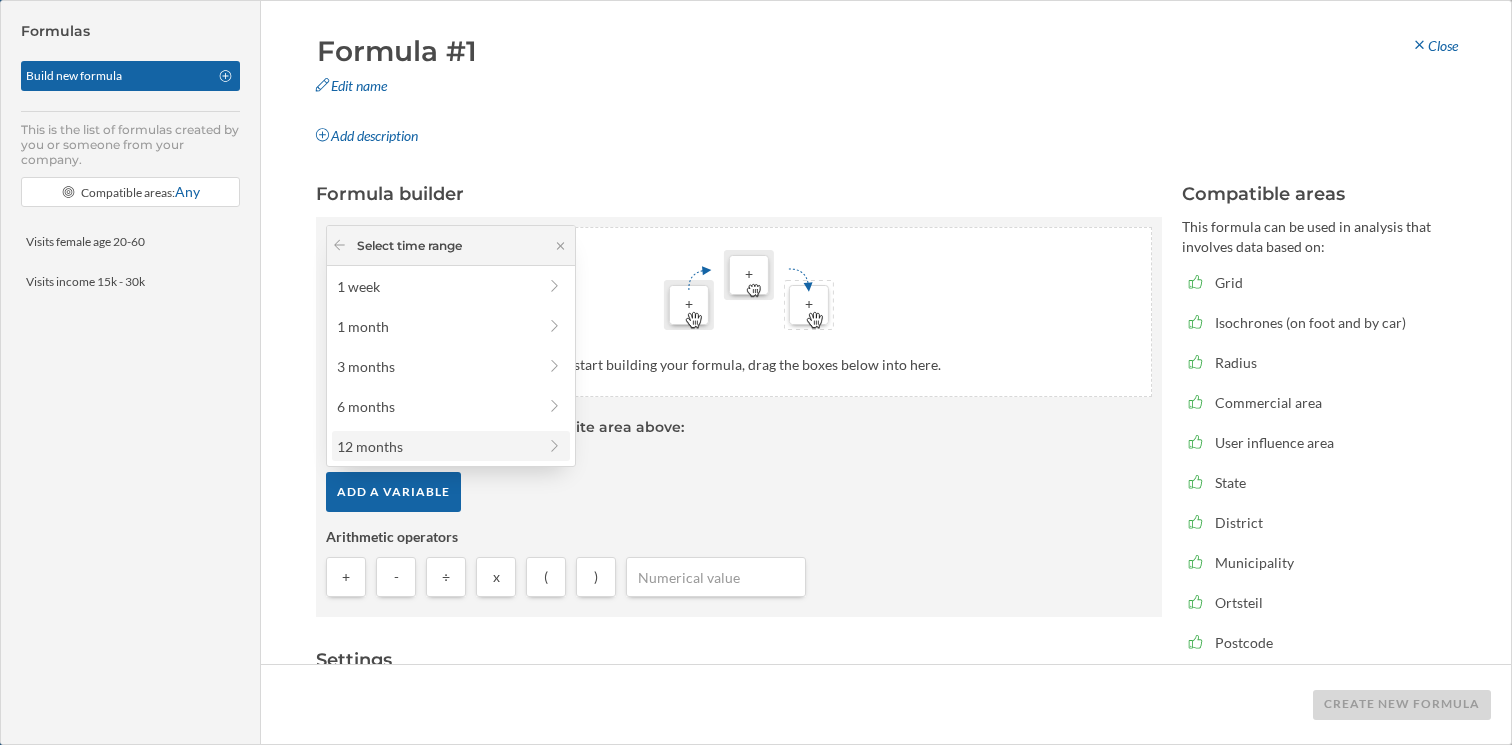 click on "12 months" at bounding box center (436, 446) 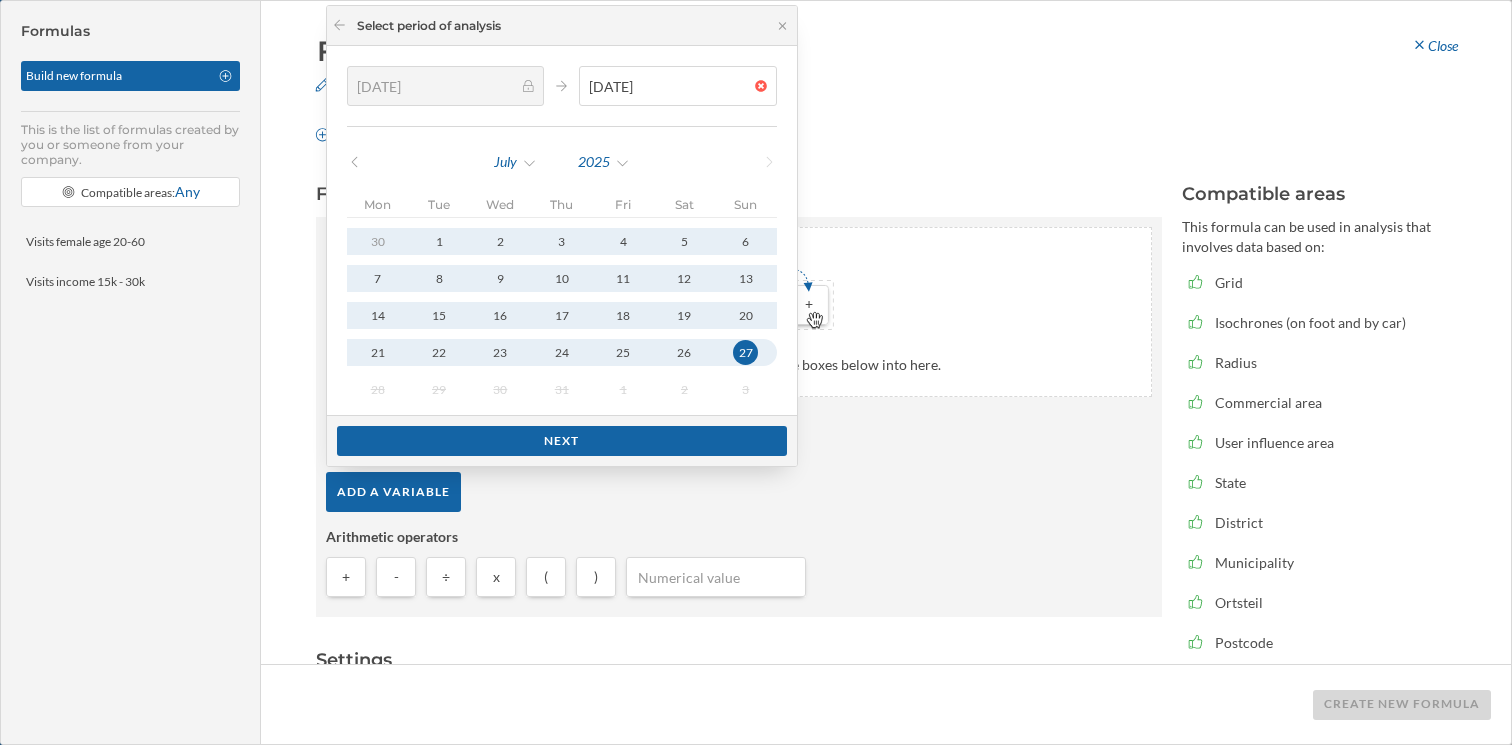 click 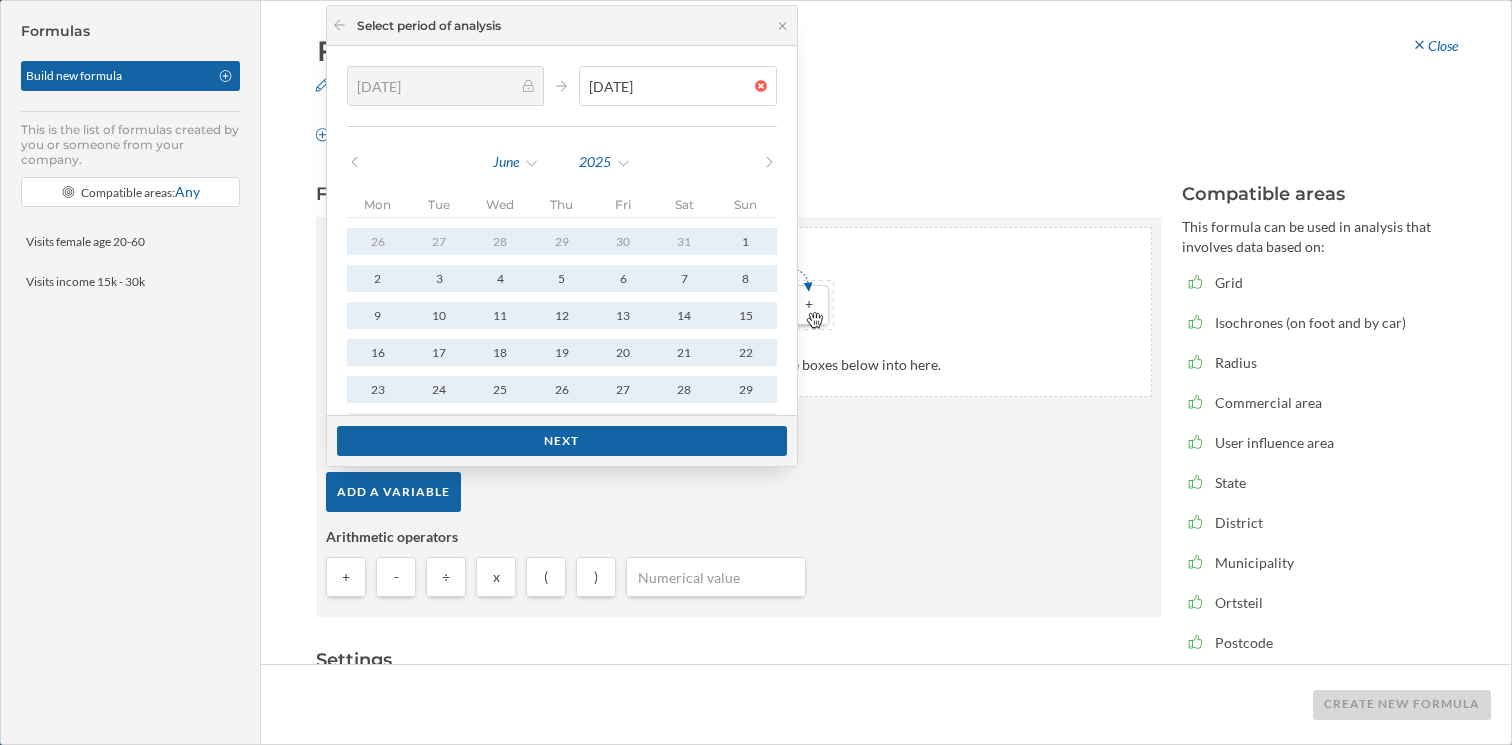 click 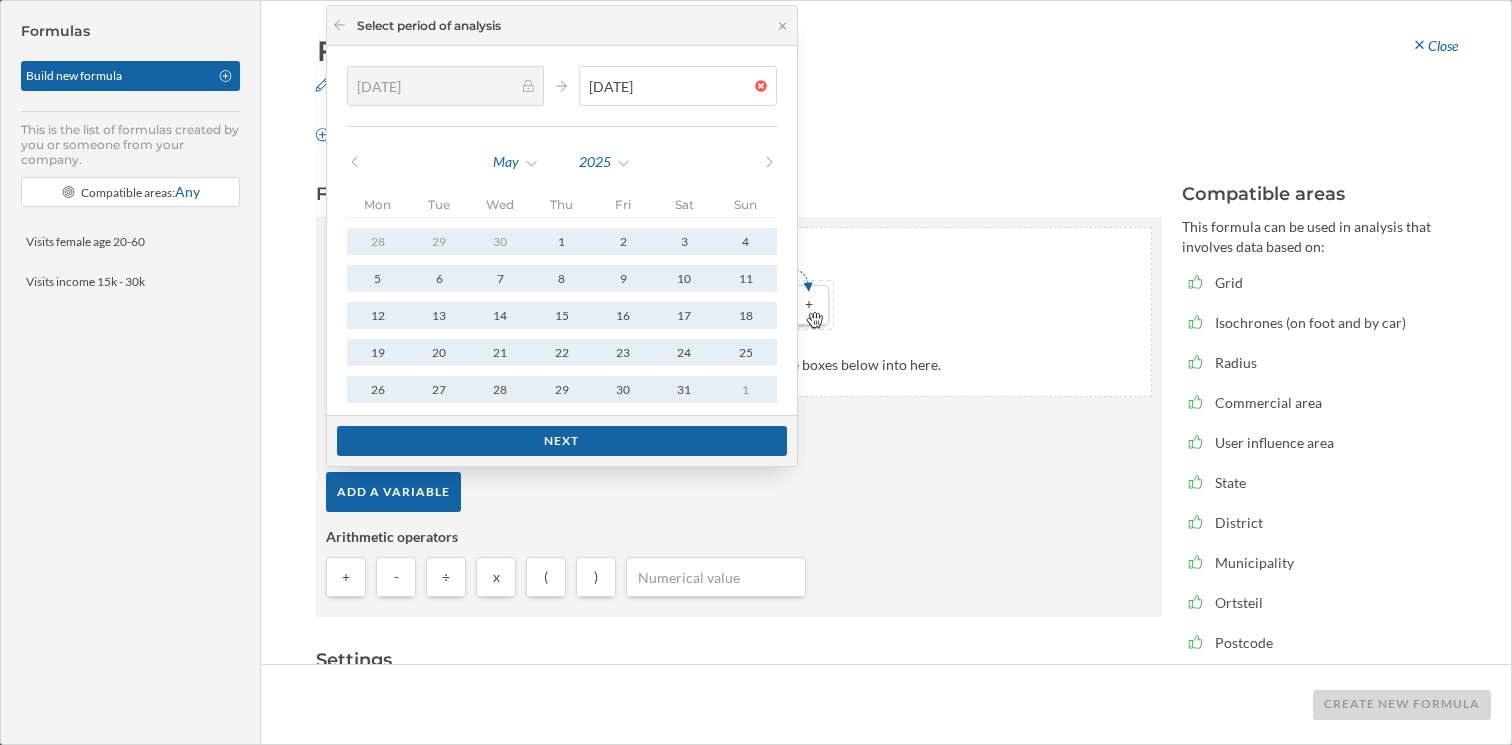 click 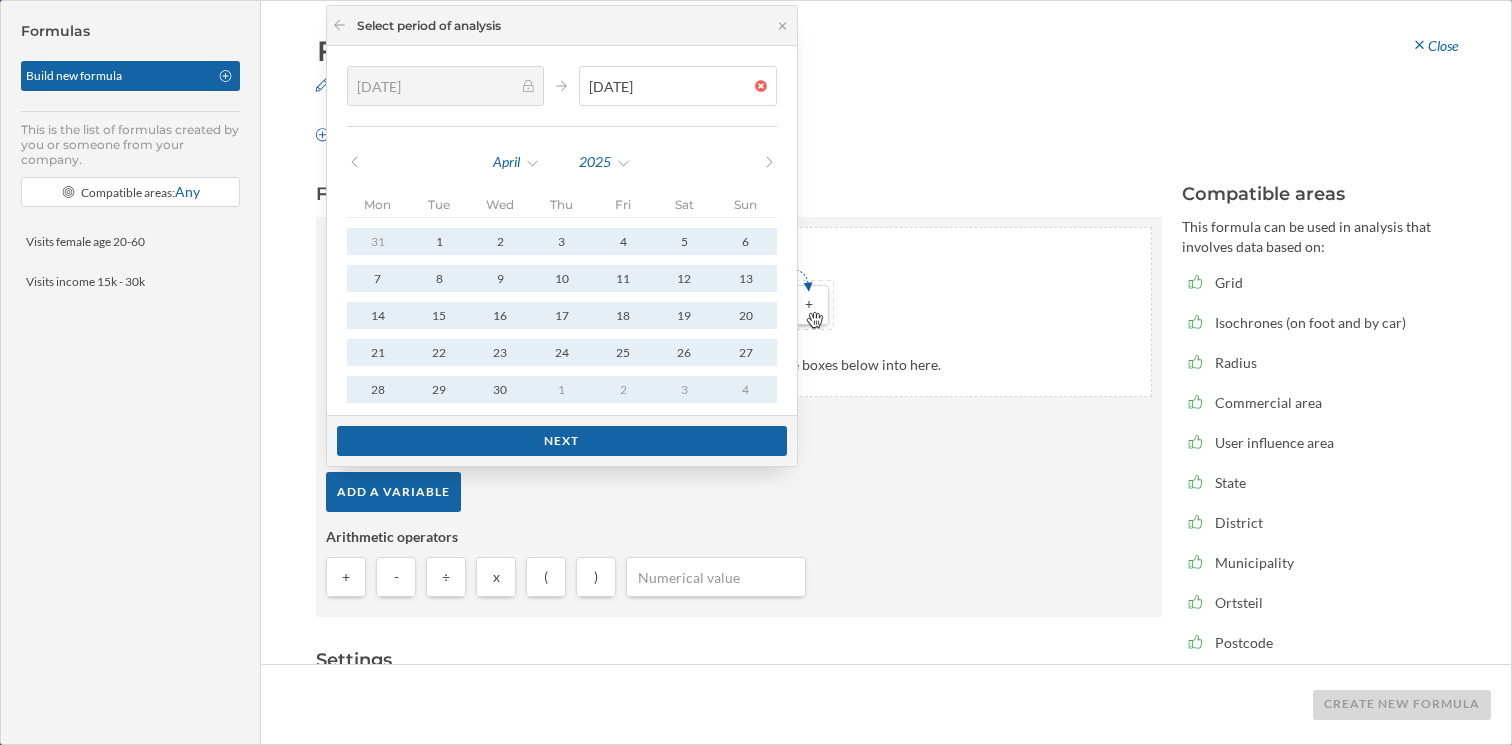 click 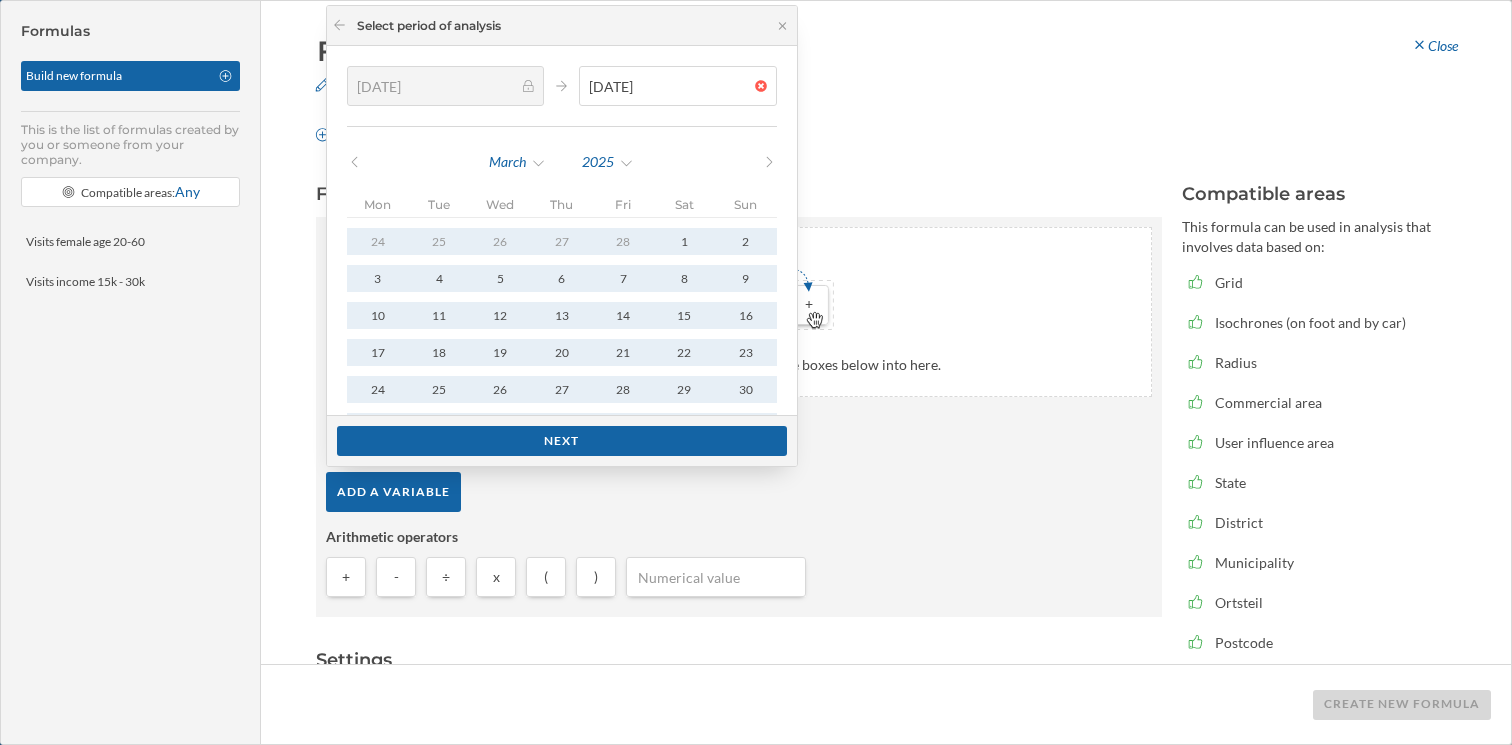 click 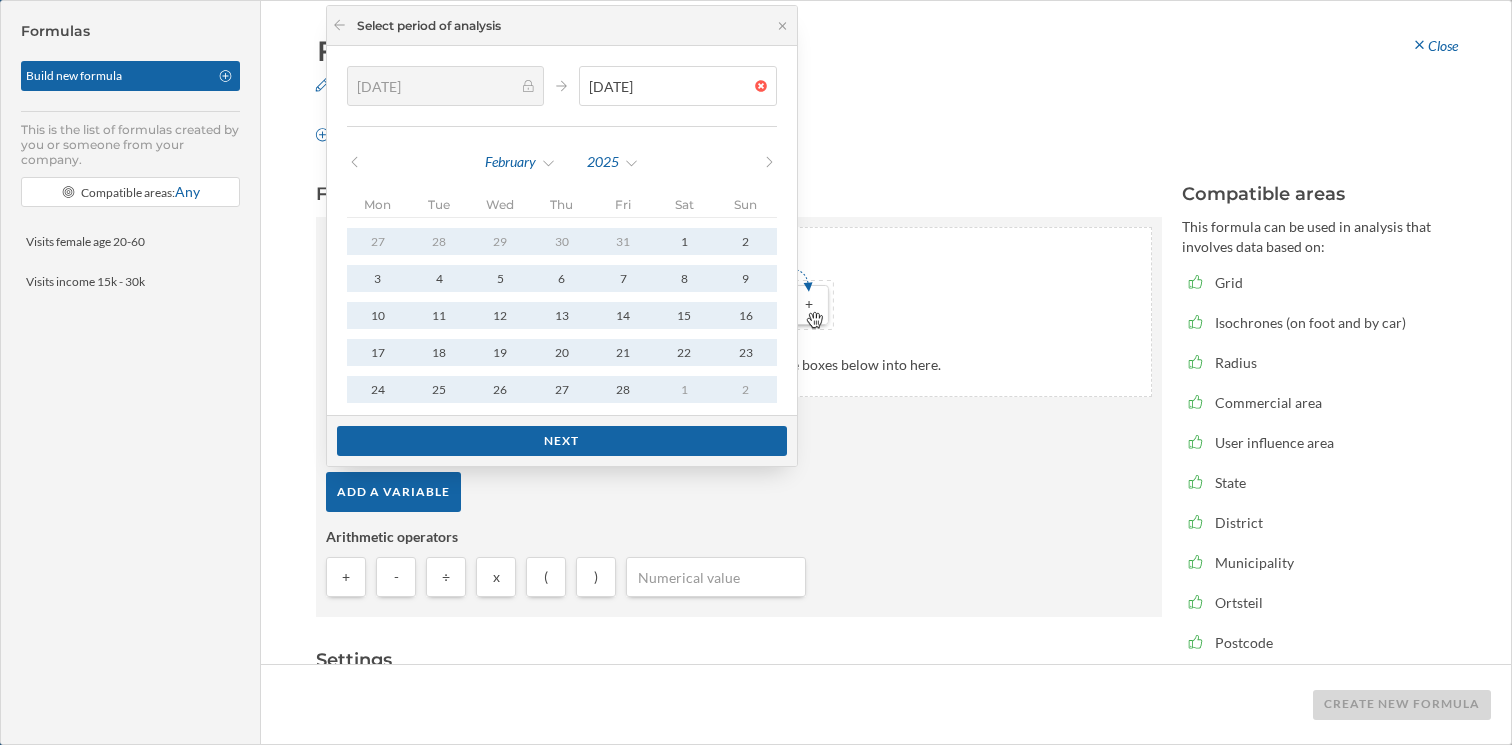 click 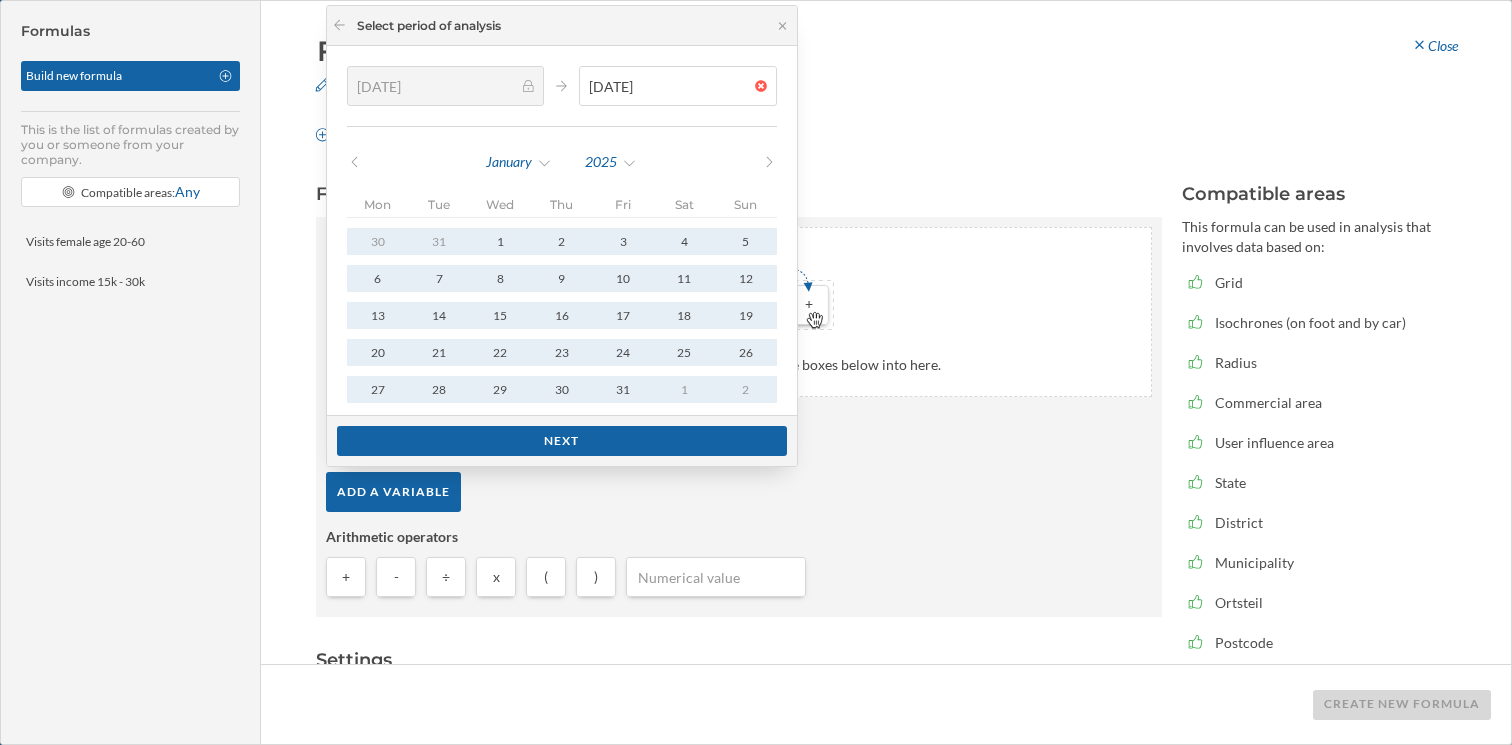 click 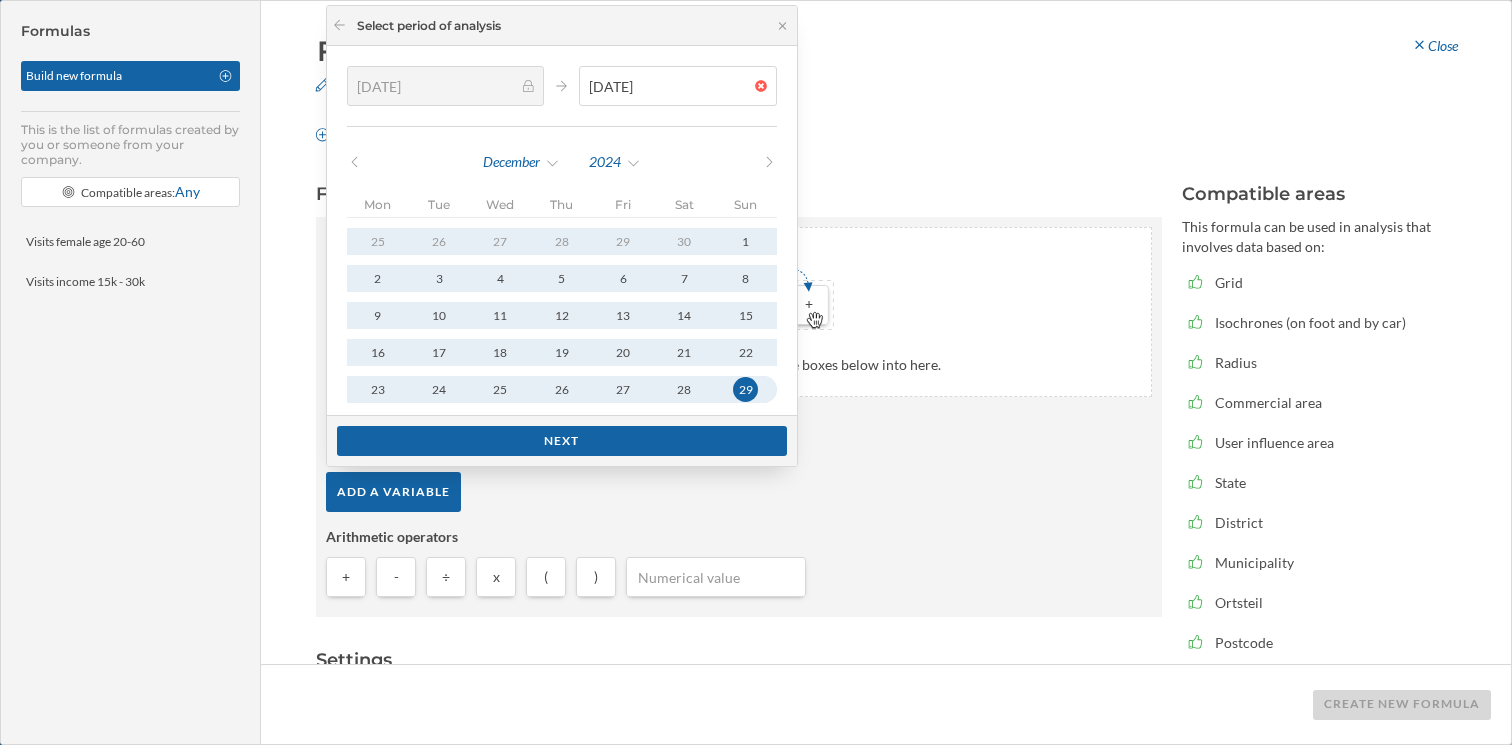 type on "[DATE]" 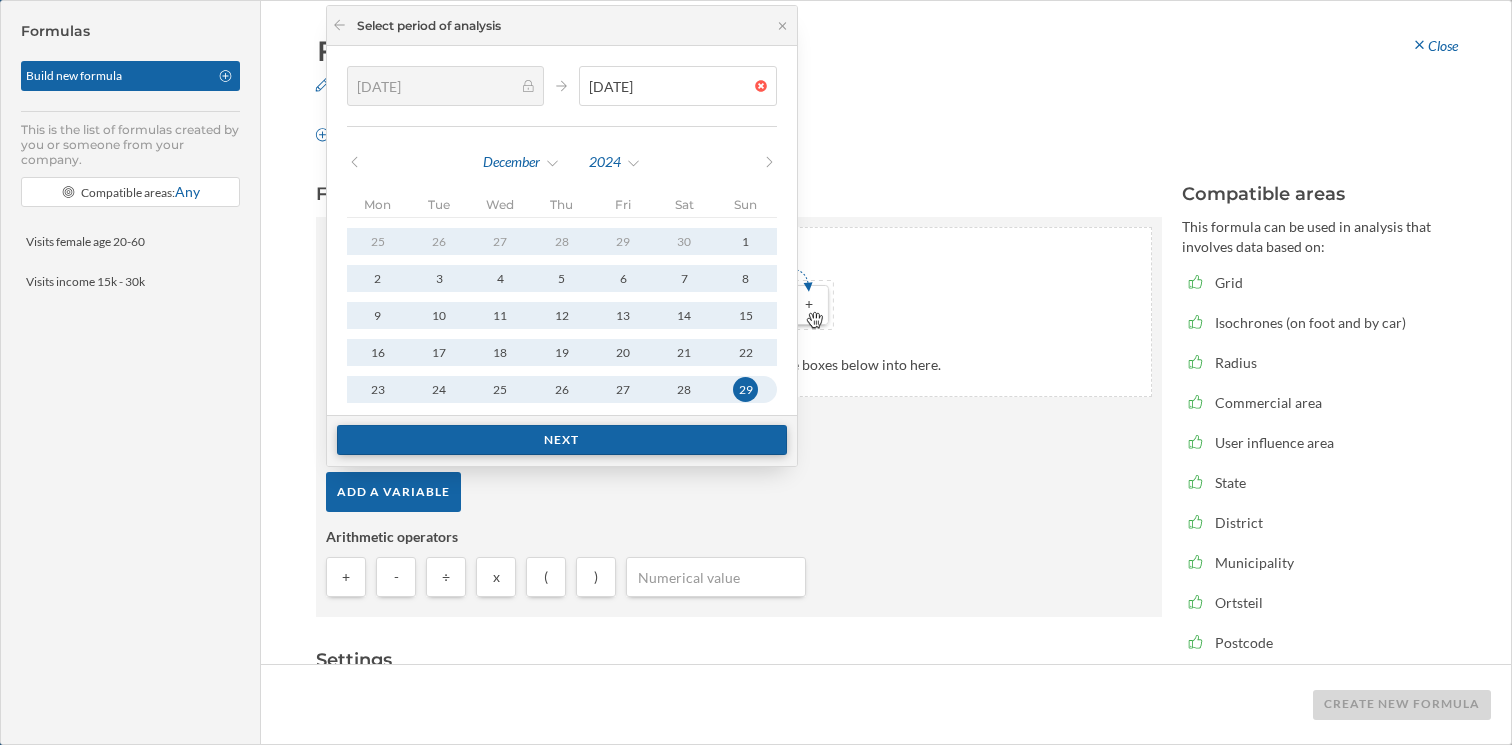 click on "Next" at bounding box center [562, 440] 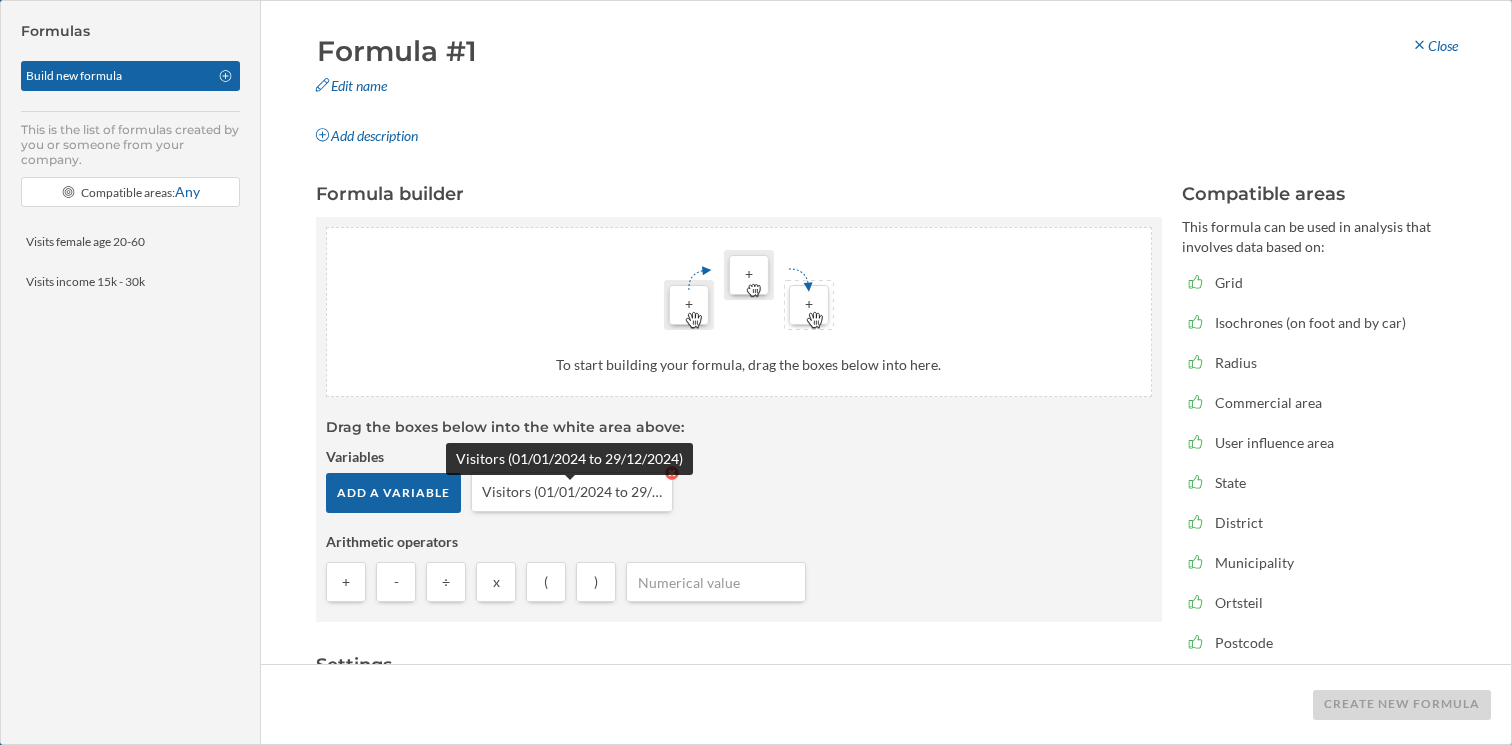 type 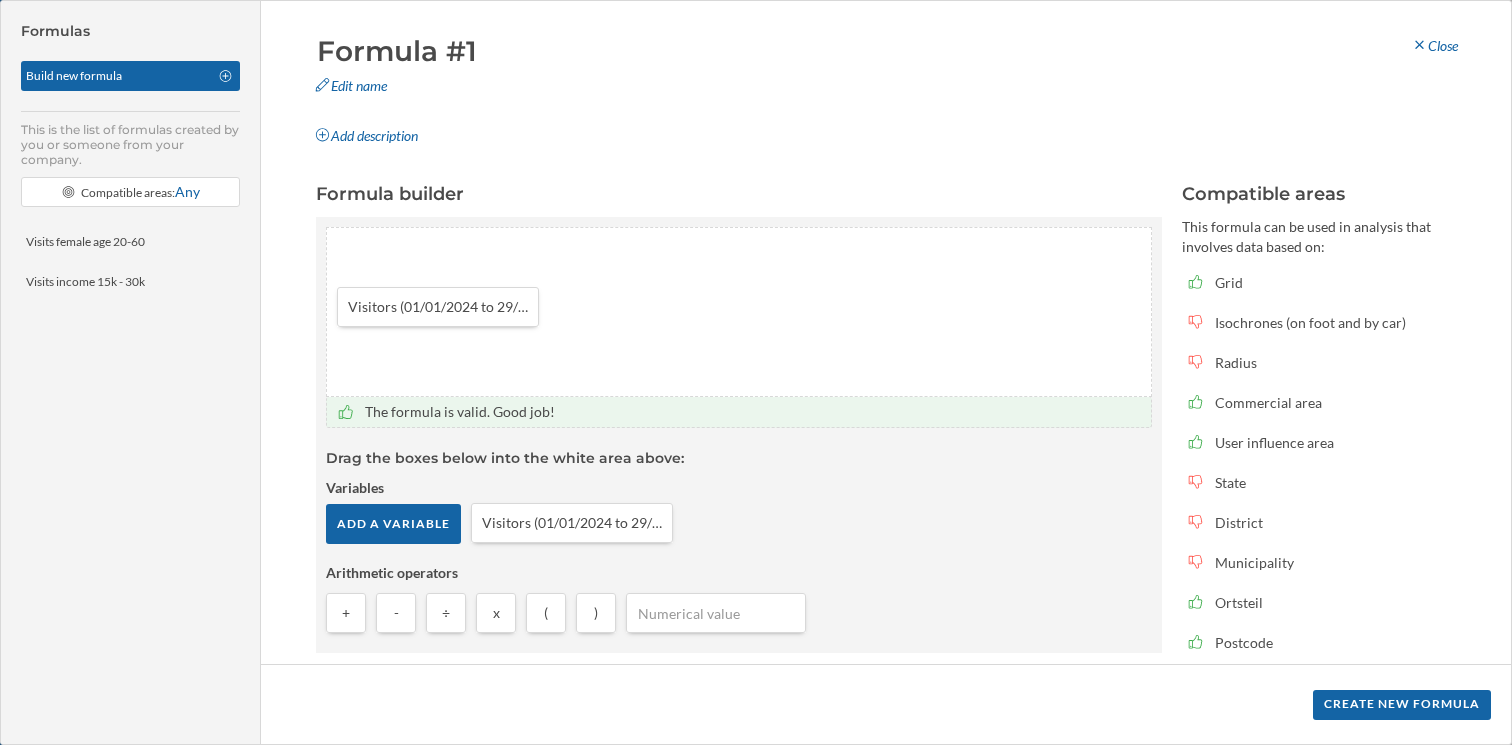 click on "÷" at bounding box center (446, 613) 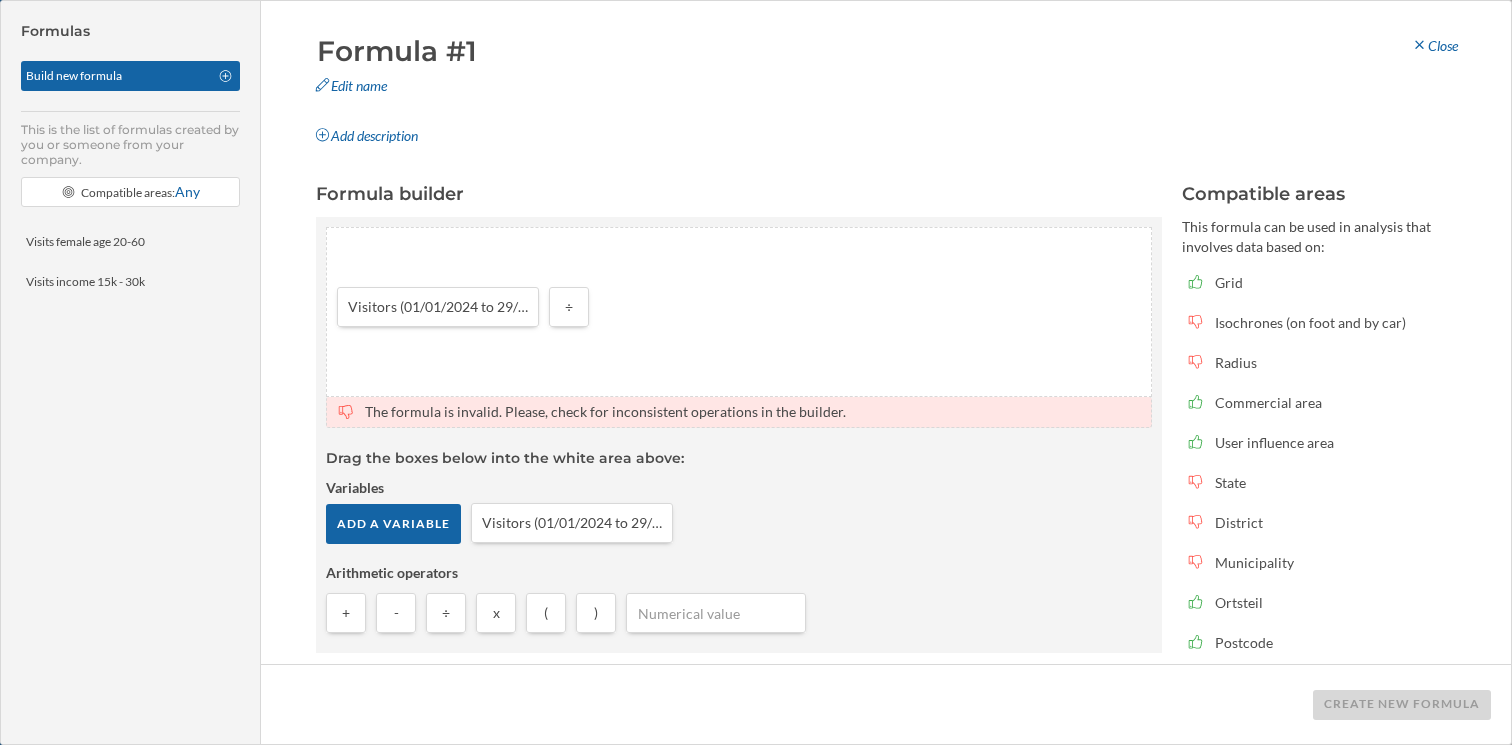 click at bounding box center [716, 613] 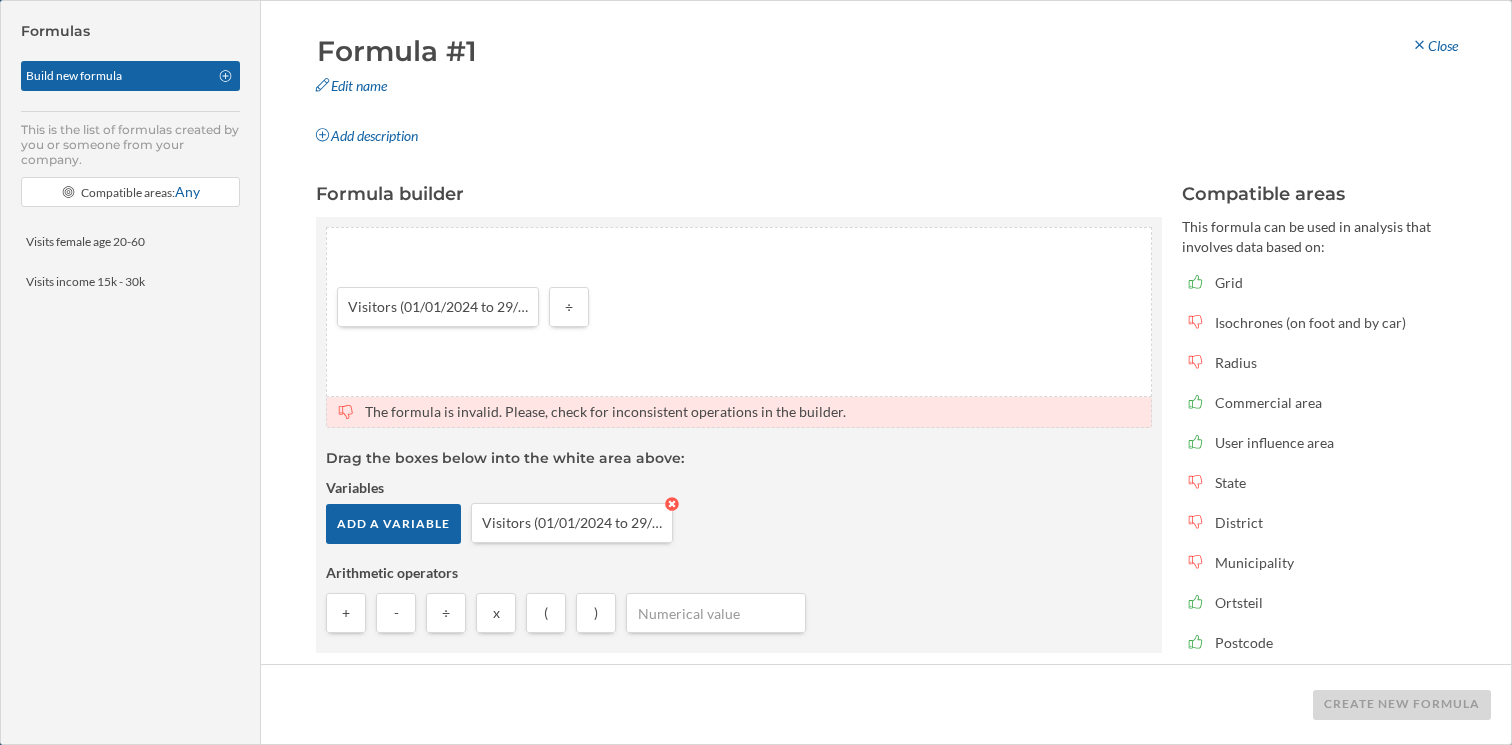 drag, startPoint x: 616, startPoint y: 293, endPoint x: 646, endPoint y: 533, distance: 241.86774 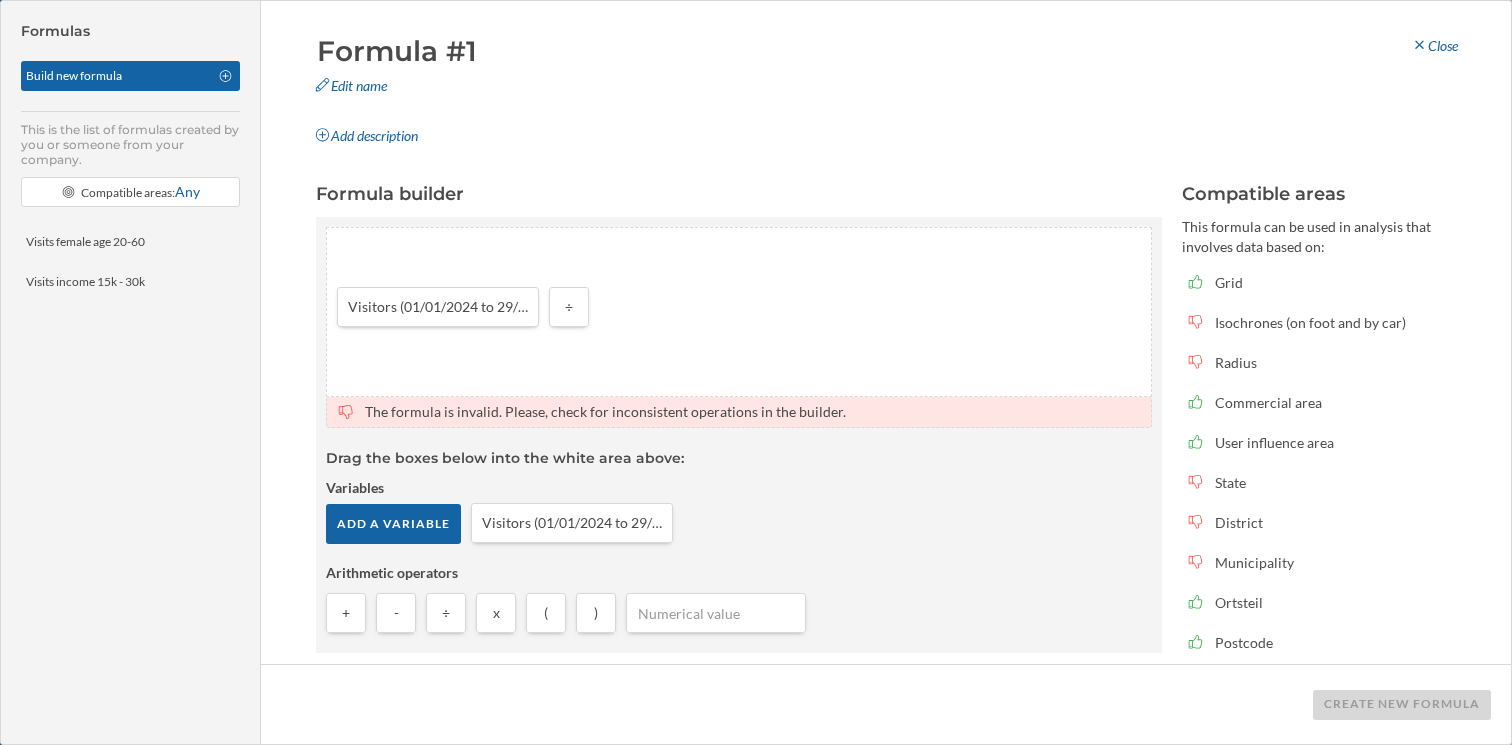 click at bounding box center [716, 613] 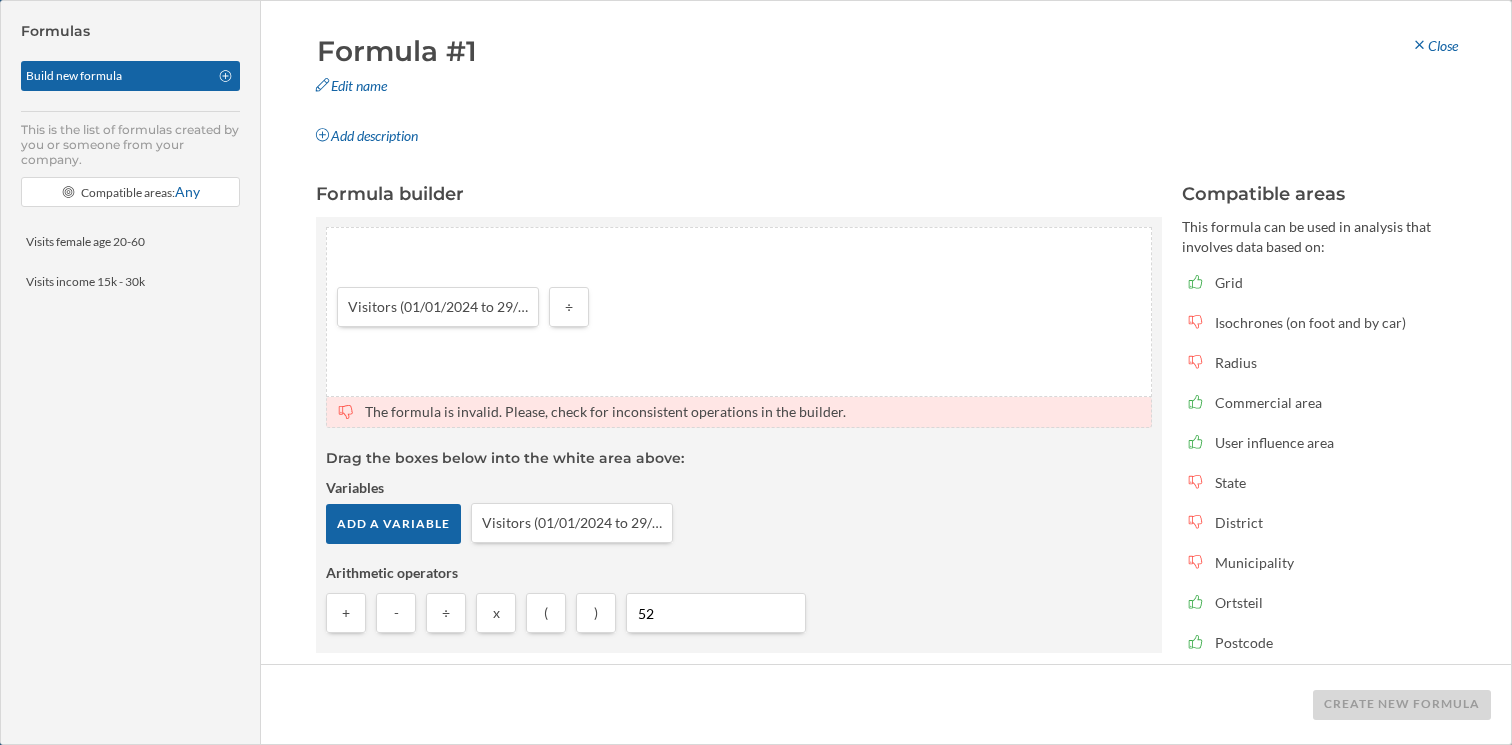 type on "52" 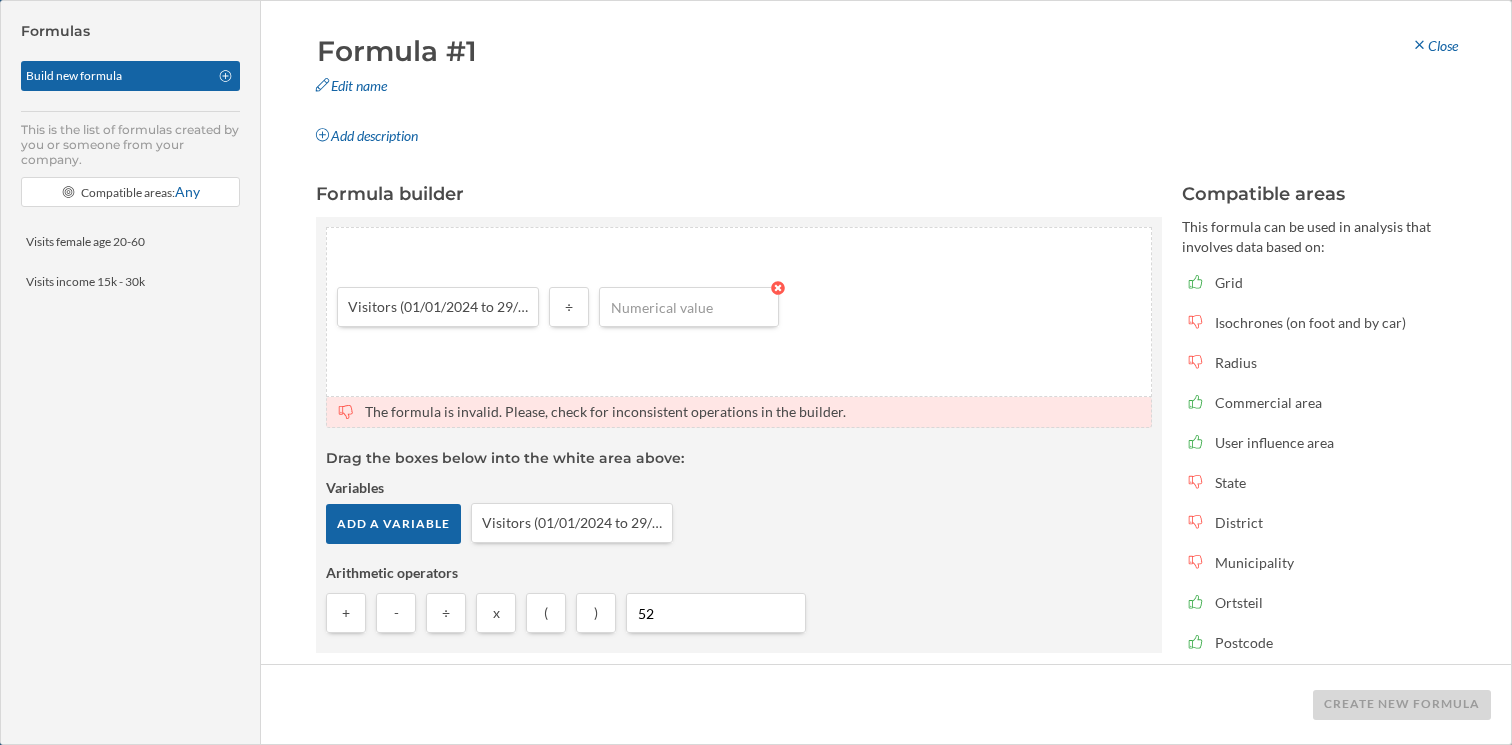 click at bounding box center [689, 307] 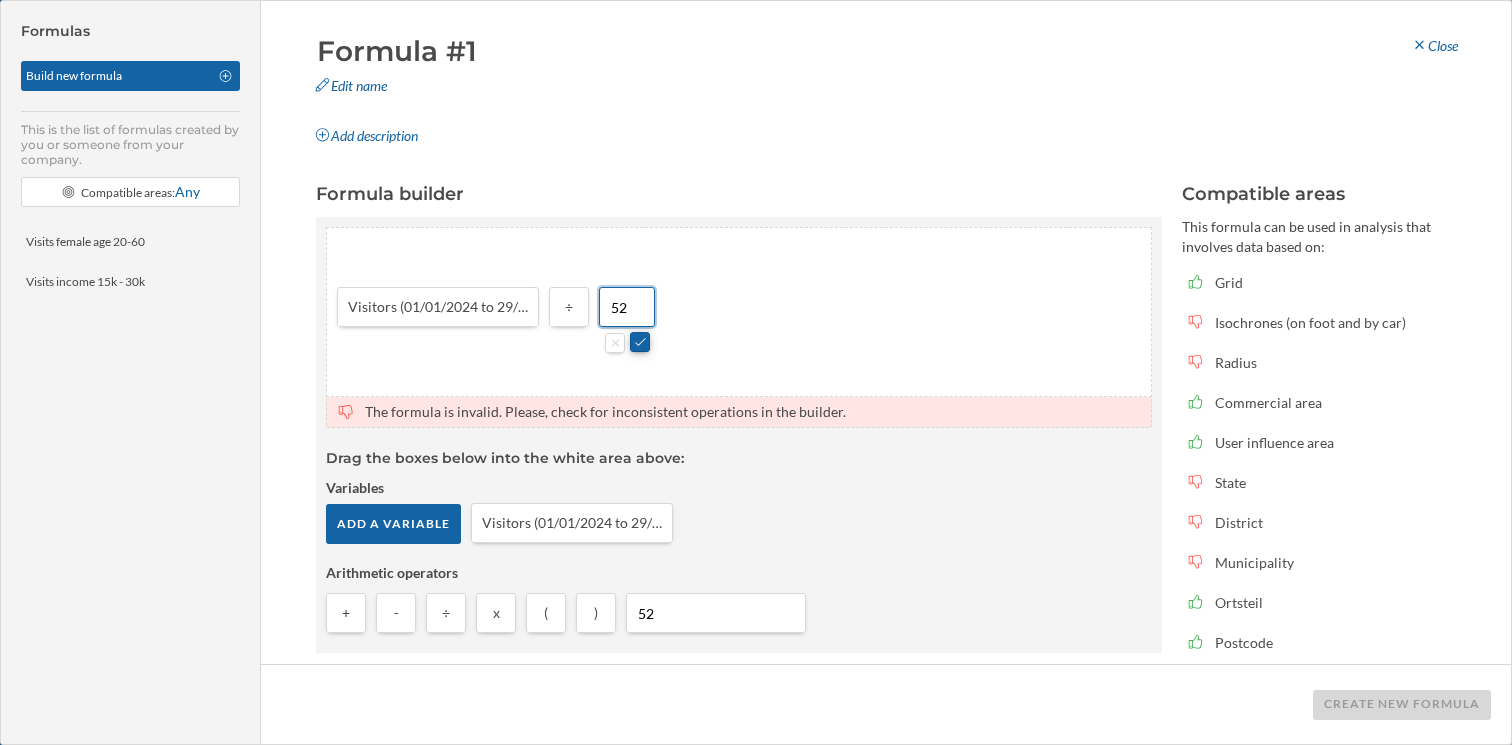 type on "52" 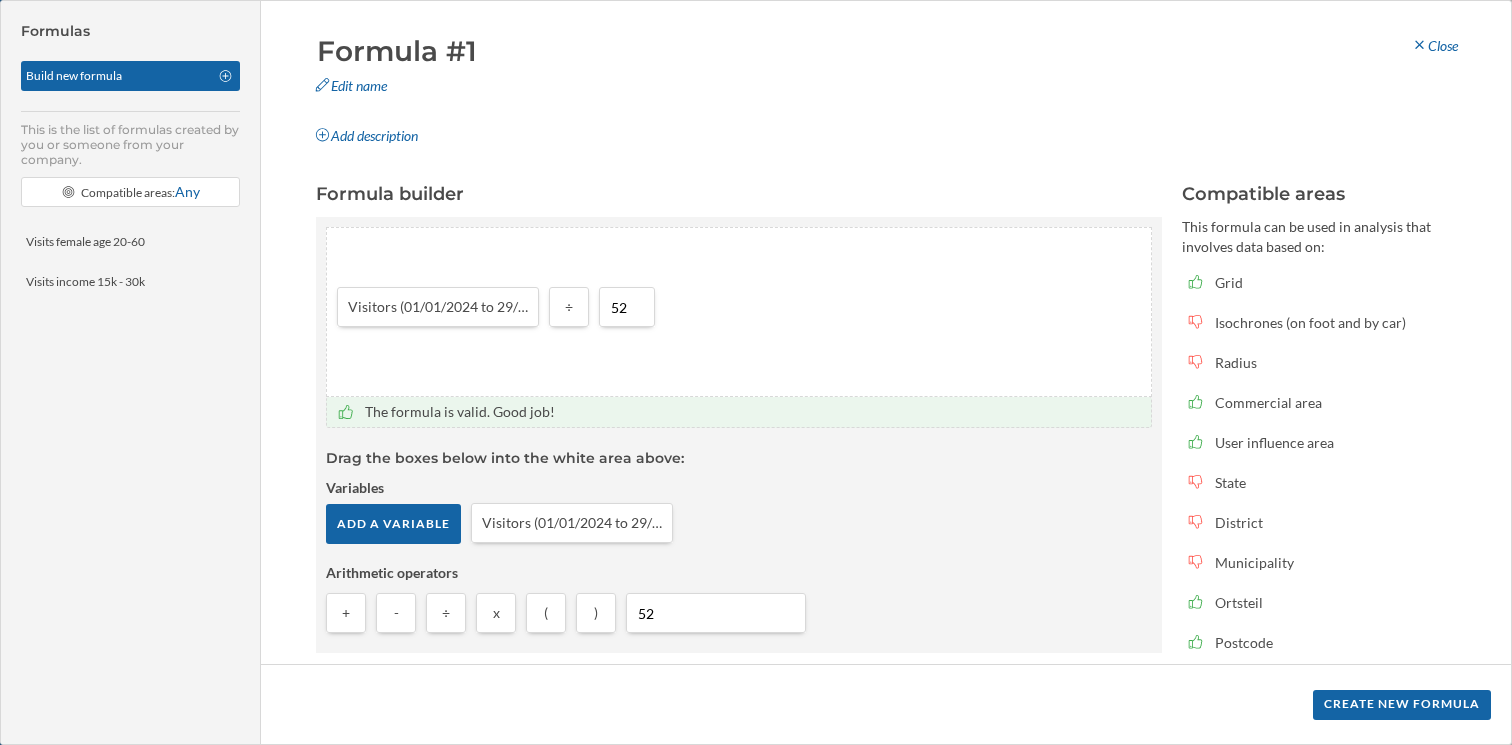 click on "Formula #1" at bounding box center [511, 51] 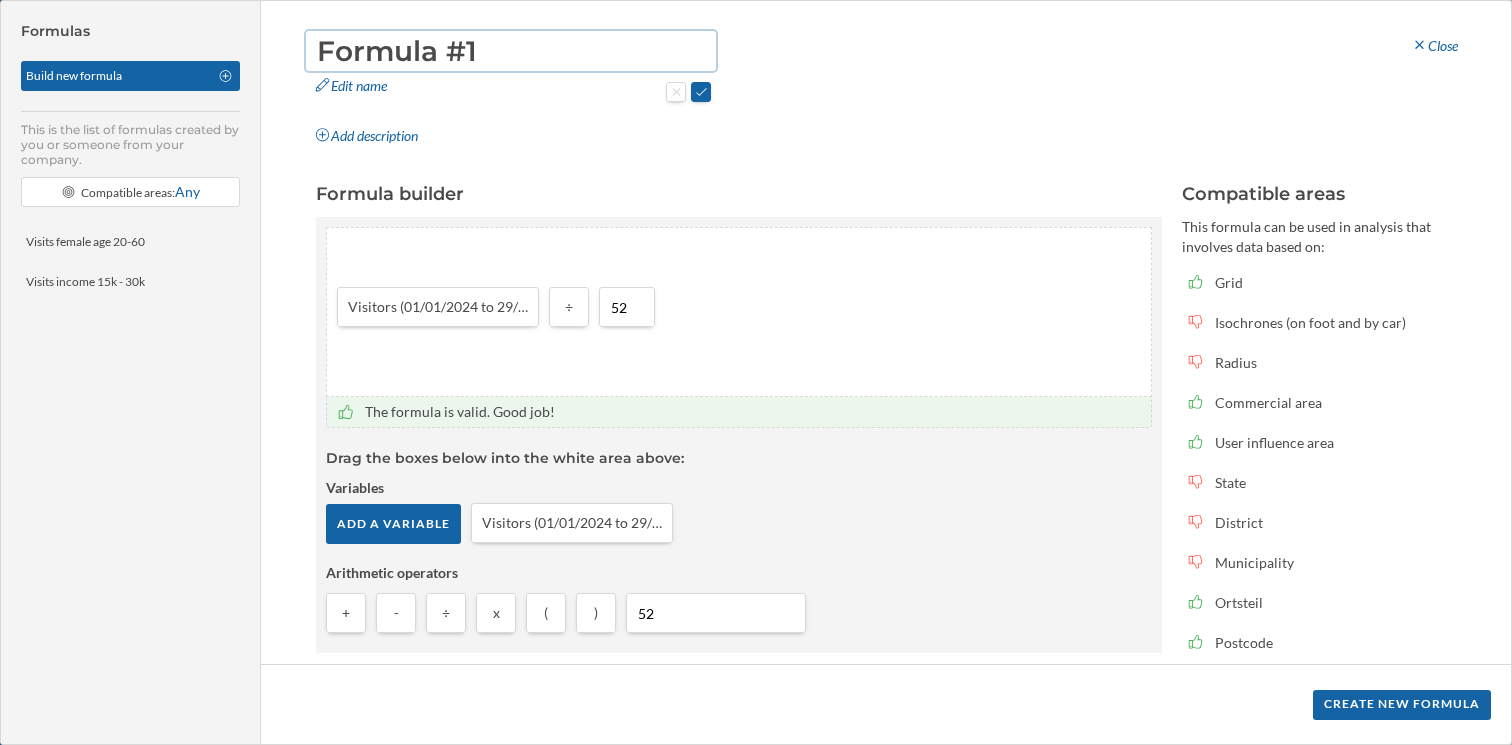 drag, startPoint x: 496, startPoint y: 54, endPoint x: 311, endPoint y: 46, distance: 185.1729 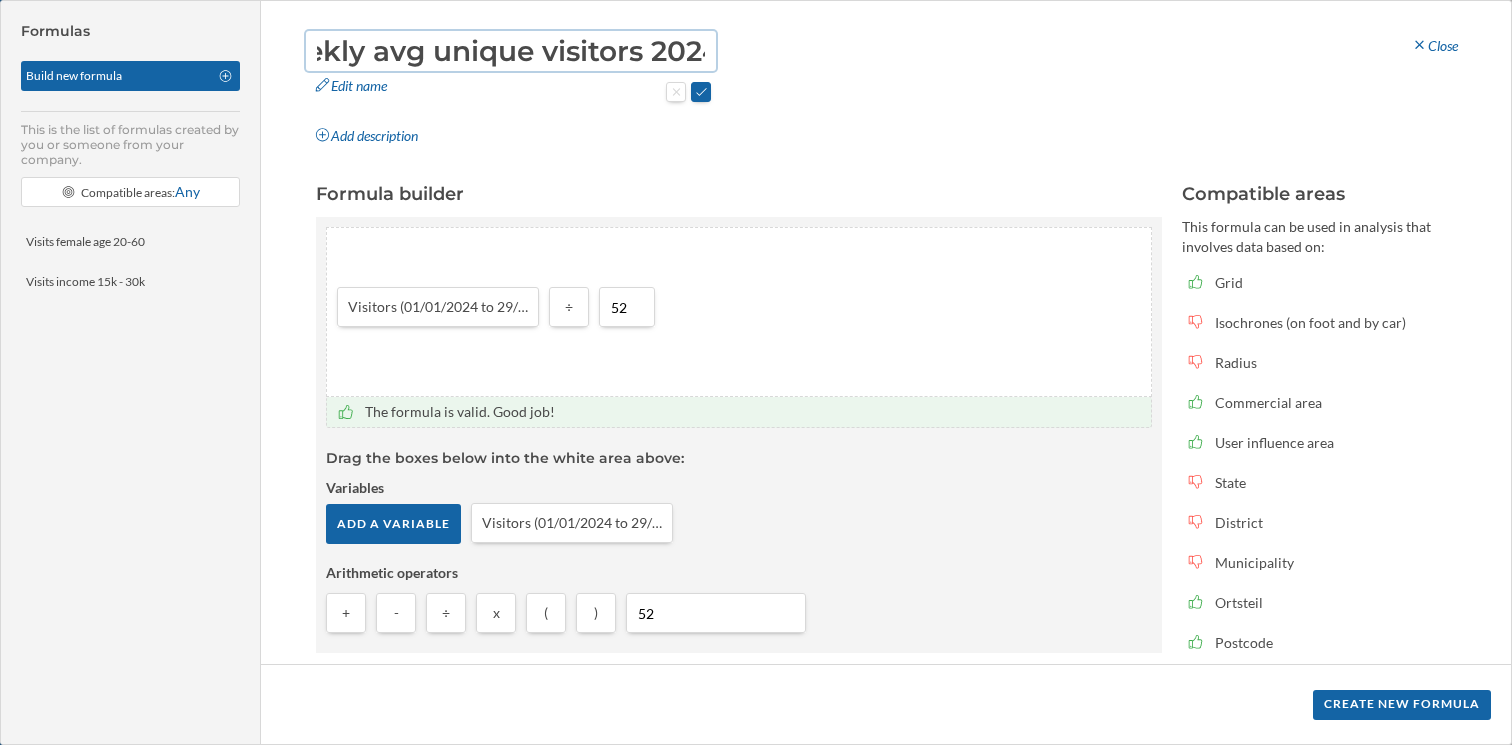 scroll, scrollTop: 0, scrollLeft: 77, axis: horizontal 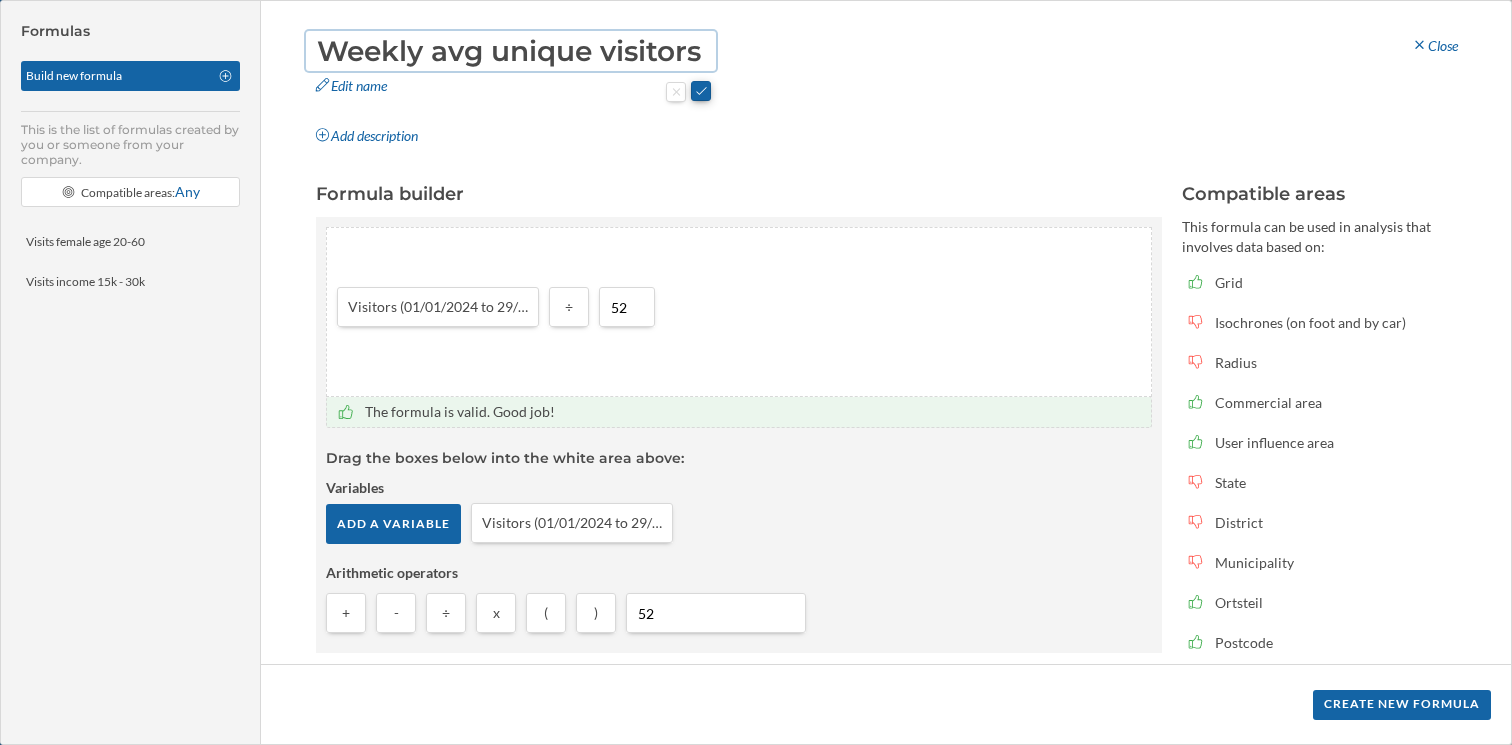 click at bounding box center (701, 91) 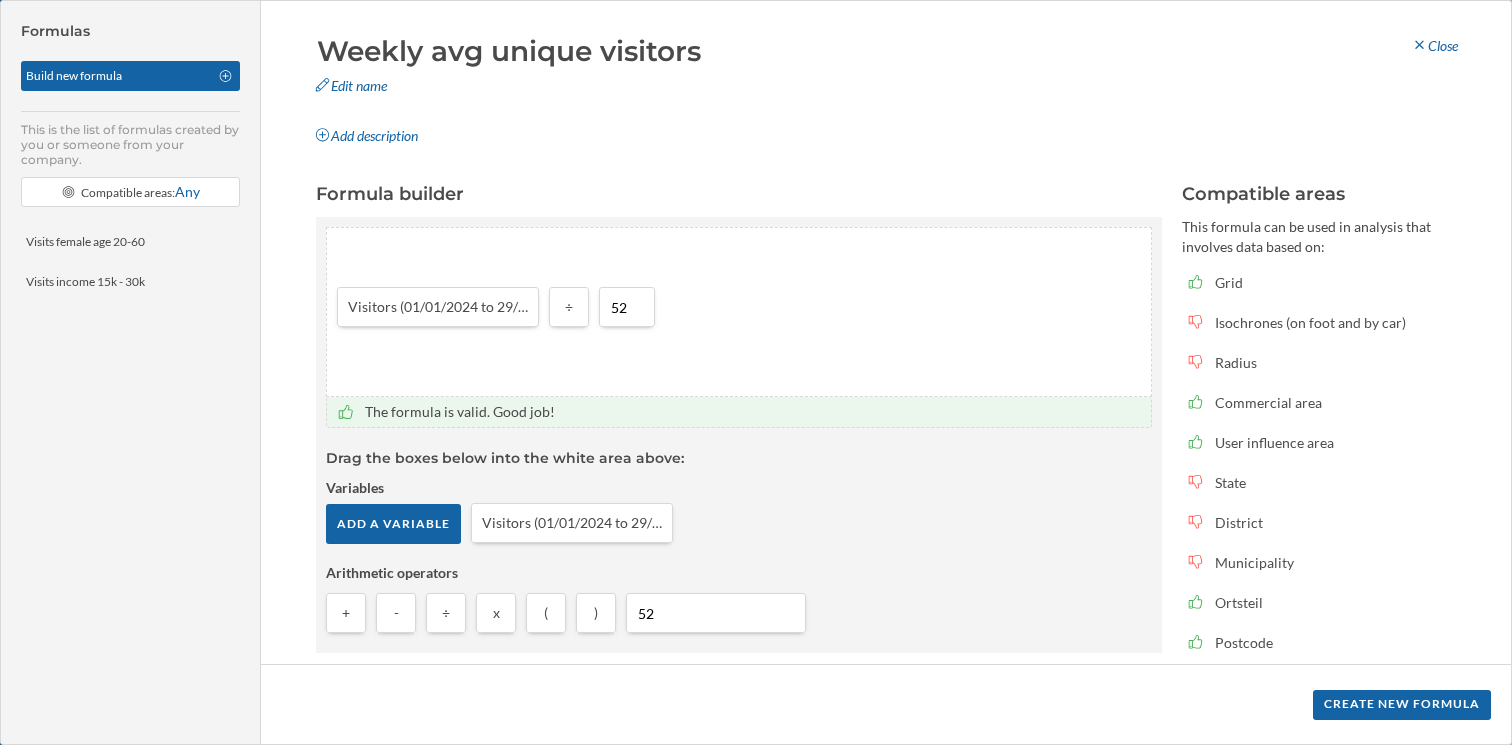 click on "Weekly avg unique visitors 2024" at bounding box center [511, 51] 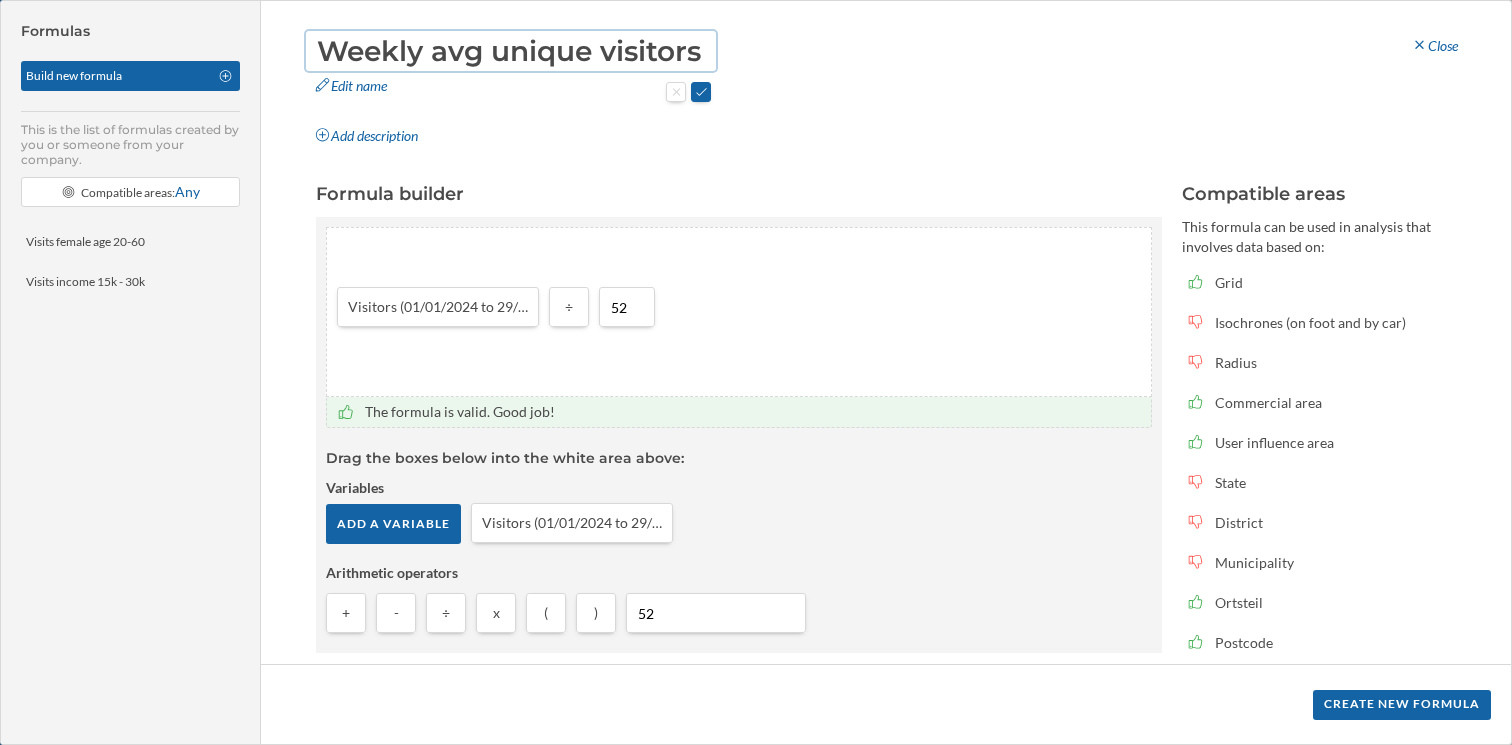 click on "Weekly avg unique visitors 2024" at bounding box center [511, 51] 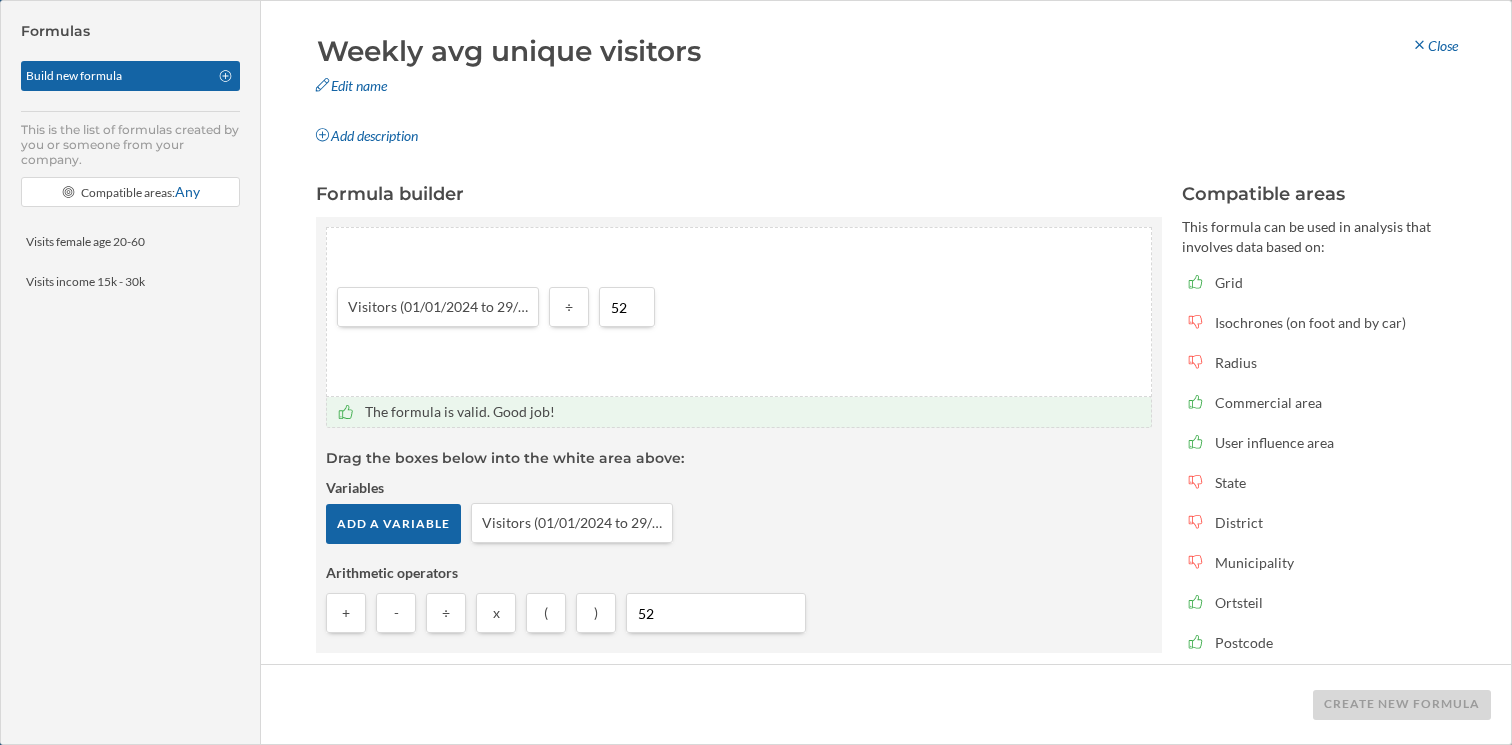 click on "Weekly avg unique visitors 2024" at bounding box center (511, 51) 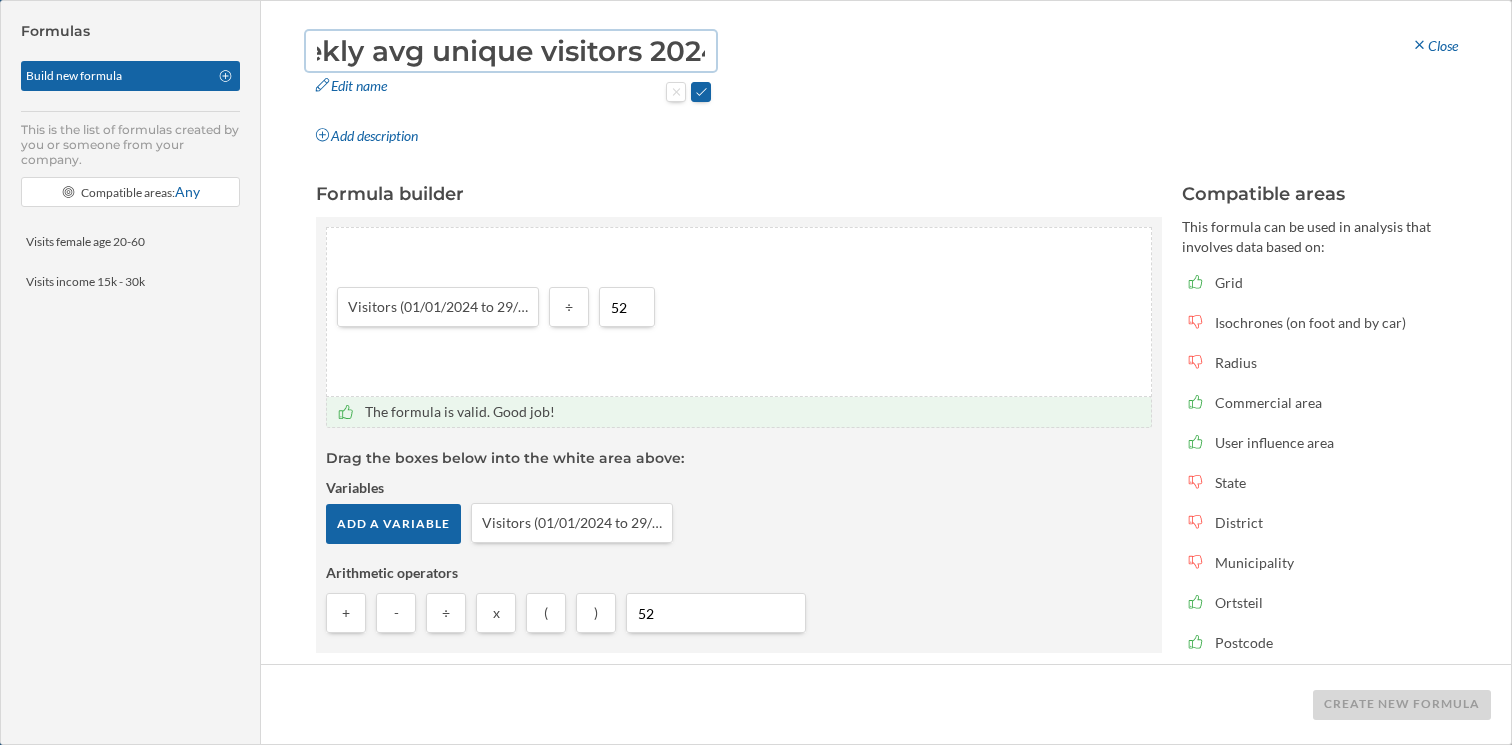 scroll, scrollTop: 0, scrollLeft: 77, axis: horizontal 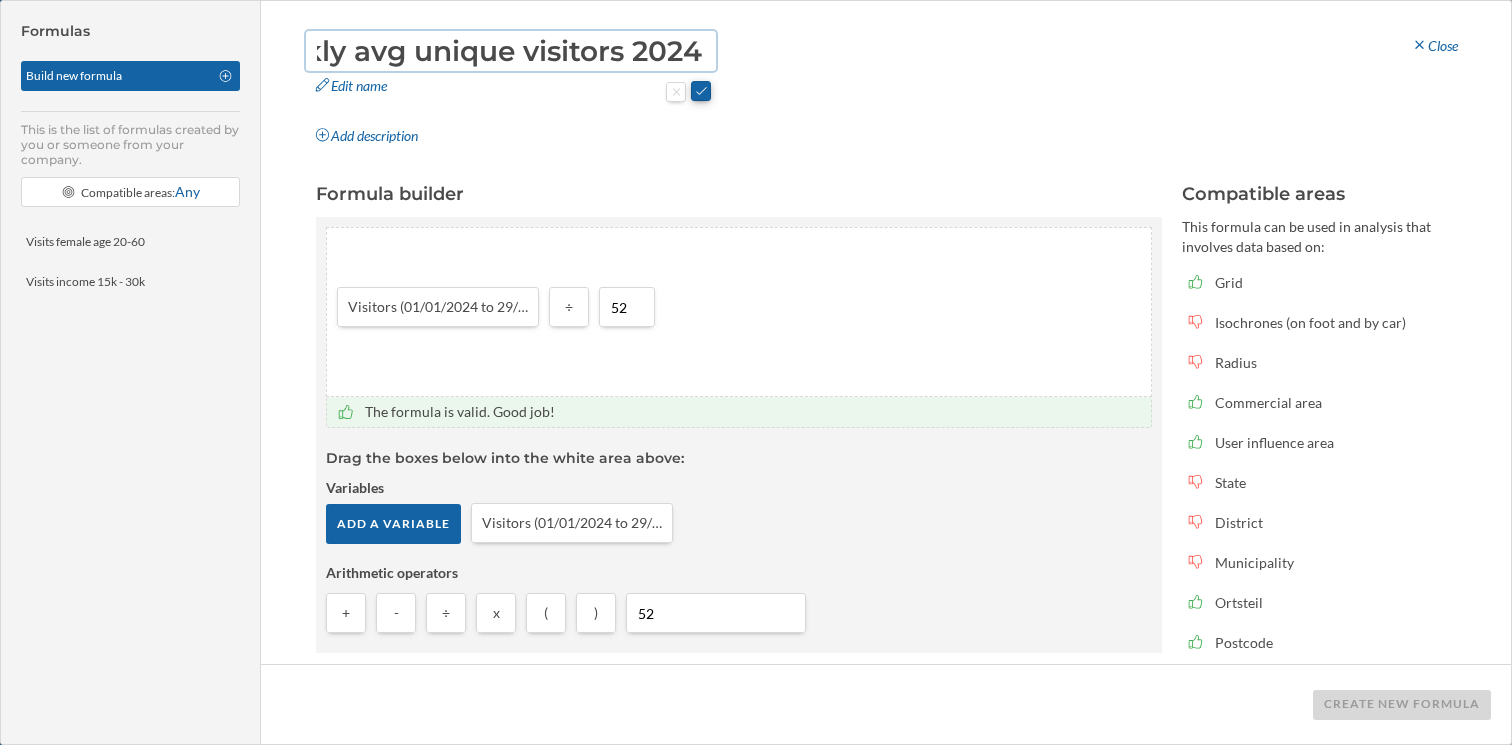 click at bounding box center [701, 91] 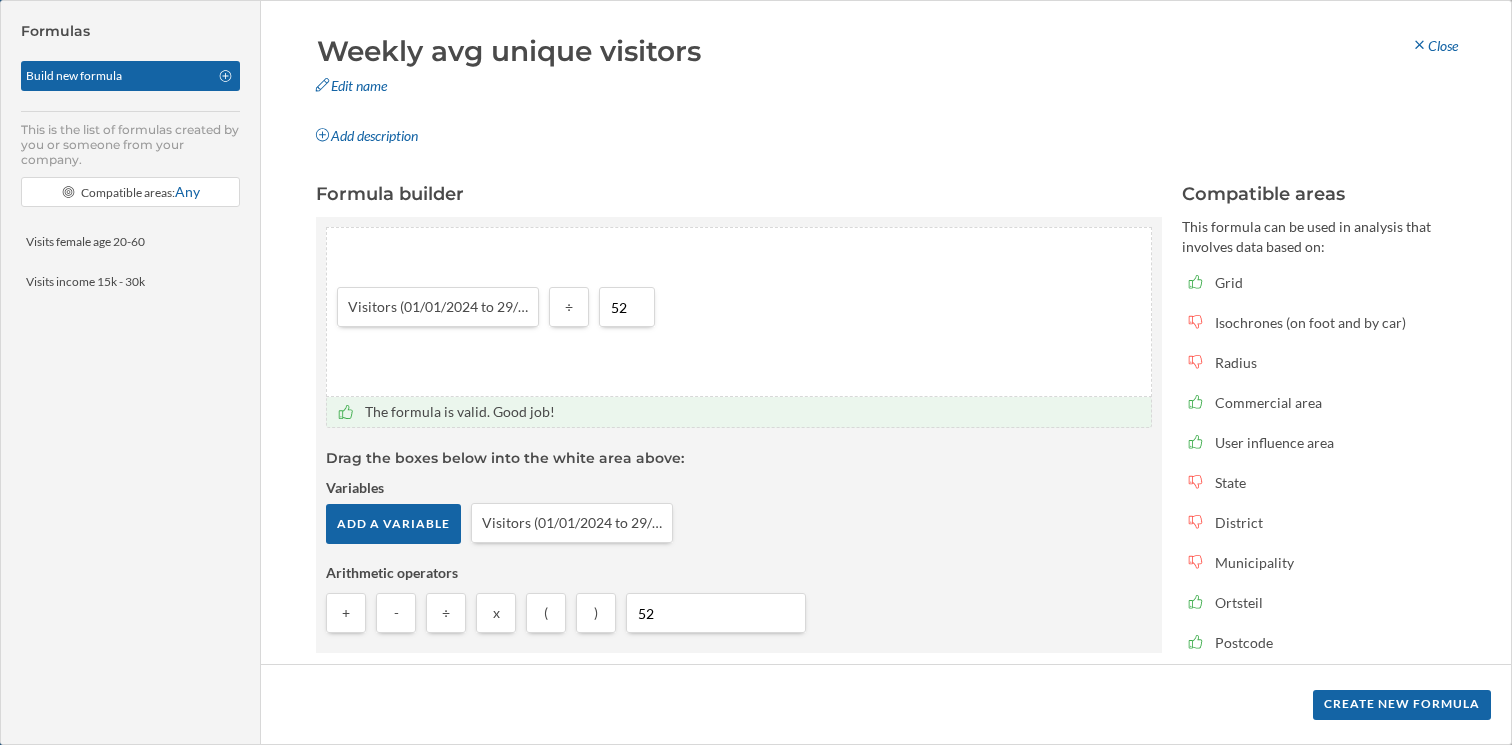 click on "Weekly avg unique visitors 2024 2024" at bounding box center (511, 51) 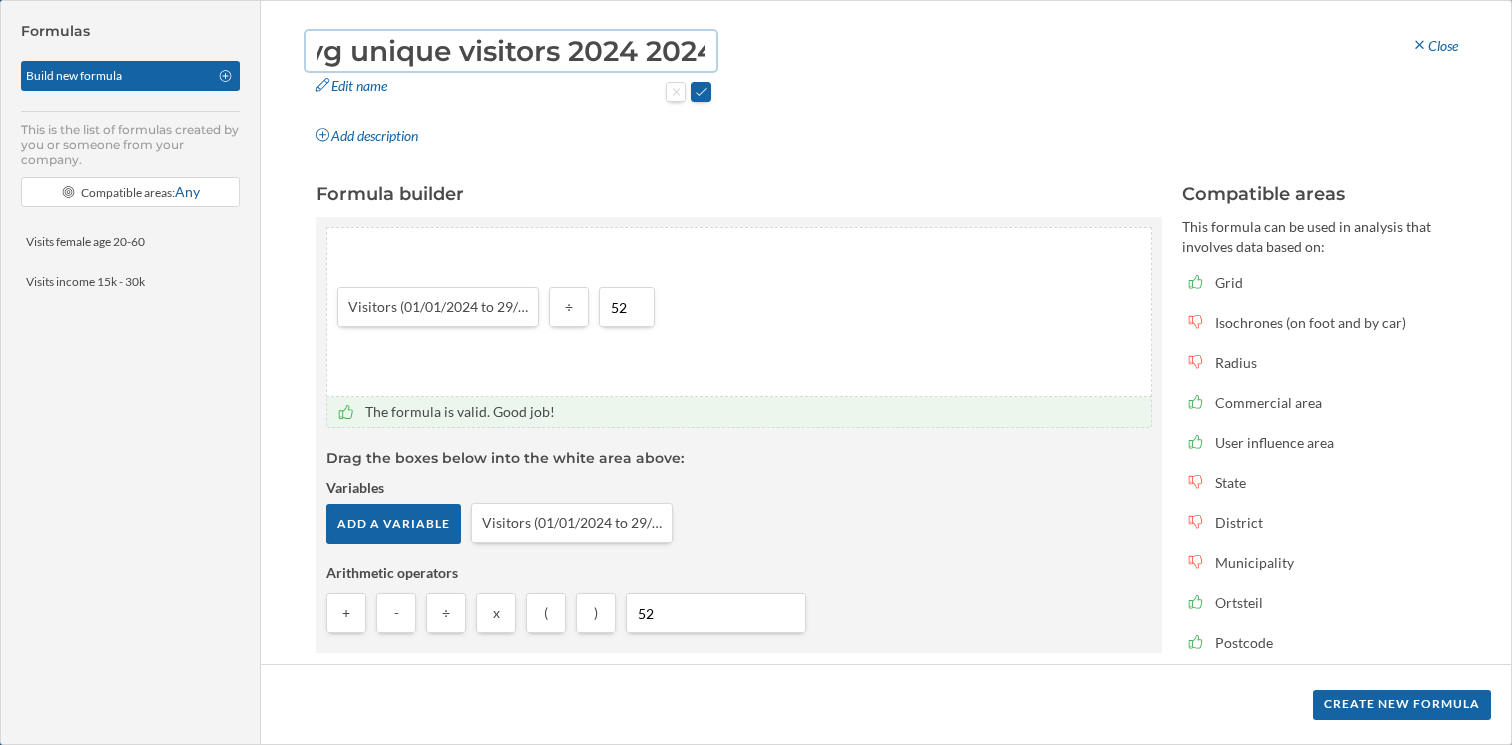 scroll, scrollTop: 0, scrollLeft: 155, axis: horizontal 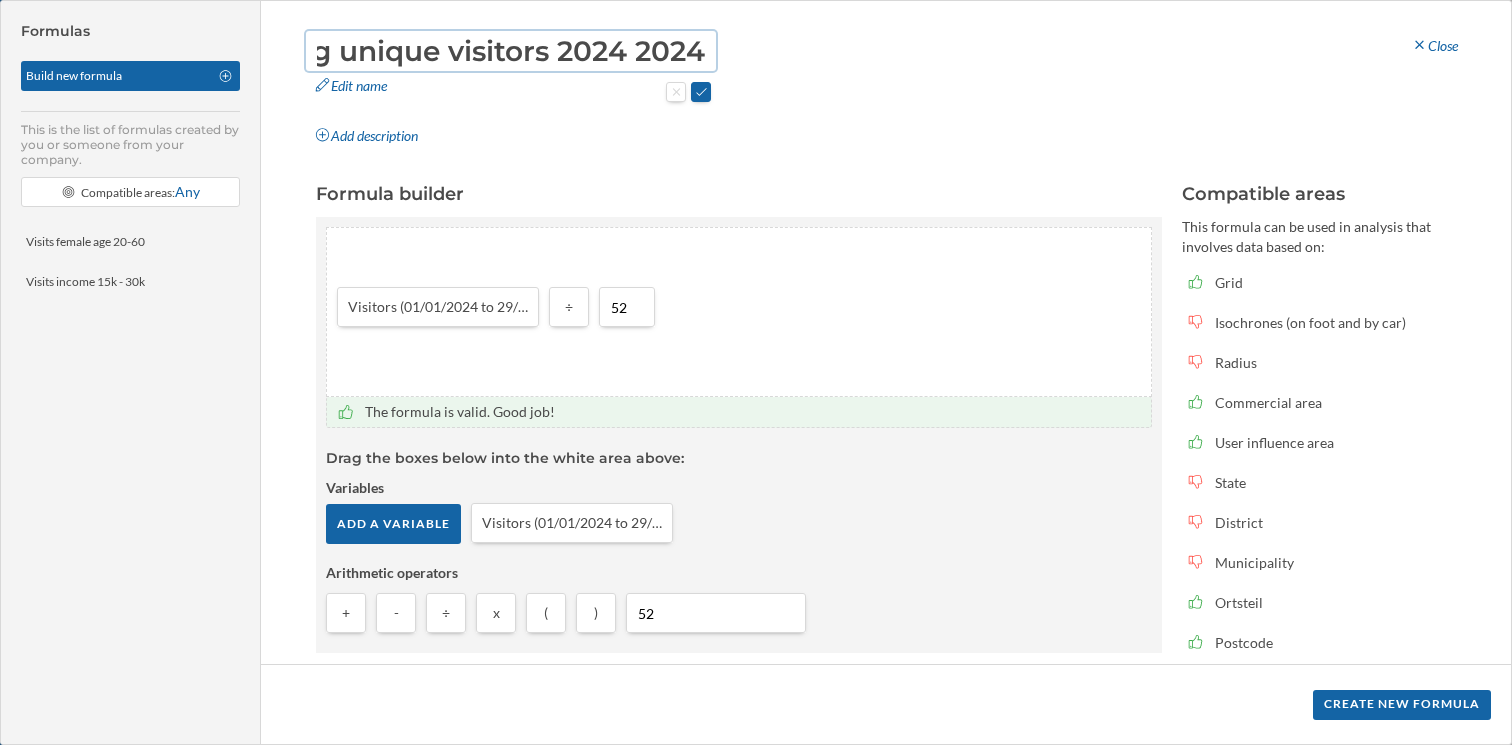 click on "Weekly avg unique visitors 2024 2024" at bounding box center [511, 51] 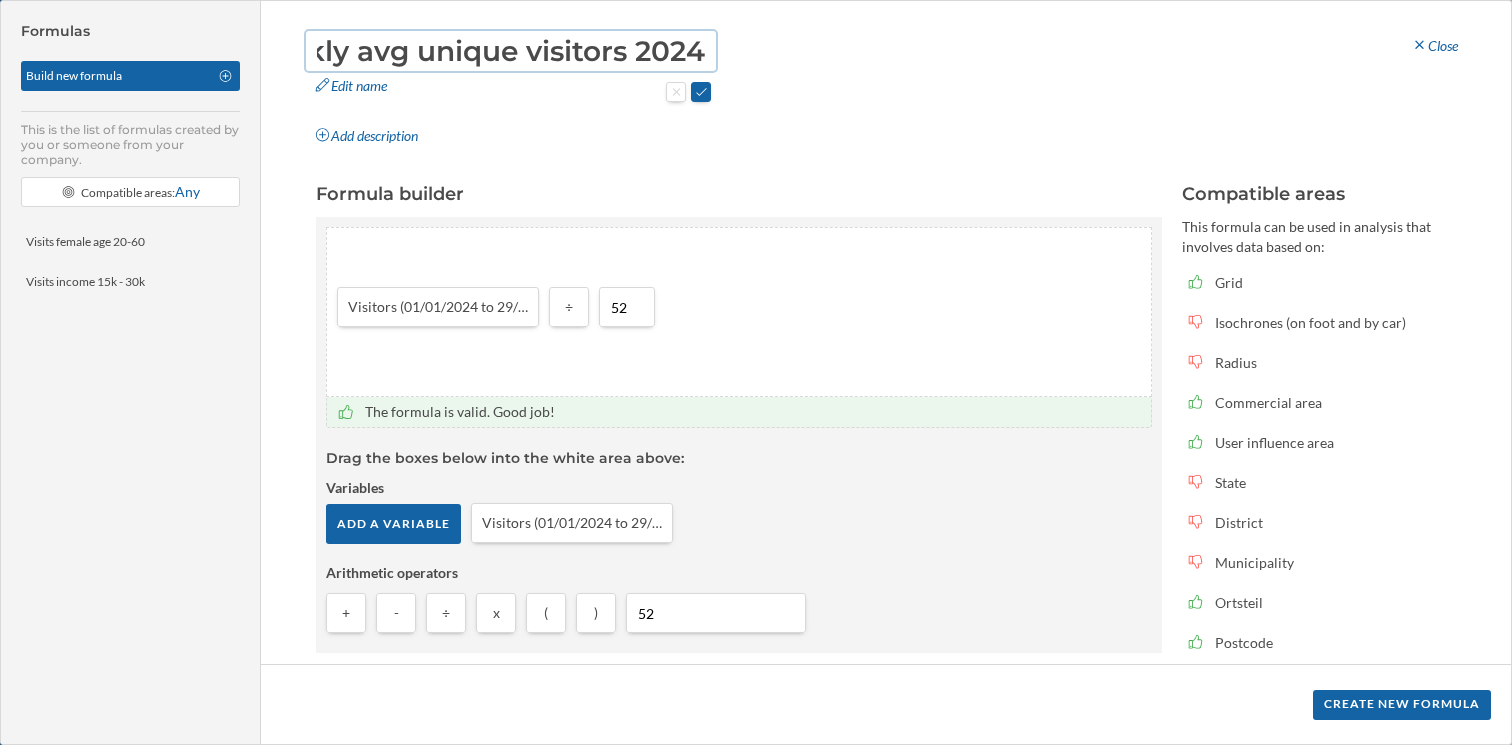 scroll, scrollTop: 0, scrollLeft: 77, axis: horizontal 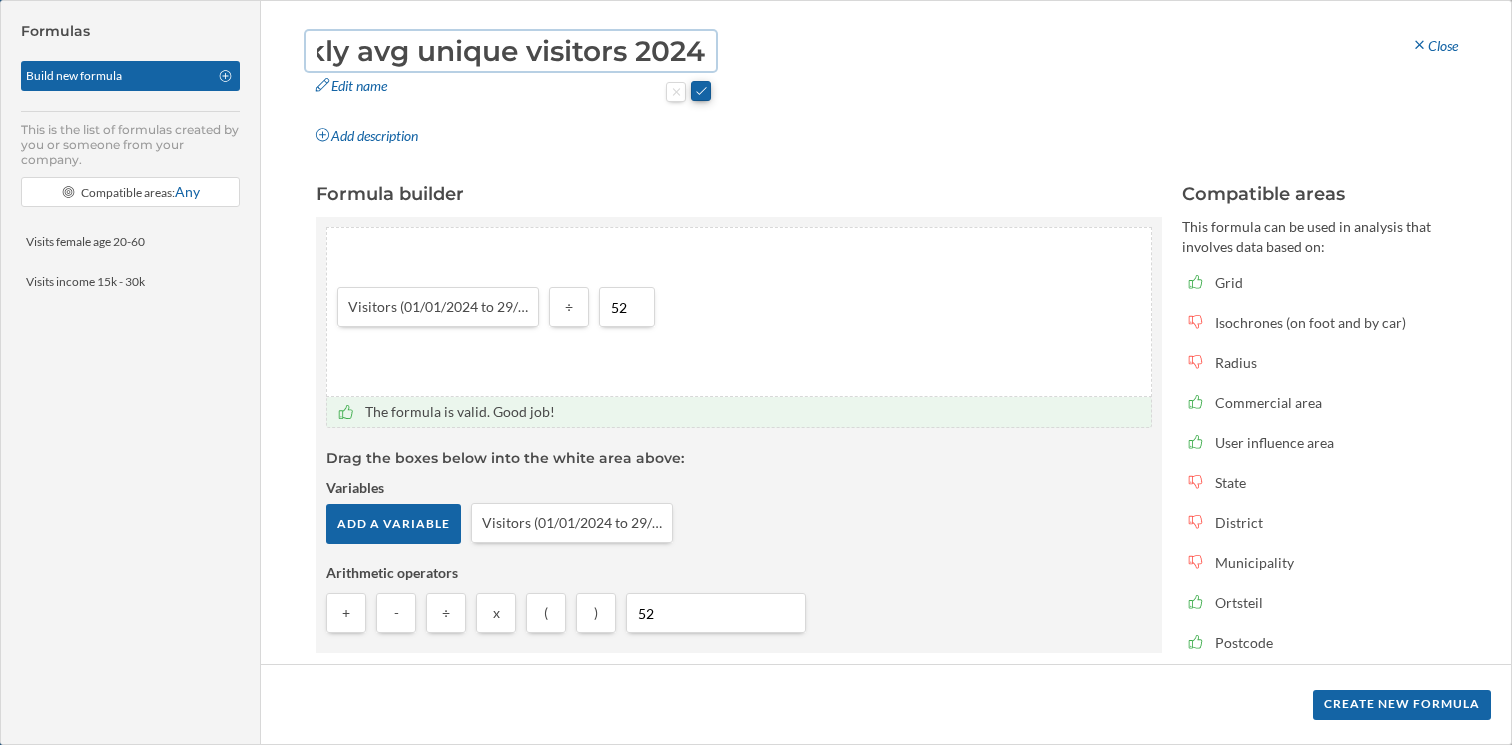 type on "Weekly avg unique visitors 2024" 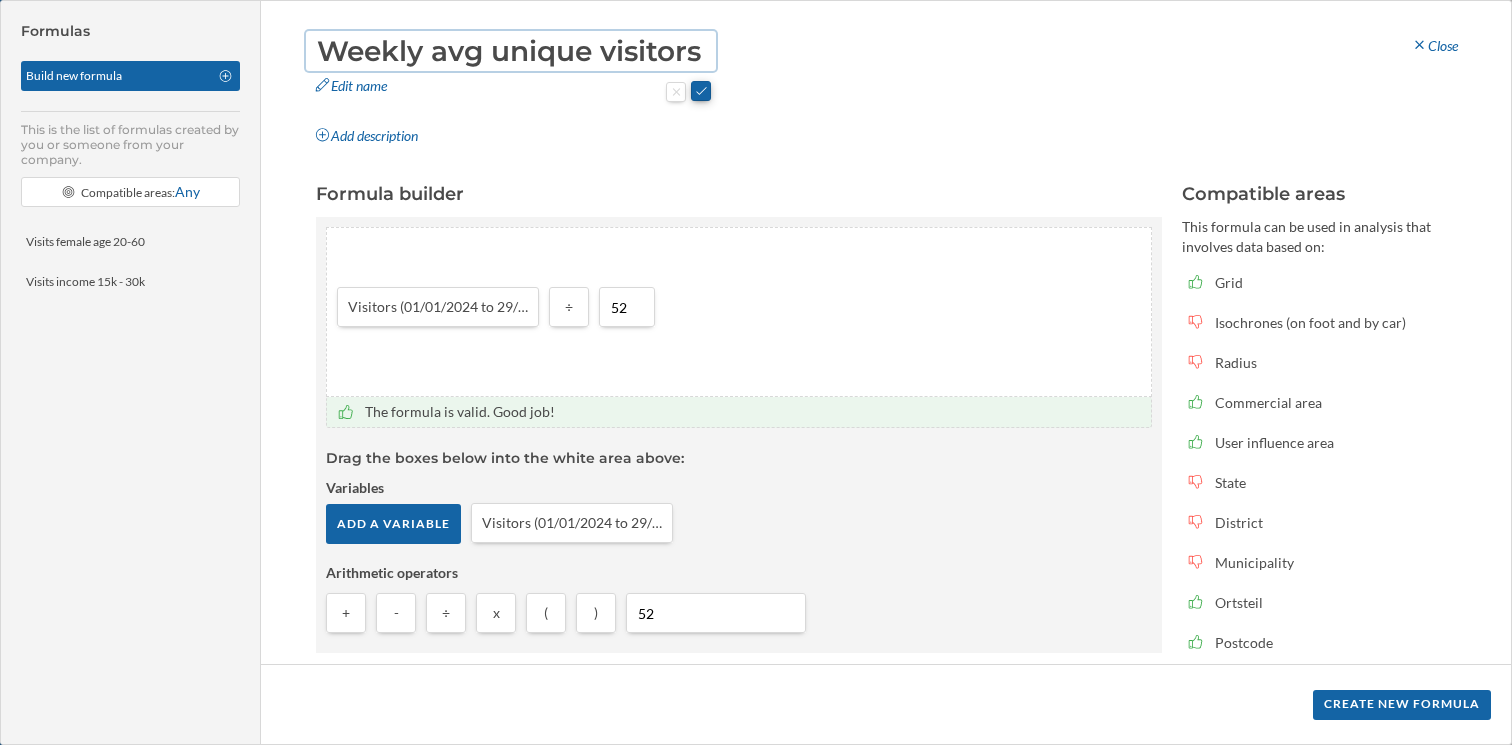 click at bounding box center (701, 91) 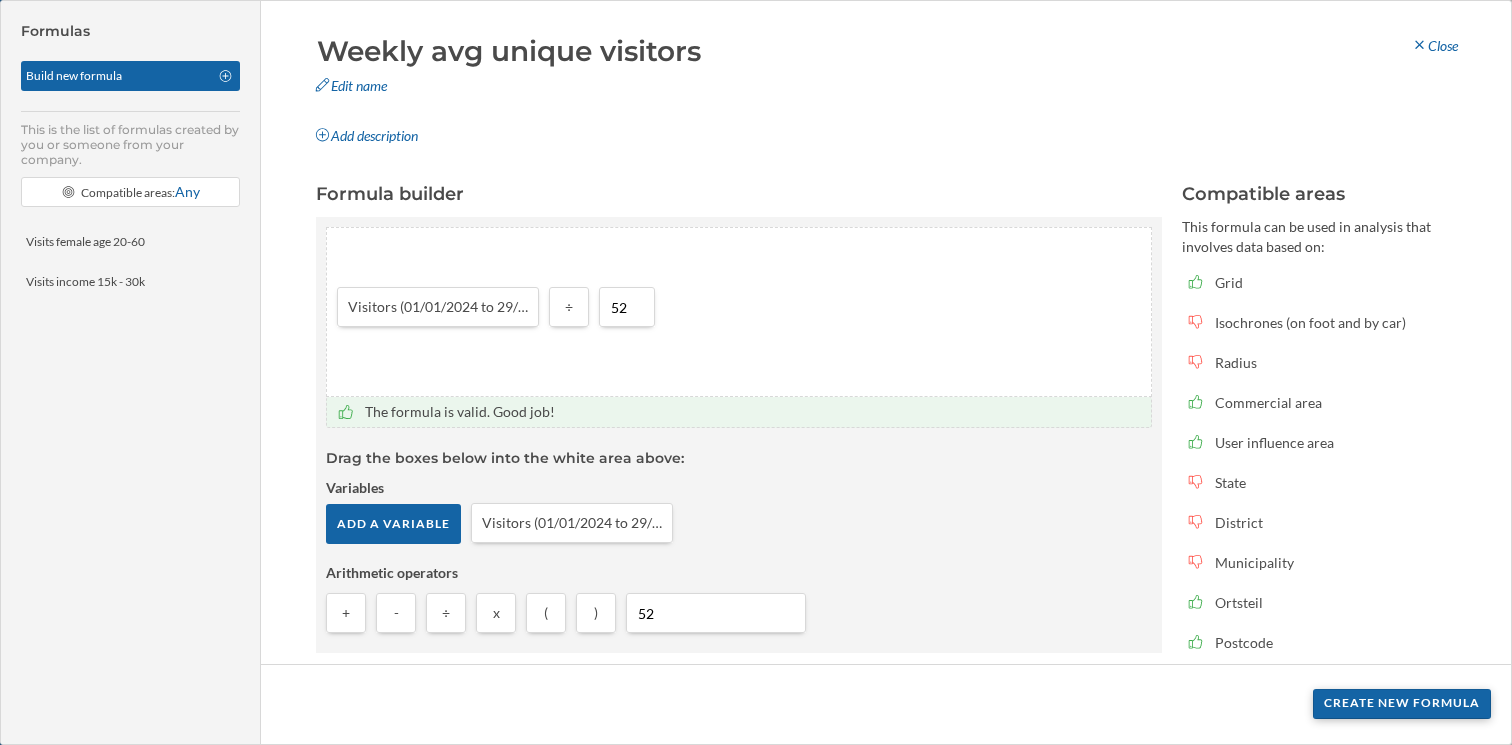 click on "Create new formula" at bounding box center (1402, 704) 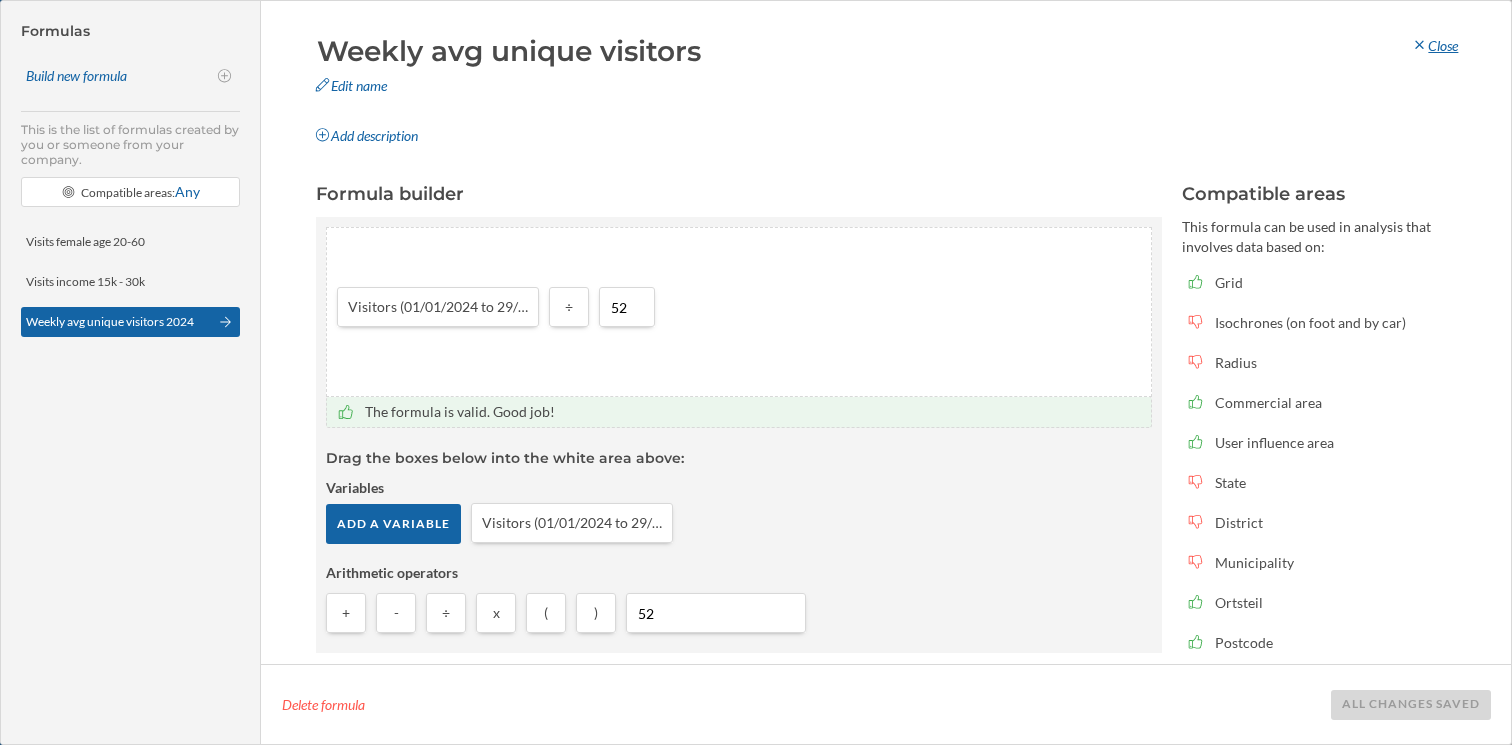 click on "Close" at bounding box center (1434, 46) 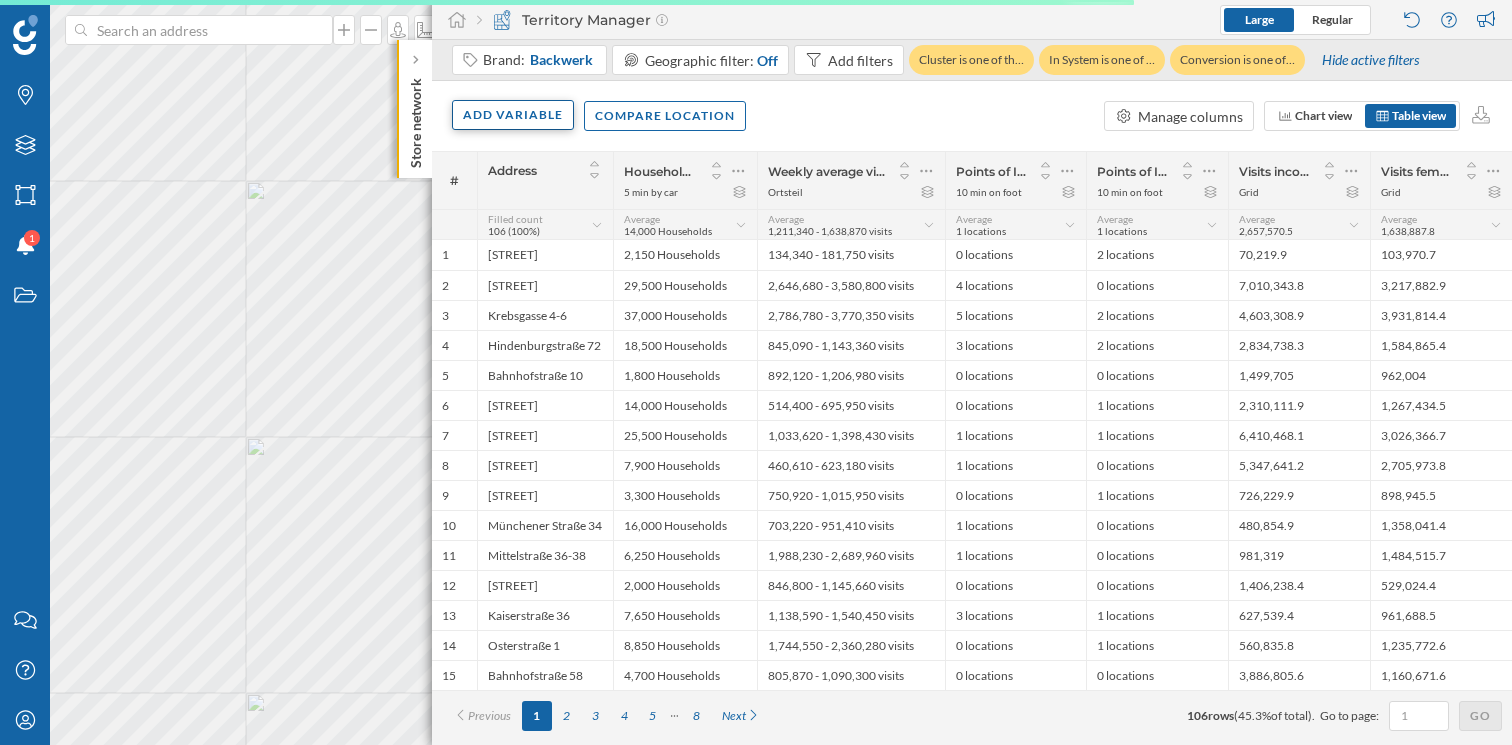 click on "Add variable" at bounding box center (513, 115) 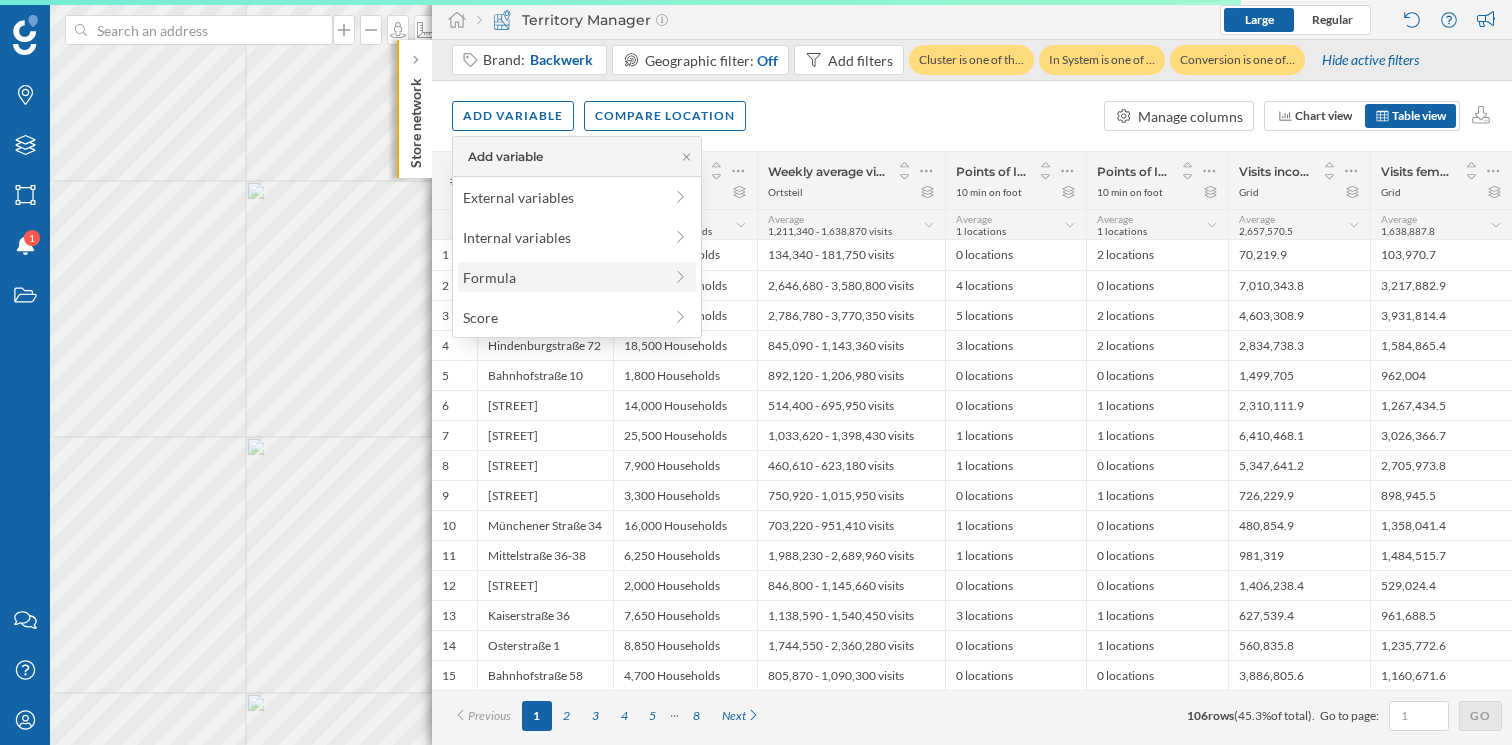 click on "Formula" at bounding box center (562, 277) 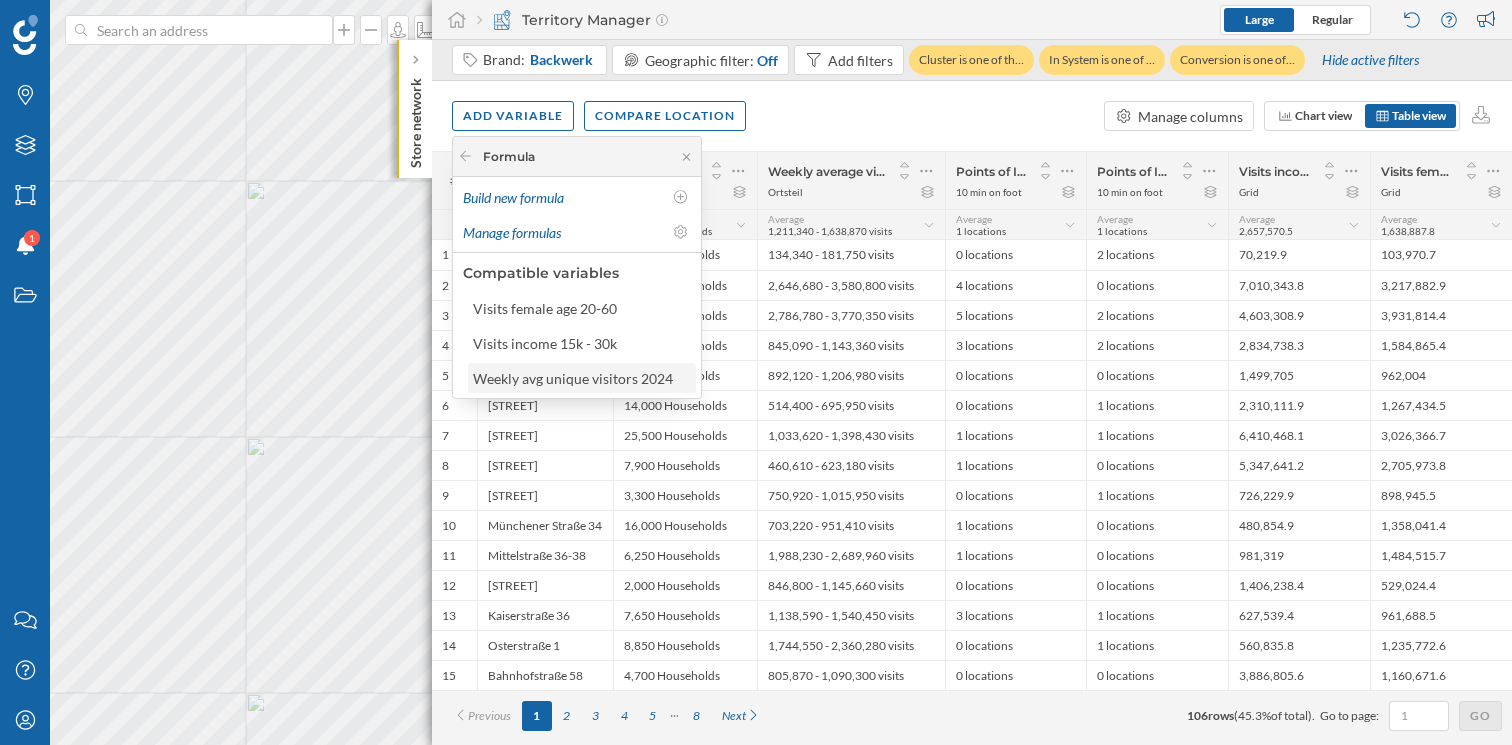 click on "Weekly avg unique visitors 2024" at bounding box center (573, 378) 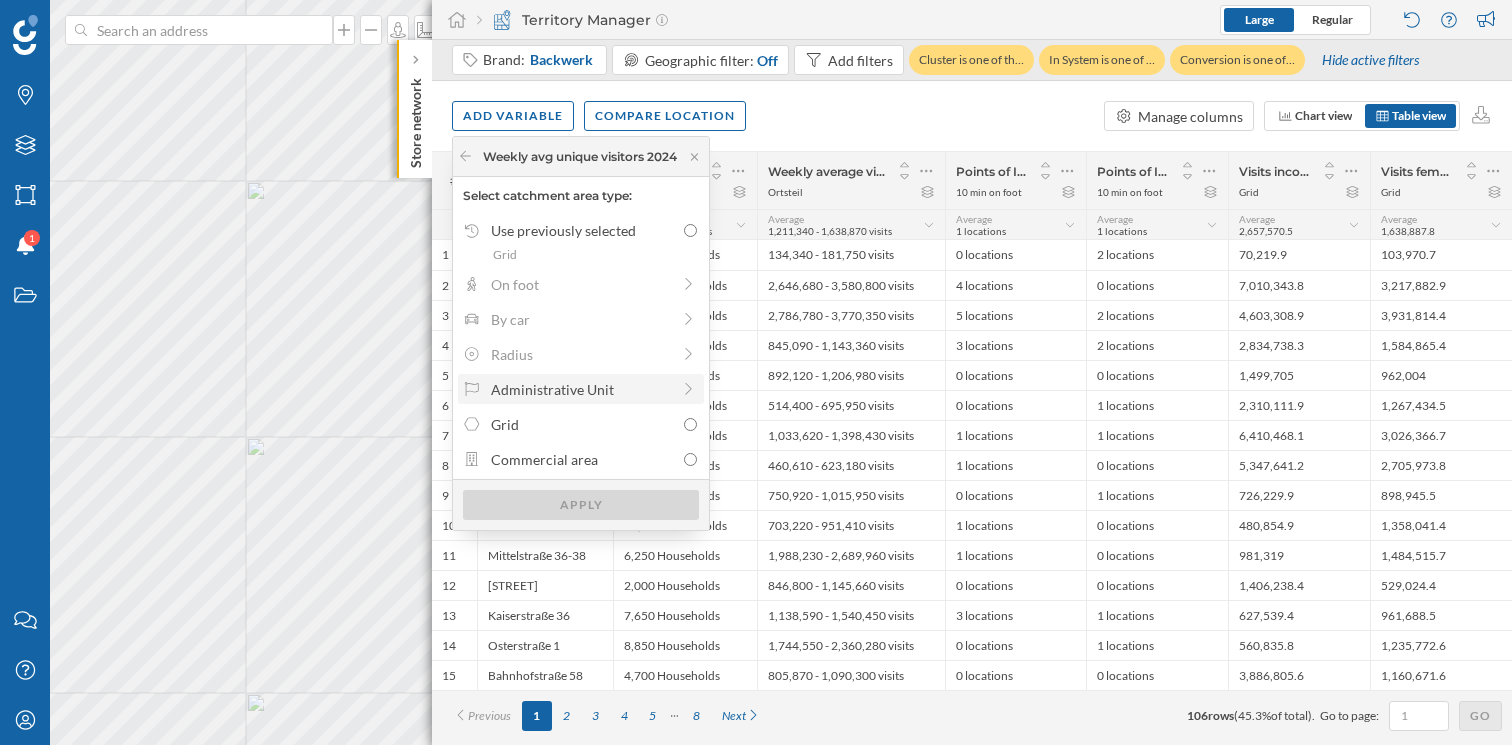 click on "Administrative Unit" at bounding box center (580, 389) 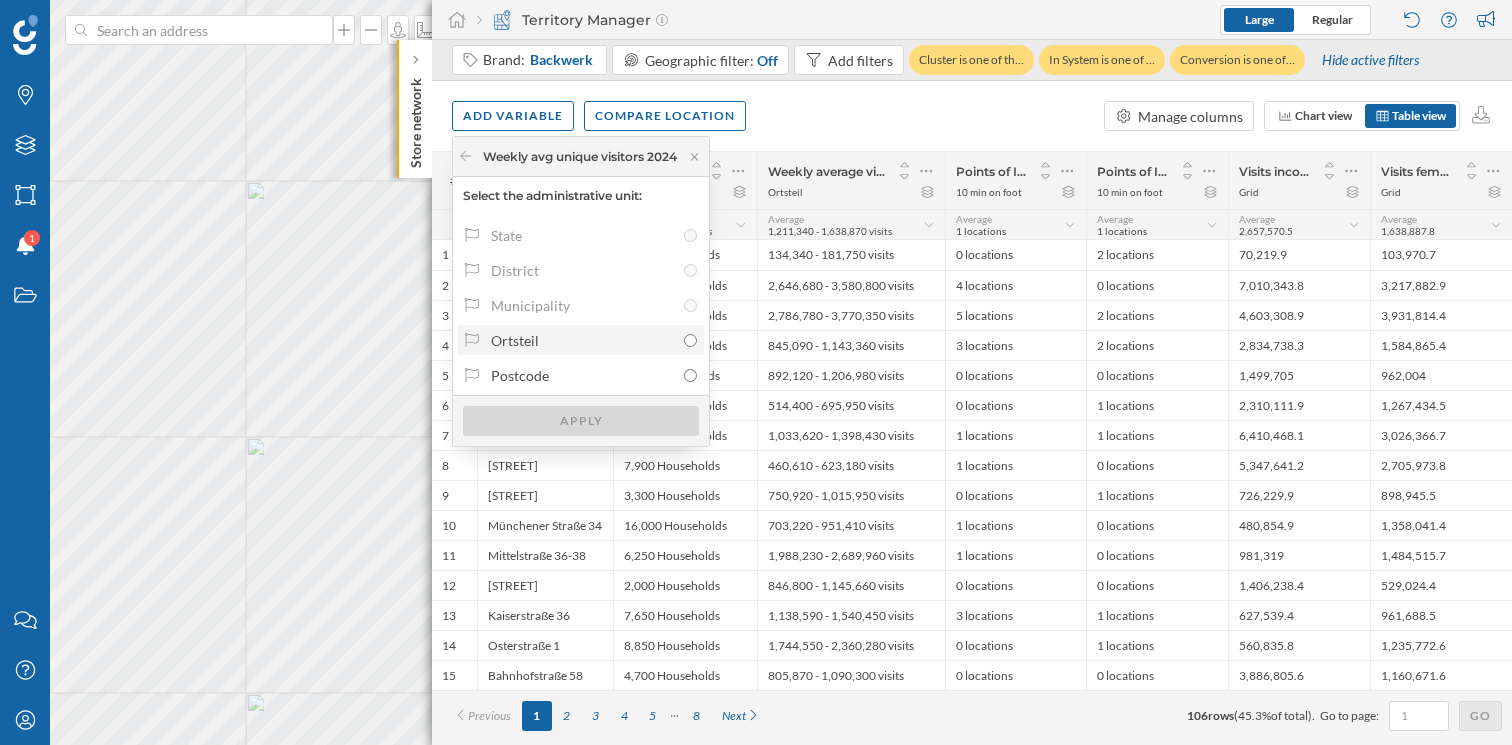 click on "Ortsteil" at bounding box center [583, 340] 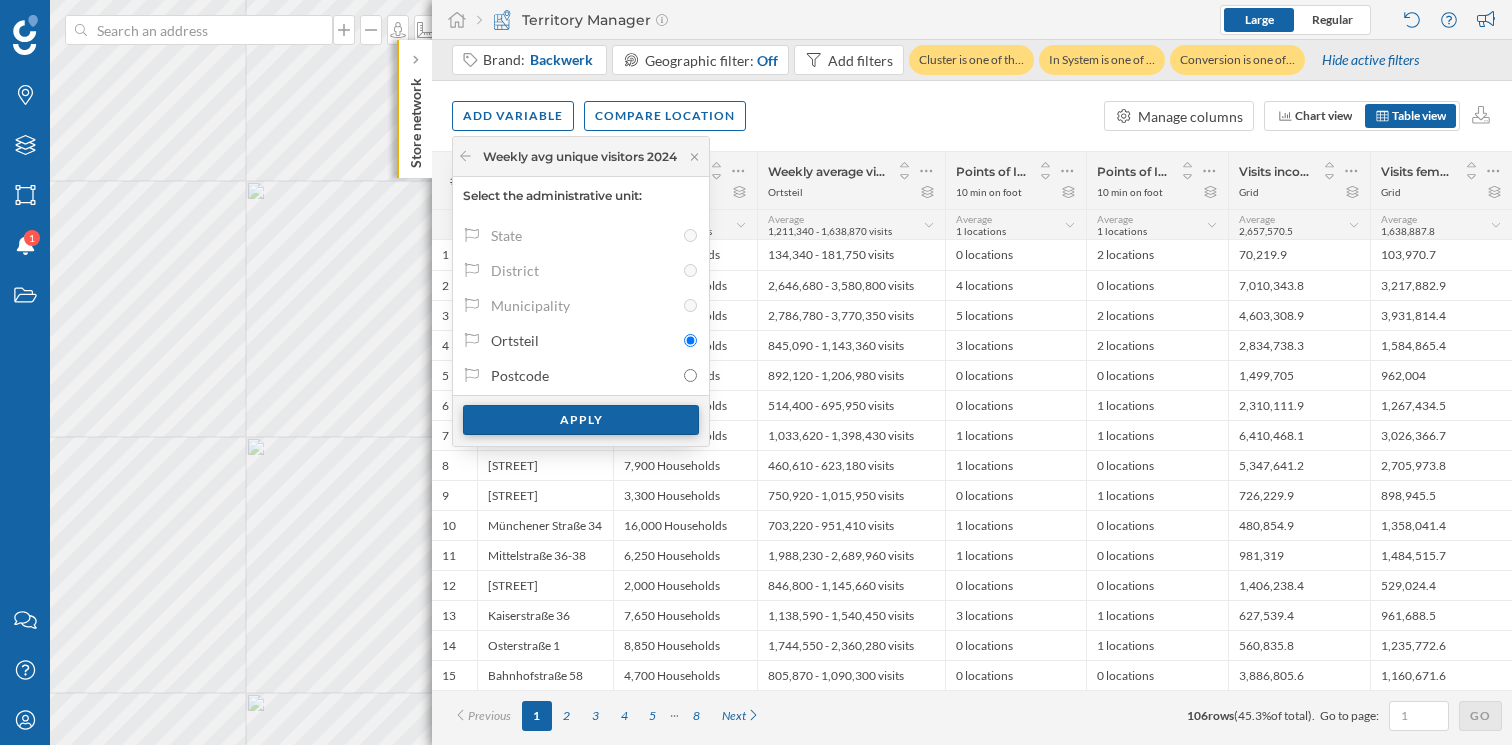 click on "Apply" at bounding box center [581, 420] 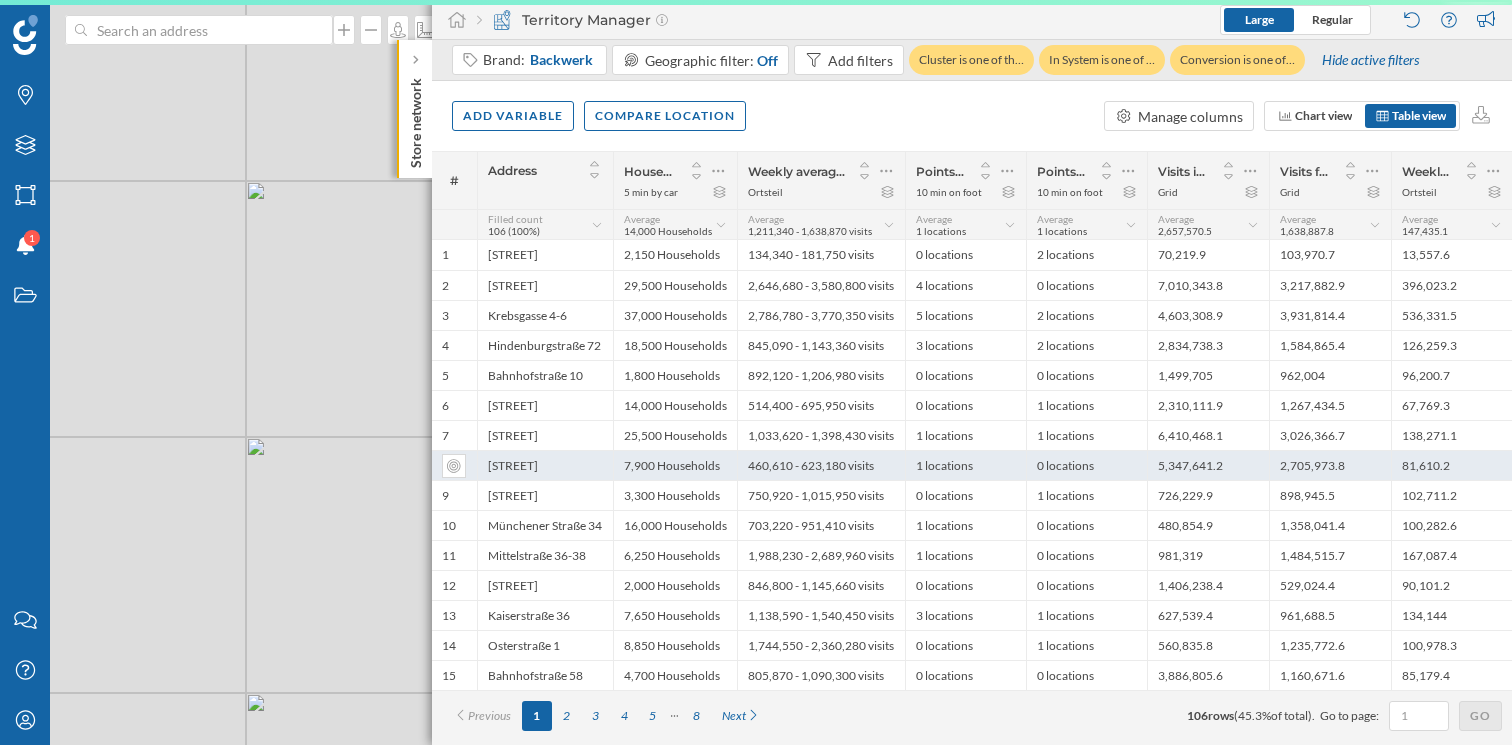 scroll, scrollTop: 0, scrollLeft: 0, axis: both 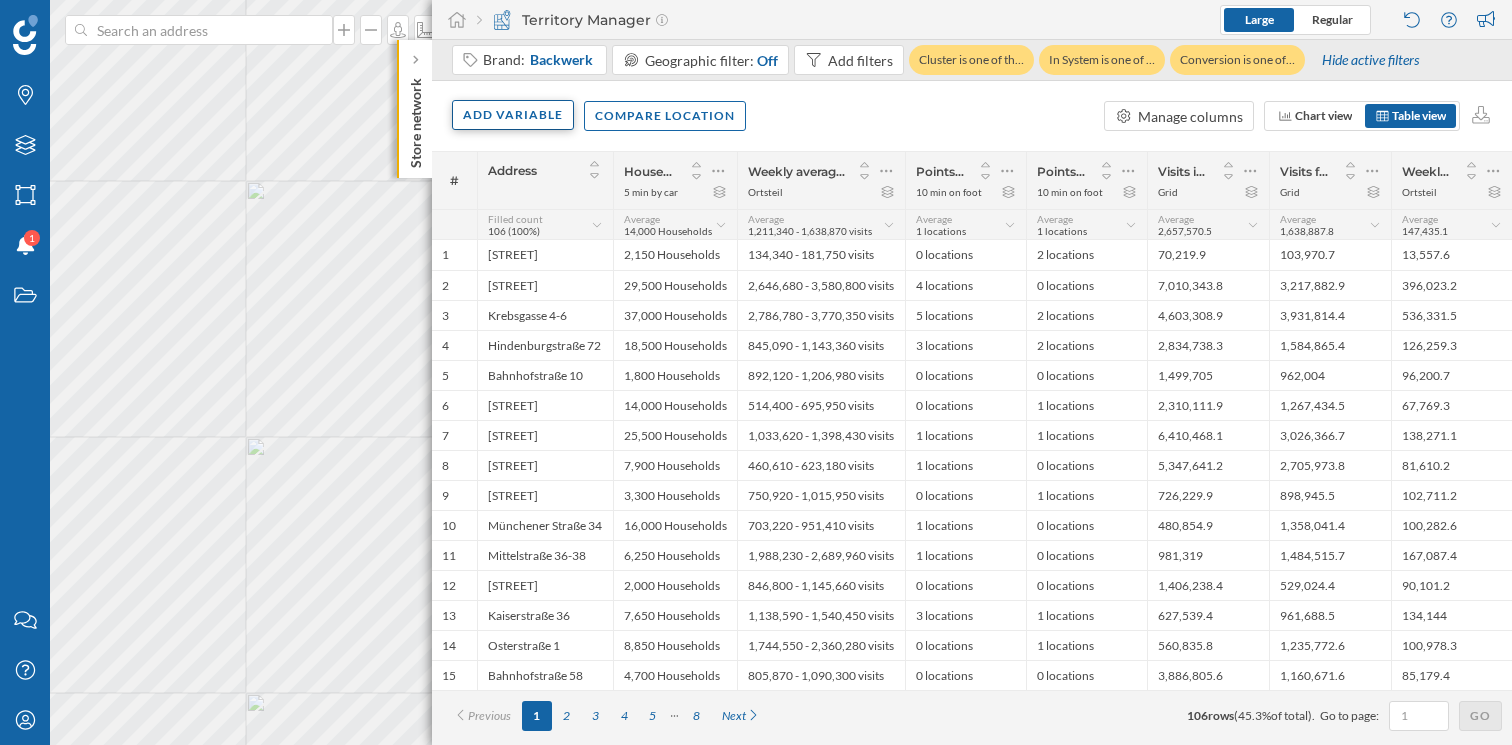 click on "Add variable" at bounding box center [513, 115] 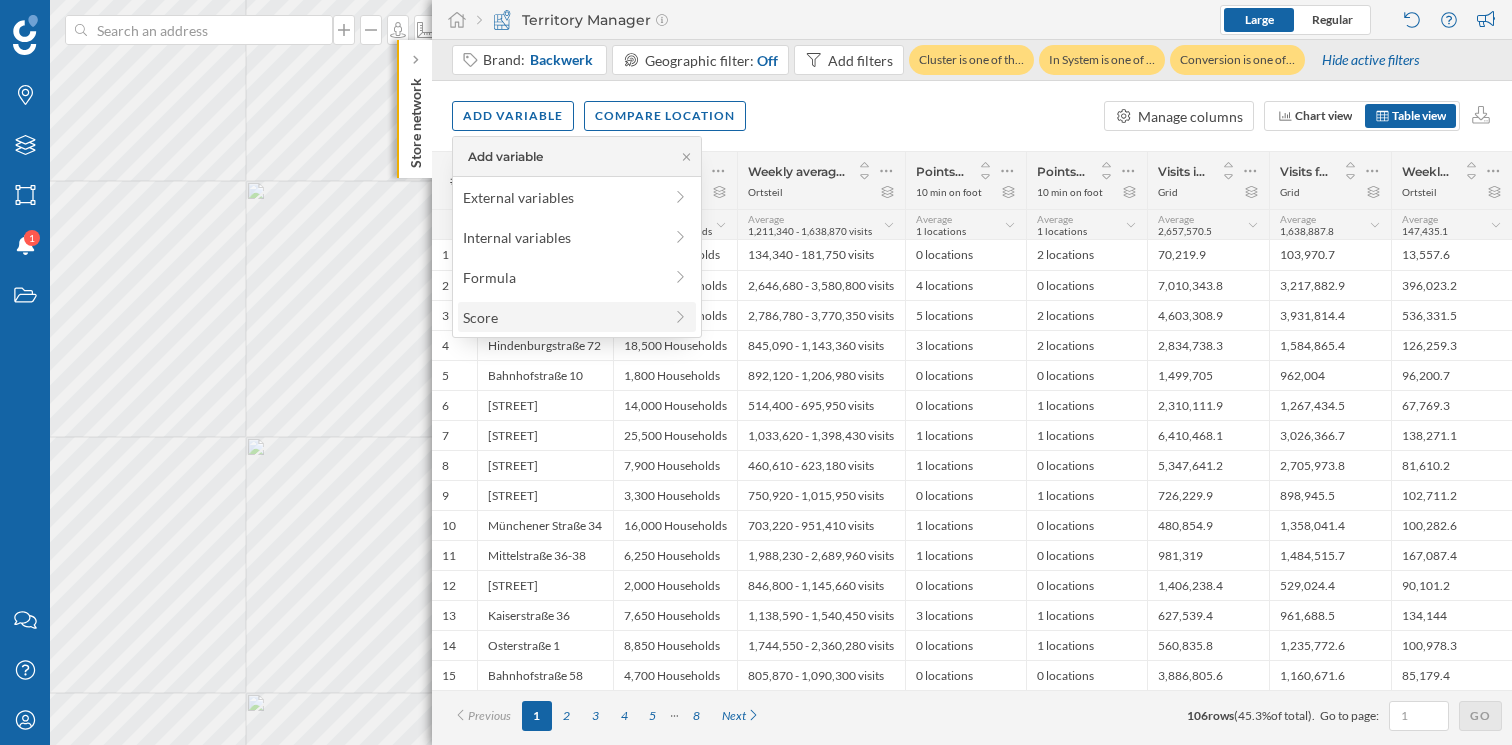 click on "Score" at bounding box center (562, 317) 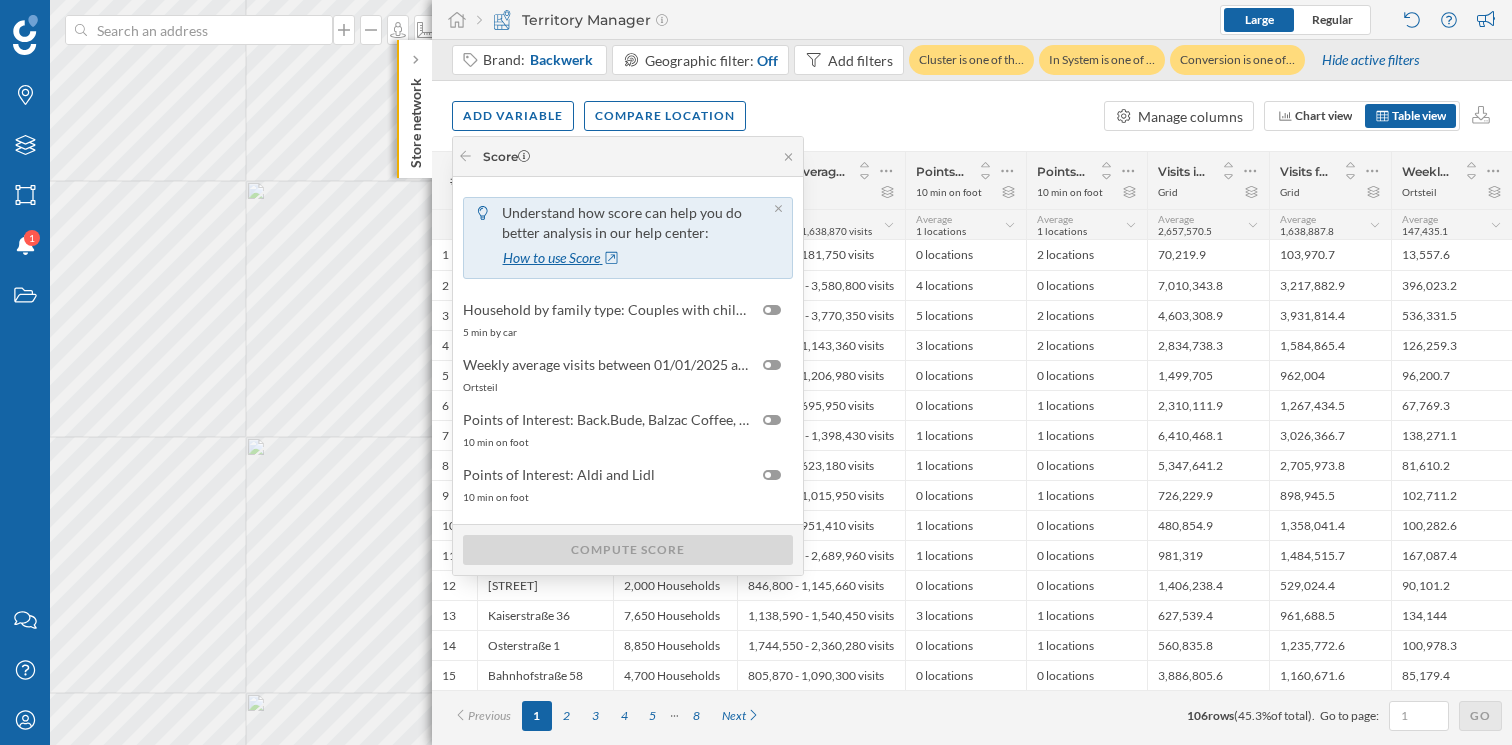 click on "How to use Score" at bounding box center [562, 258] 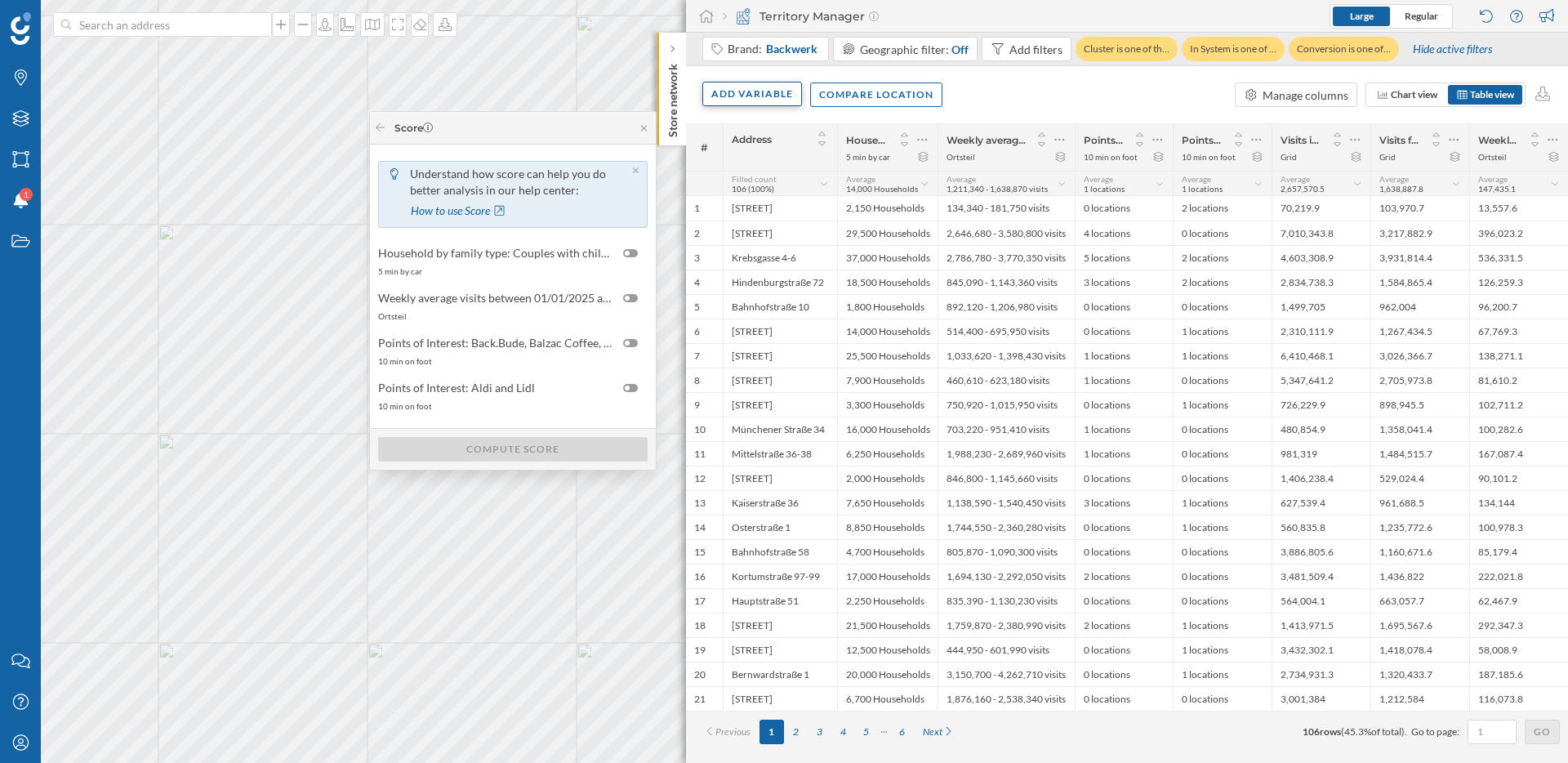 click on "Add variable" at bounding box center (752, 94) 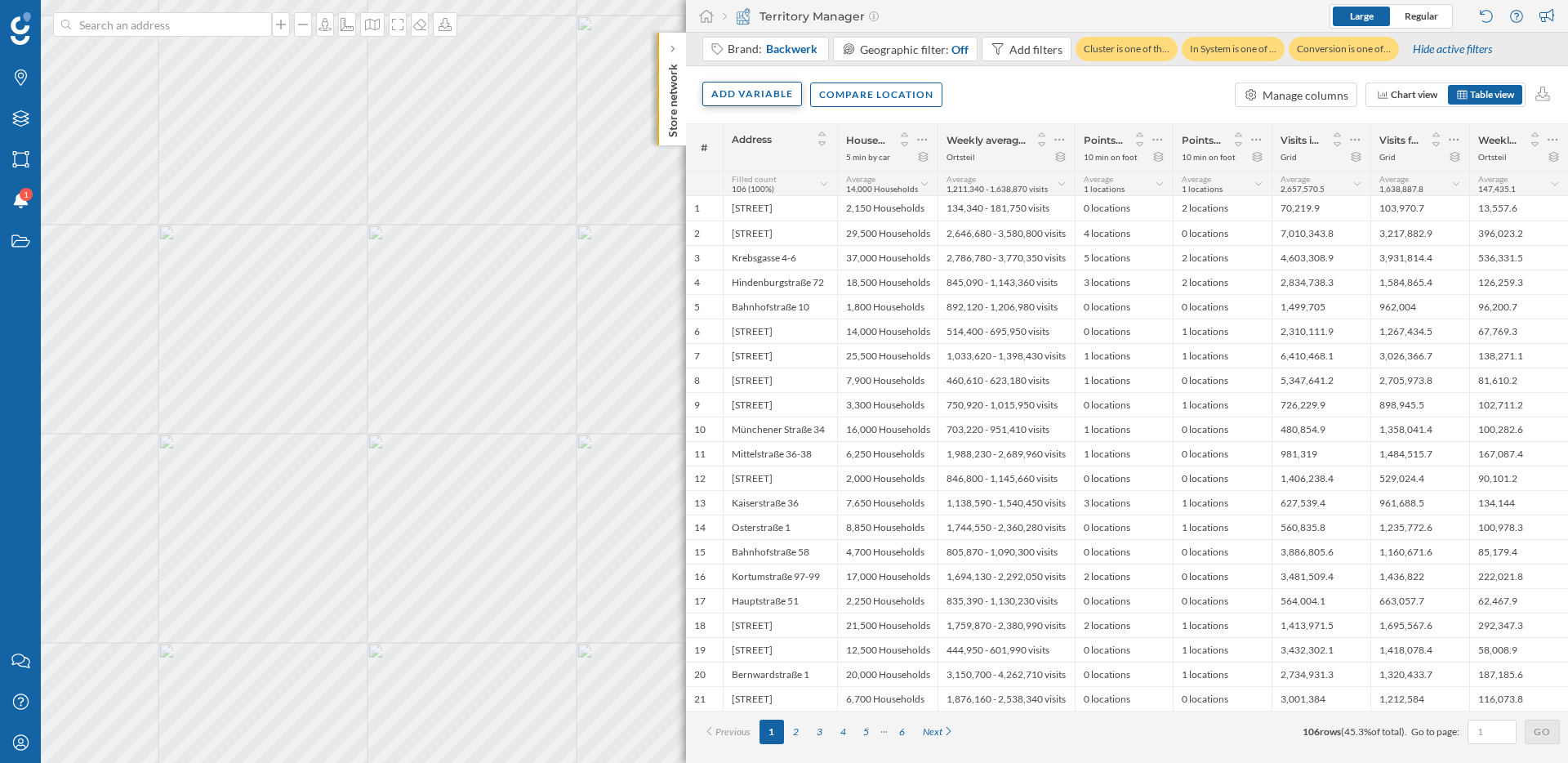 click on "Add variable" at bounding box center [752, 94] 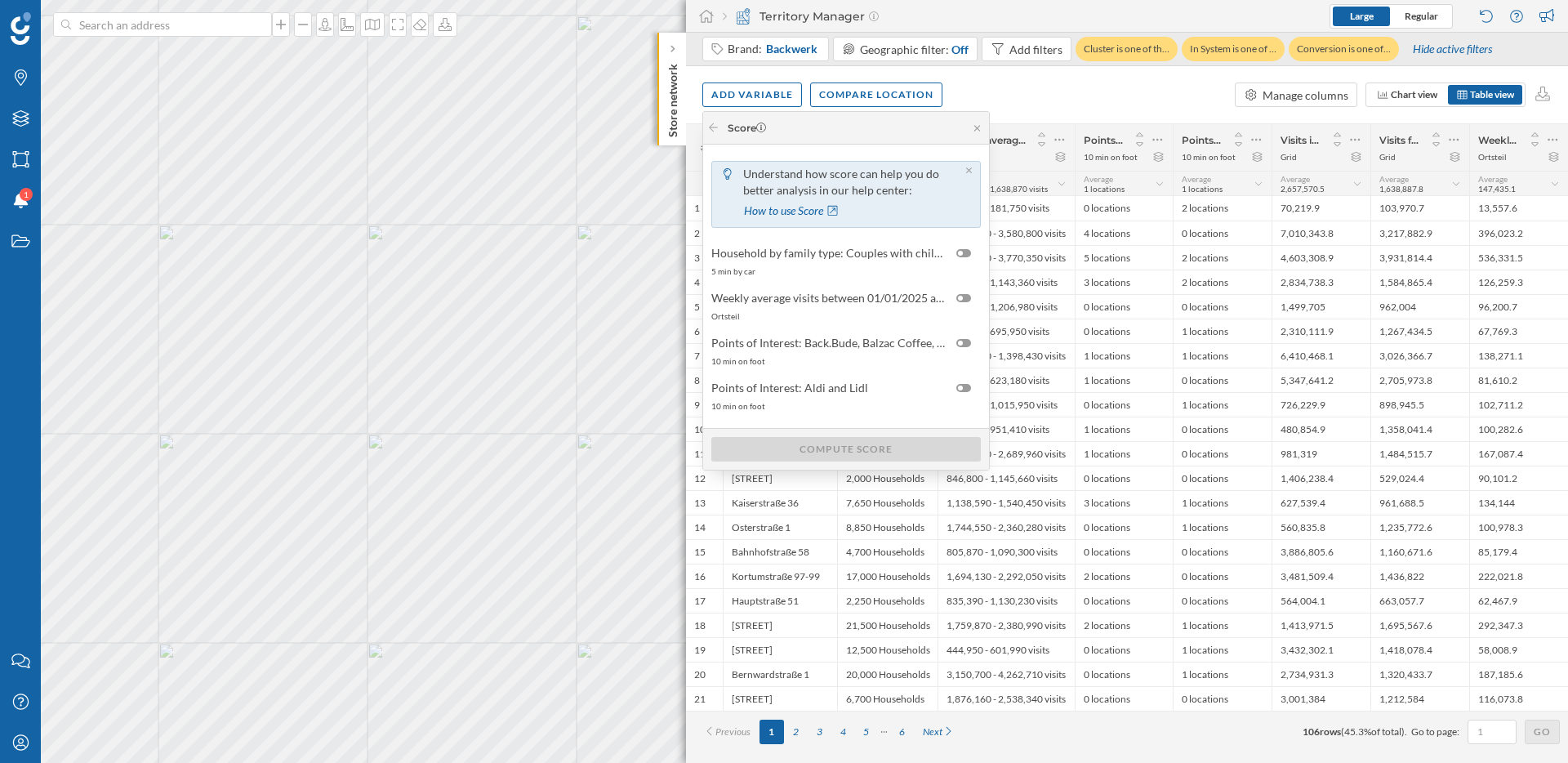 click on "Add variable
Compare location
Manage columns
Chart view       Table view" at bounding box center (1127, 95) 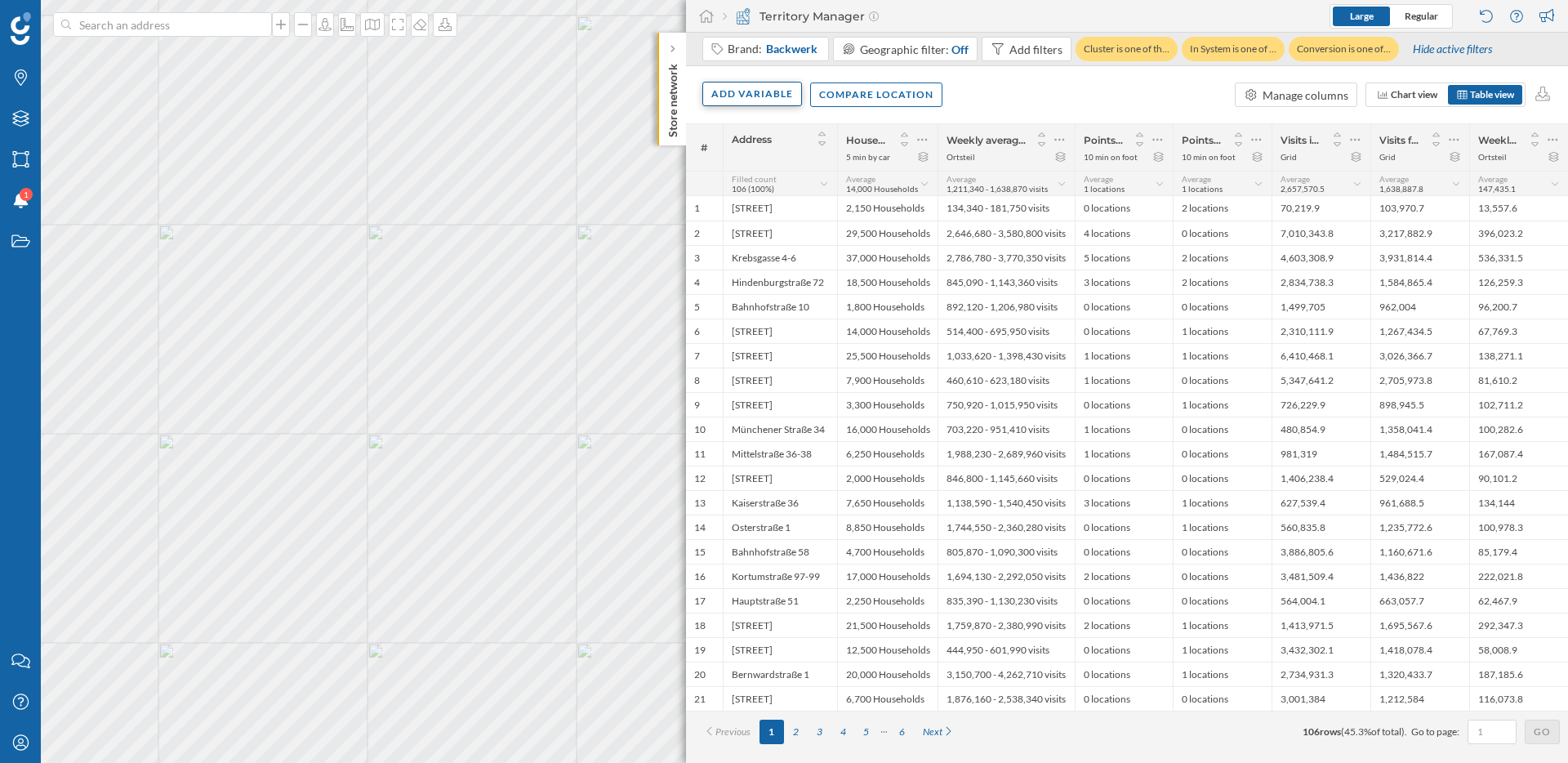 click on "Add variable" at bounding box center (752, 94) 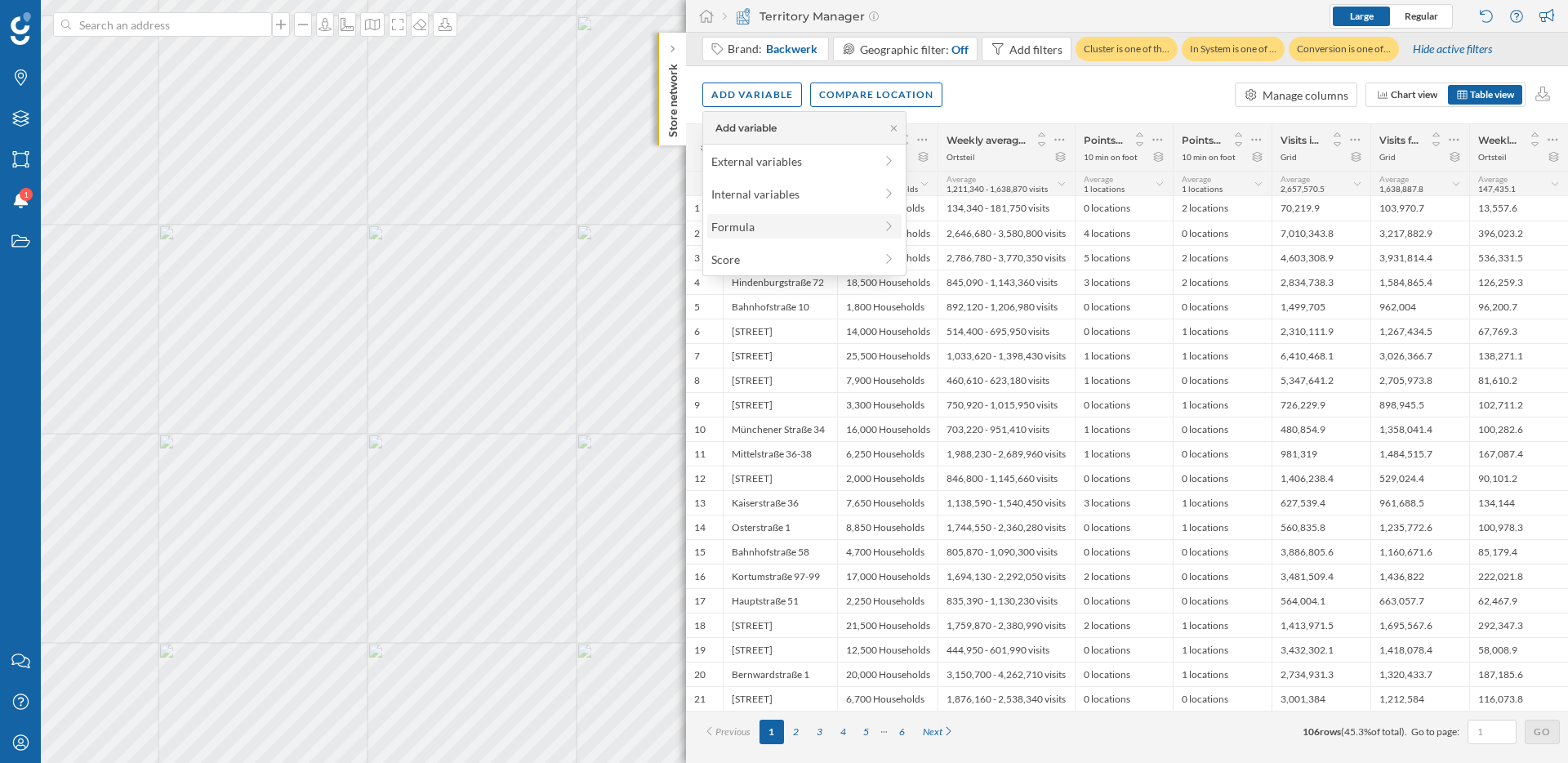 click on "Formula" at bounding box center (792, 226) 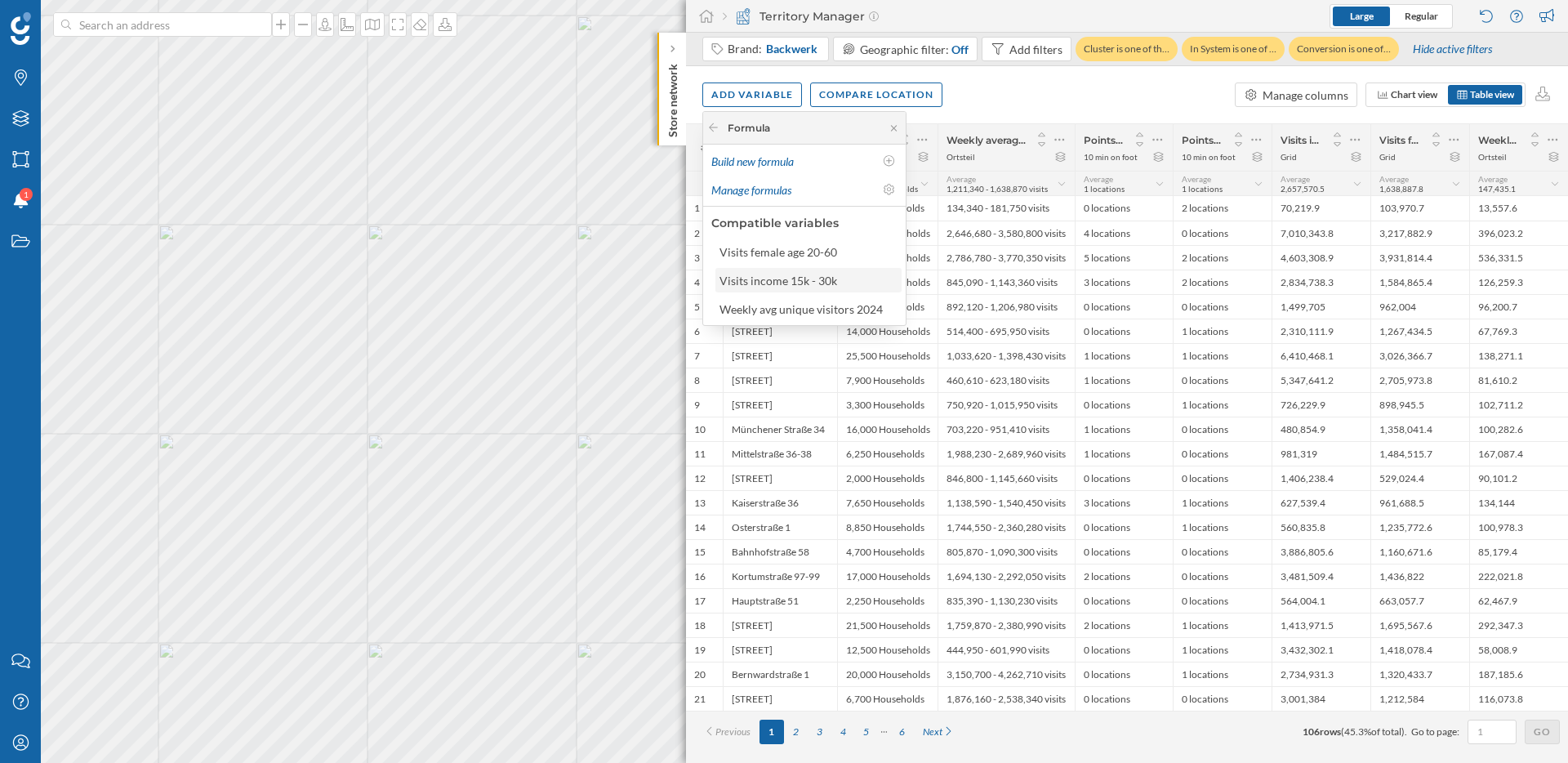 click on "Visits income 15k - 30k" at bounding box center [778, 280] 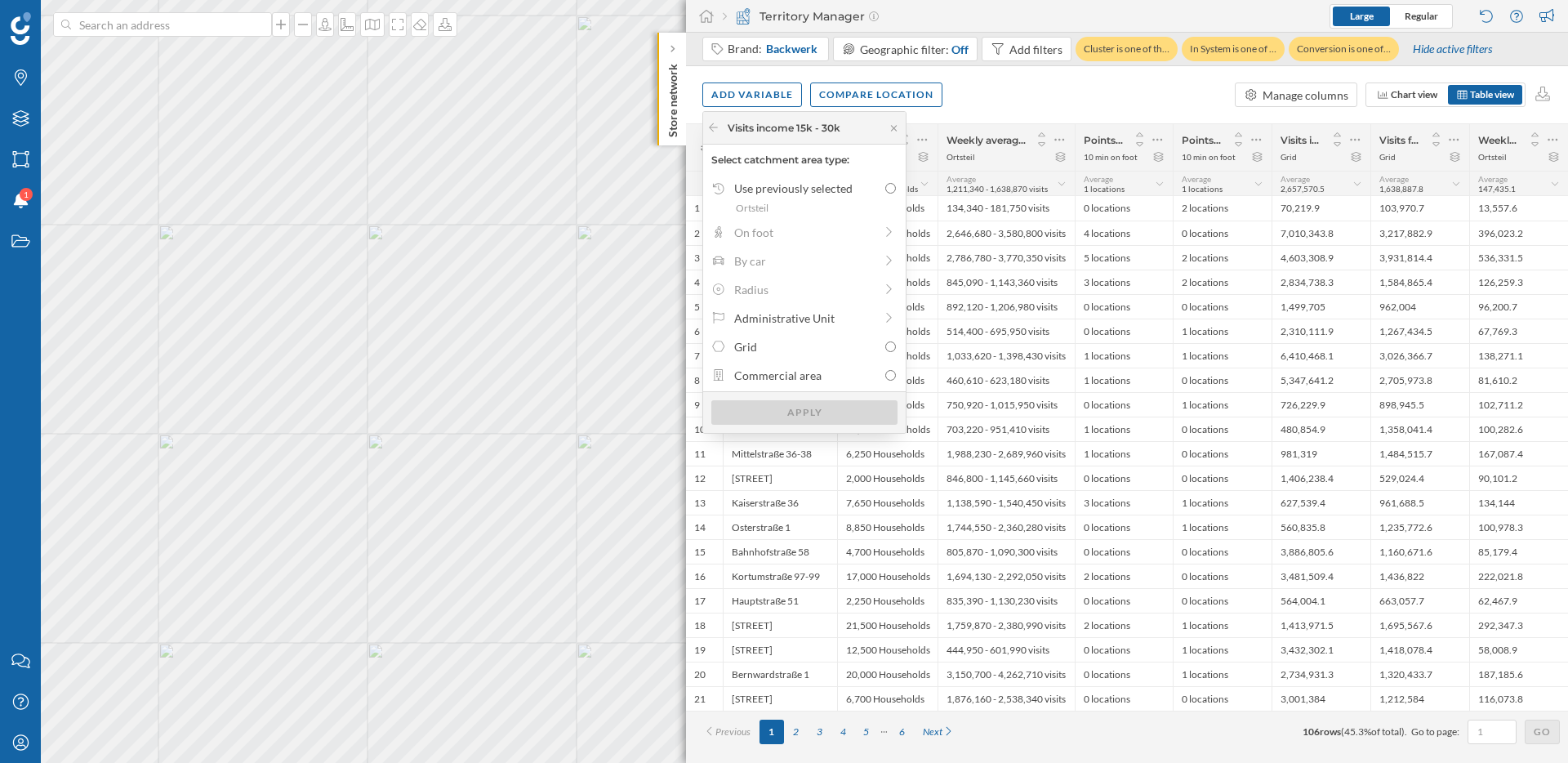 click on "Visits income 15k - 30k" at bounding box center [804, 128] 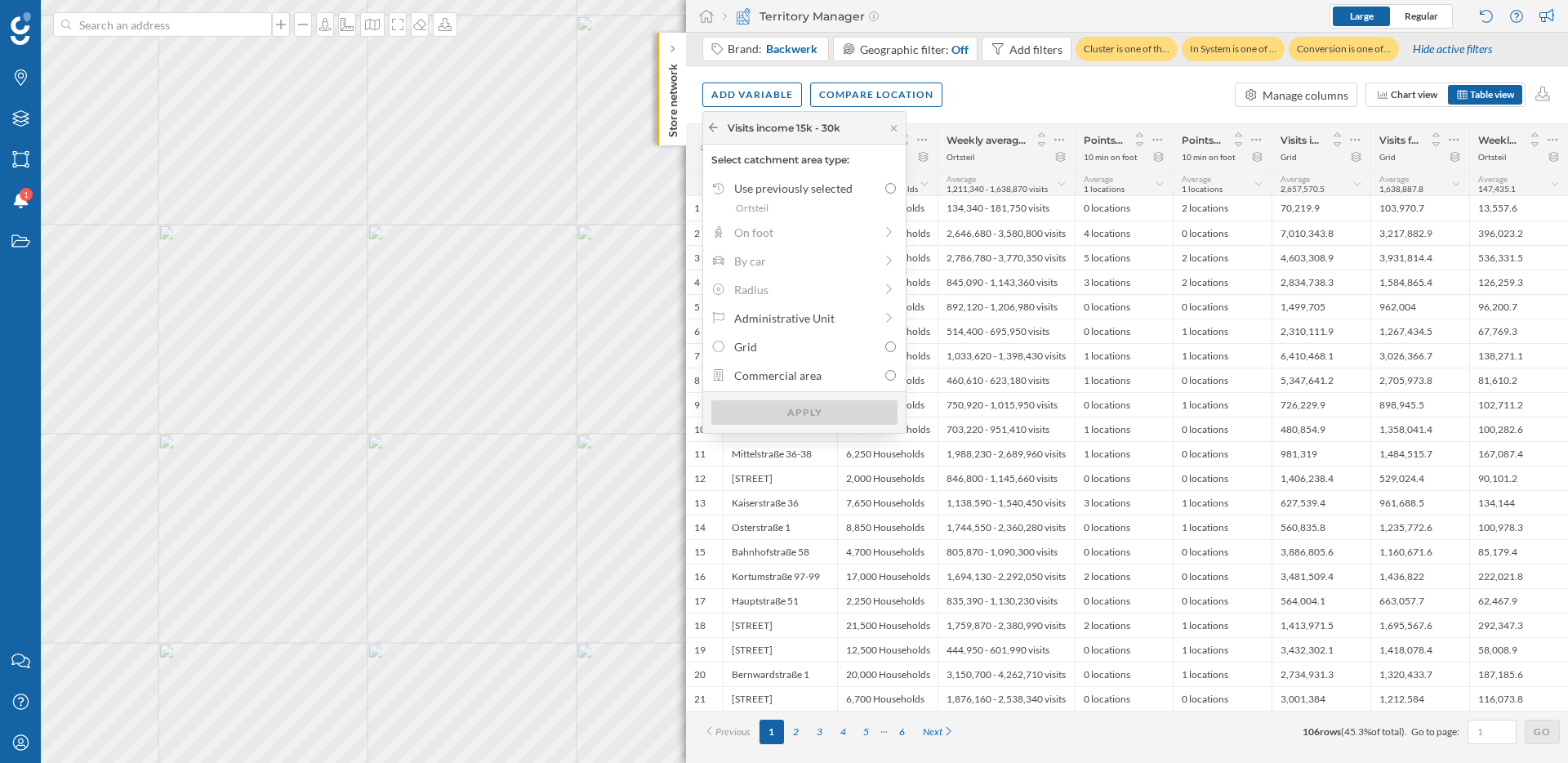 click 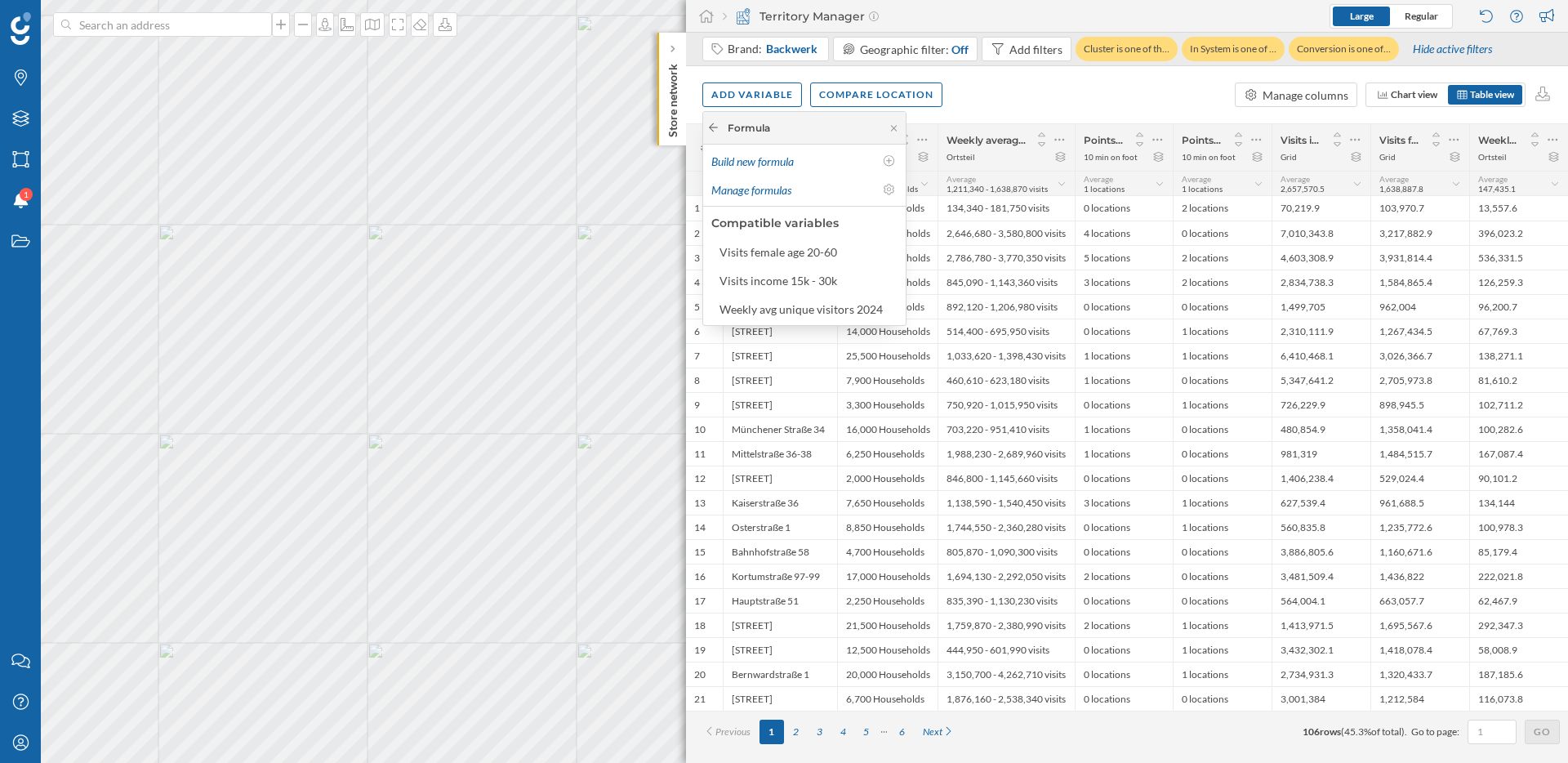 click 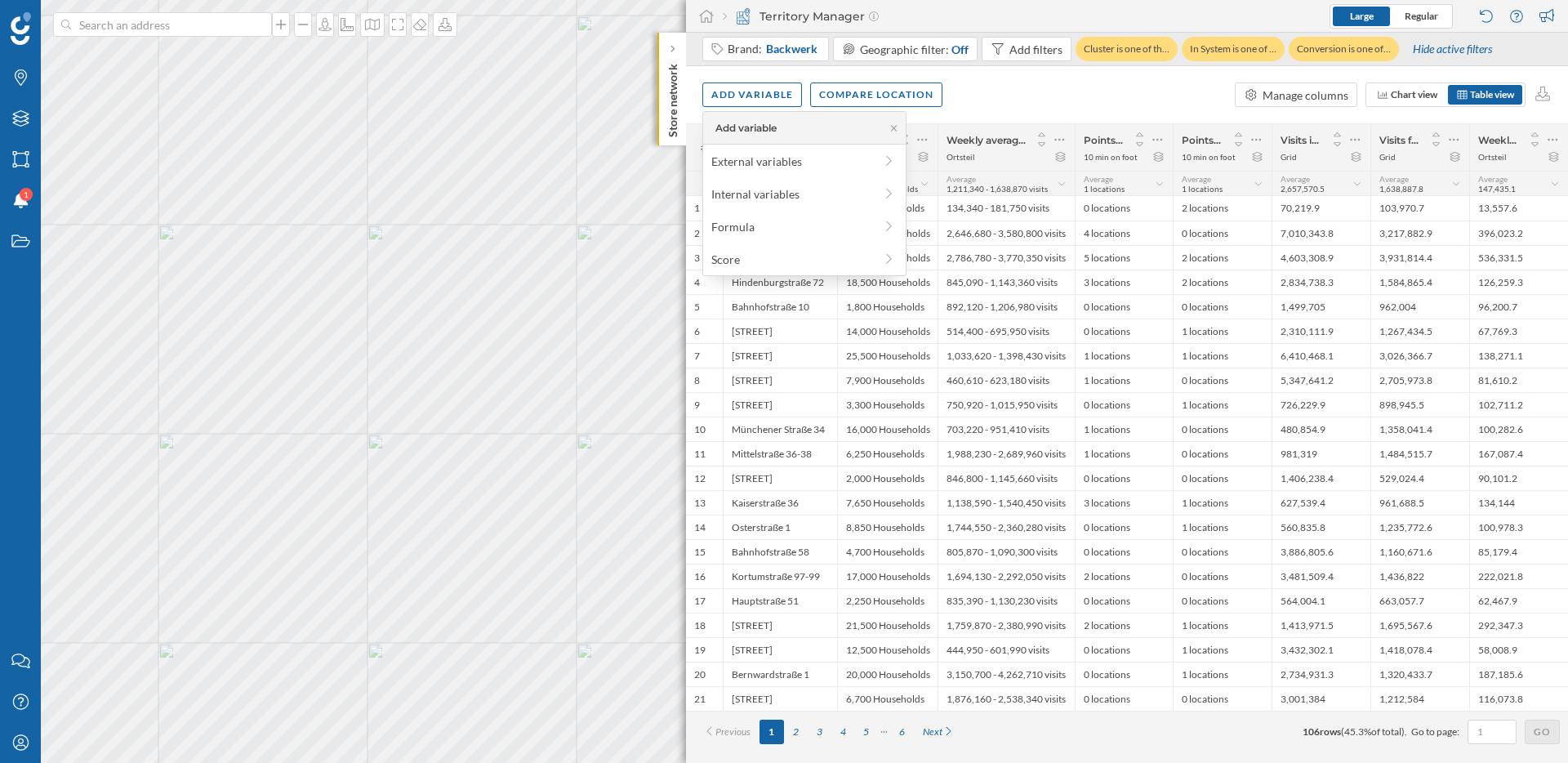 click on "Add variable
External variables
Internal variables
Formula
Score" at bounding box center [804, 194] 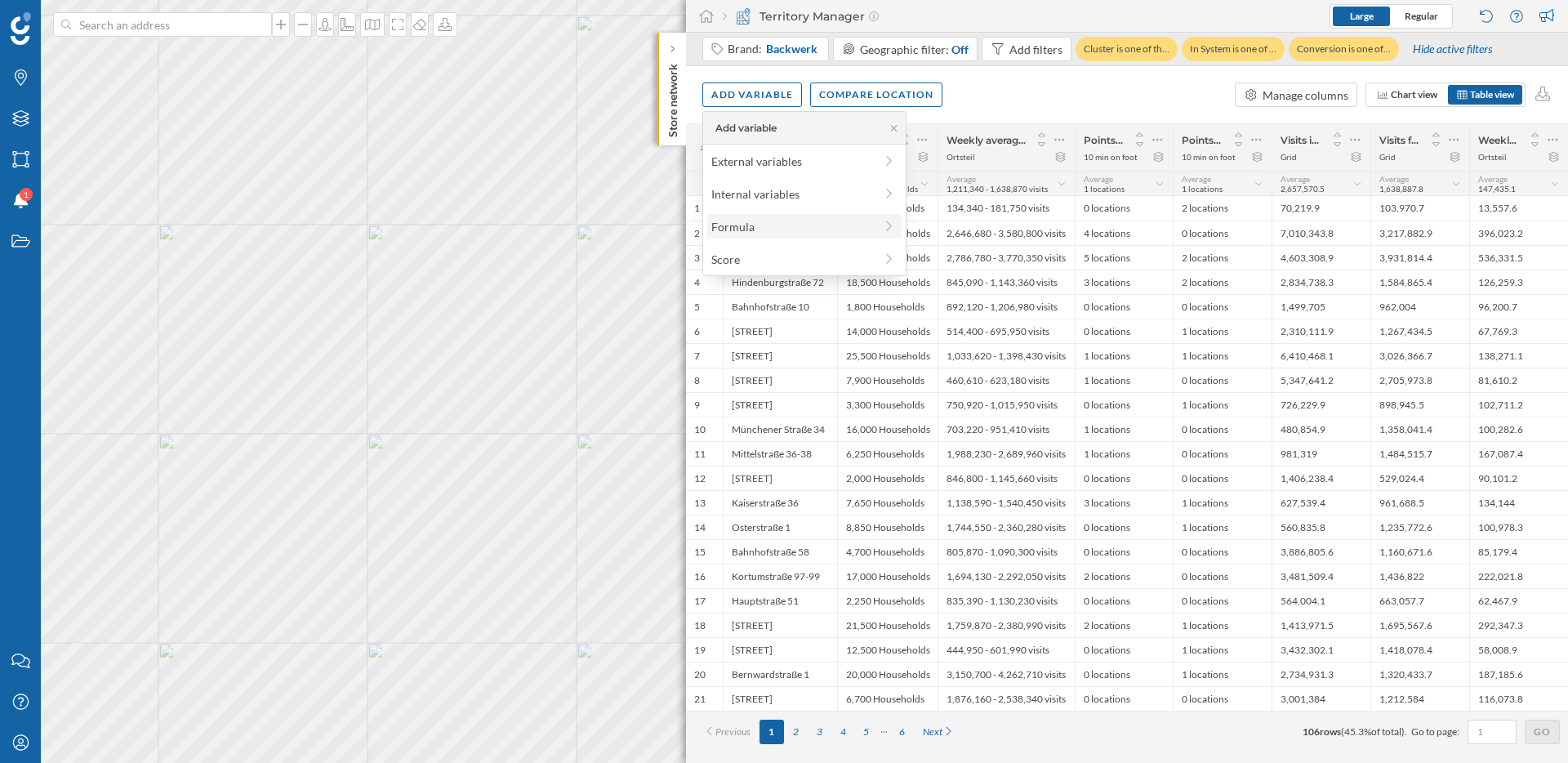click on "Formula" at bounding box center [792, 226] 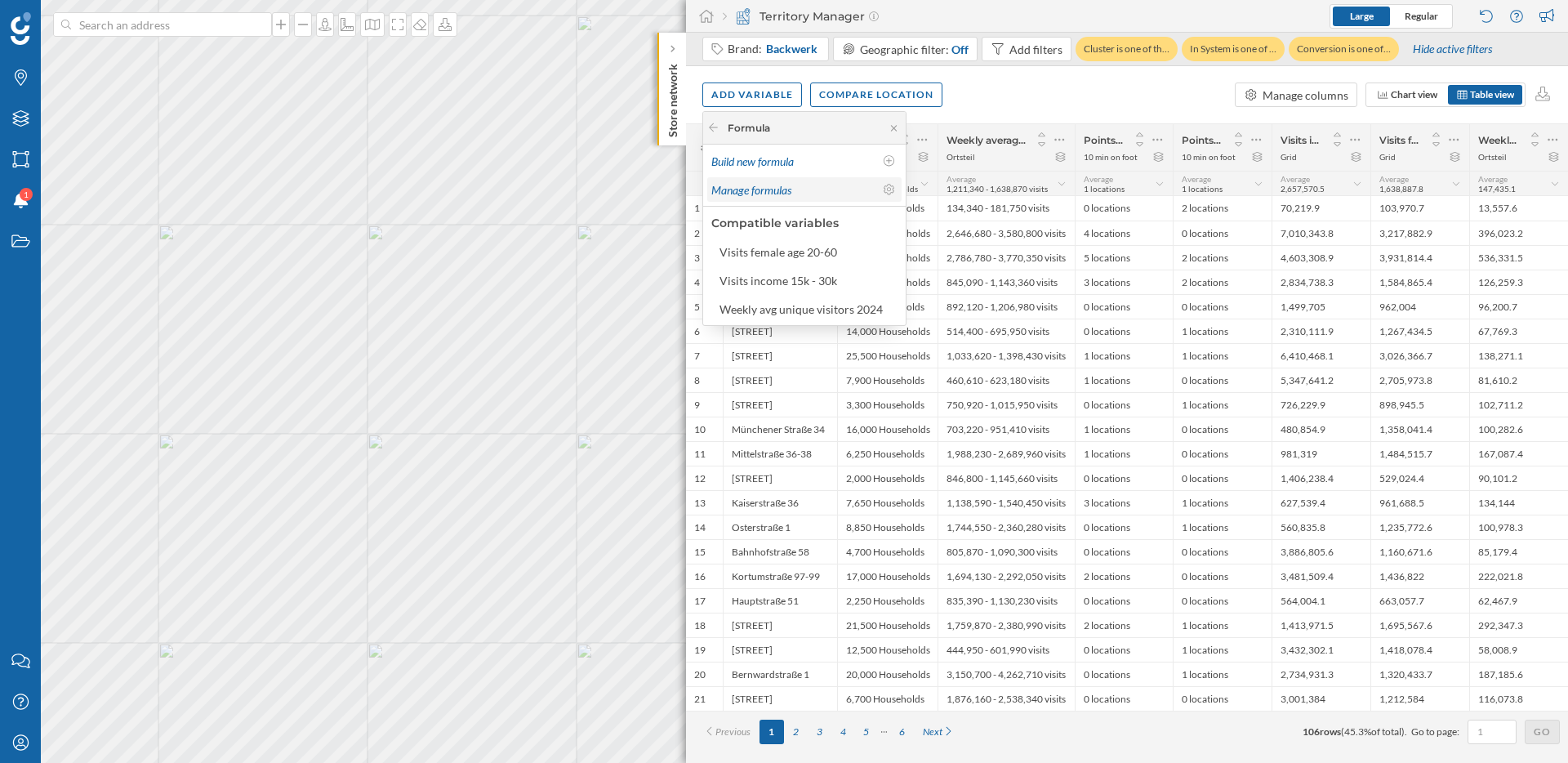 click on "Manage formulas" at bounding box center [751, 190] 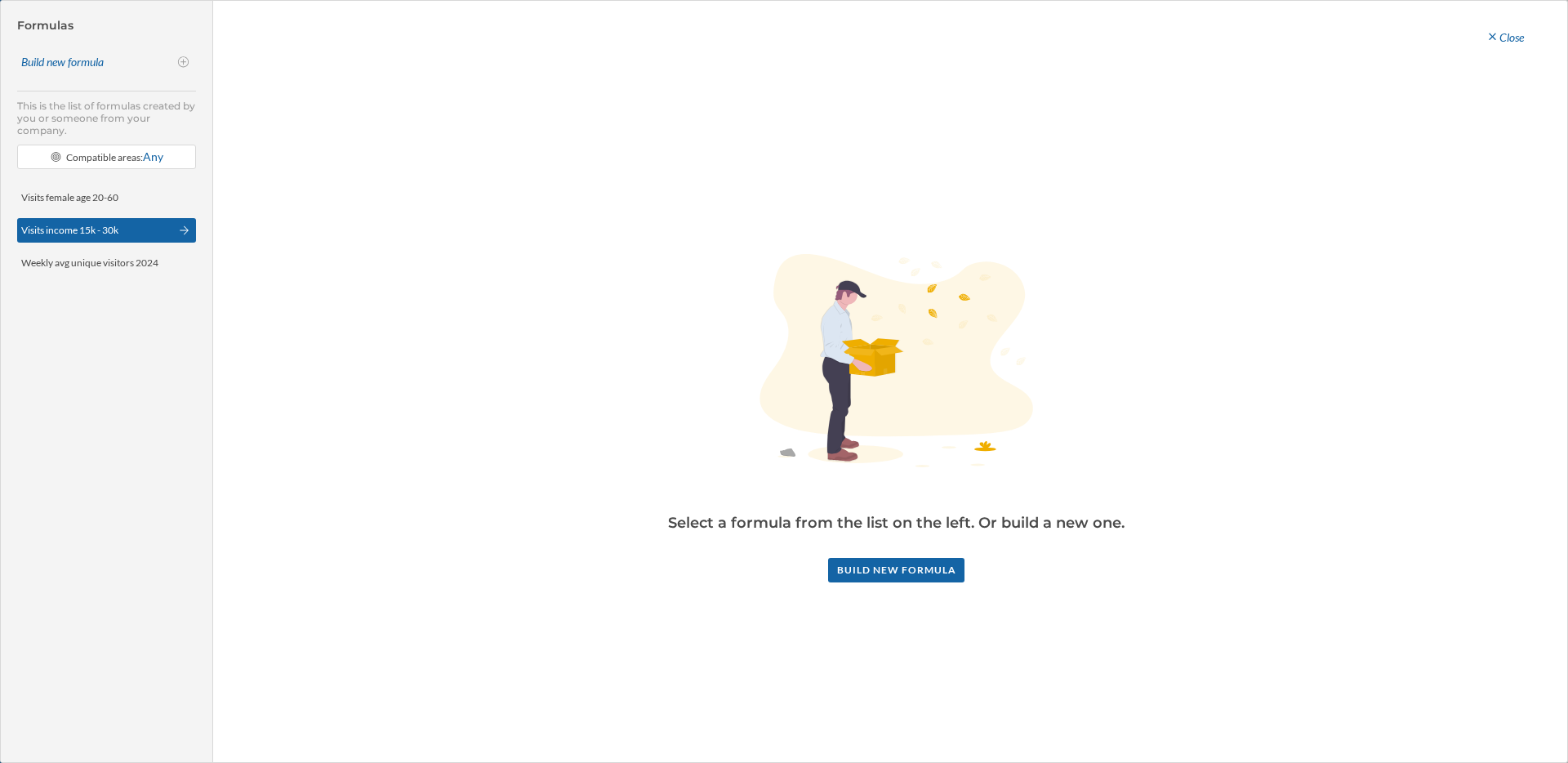 click on "Visits income 15k - 30k" at bounding box center (69, 230) 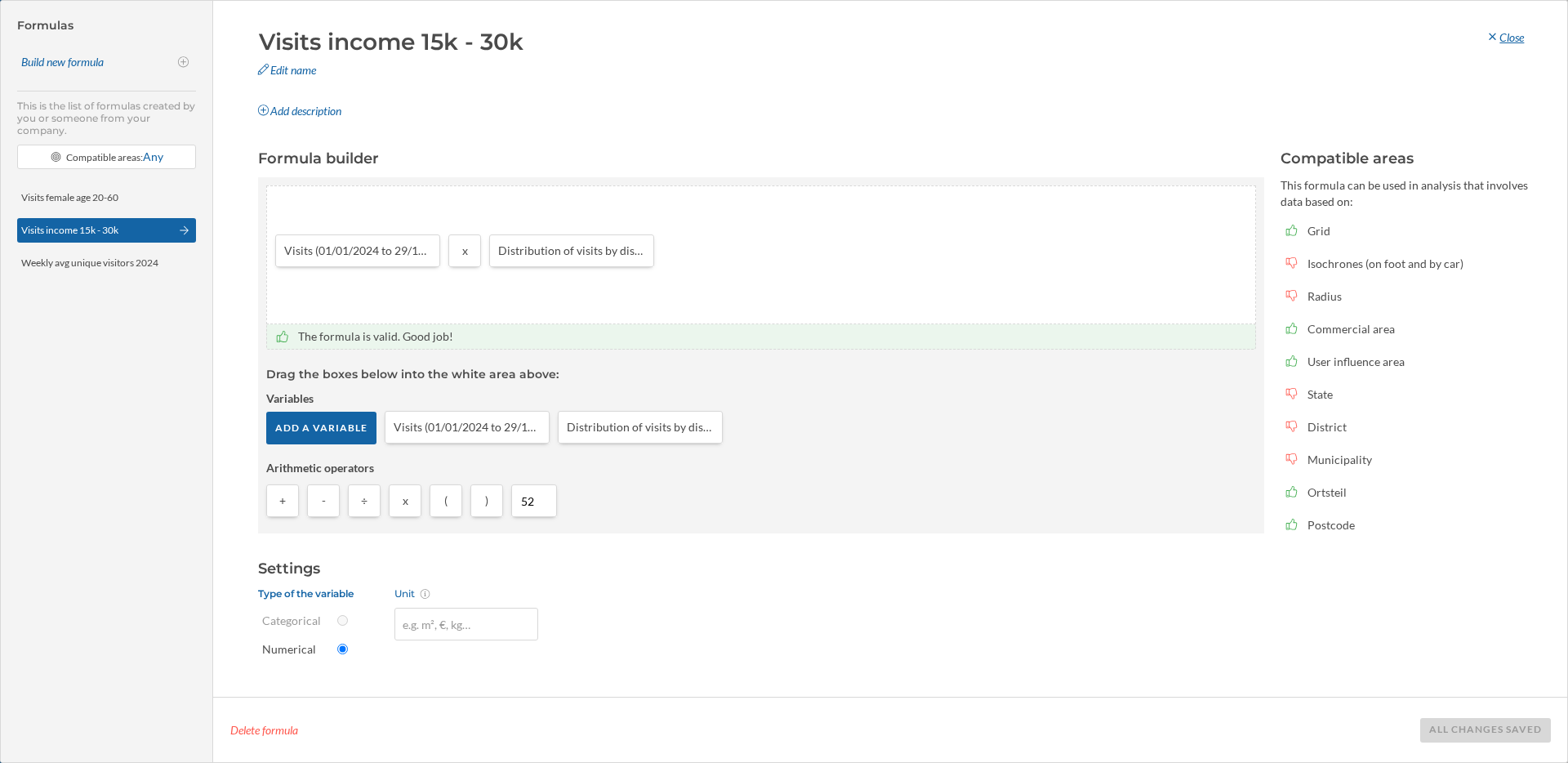 click on "Close" at bounding box center [1504, 38] 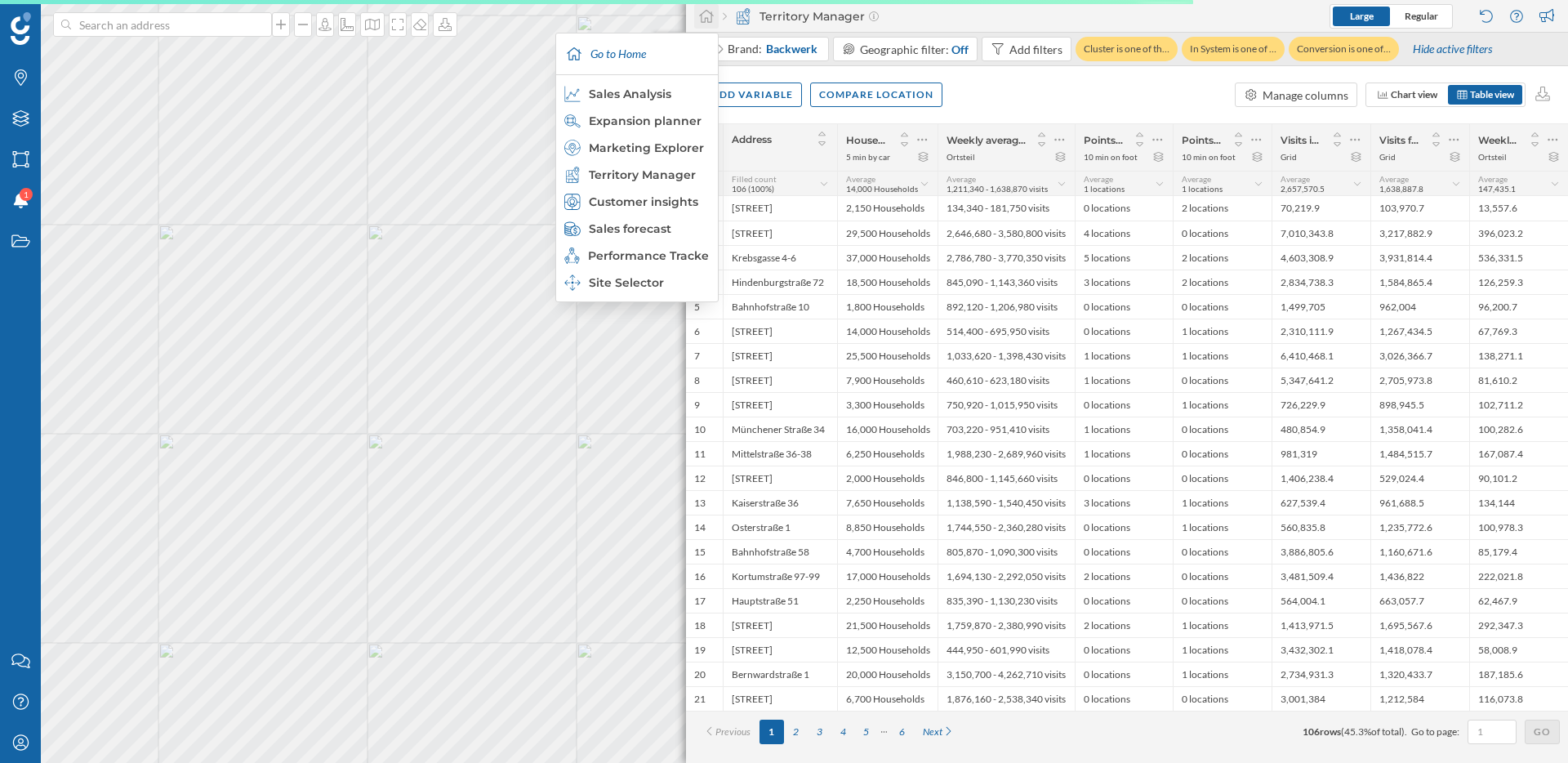click 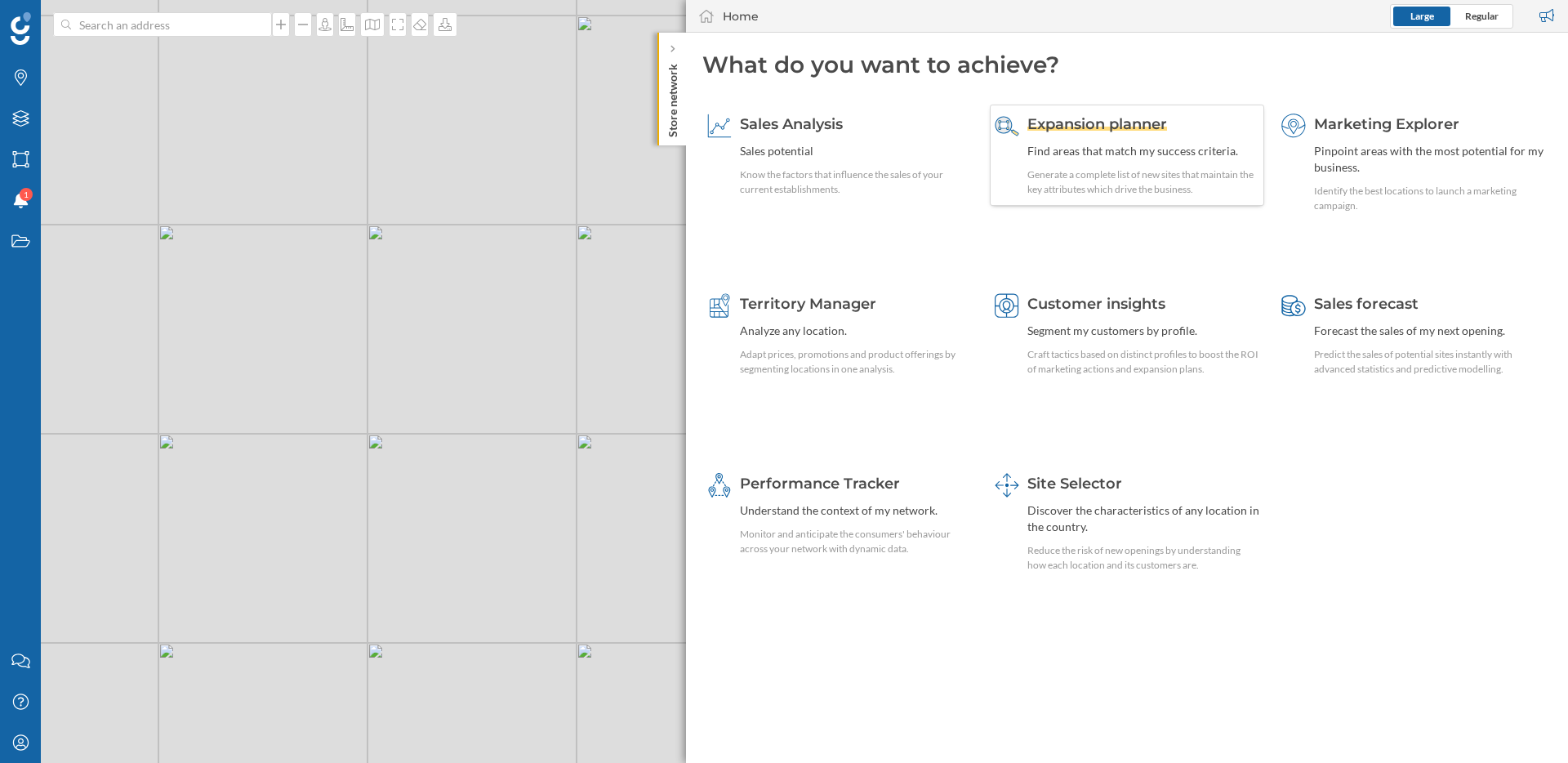 click on "Expansion planner" at bounding box center (1097, 124) 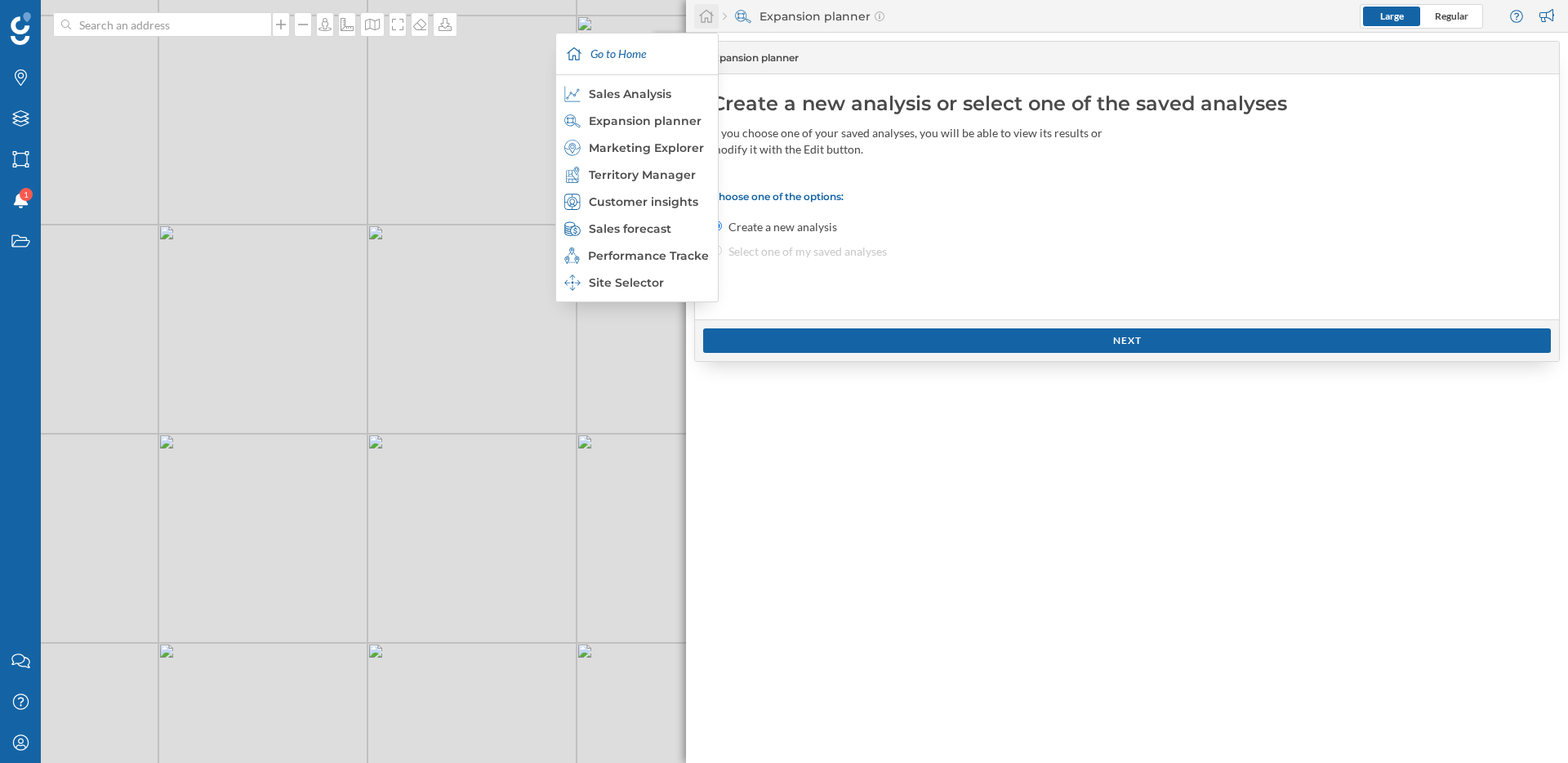 click 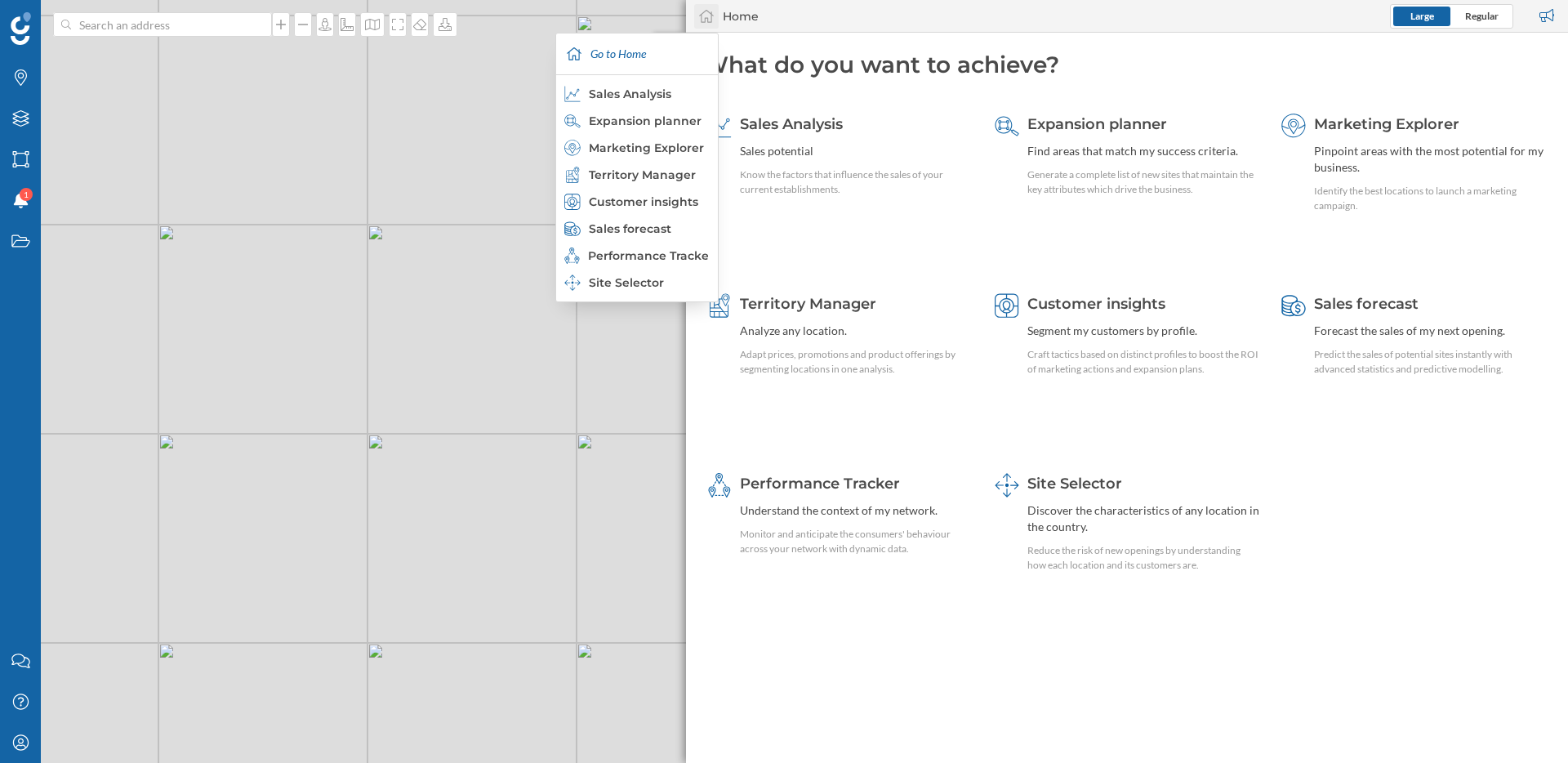 click at bounding box center (706, 16) 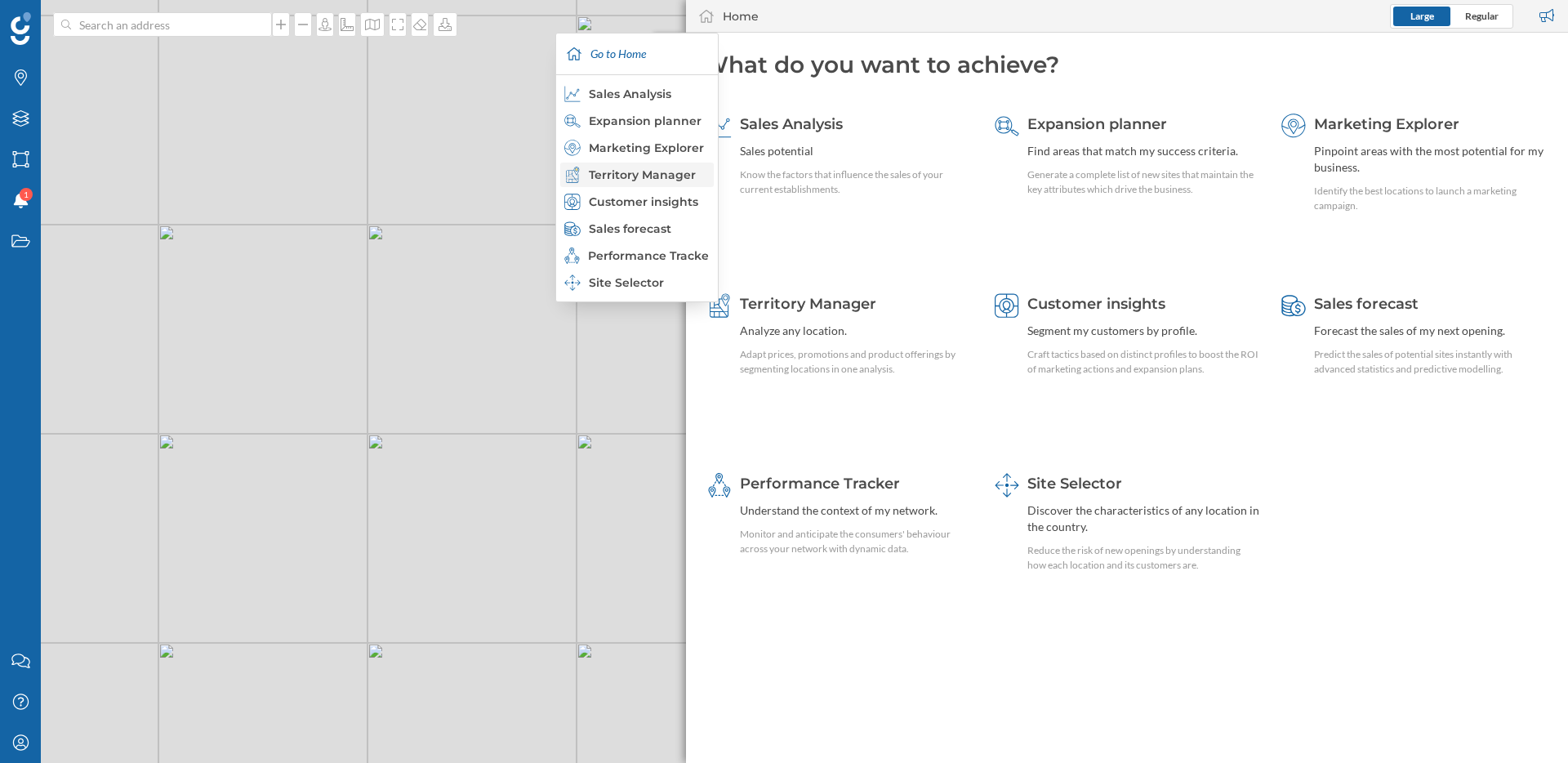 click on "Territory Manager" at bounding box center (636, 175) 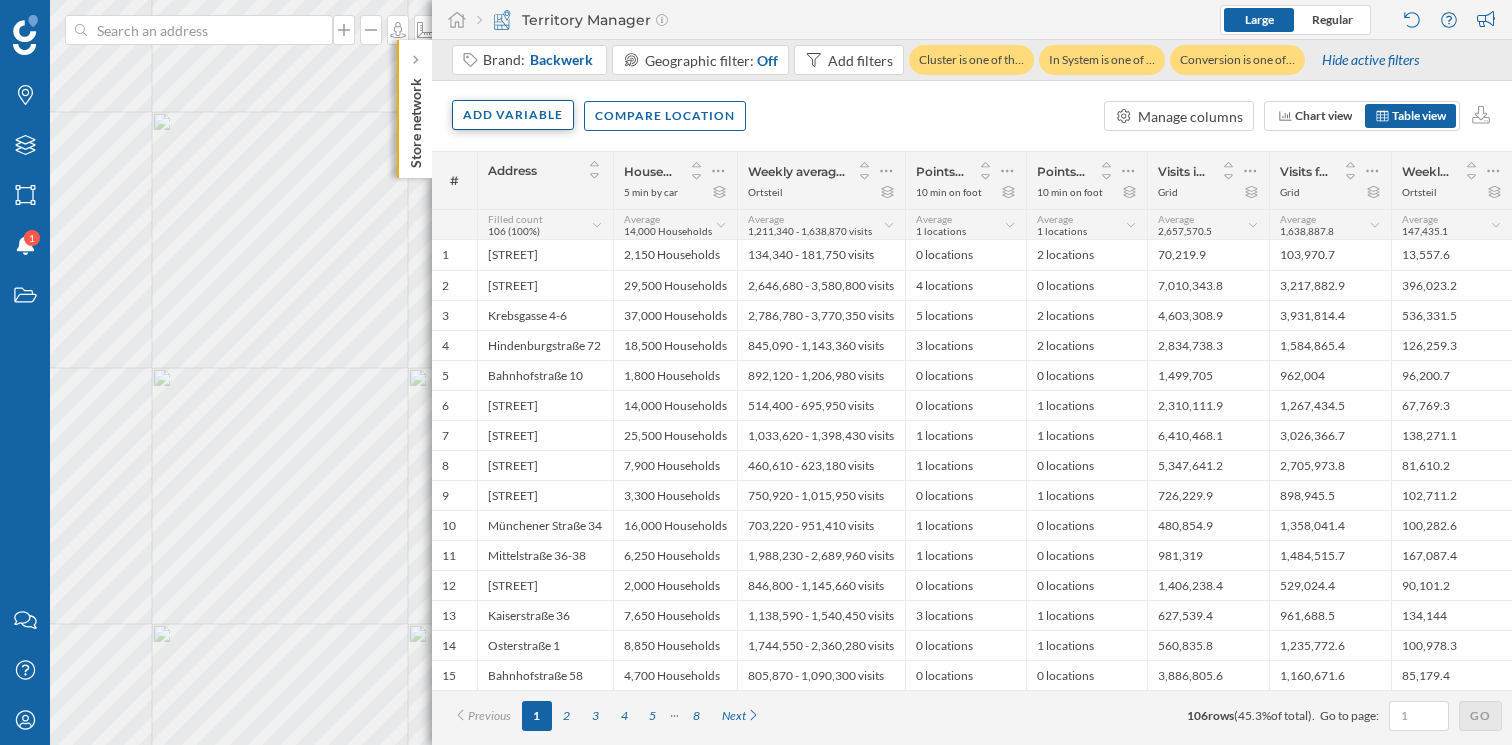 click on "Add variable" at bounding box center [513, 115] 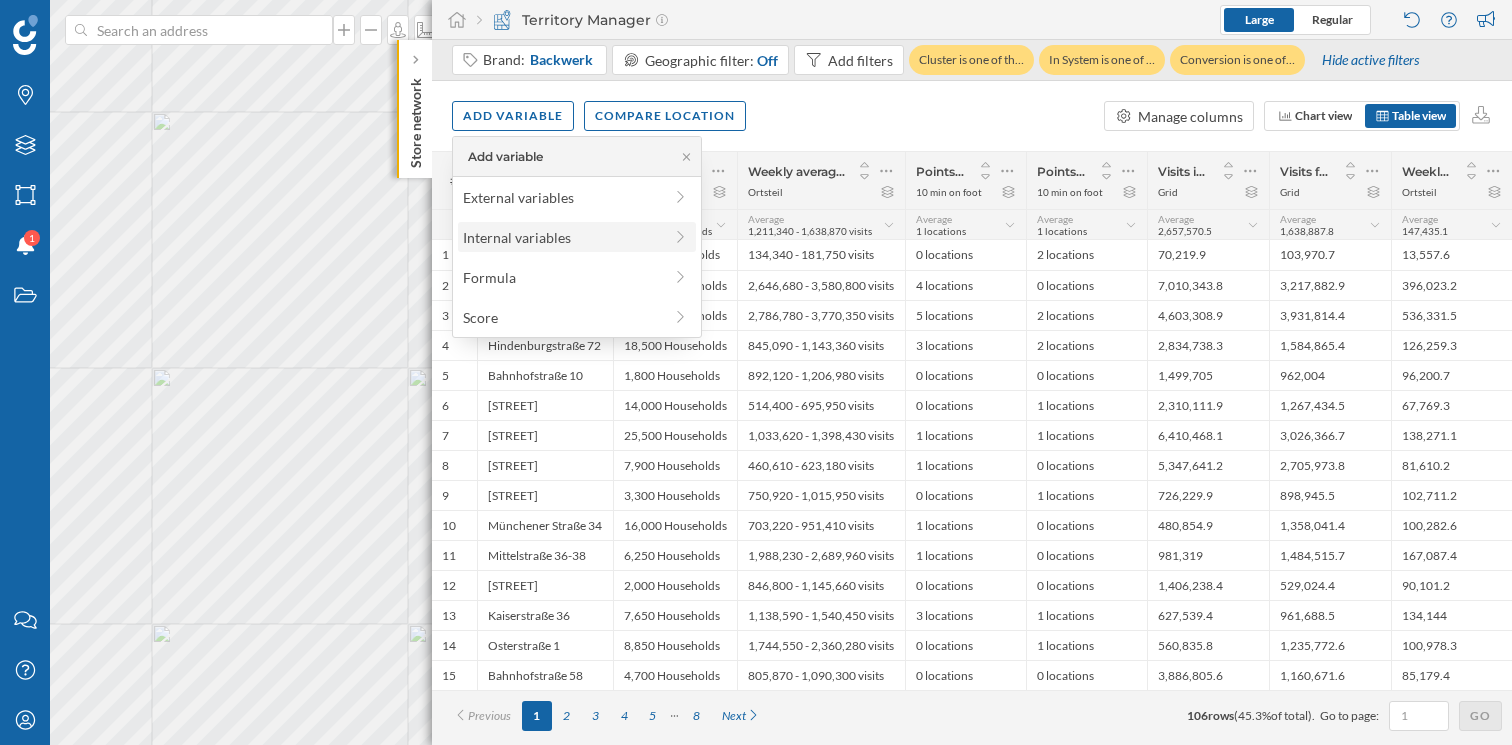 click on "Internal variables" at bounding box center [562, 237] 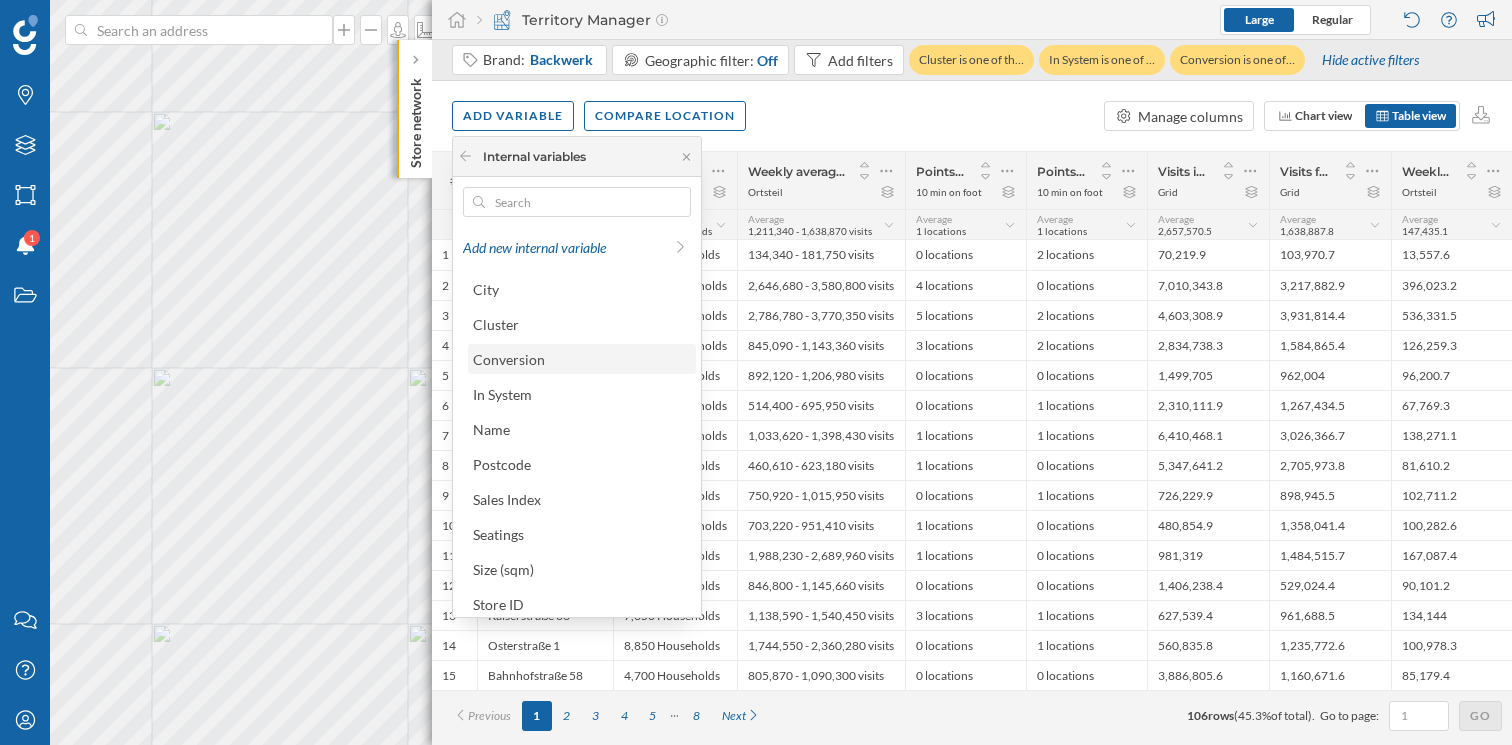 scroll, scrollTop: 40, scrollLeft: 0, axis: vertical 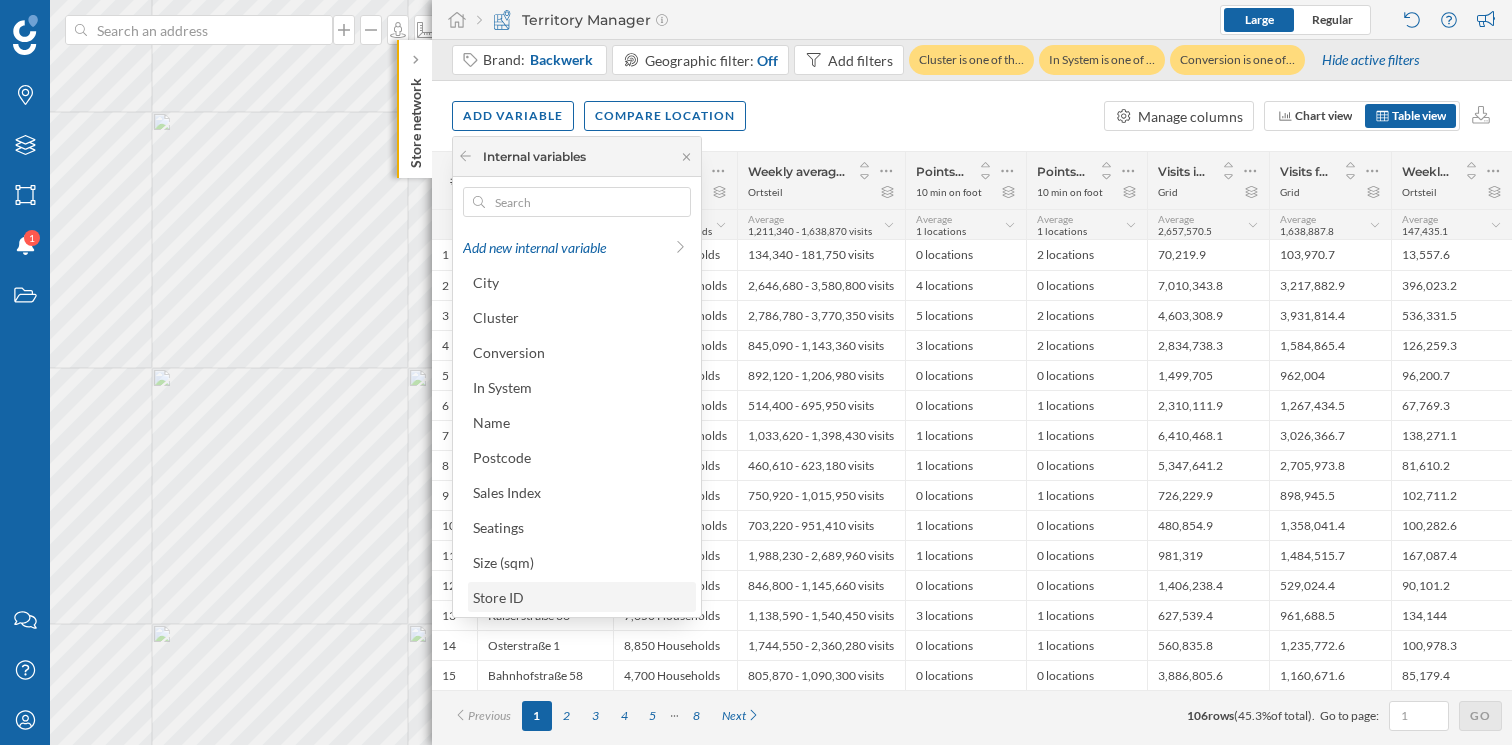 click on "Store ID" at bounding box center [498, 597] 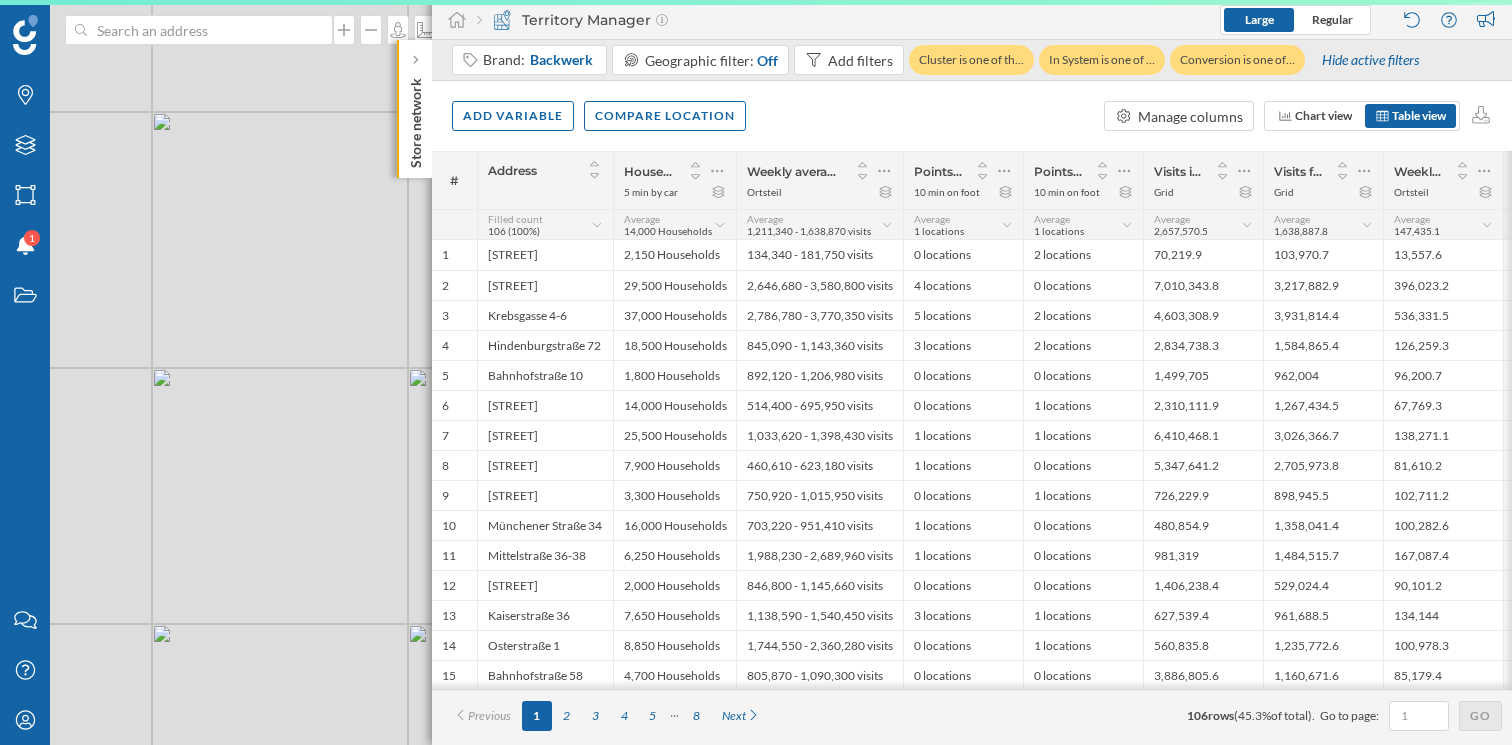 scroll, scrollTop: 0, scrollLeft: 0, axis: both 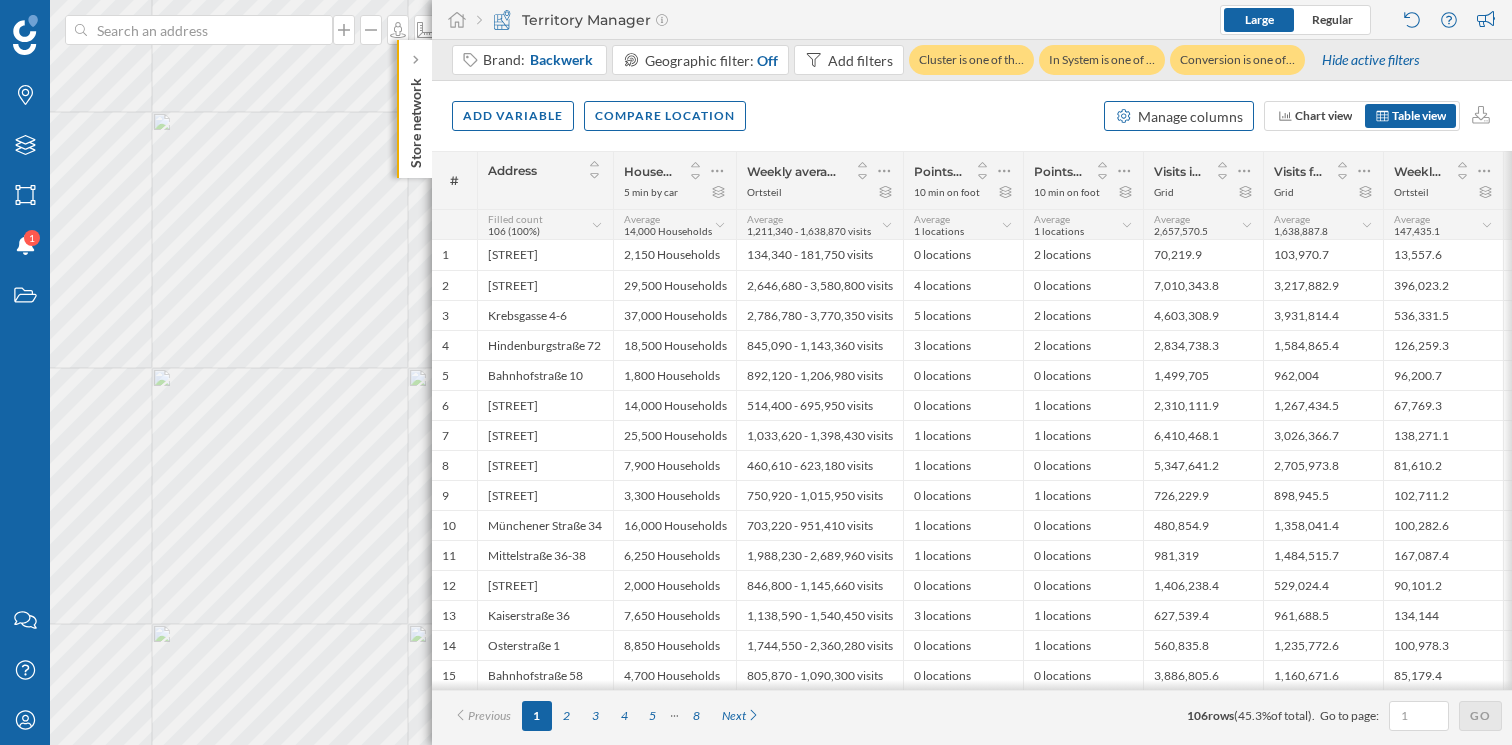 click on "Manage columns" at bounding box center (1190, 116) 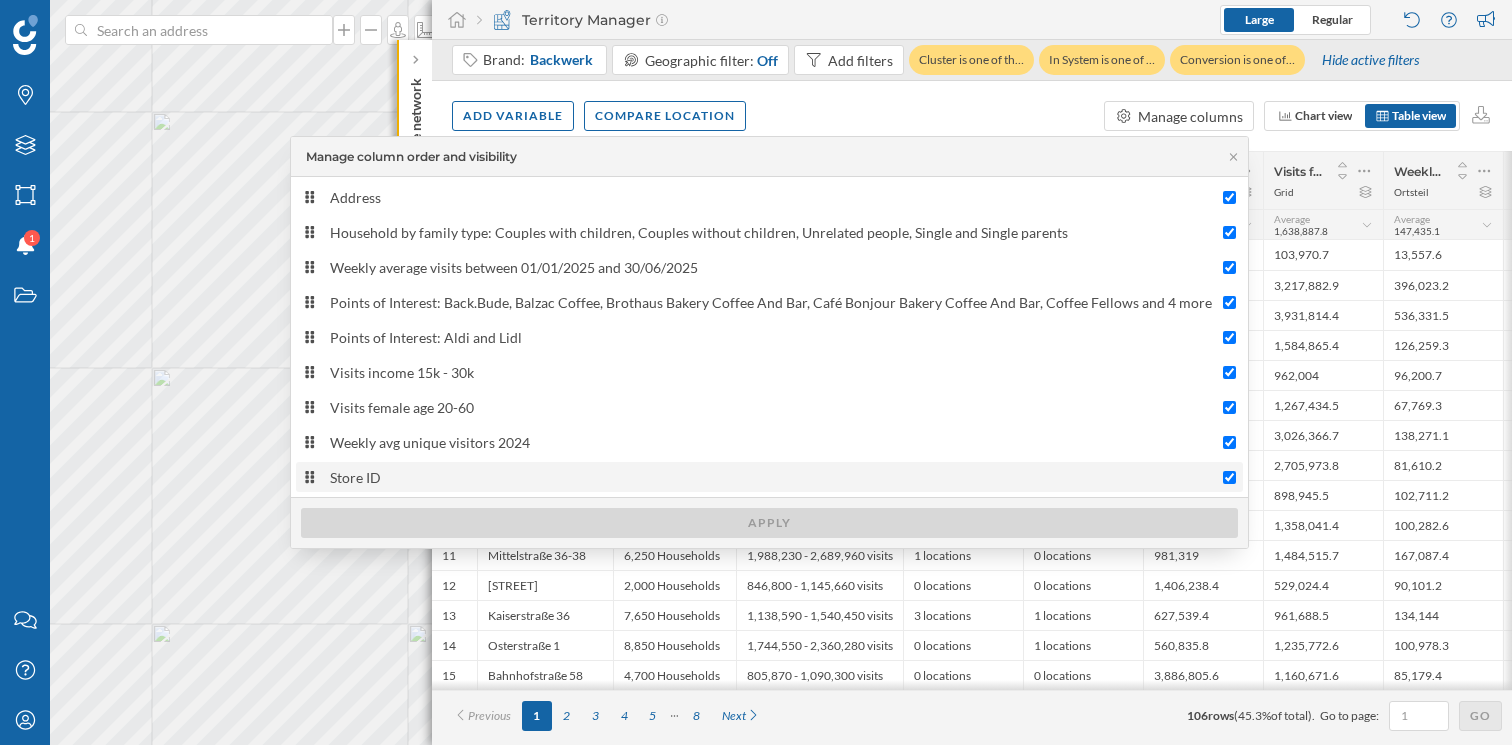 type 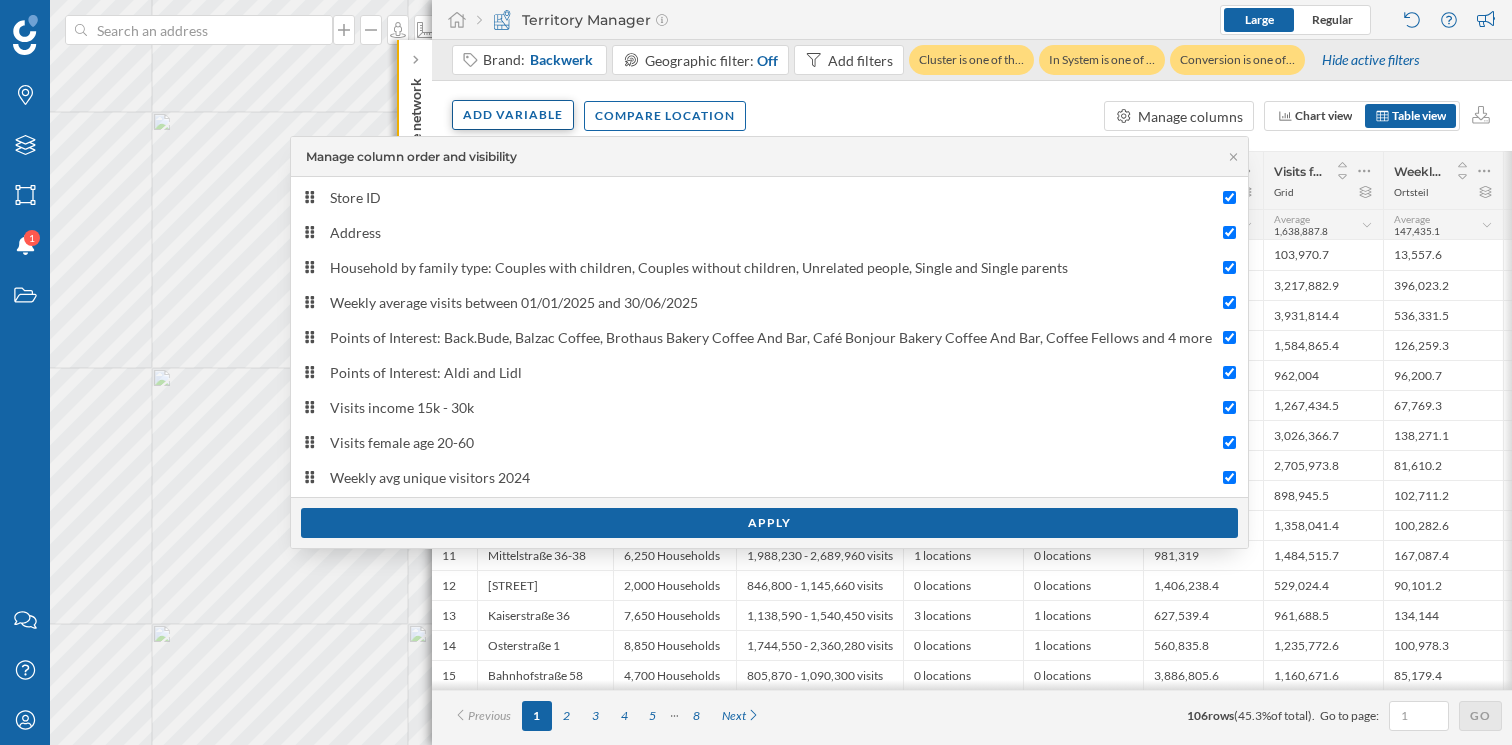 click on "Add variable" at bounding box center [513, 115] 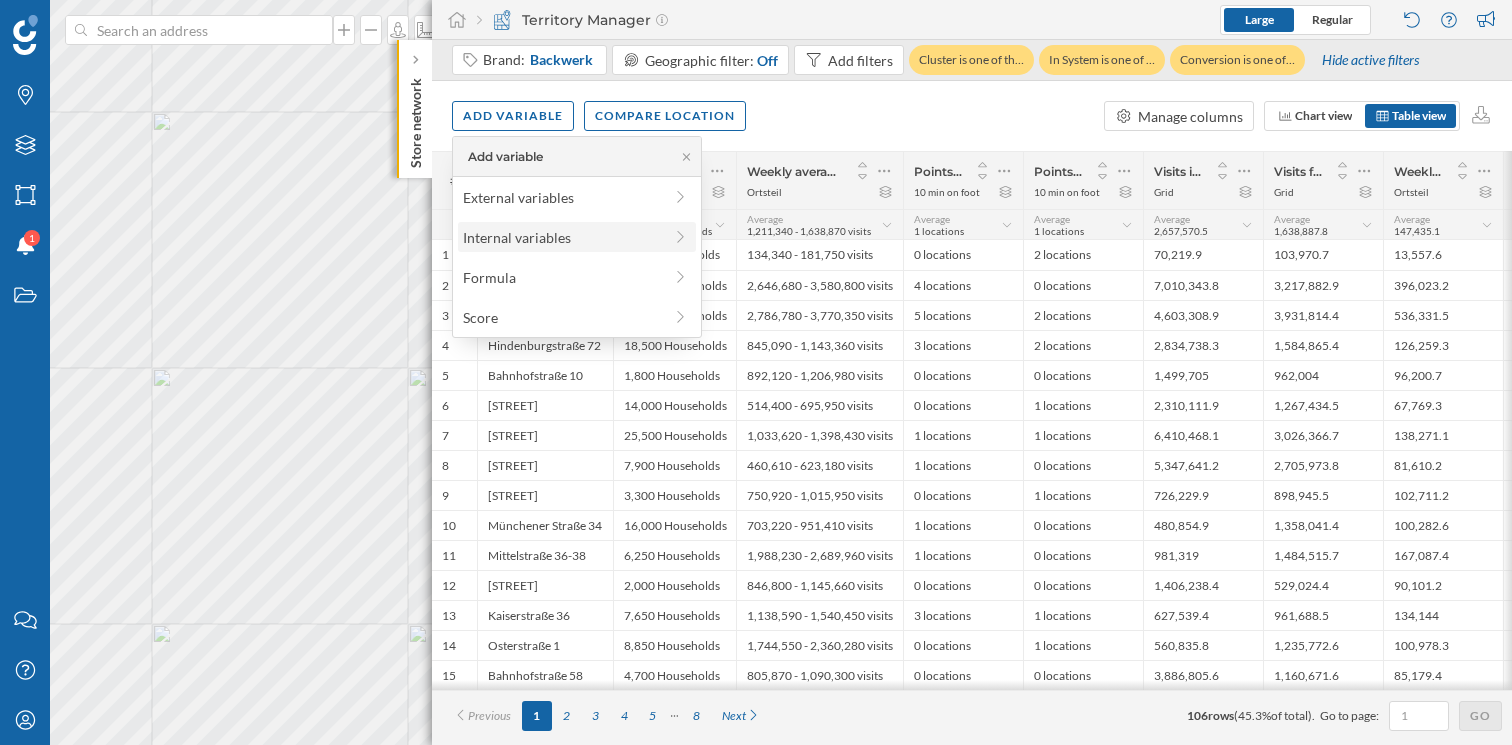 click on "Internal variables" at bounding box center [577, 237] 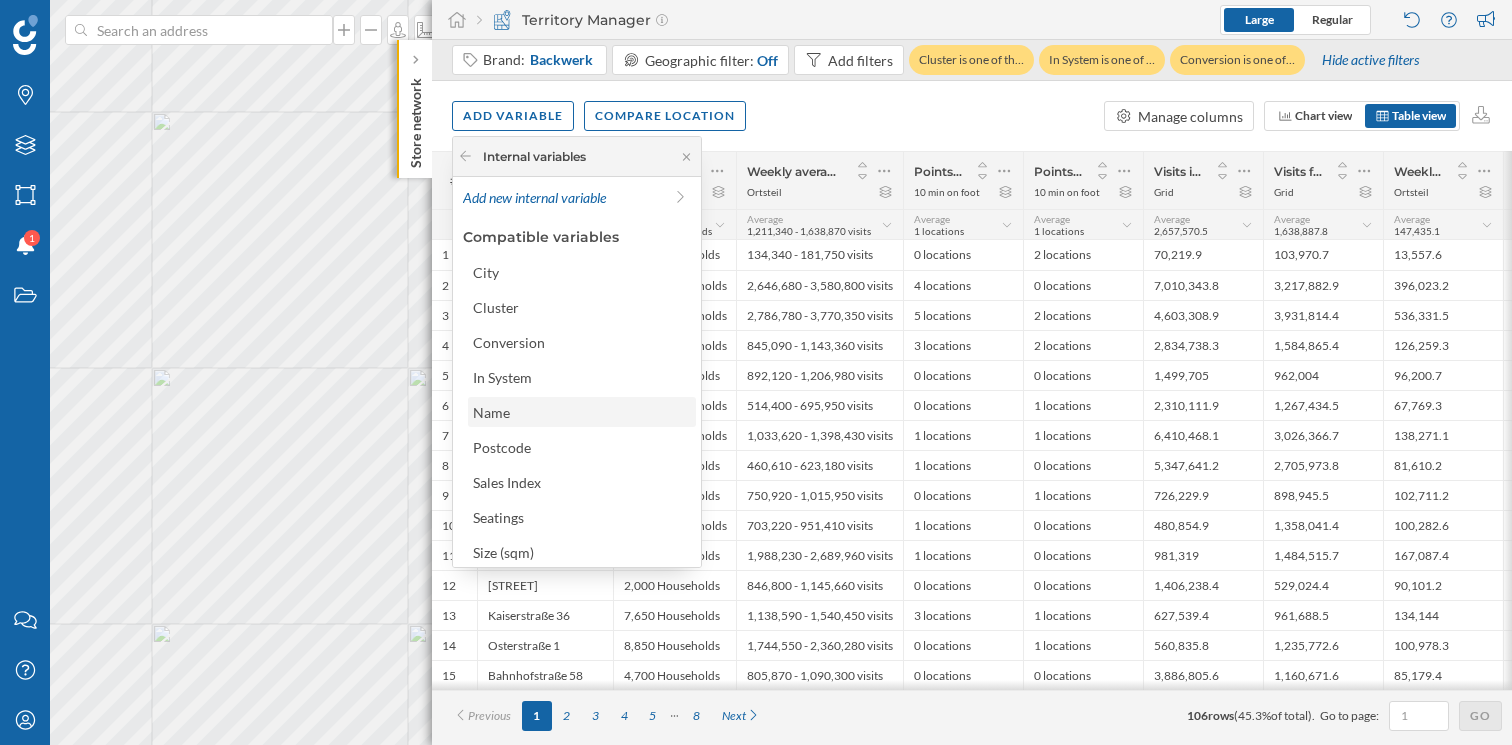 click on "Name" at bounding box center (581, 412) 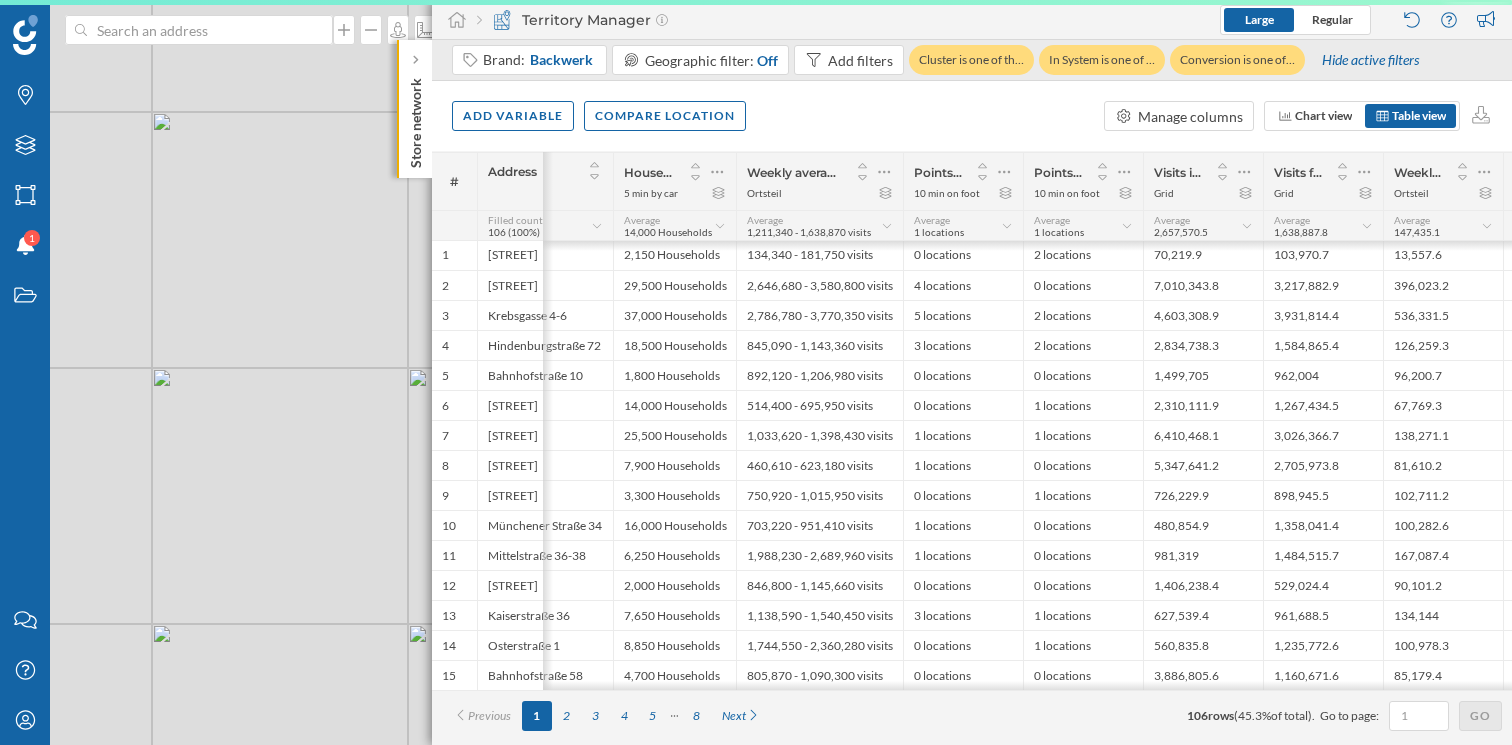 scroll, scrollTop: 1, scrollLeft: 111, axis: both 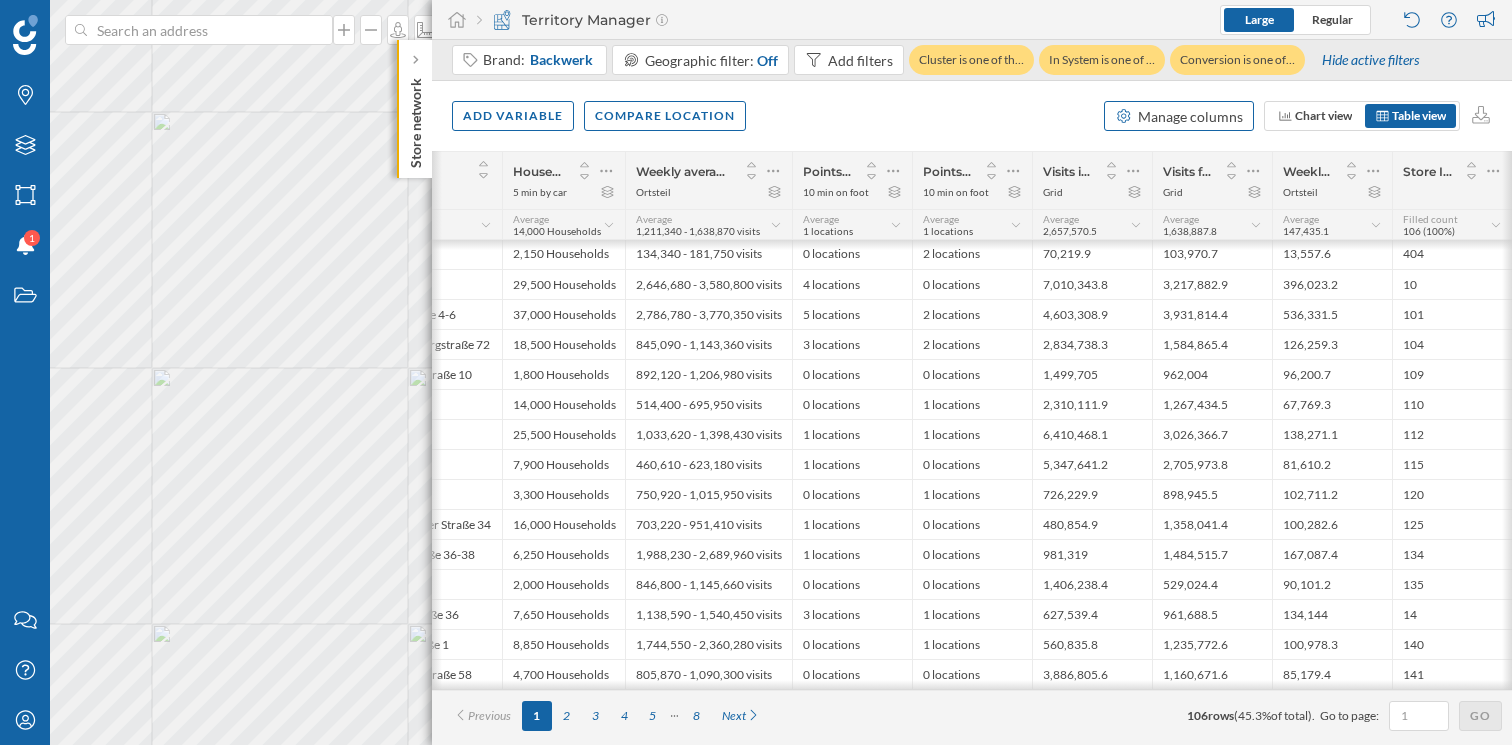 click on "Manage columns" at bounding box center (1190, 116) 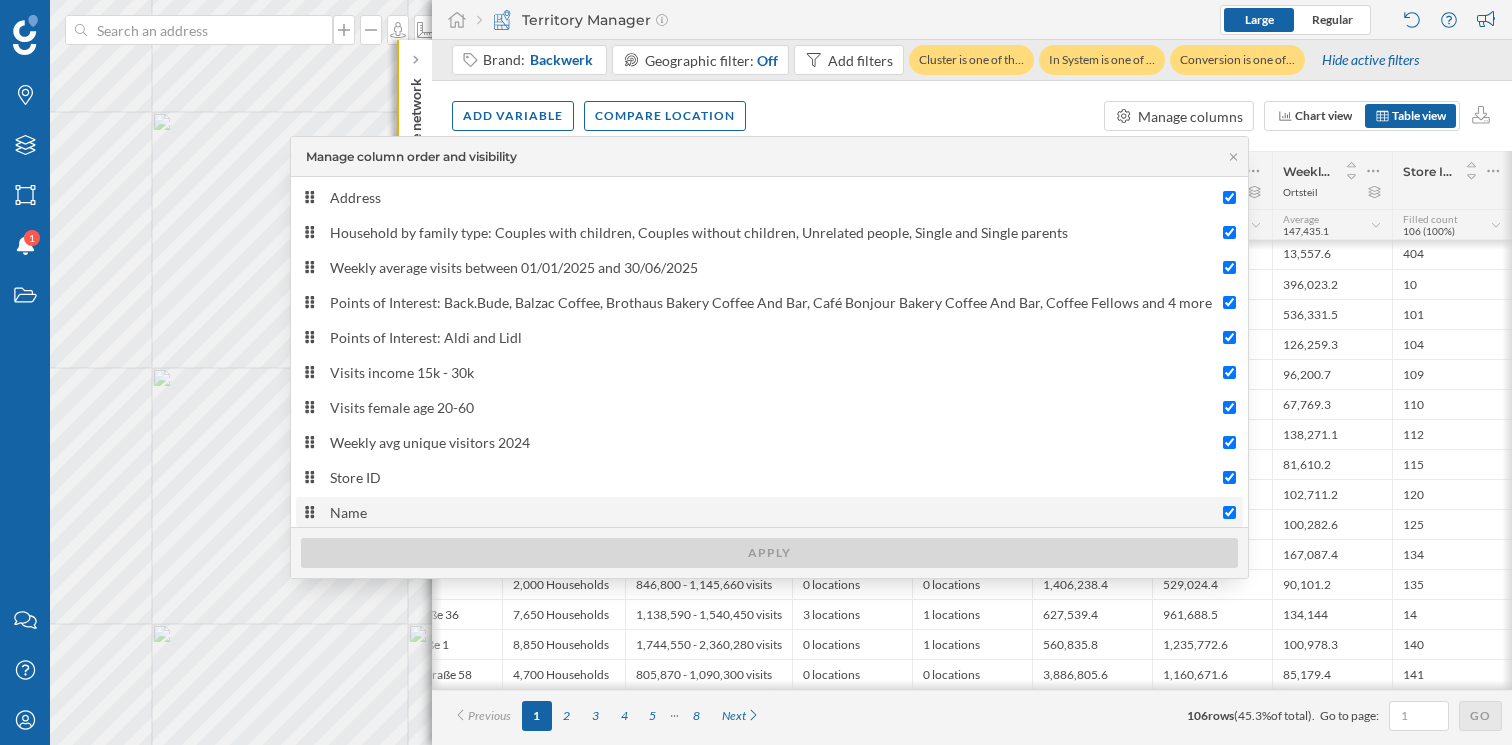 type 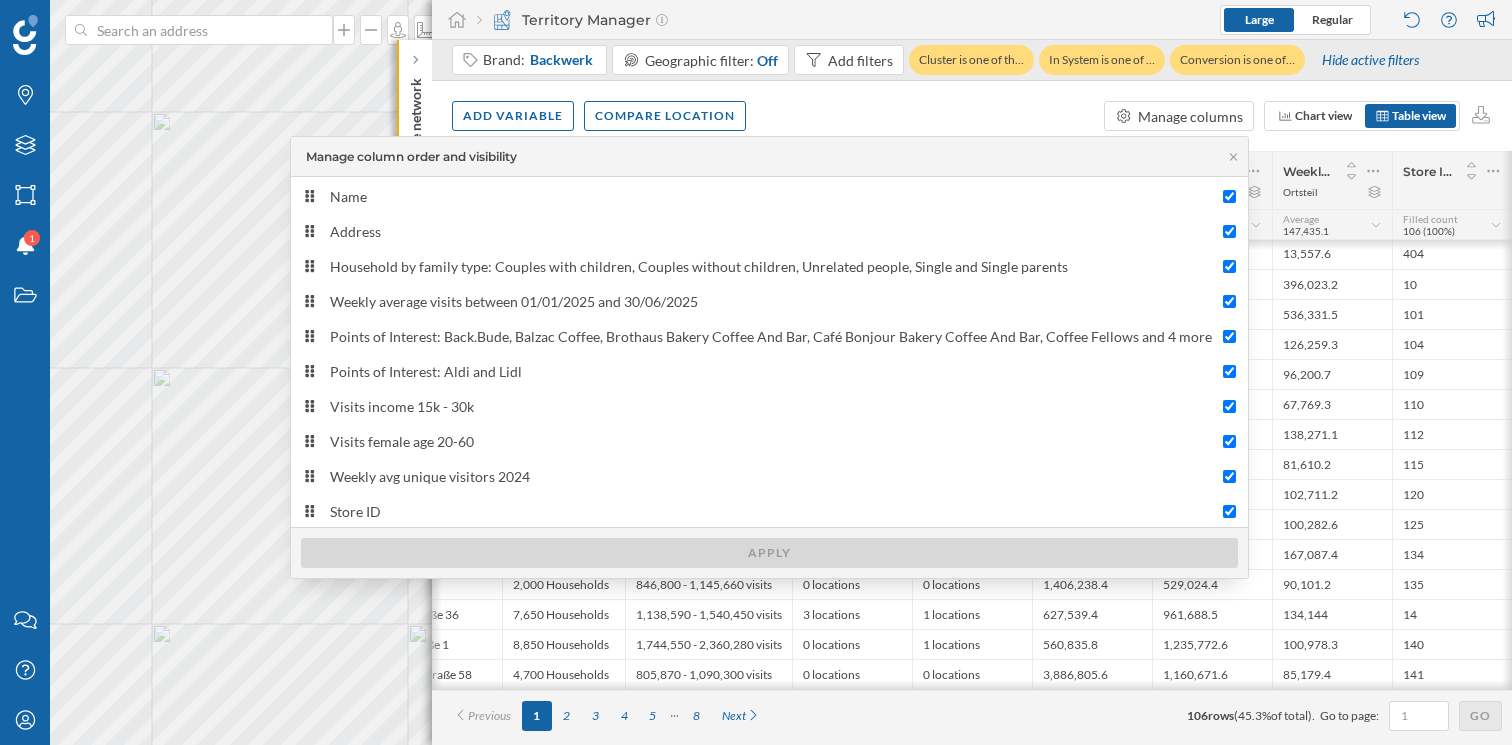 scroll, scrollTop: 0, scrollLeft: 0, axis: both 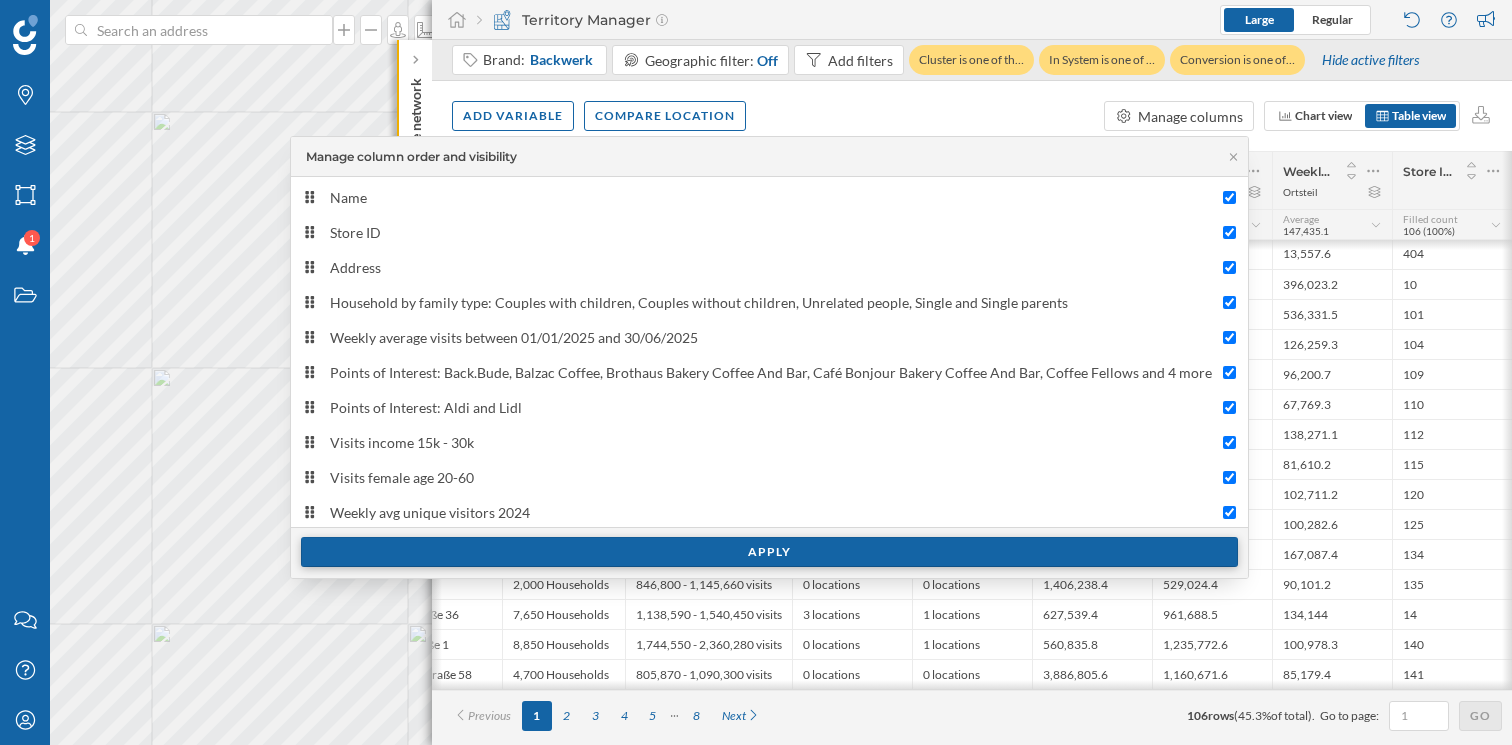click on "Apply" at bounding box center (769, 552) 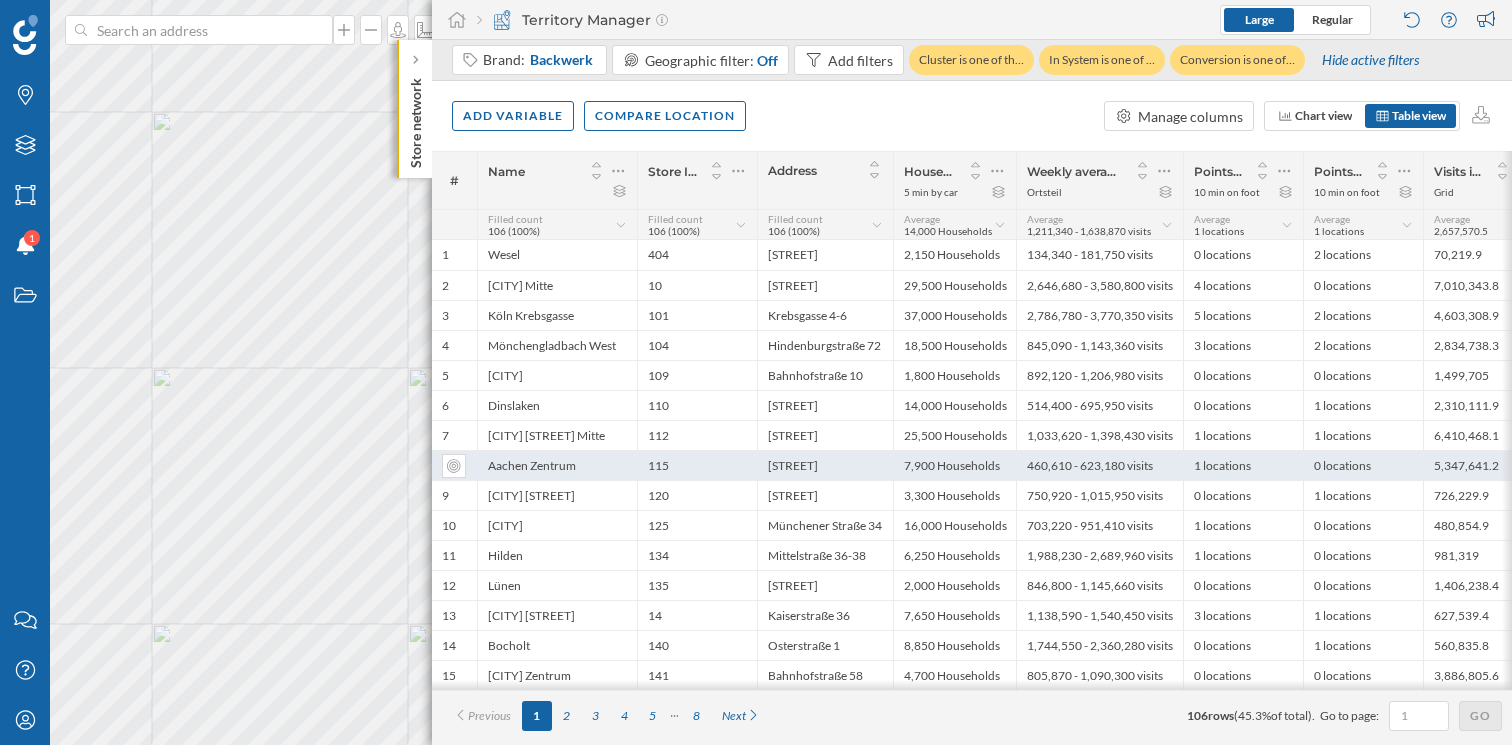 scroll, scrollTop: 0, scrollLeft: 0, axis: both 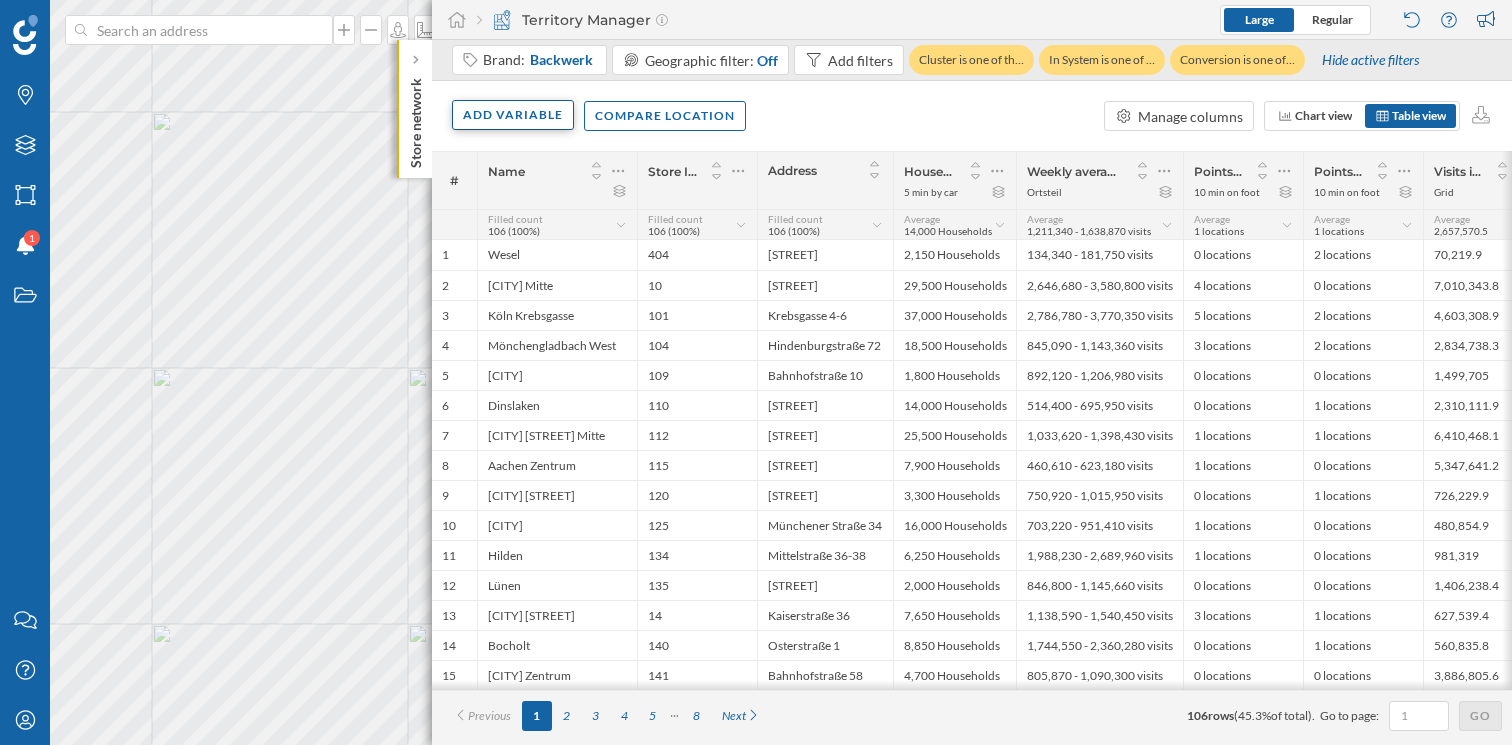 click on "Add variable" at bounding box center [513, 115] 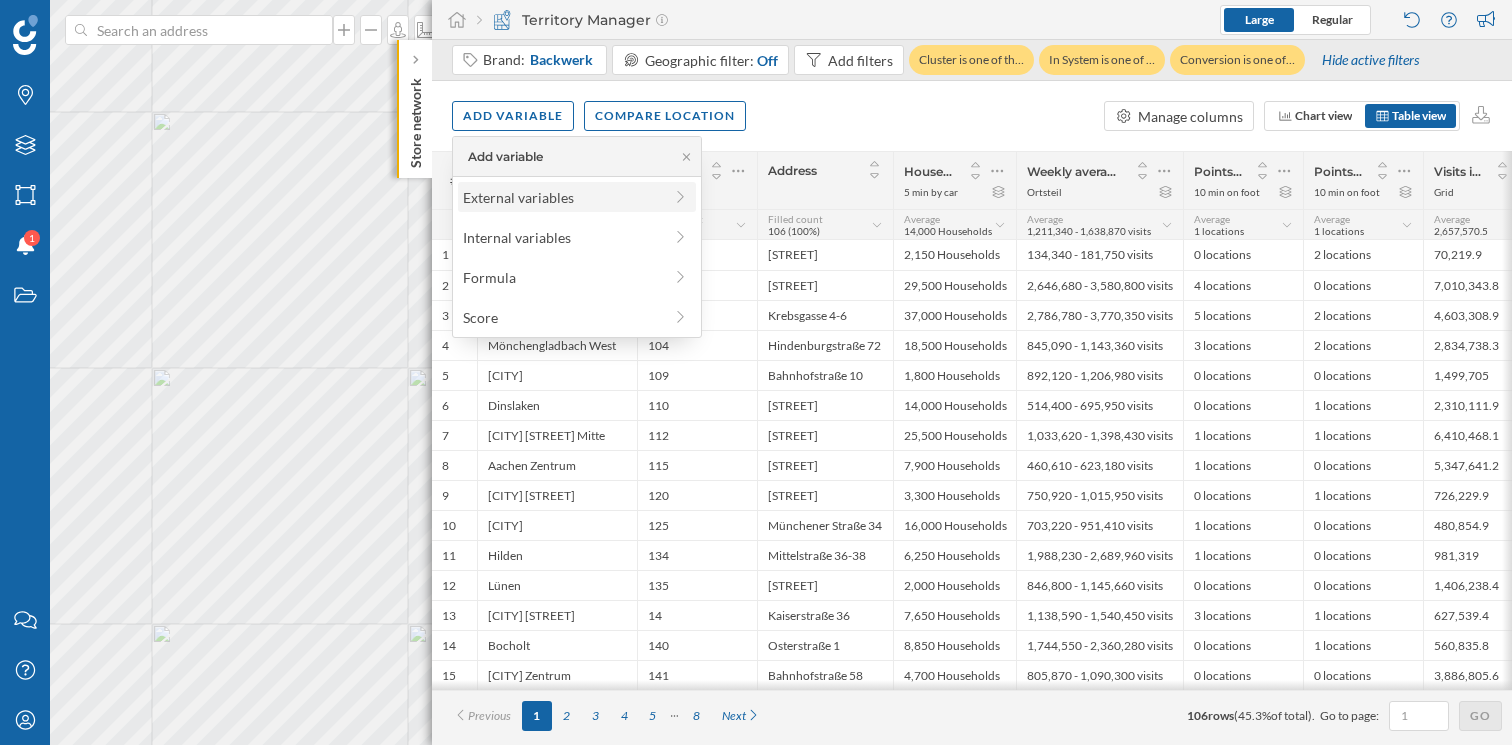 click on "External variables" at bounding box center [562, 197] 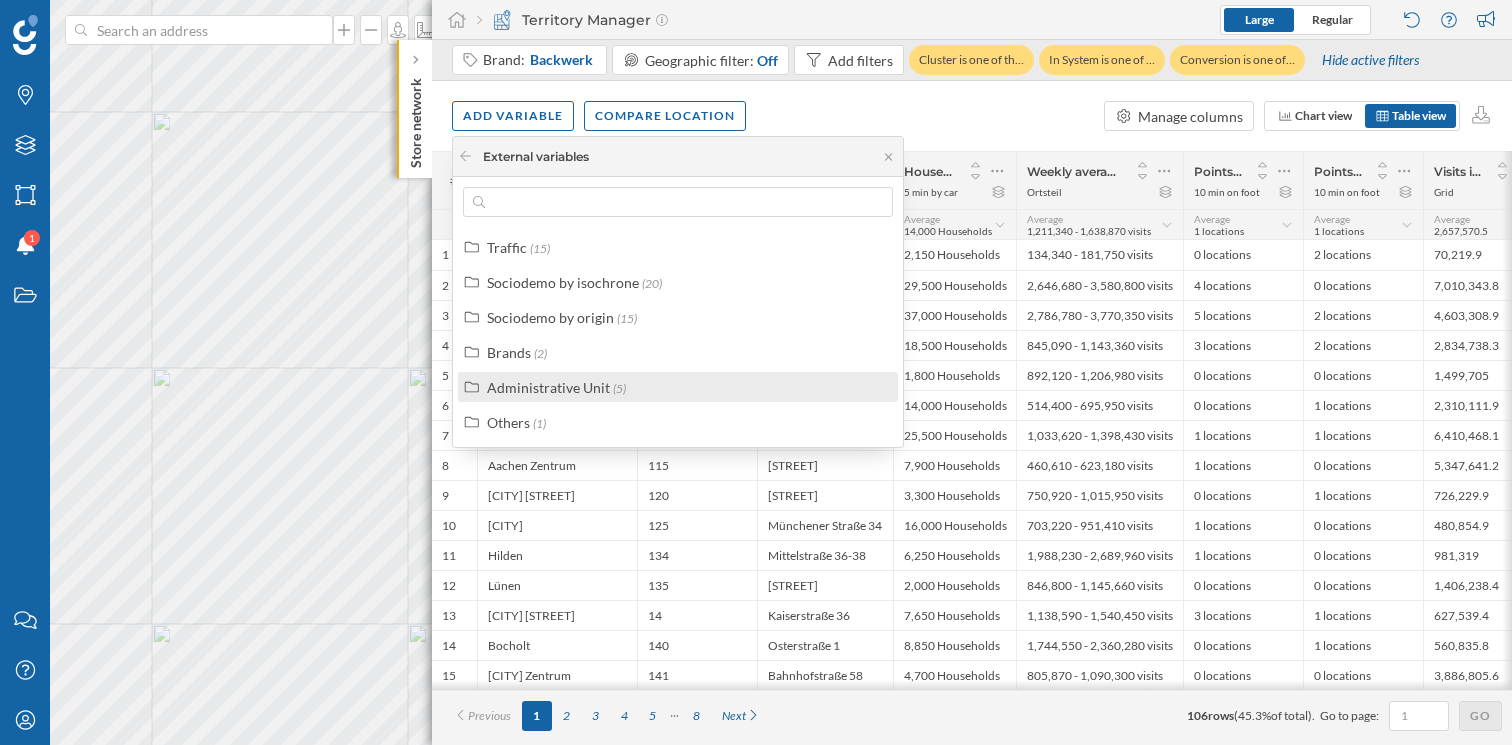 click on "Administrative Unit
(5)" at bounding box center [678, 387] 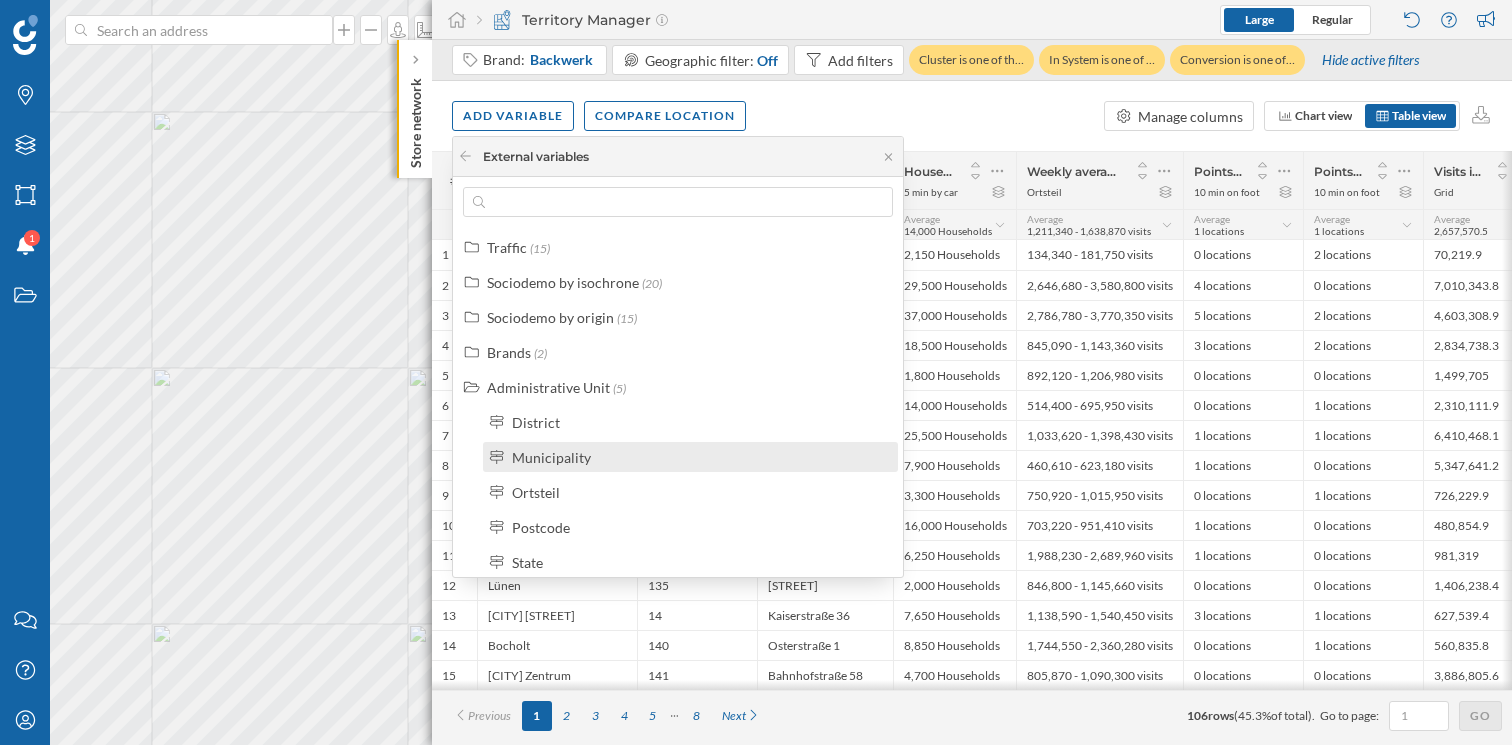 click on "Municipality" at bounding box center (699, 457) 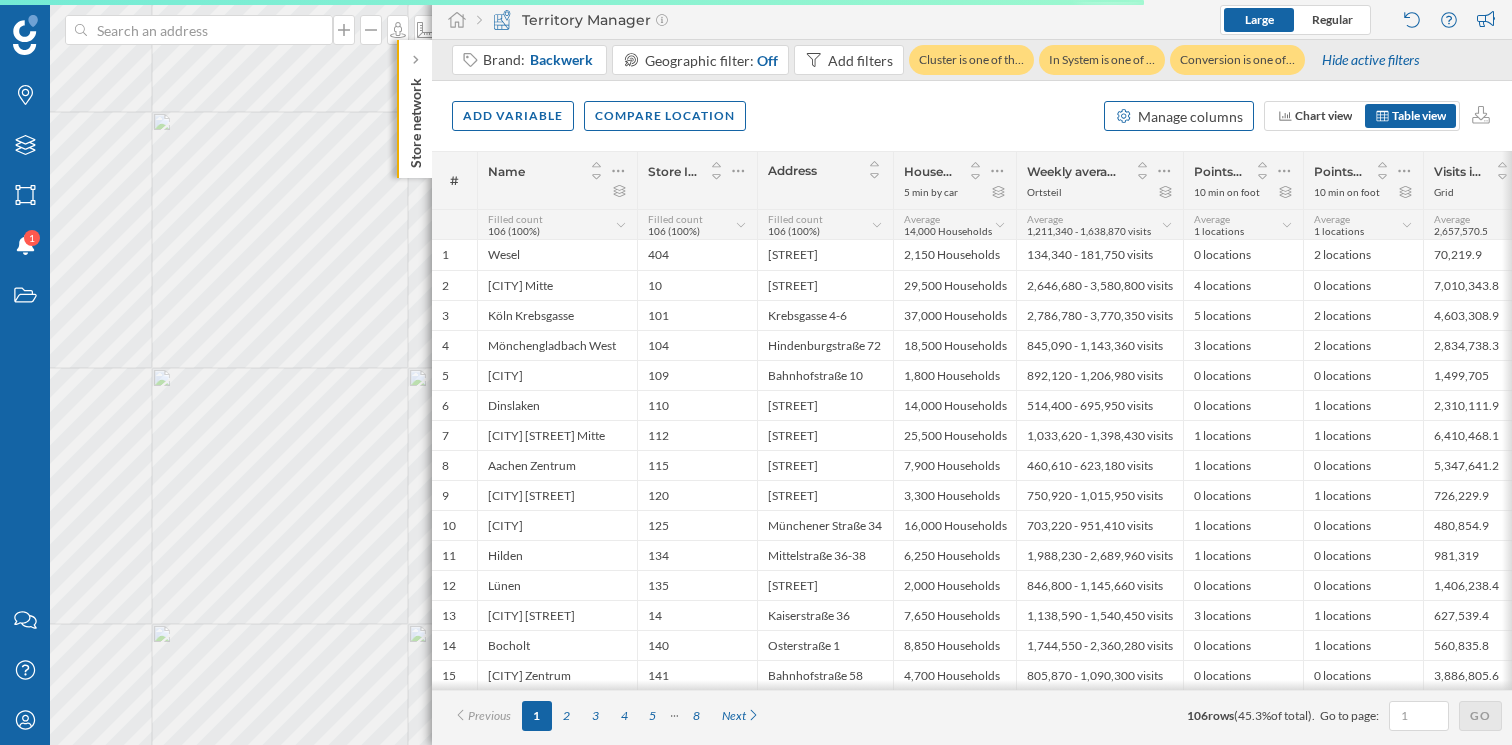 scroll, scrollTop: 1, scrollLeft: 271, axis: both 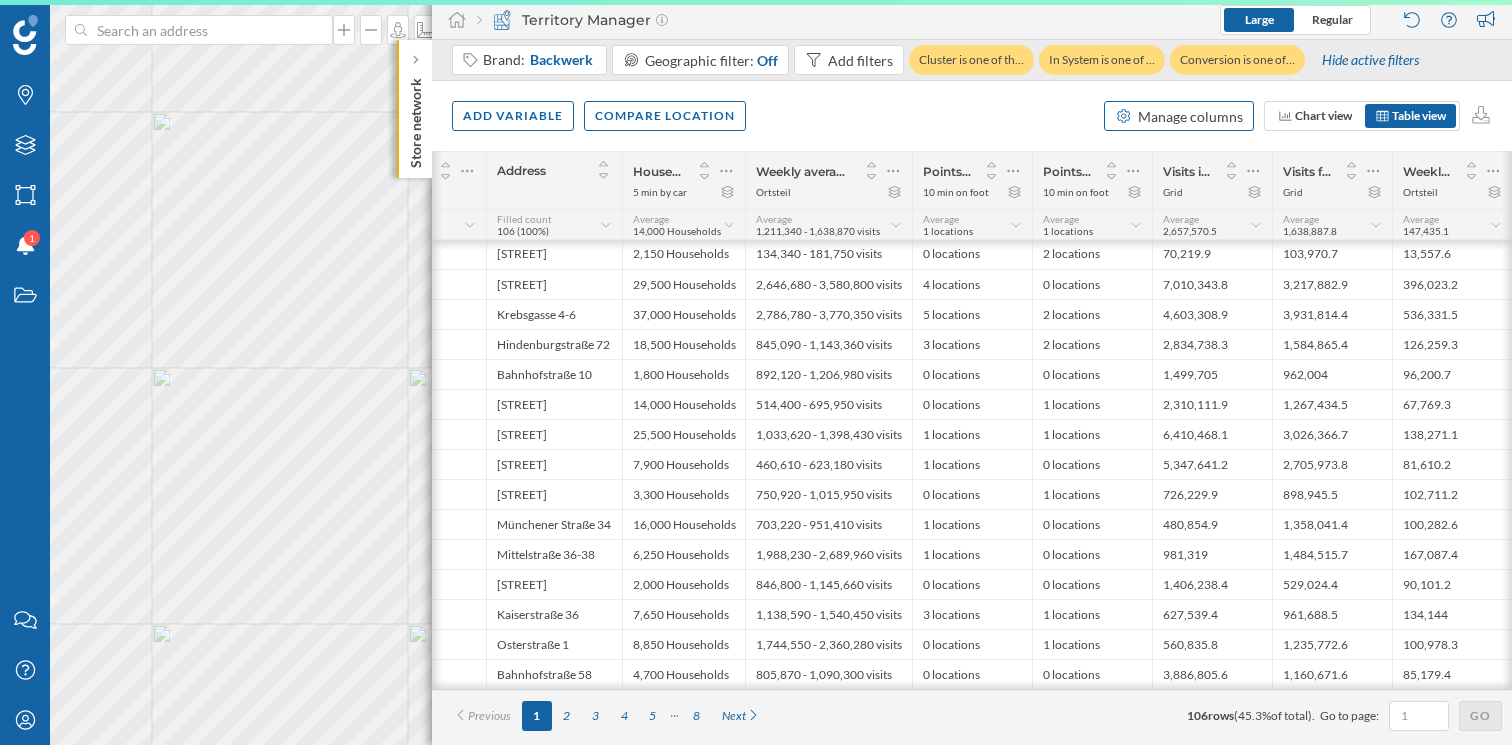 click on "Manage columns" at bounding box center [1190, 116] 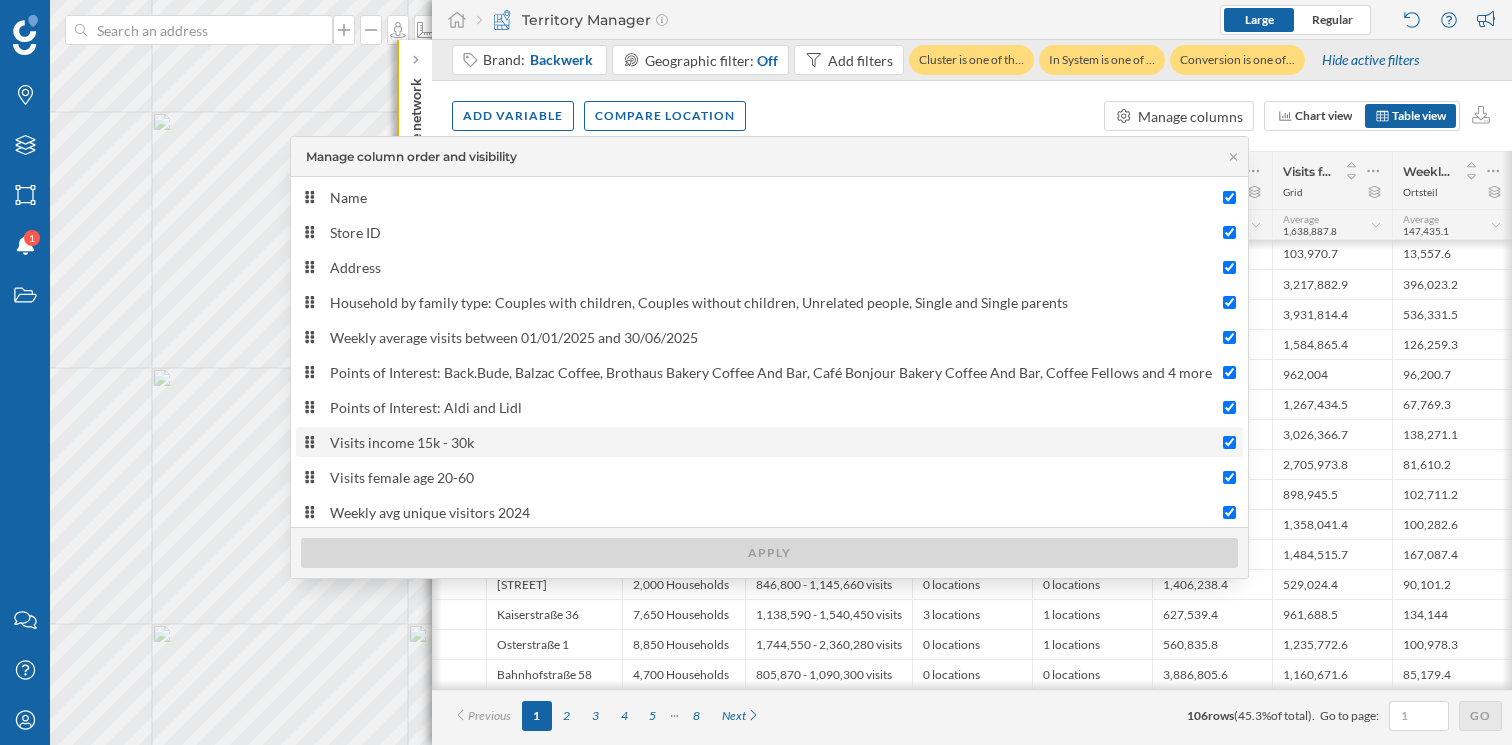scroll, scrollTop: 40, scrollLeft: 0, axis: vertical 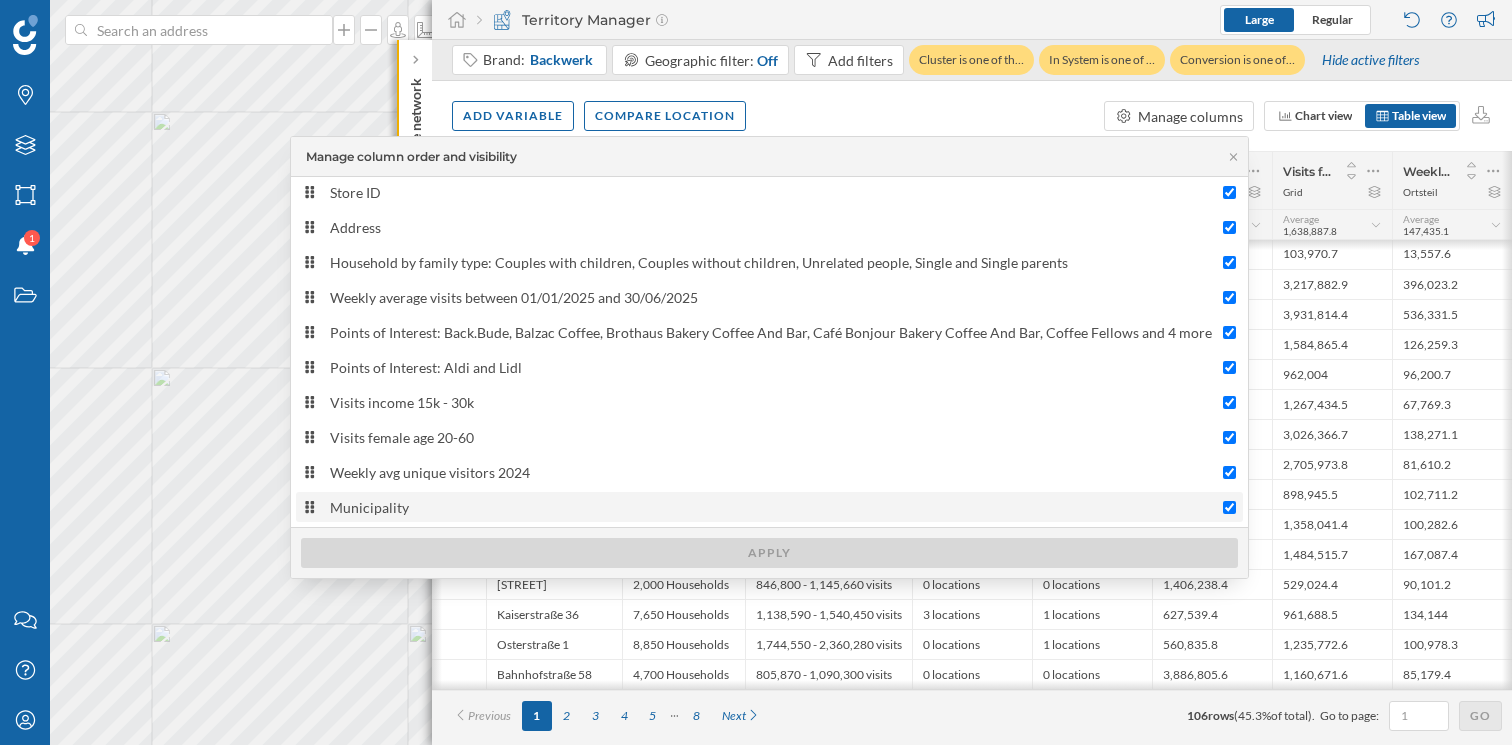 type 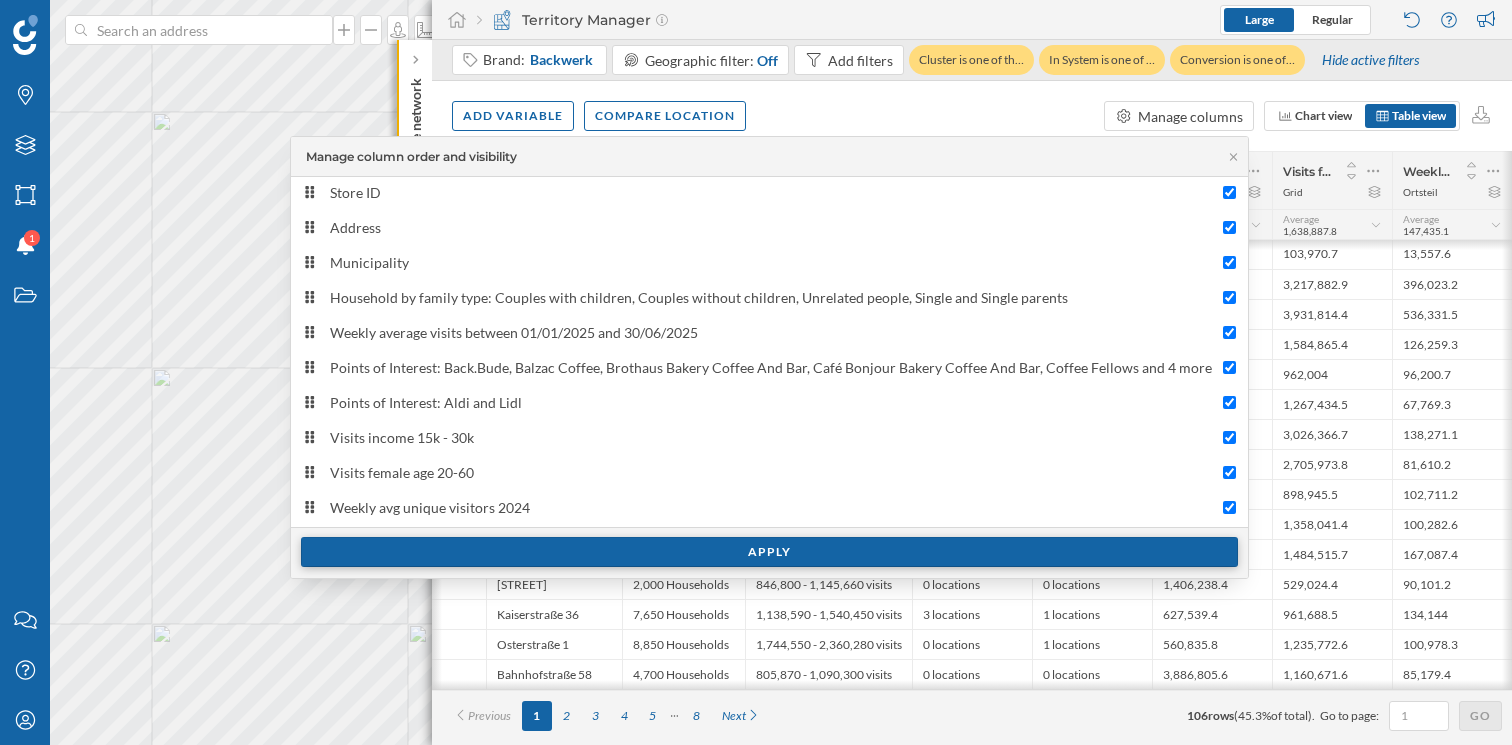 click on "Apply" at bounding box center (769, 552) 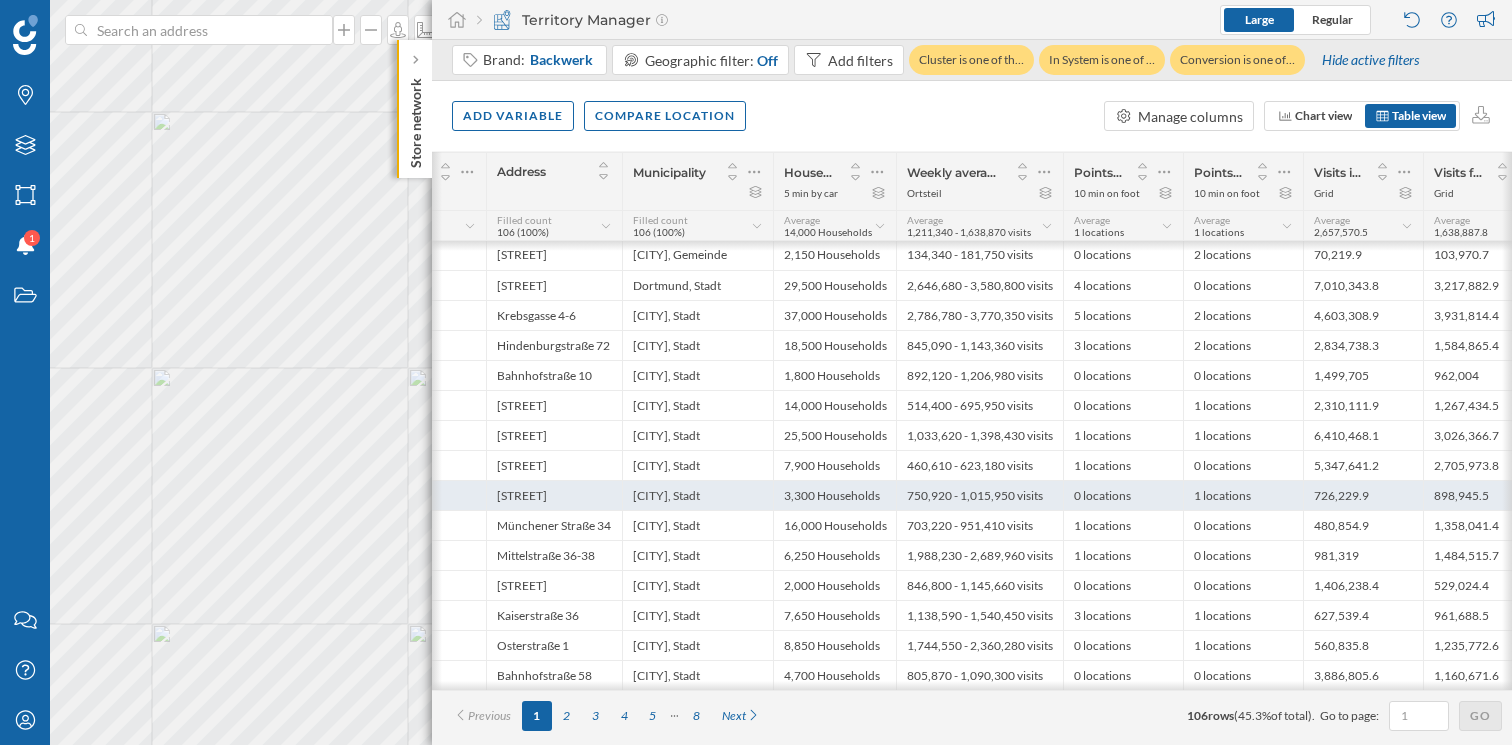 scroll, scrollTop: 1, scrollLeft: 271, axis: both 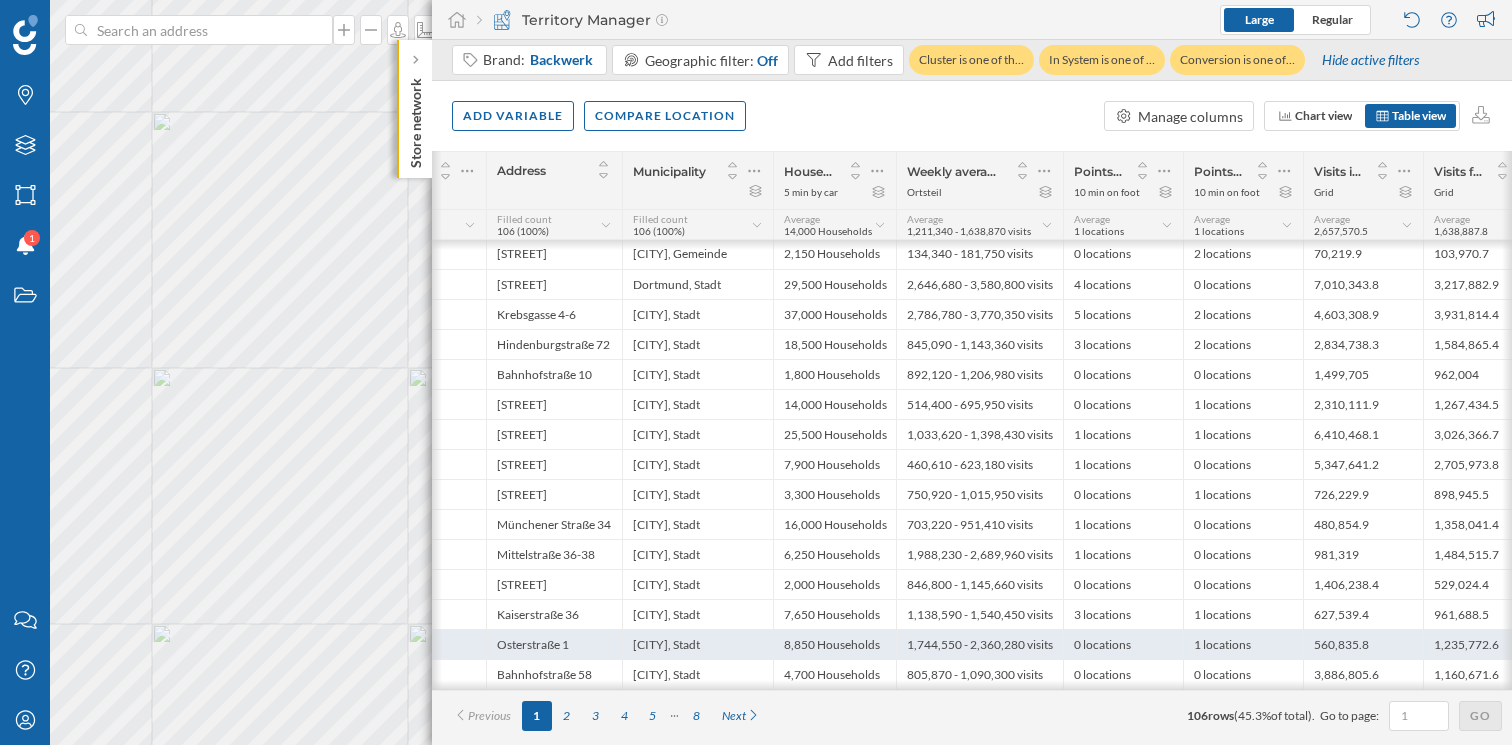 drag, startPoint x: 715, startPoint y: 647, endPoint x: 632, endPoint y: 649, distance: 83.02409 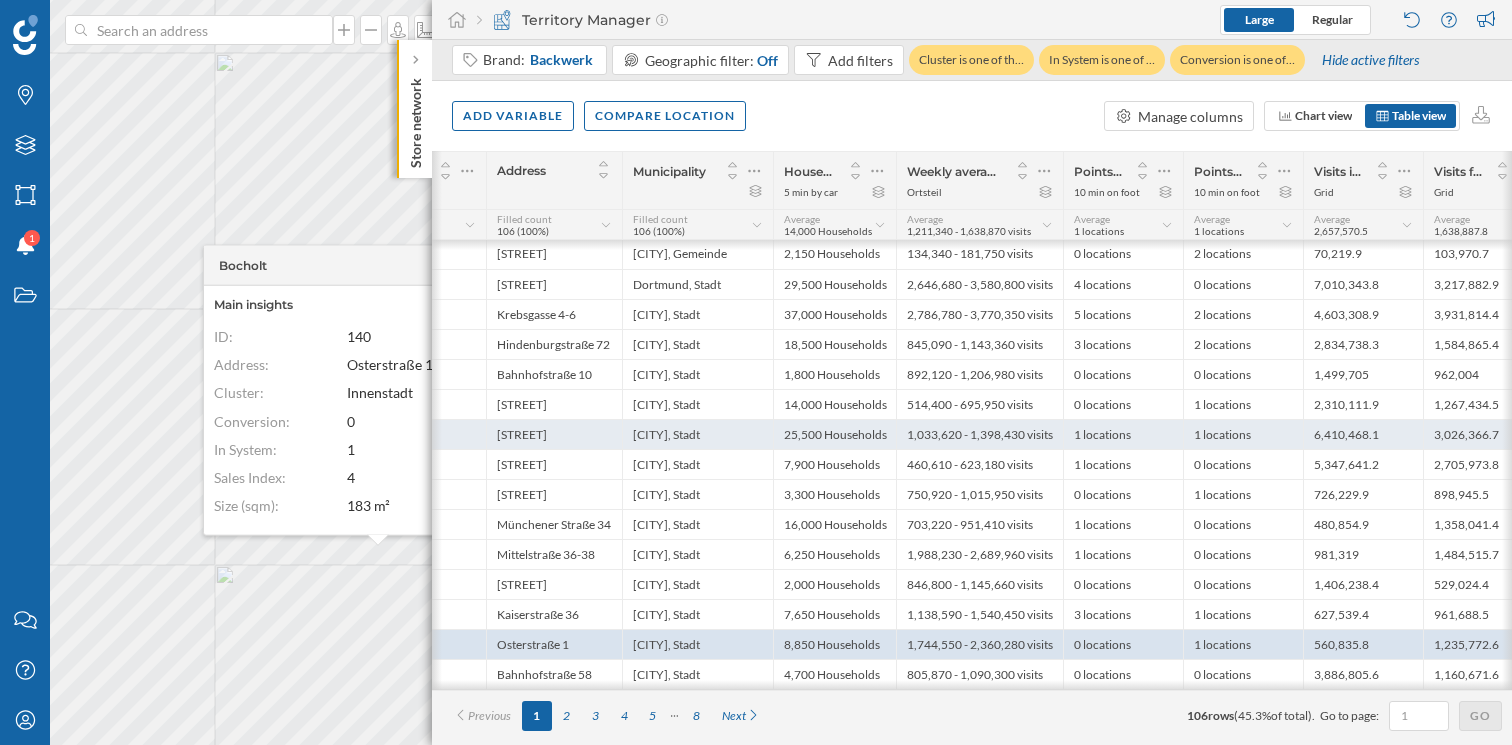 copy on "[CITY], Stadt" 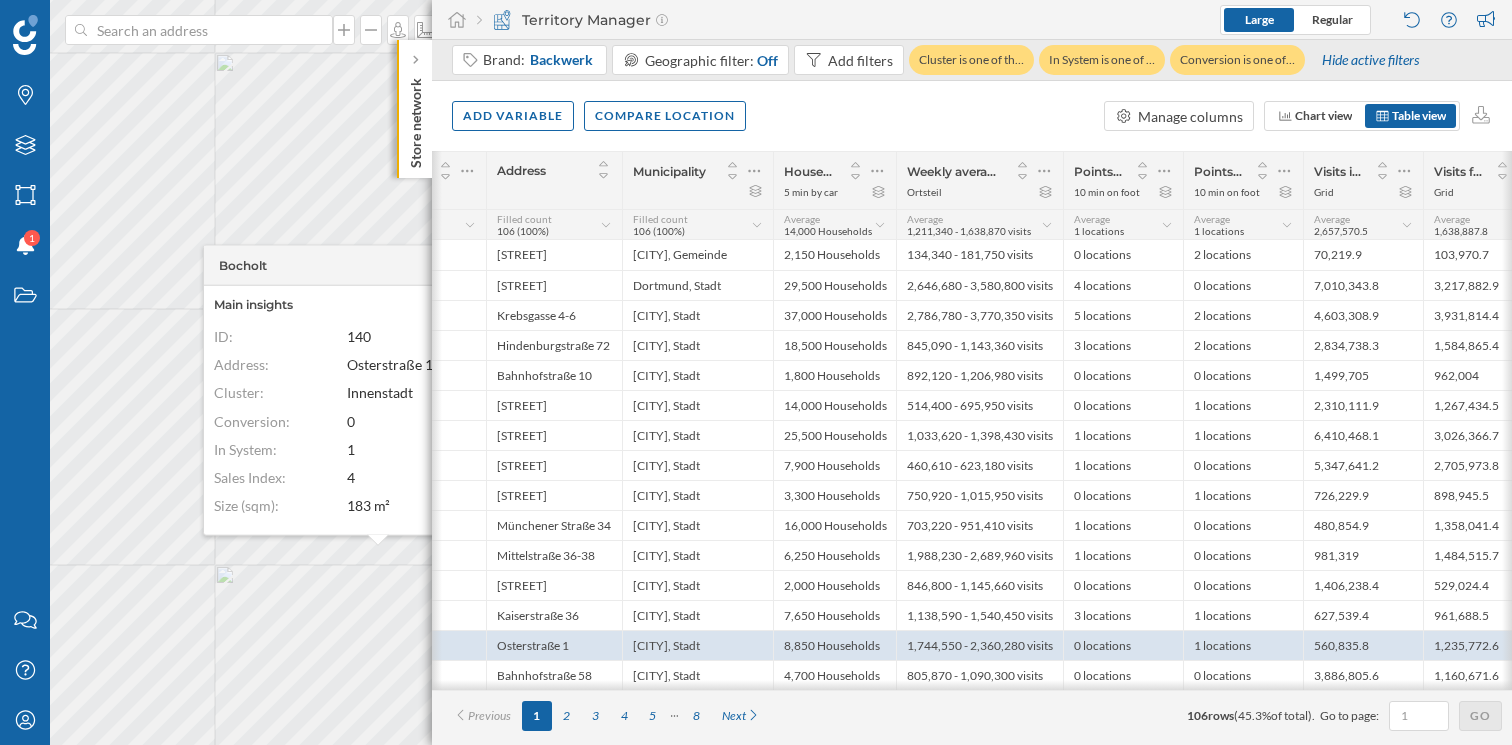scroll, scrollTop: 0, scrollLeft: 427, axis: horizontal 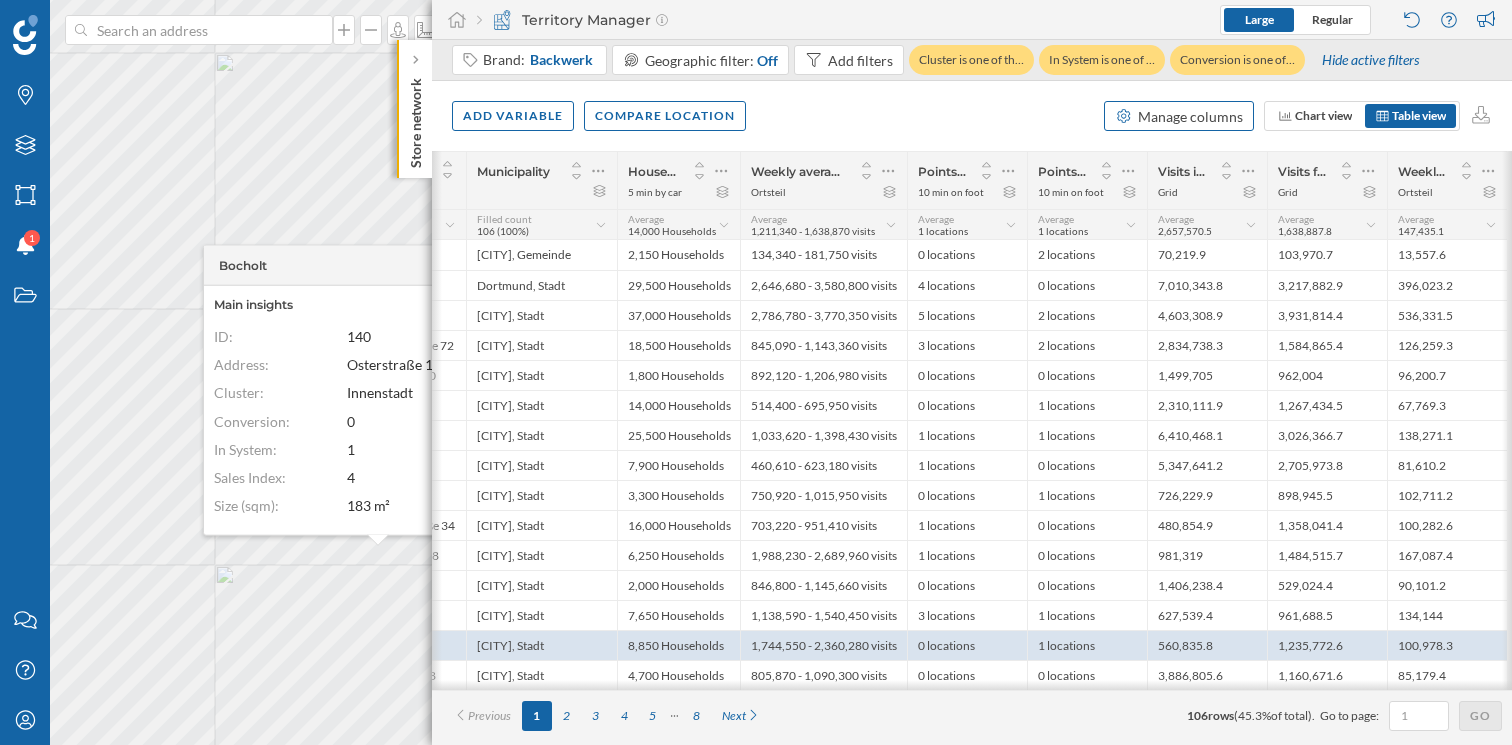 click on "Manage columns" at bounding box center (1190, 116) 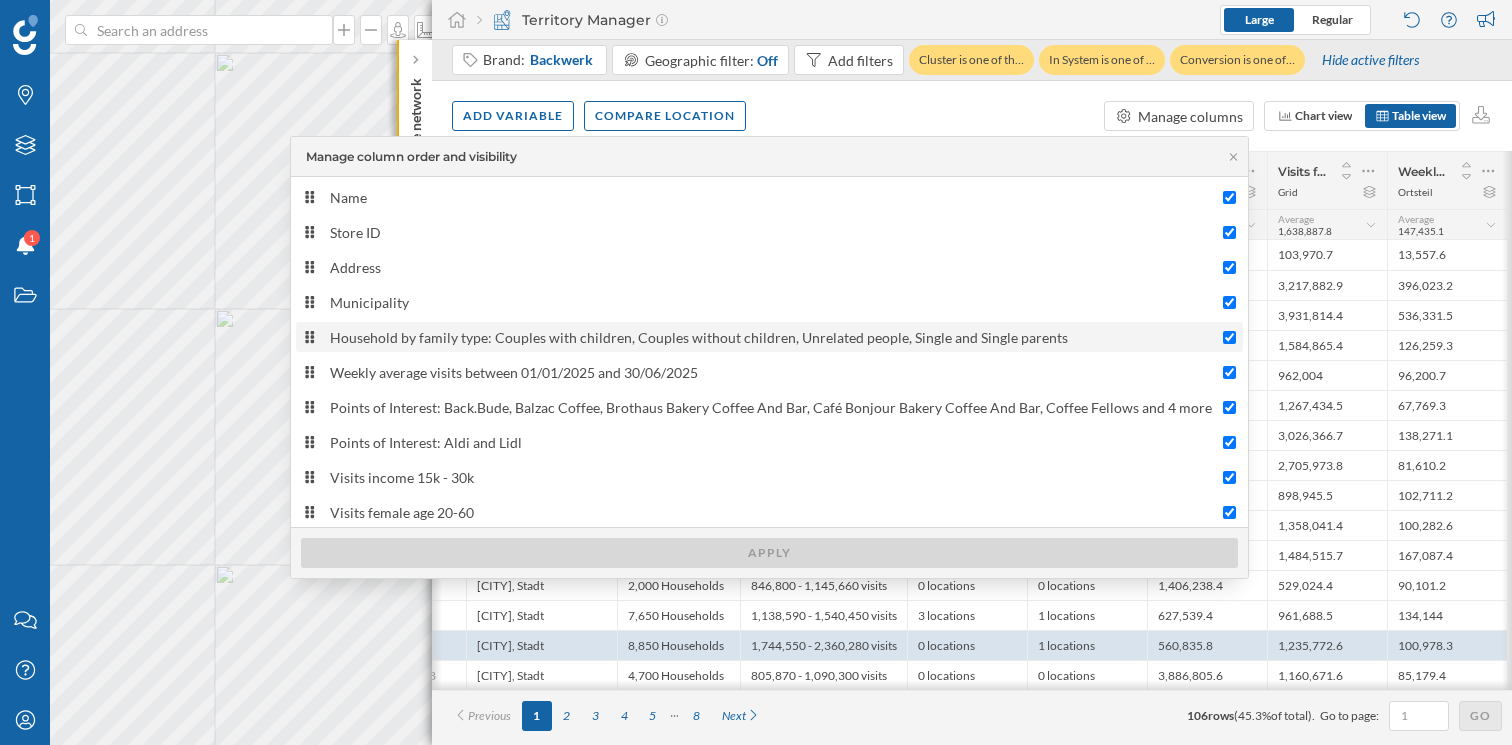 scroll, scrollTop: 40, scrollLeft: 0, axis: vertical 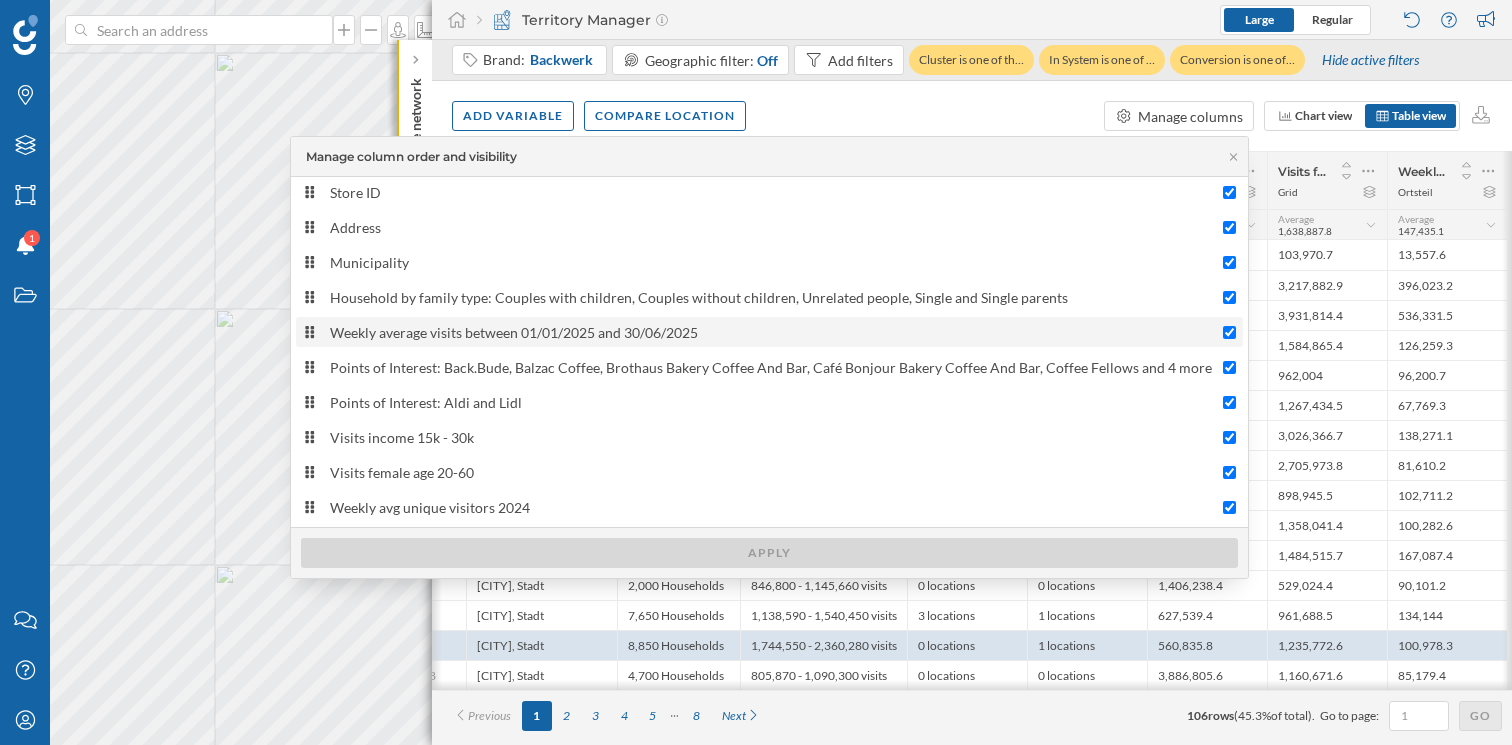 type 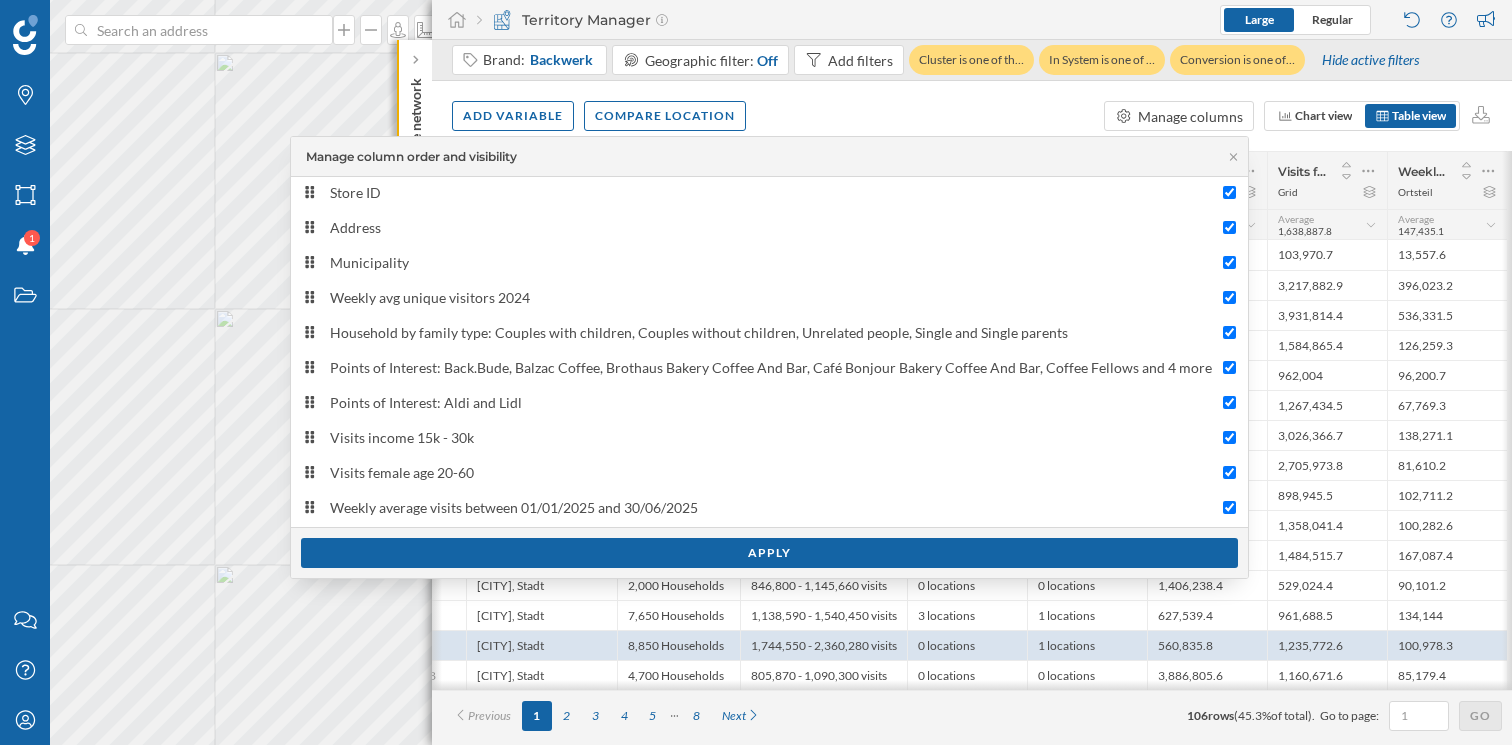 click on "Add variable
Compare location
Manage columns
Chart view       Table view" at bounding box center [972, 116] 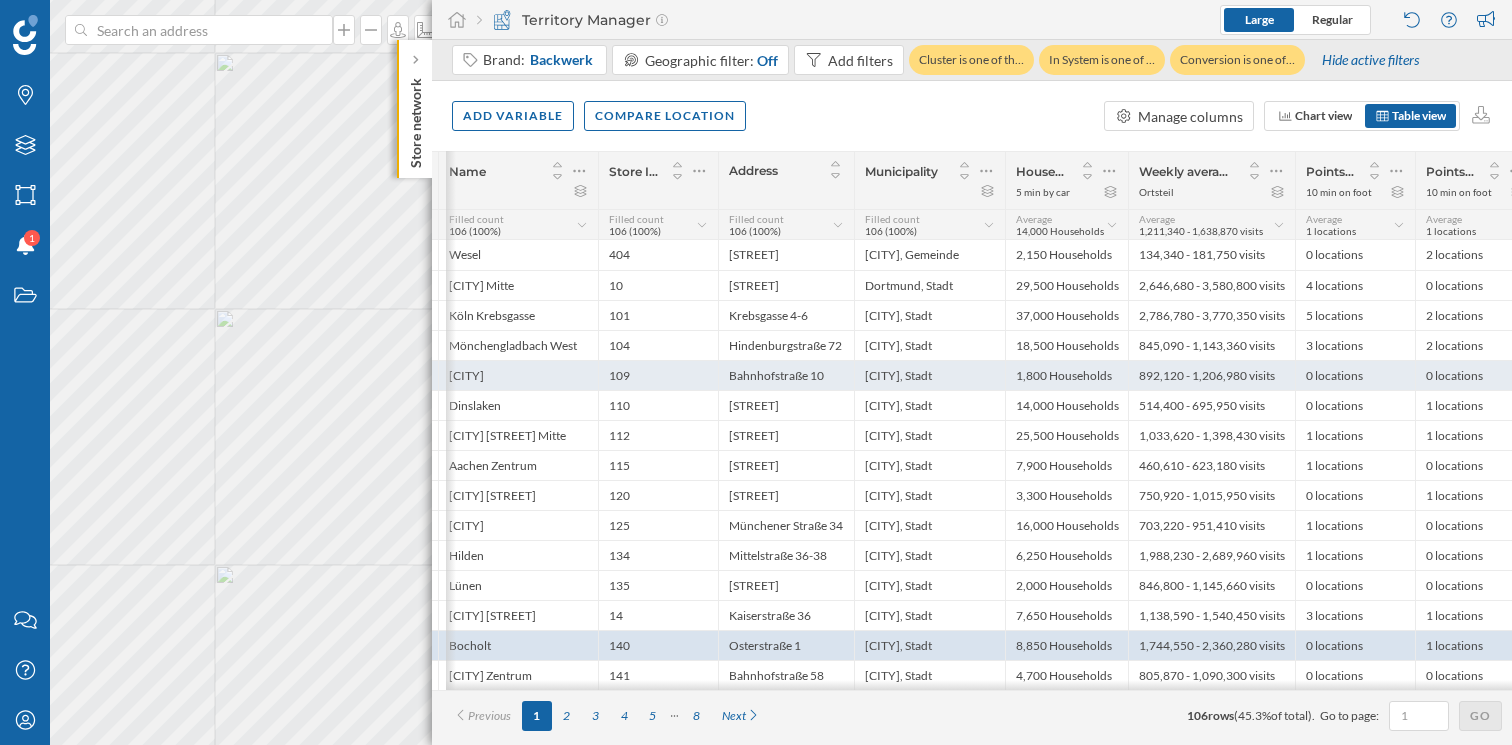 scroll, scrollTop: 0, scrollLeft: 0, axis: both 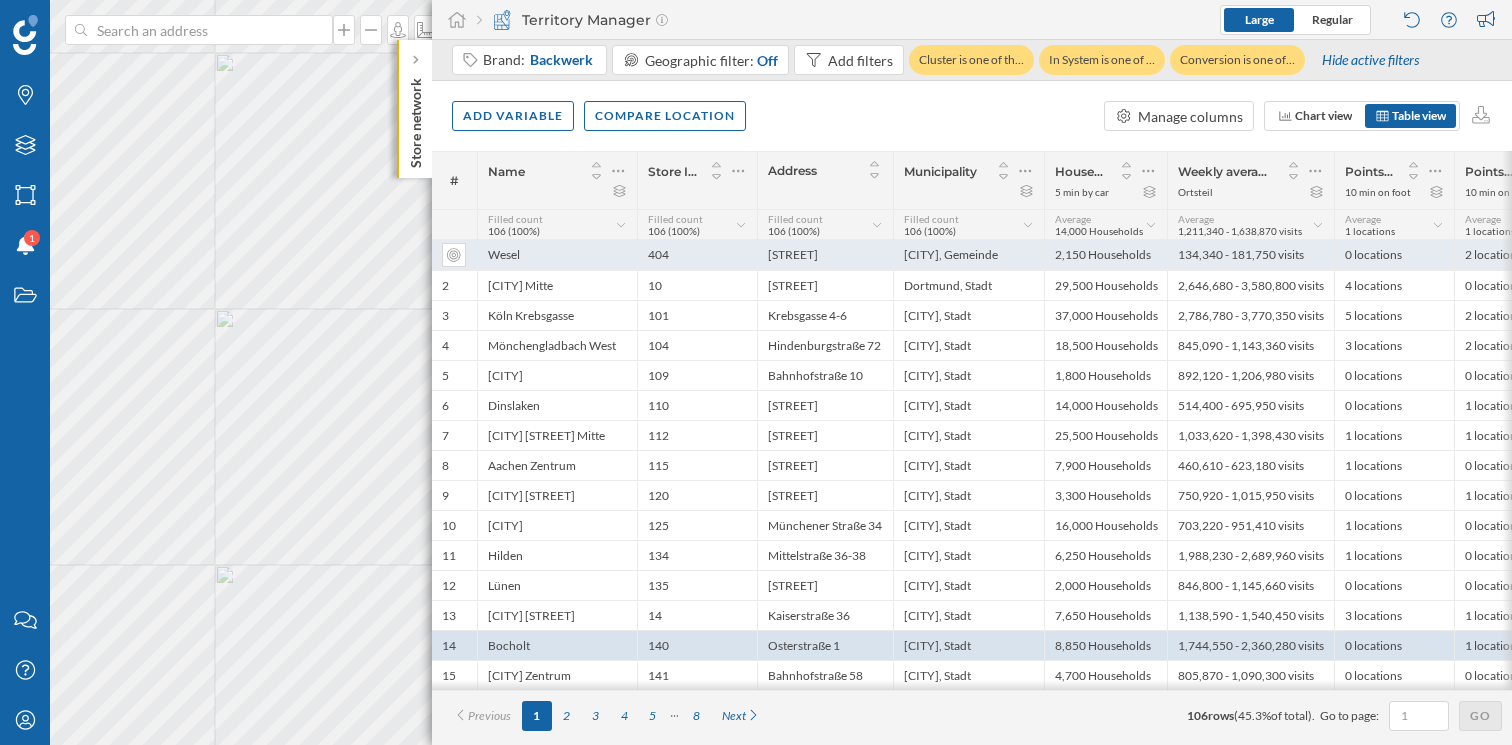 click on "1" at bounding box center (454, 255) 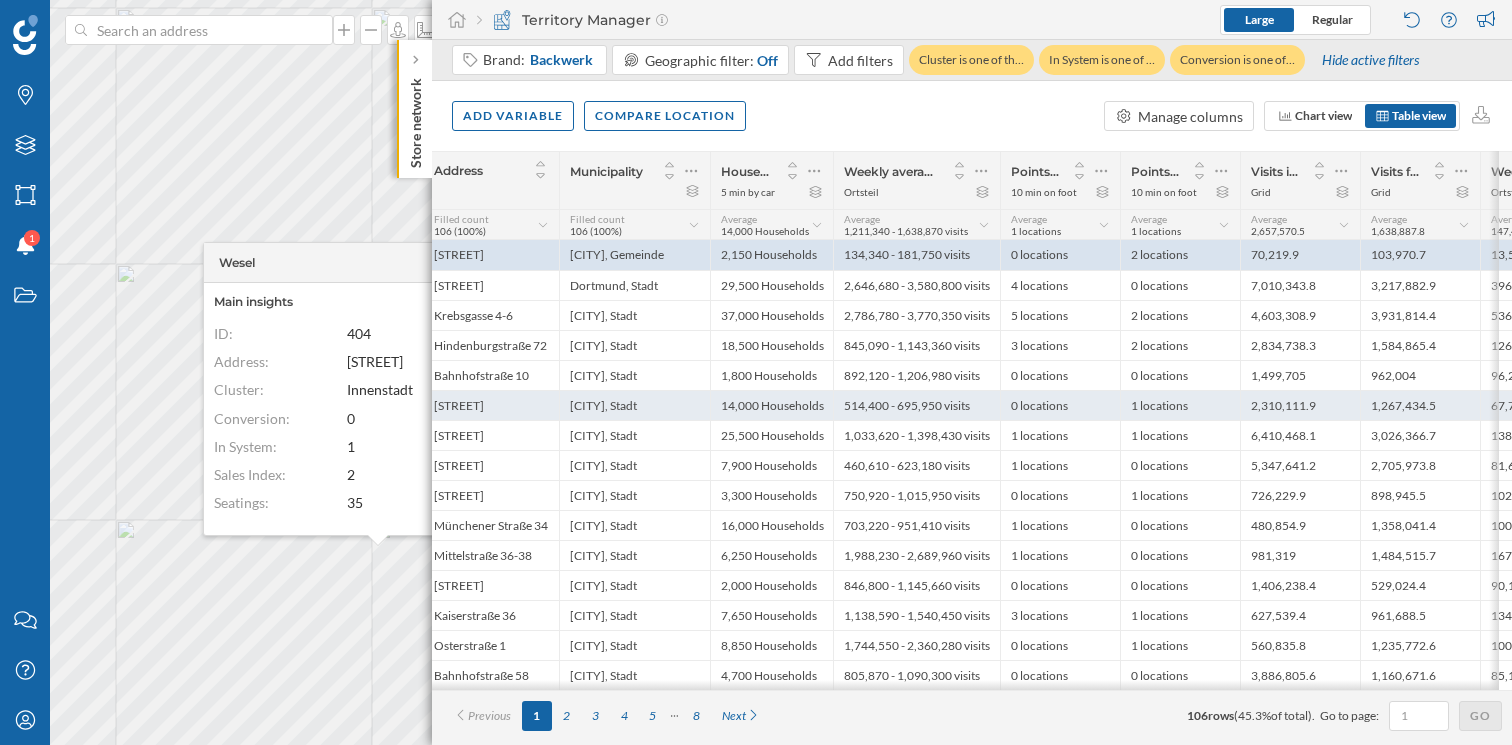 scroll, scrollTop: 0, scrollLeft: 343, axis: horizontal 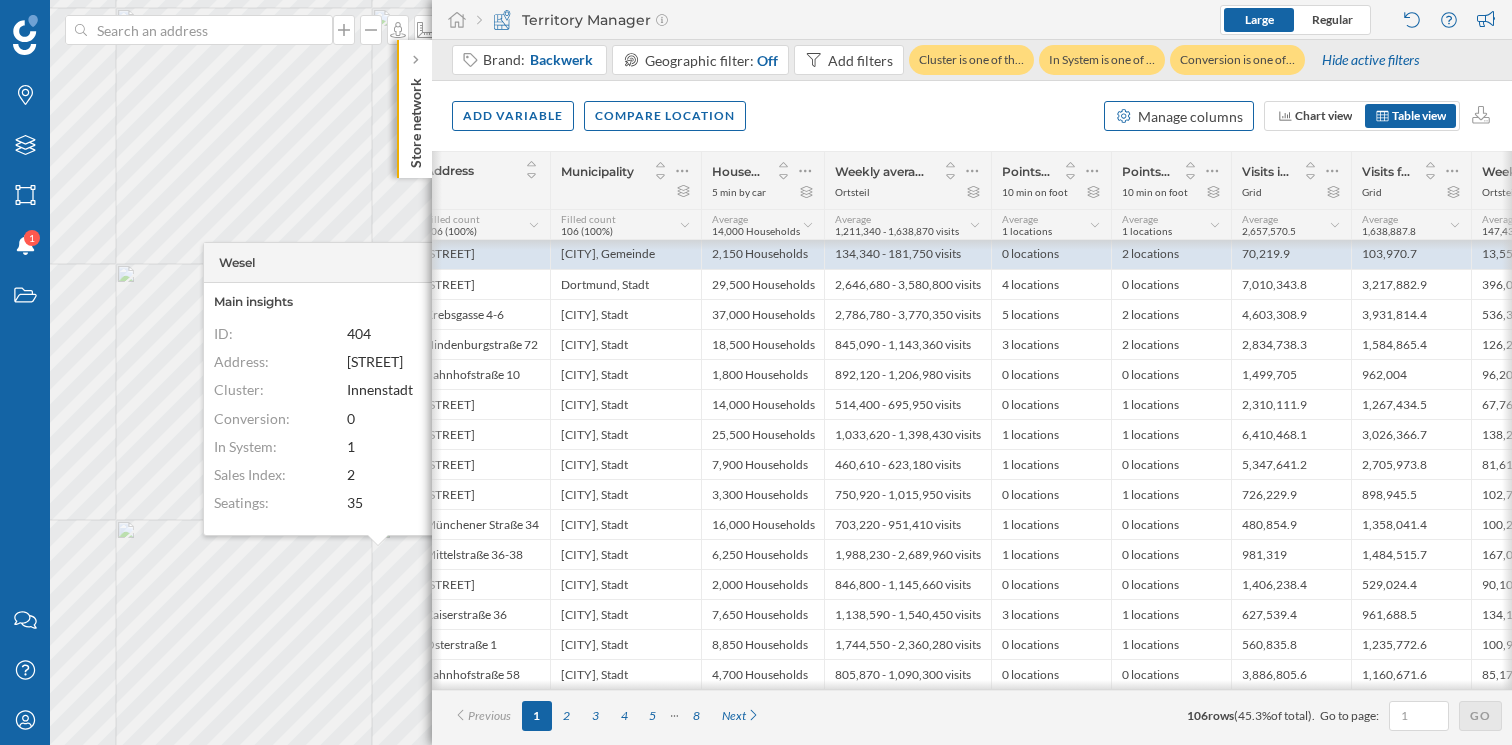 click on "Manage columns" at bounding box center (1190, 116) 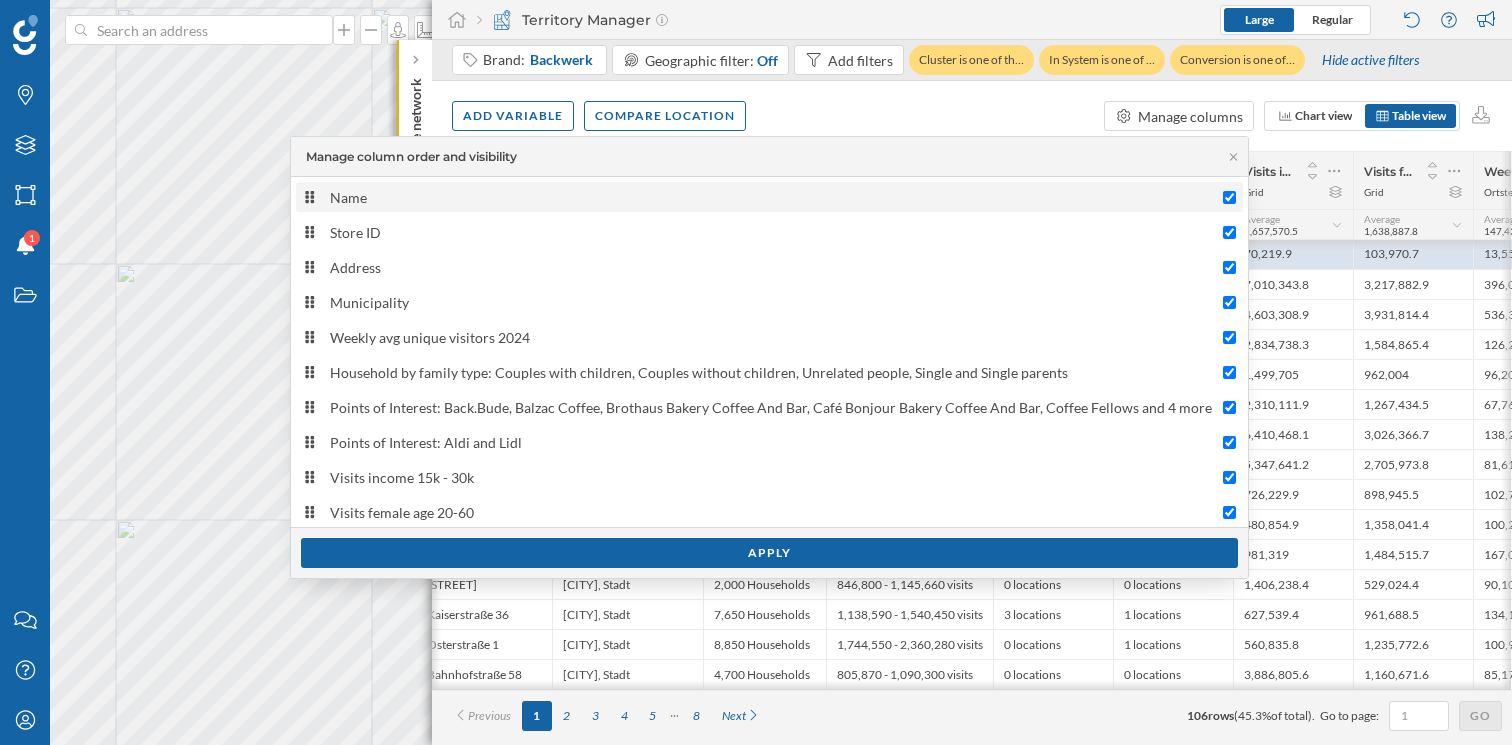 scroll, scrollTop: 0, scrollLeft: 340, axis: horizontal 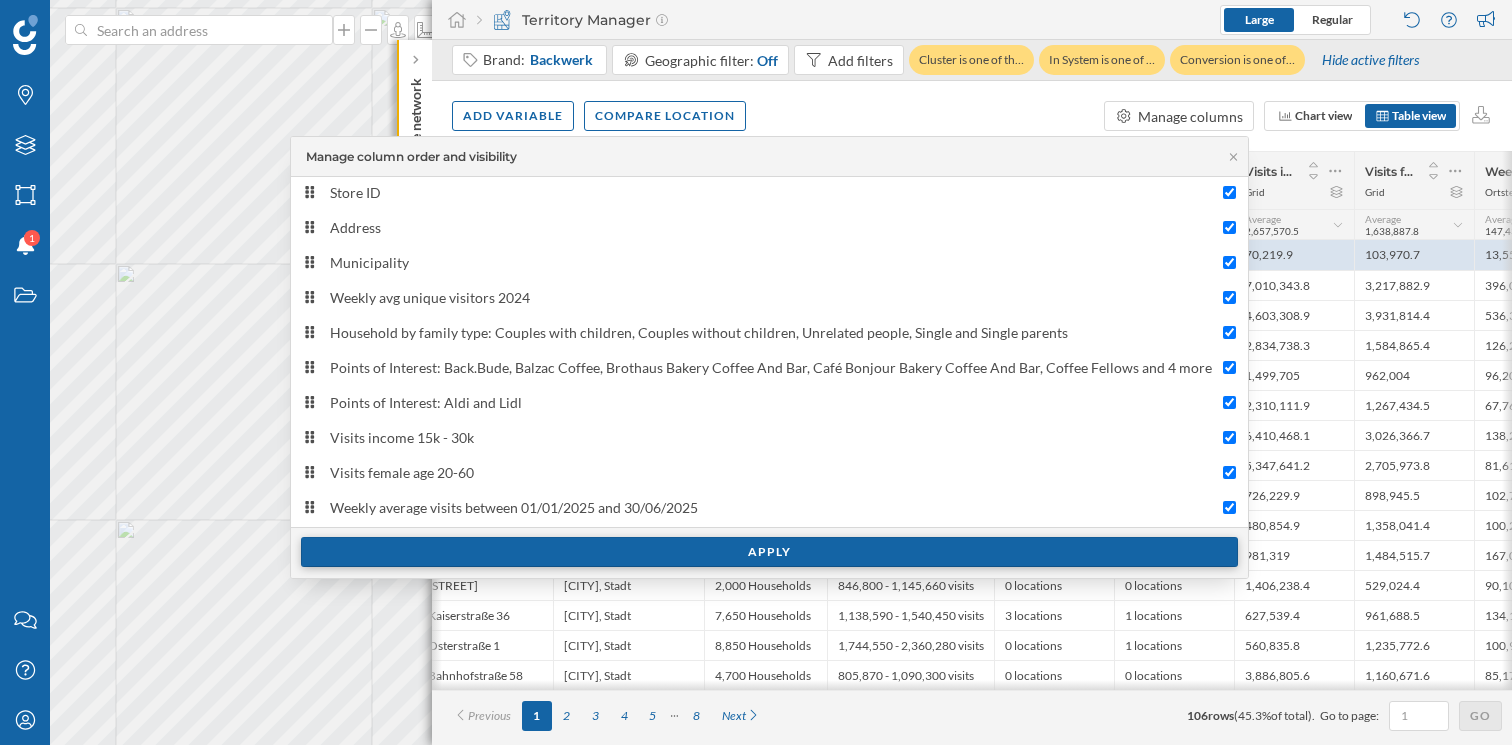 click on "Apply" at bounding box center [769, 552] 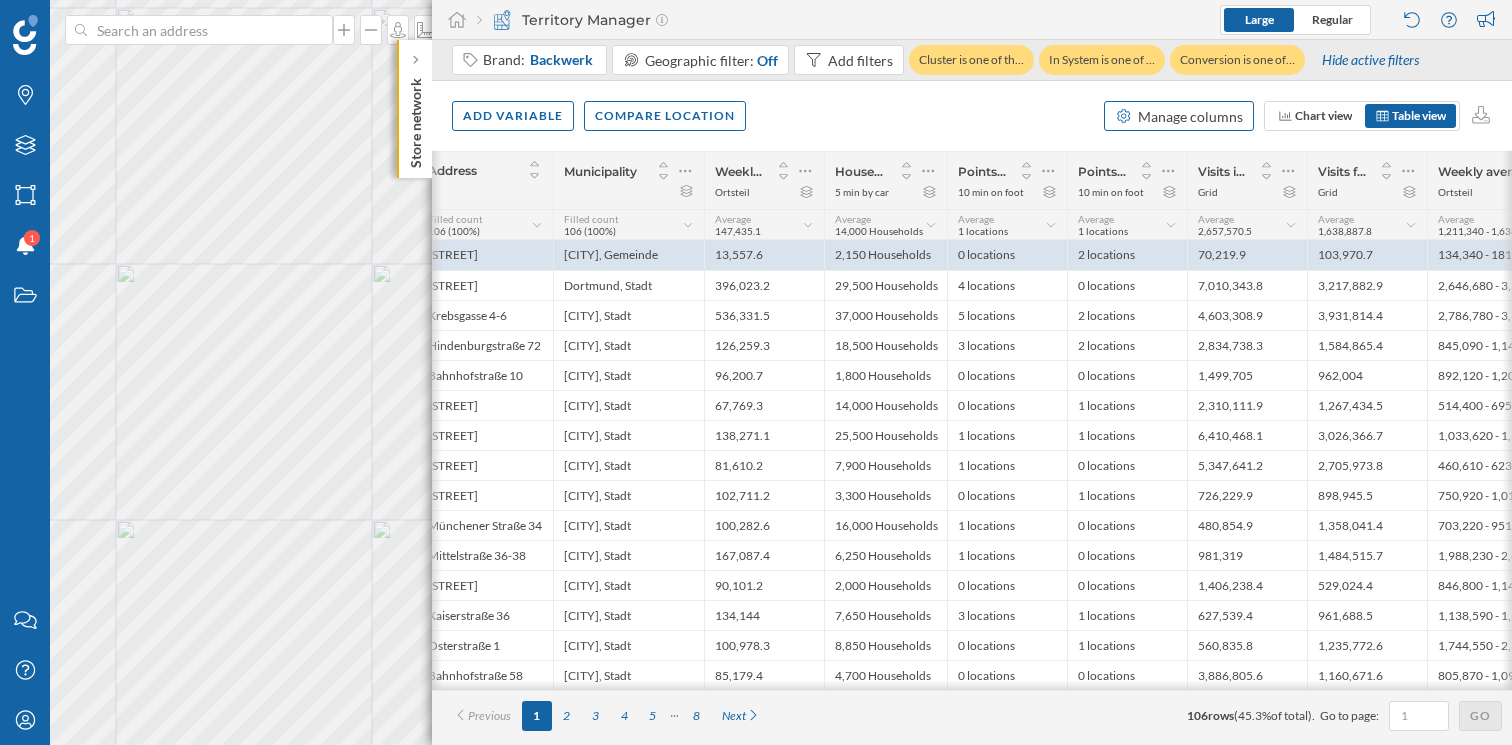 click on "Manage columns" at bounding box center (1190, 116) 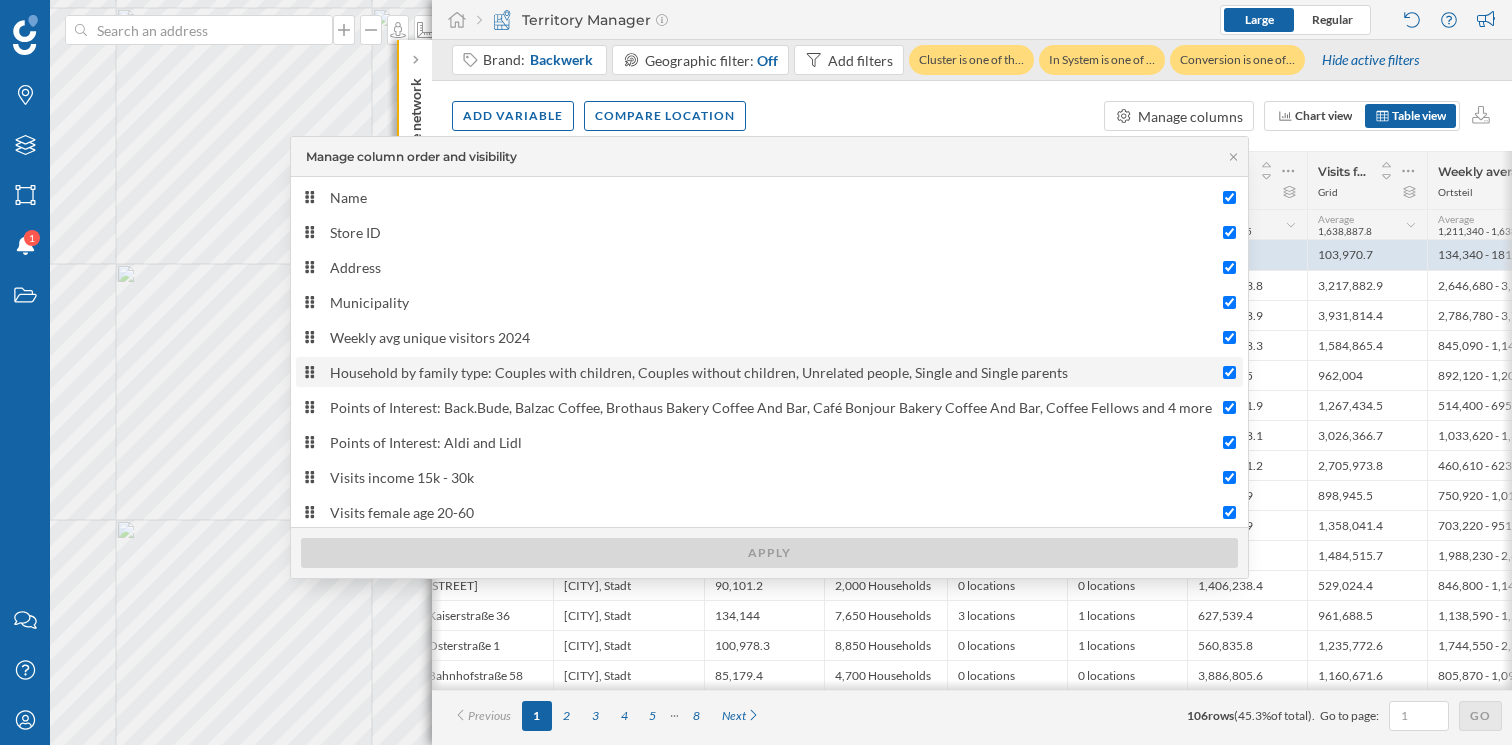 scroll, scrollTop: 4, scrollLeft: 0, axis: vertical 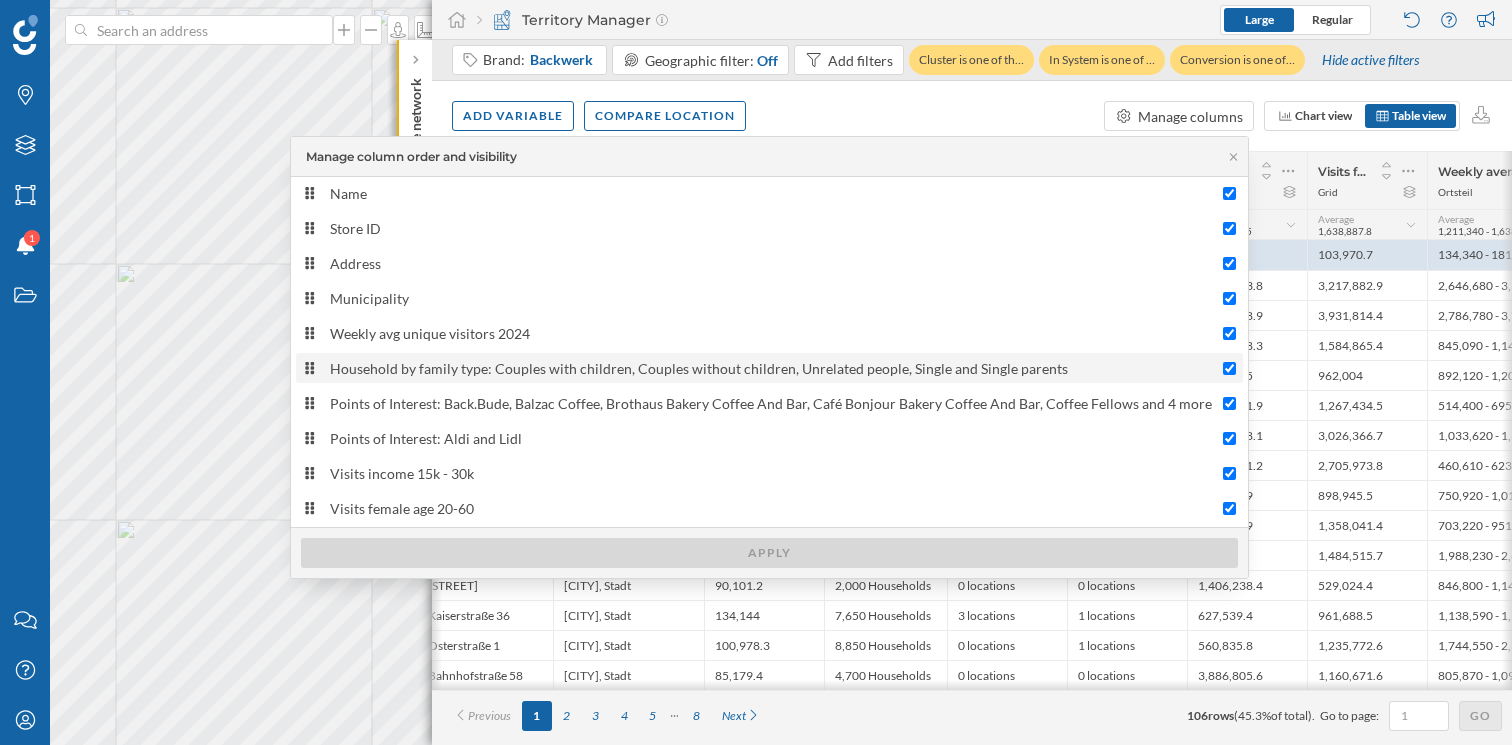 type 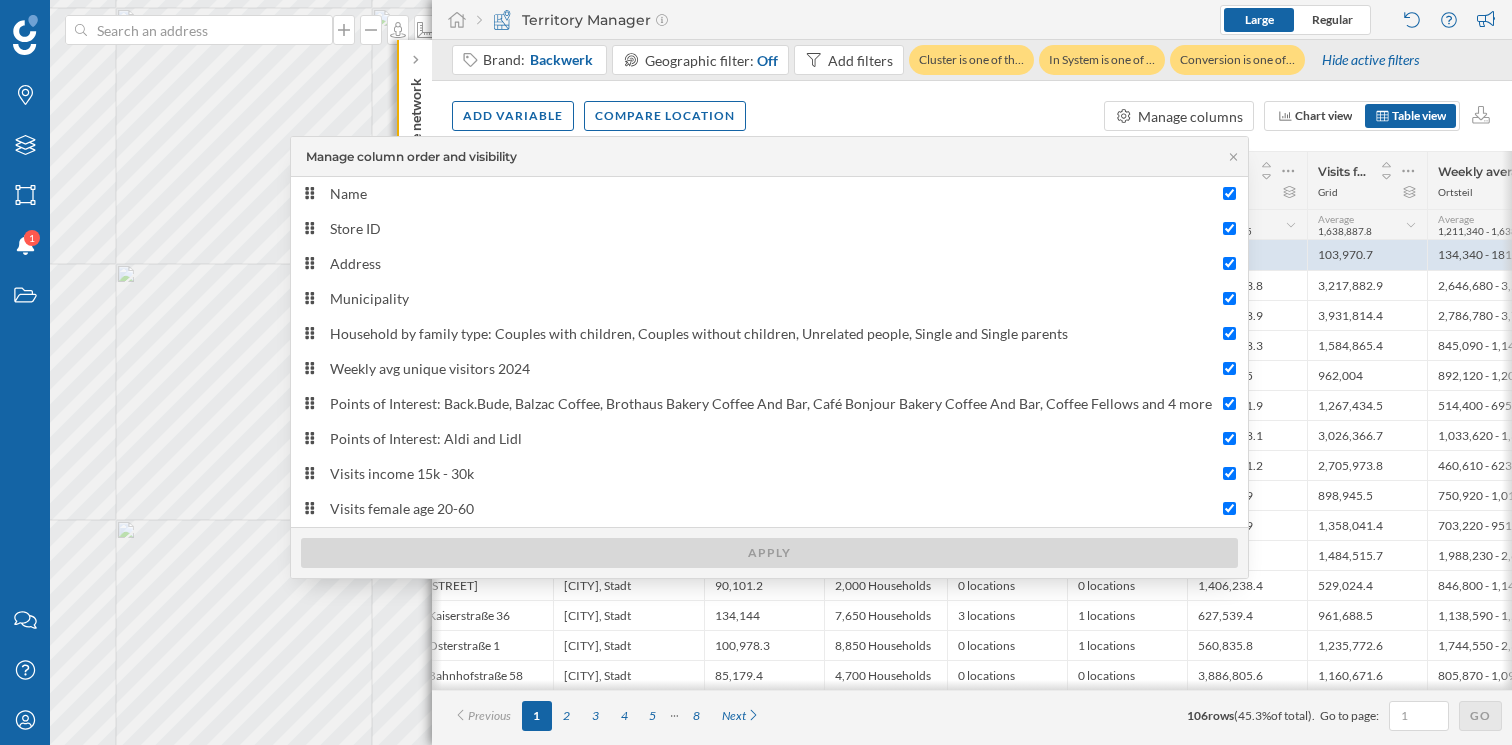 scroll, scrollTop: 0, scrollLeft: 0, axis: both 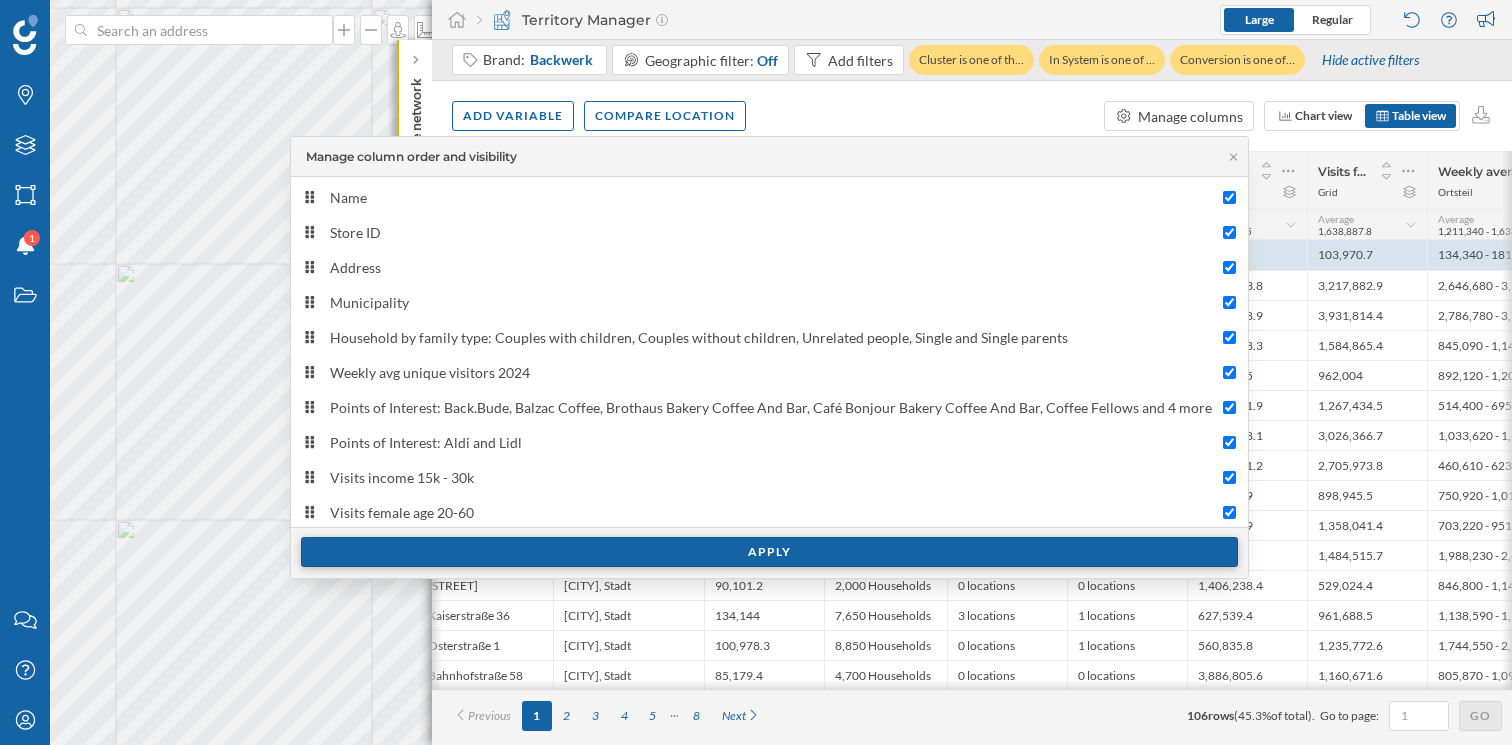 click on "Apply" at bounding box center [769, 552] 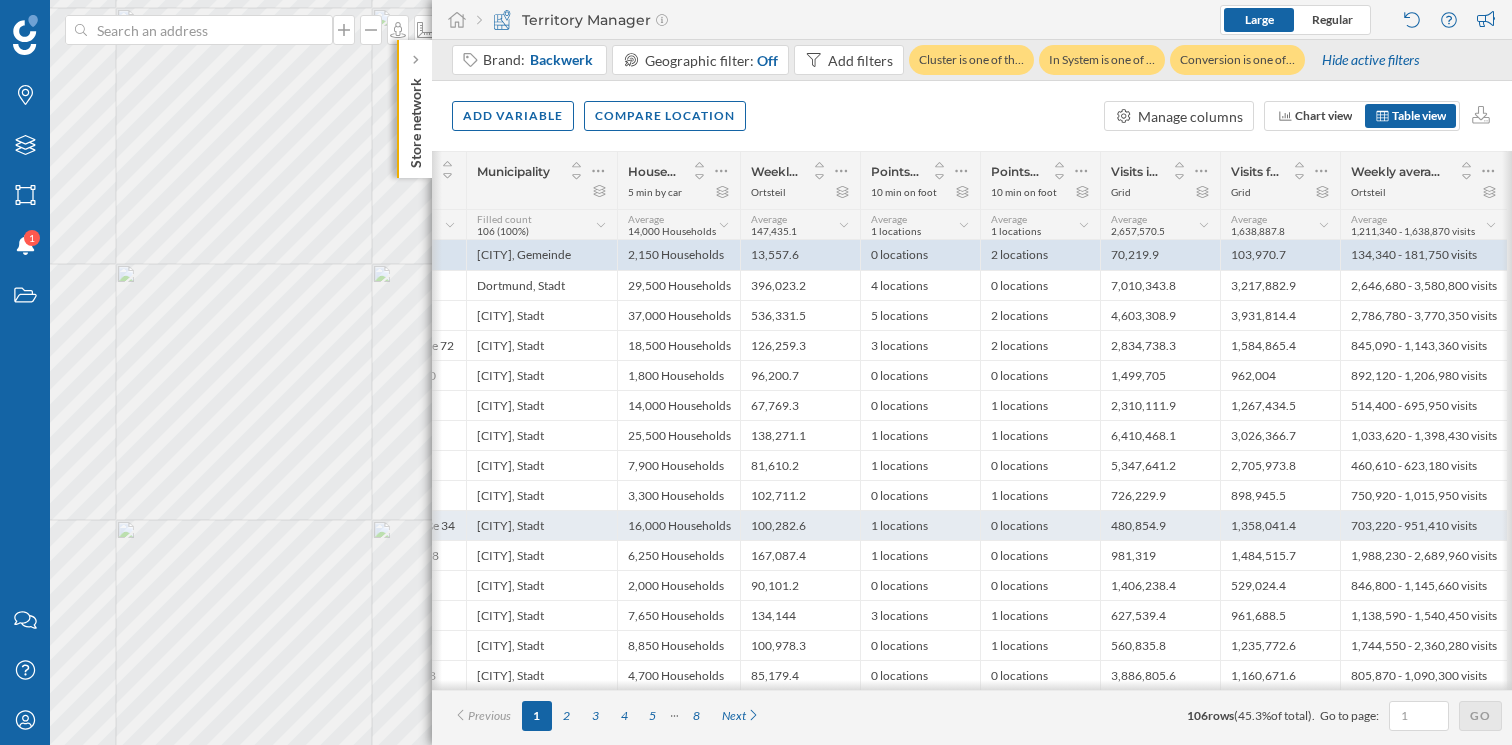 scroll, scrollTop: 0, scrollLeft: 427, axis: horizontal 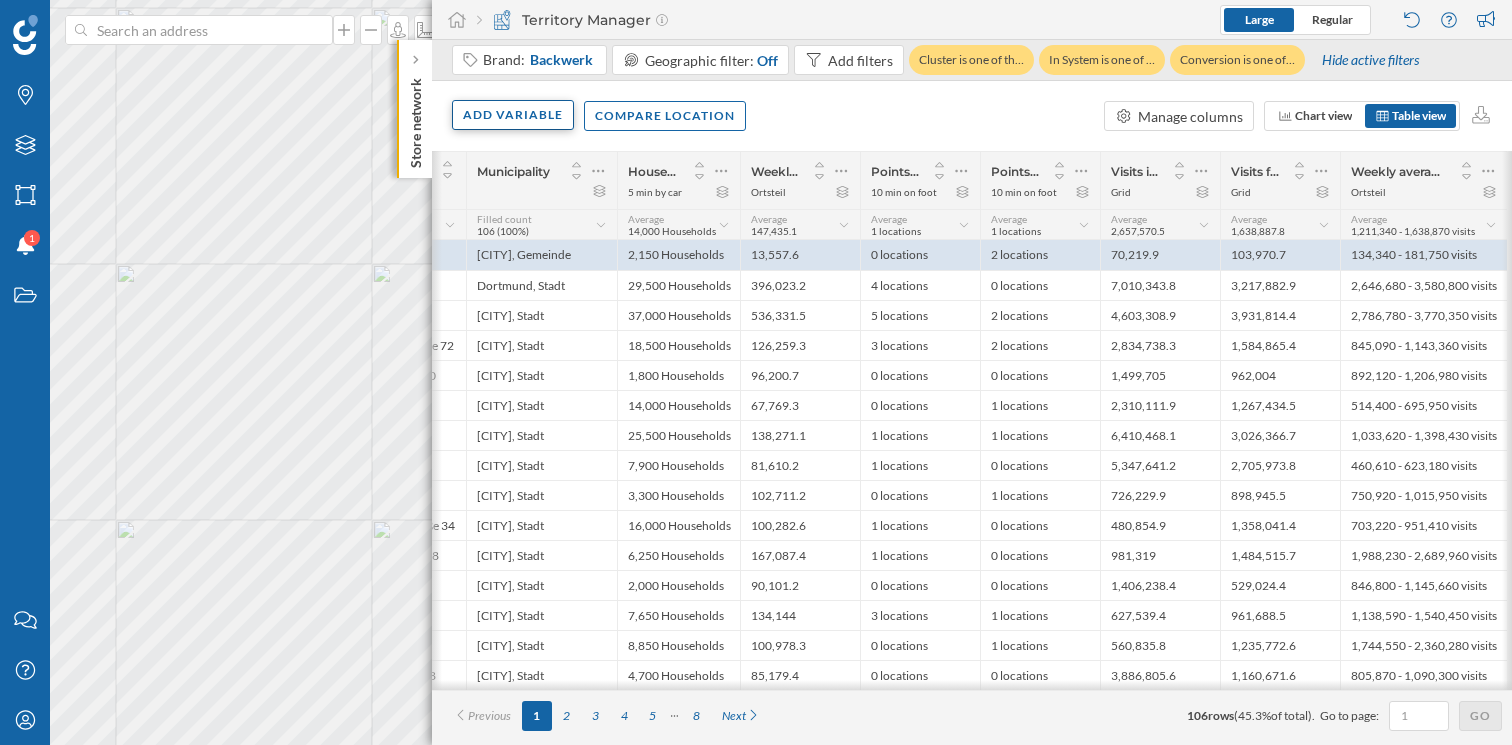 click on "Add variable" at bounding box center [513, 115] 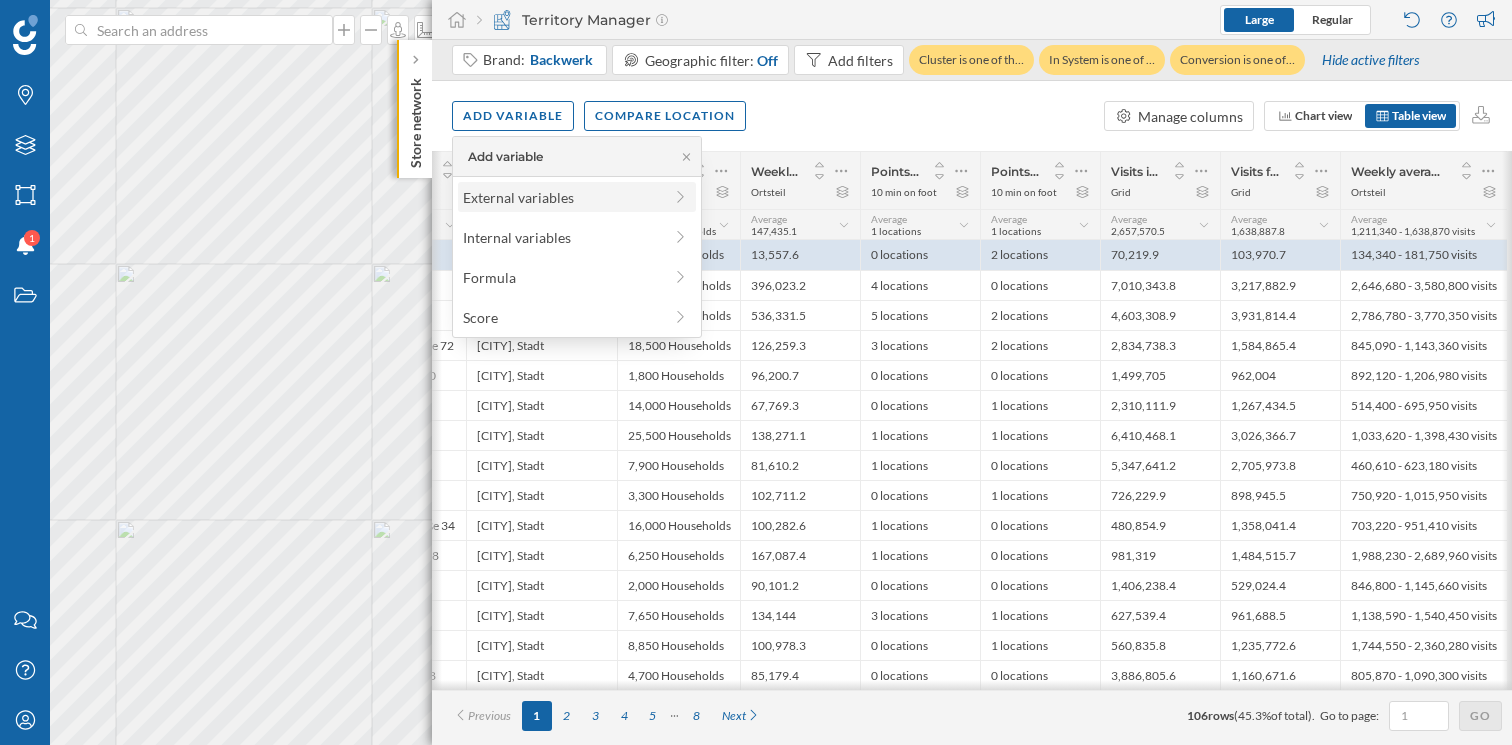 click on "External variables" at bounding box center [562, 197] 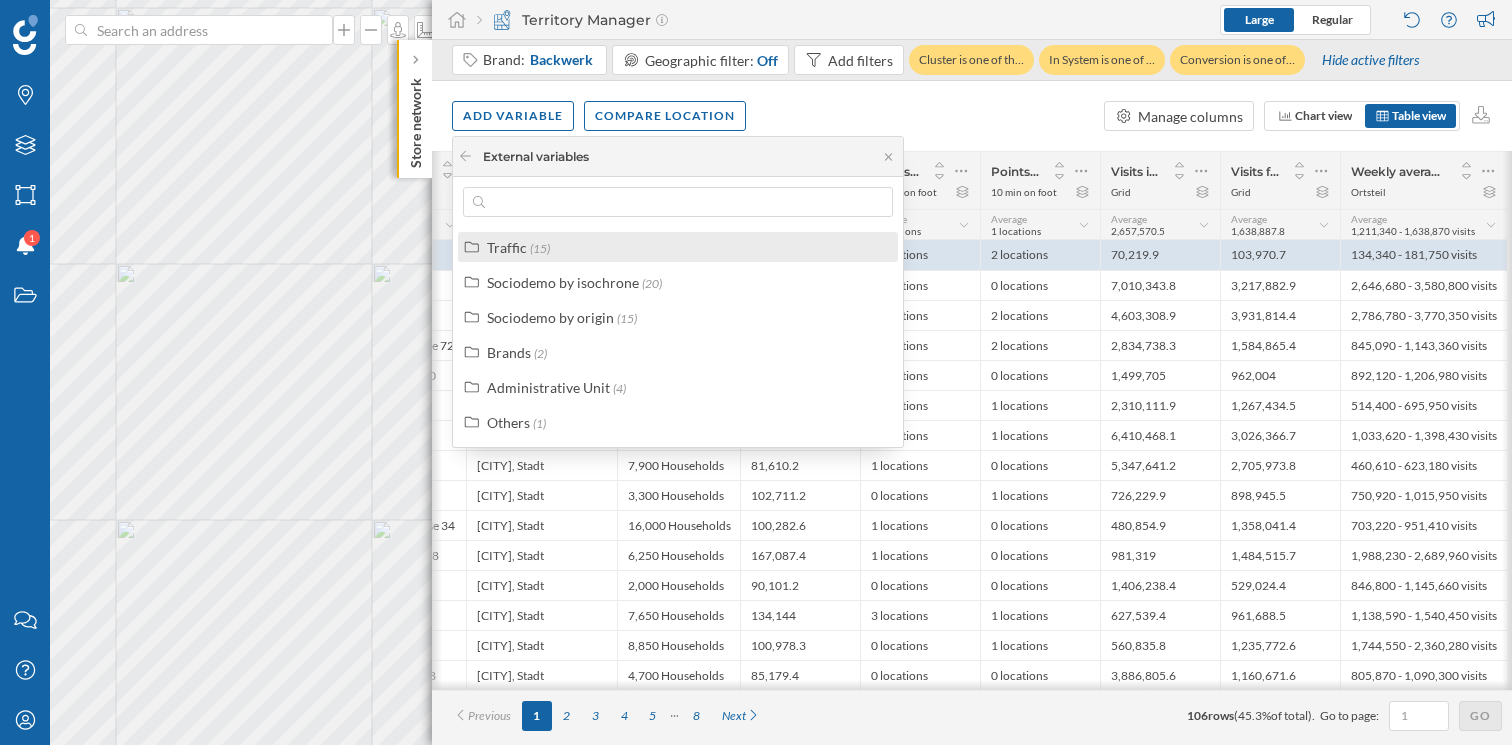click on "Traffic
(15)" at bounding box center (686, 247) 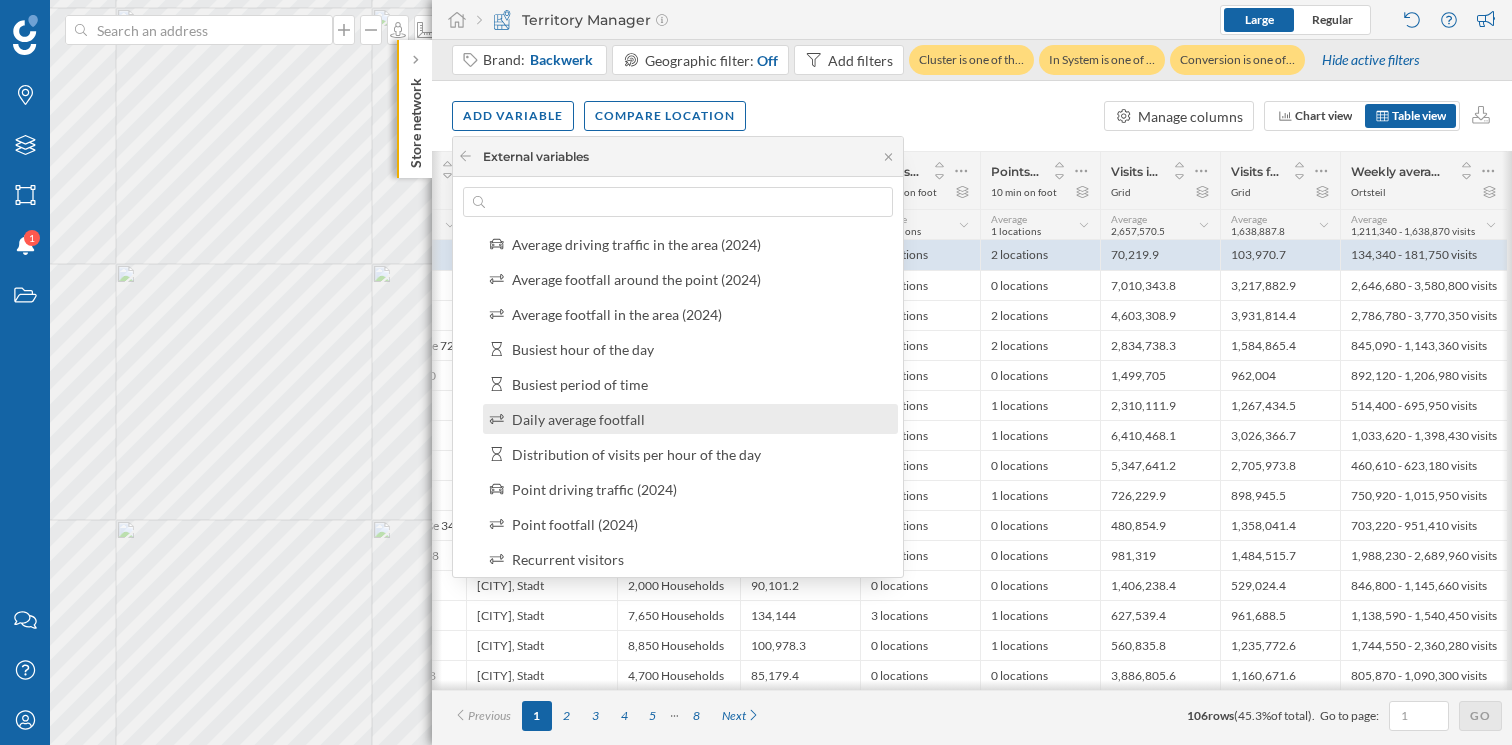 scroll, scrollTop: 82, scrollLeft: 0, axis: vertical 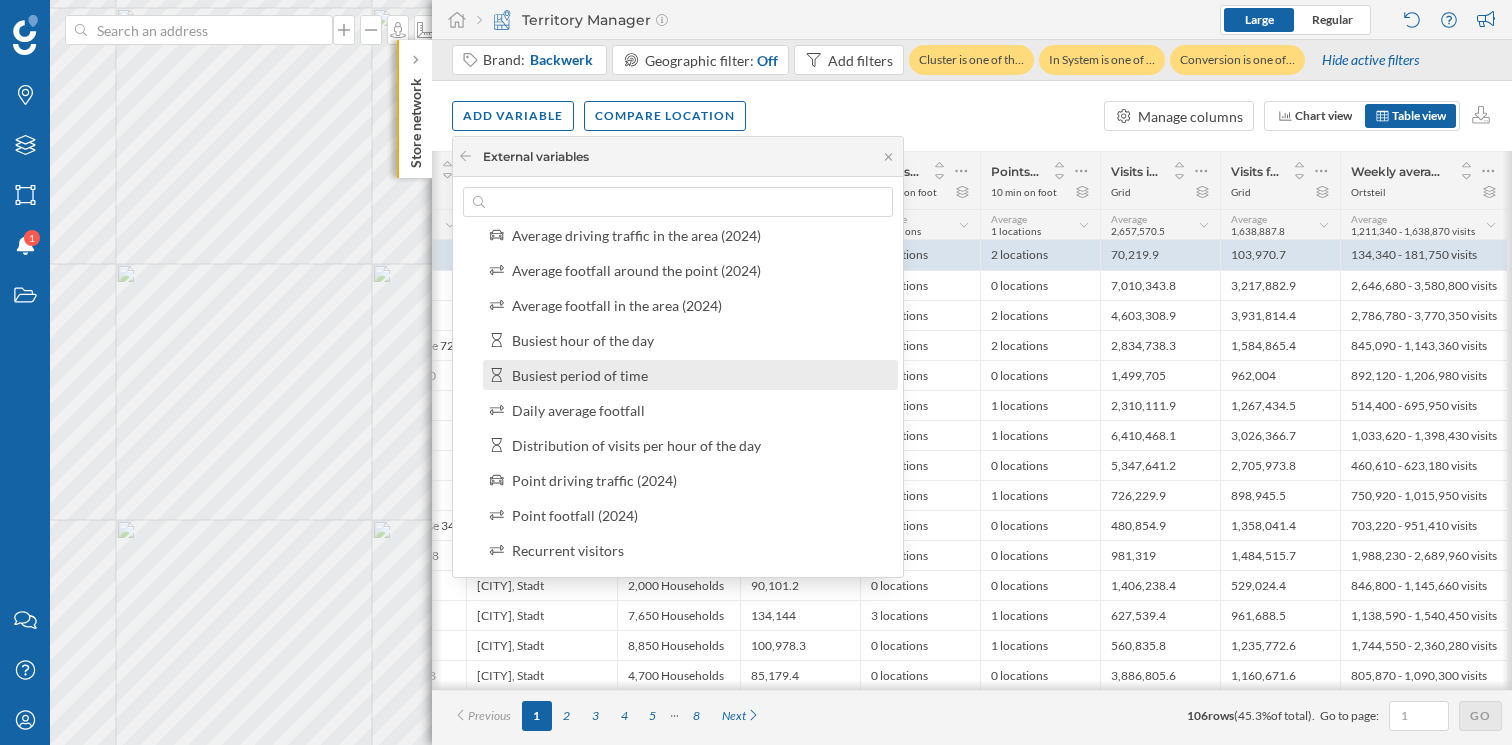 click on "Busiest period of time" at bounding box center [580, 375] 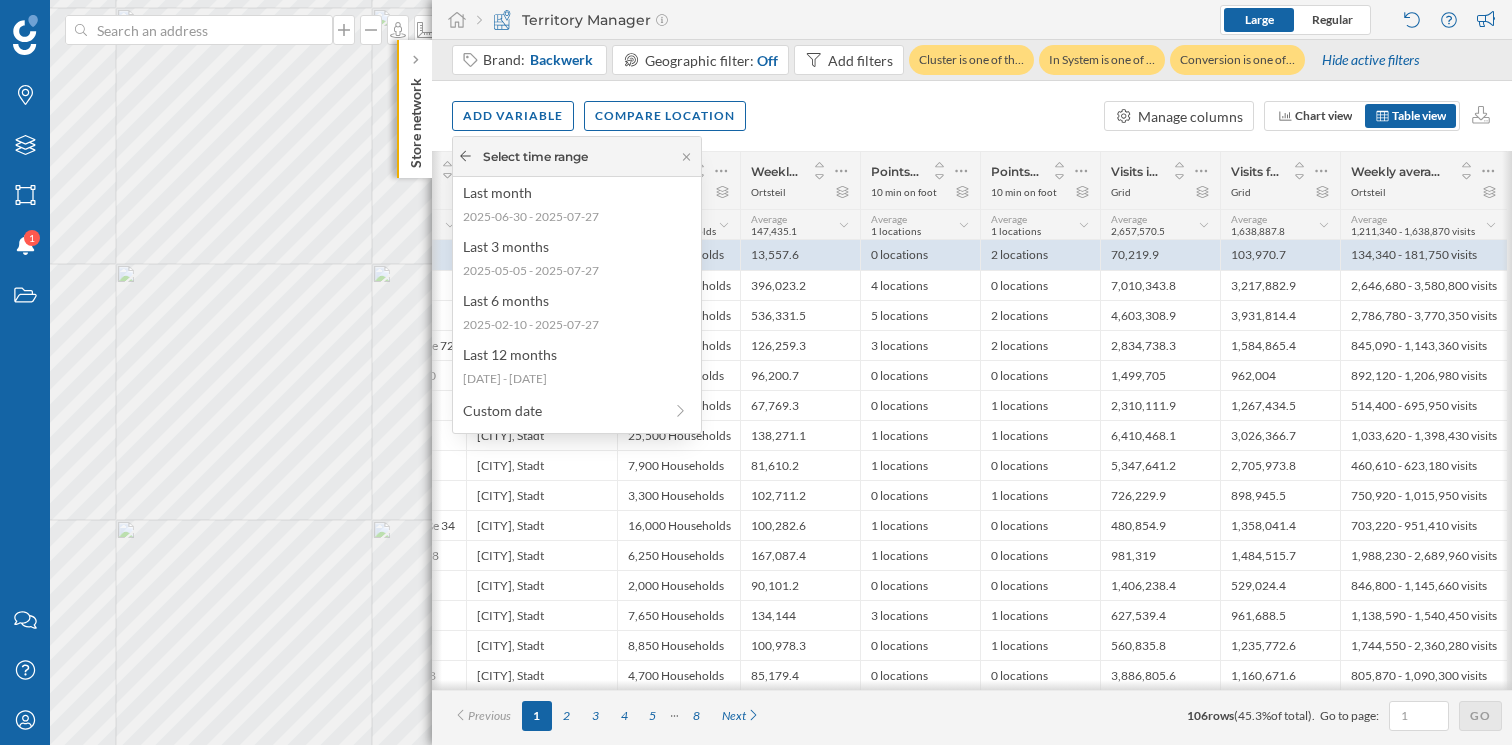 click 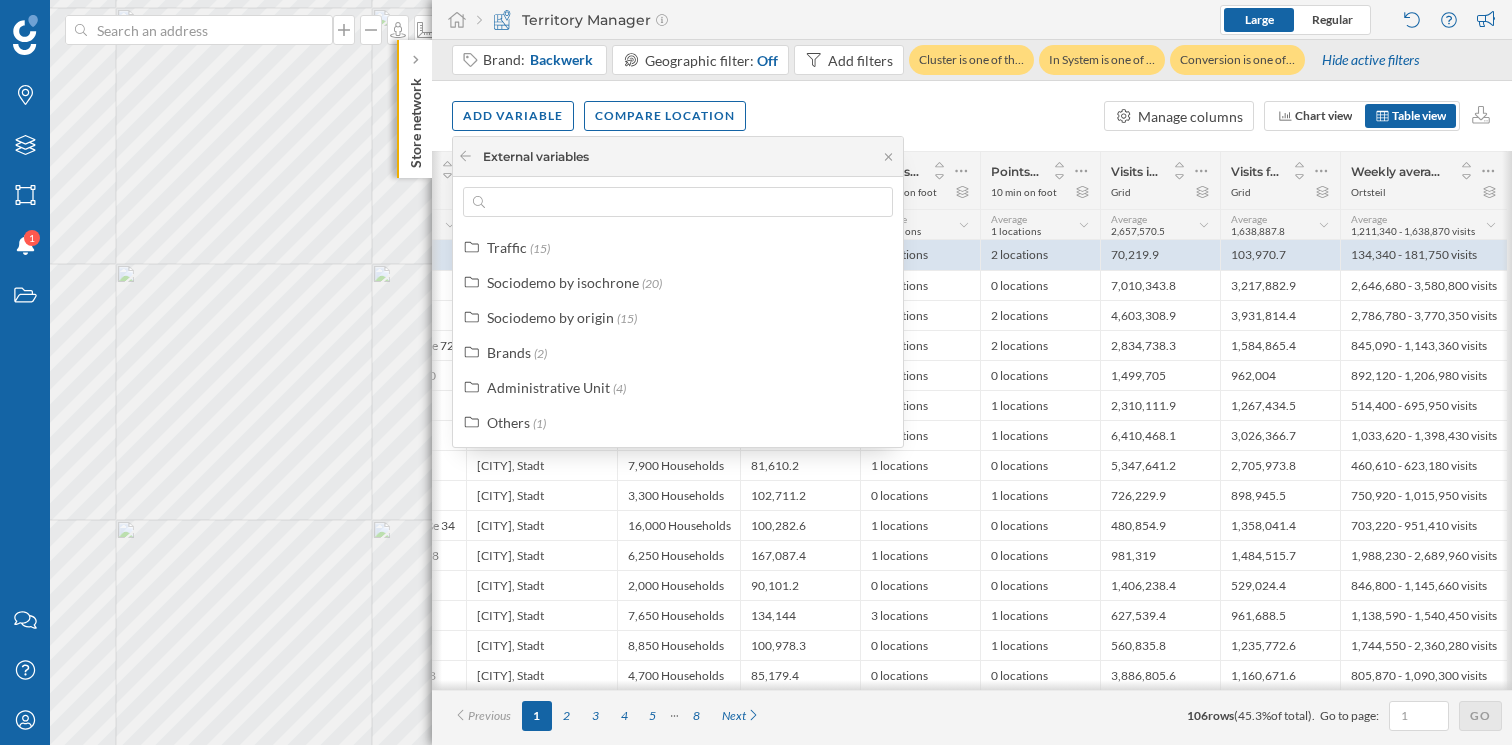 click on "Add variable
Compare location
Manage columns
Chart view       Table view" at bounding box center [972, 116] 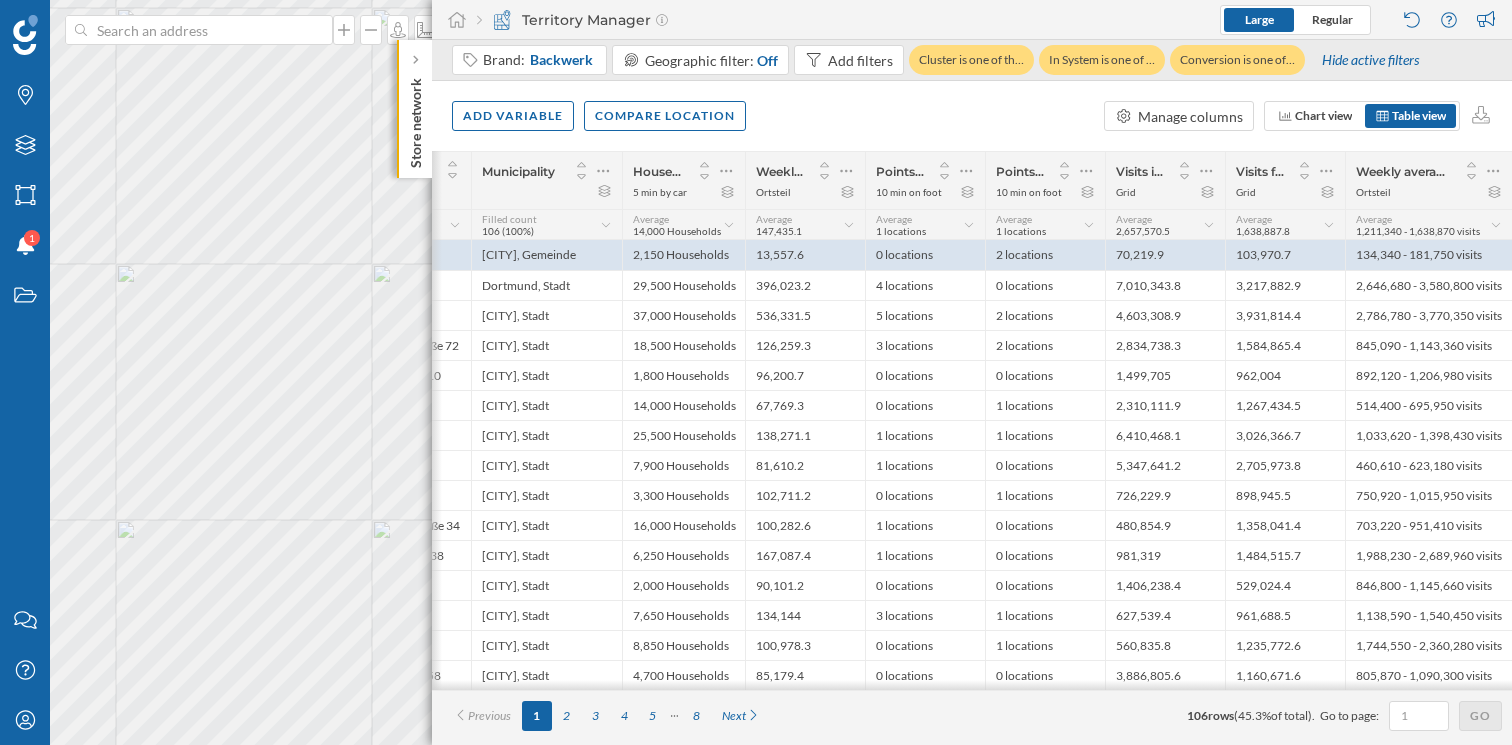 scroll, scrollTop: 0, scrollLeft: 427, axis: horizontal 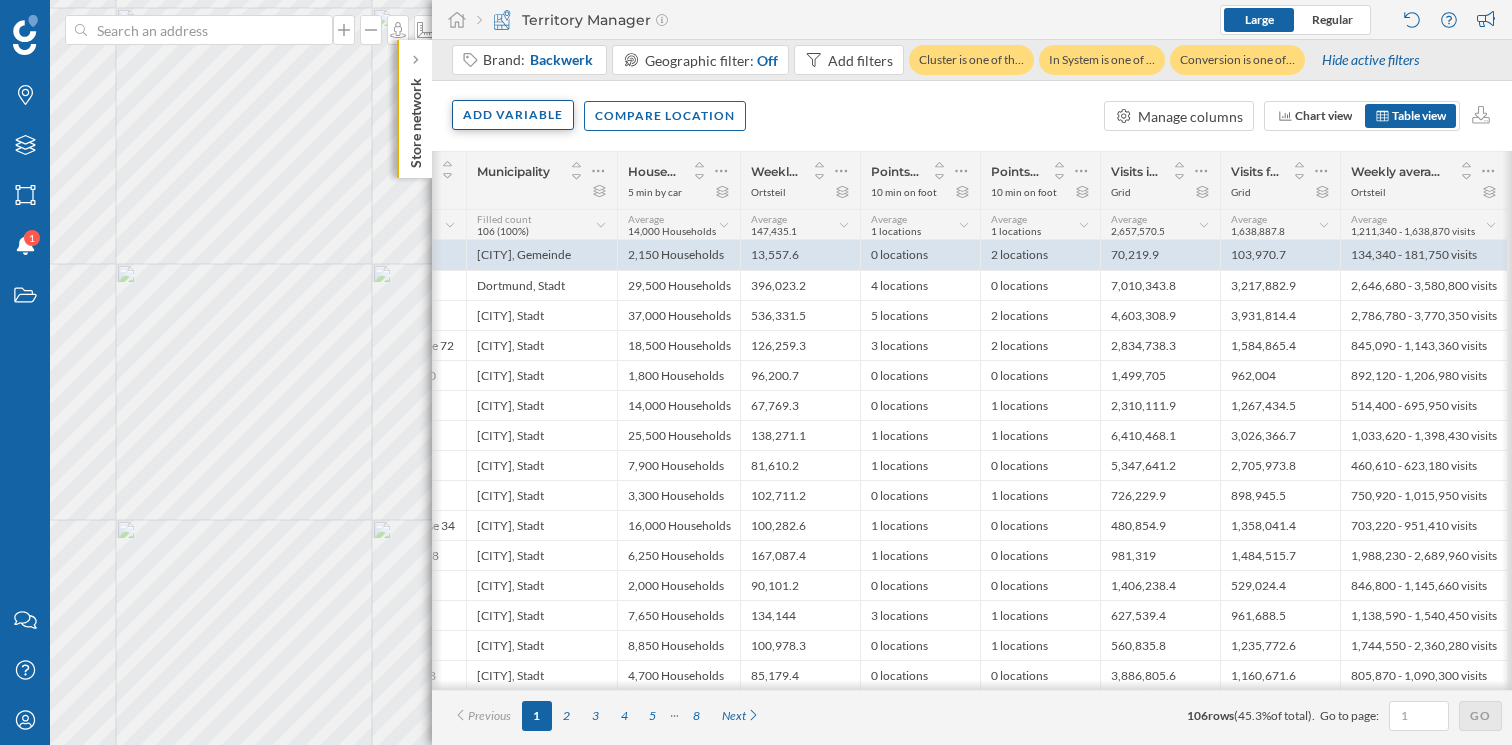 click on "Add variable" at bounding box center [513, 115] 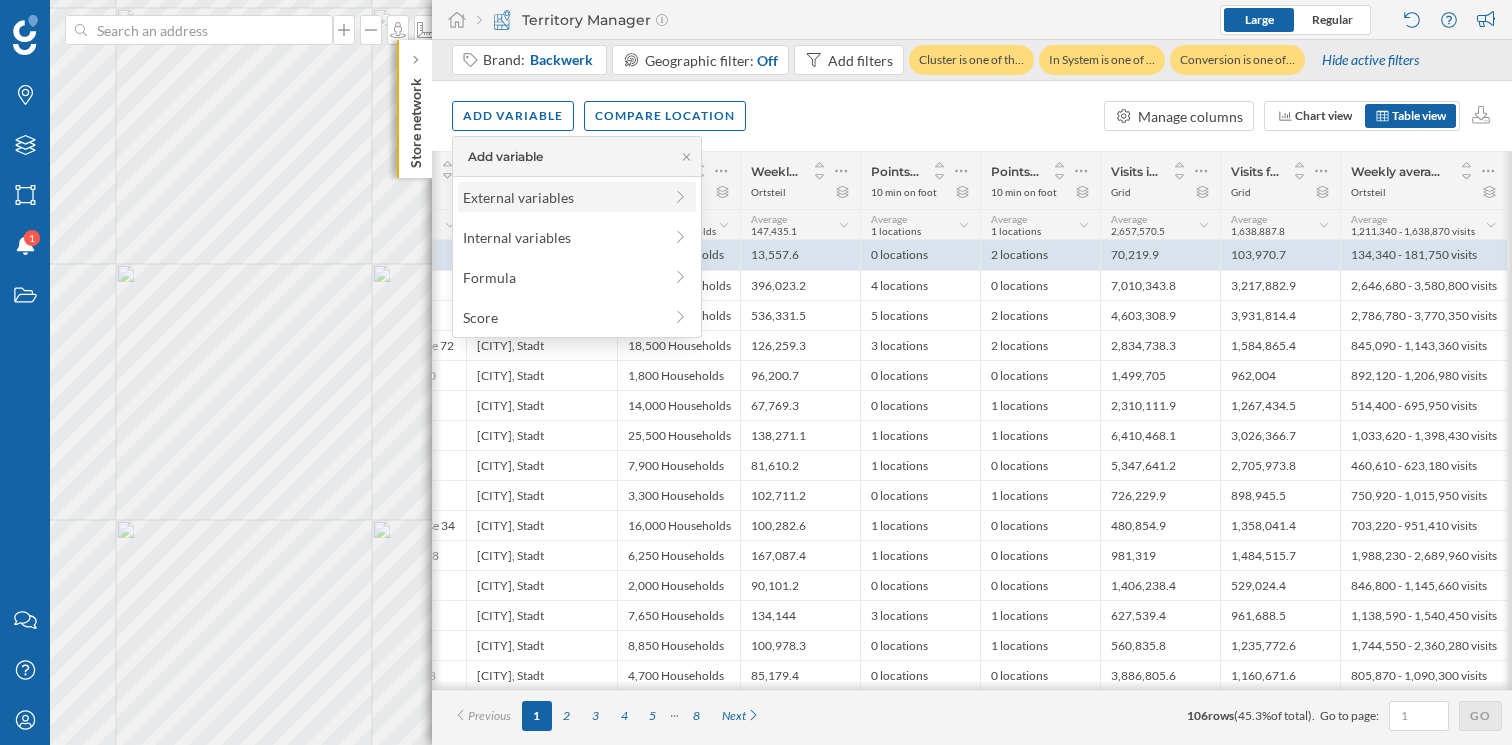 click on "External variables" at bounding box center (562, 197) 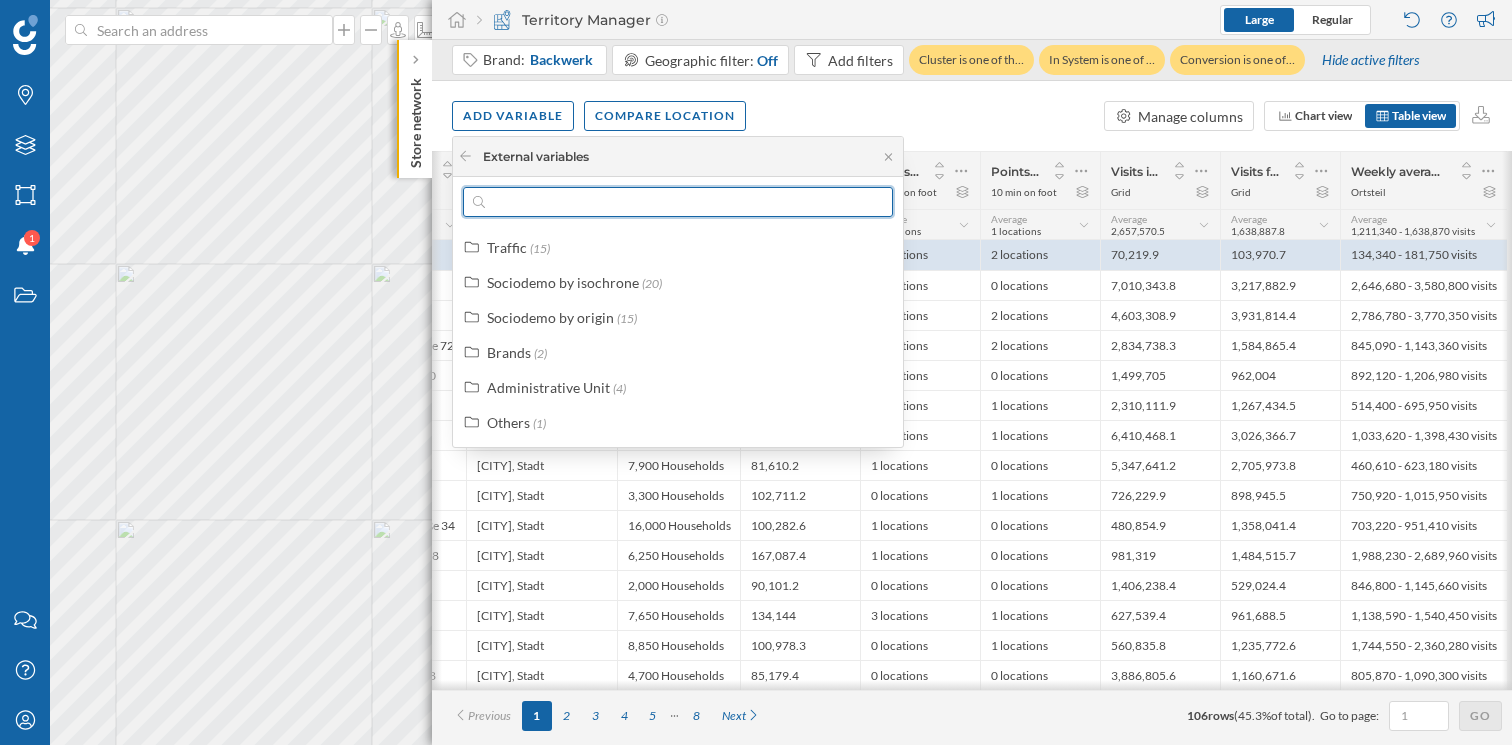 click at bounding box center (678, 202) 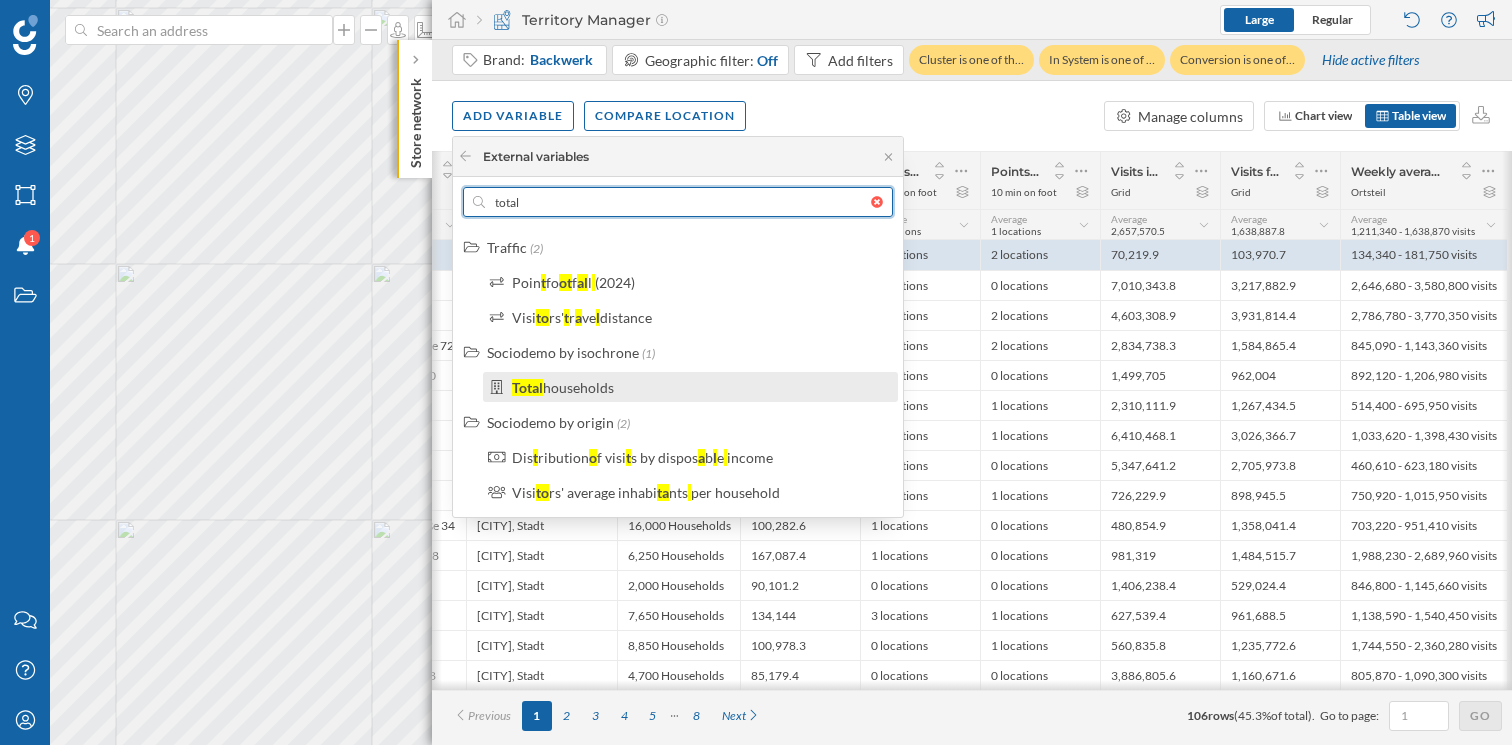 type on "total" 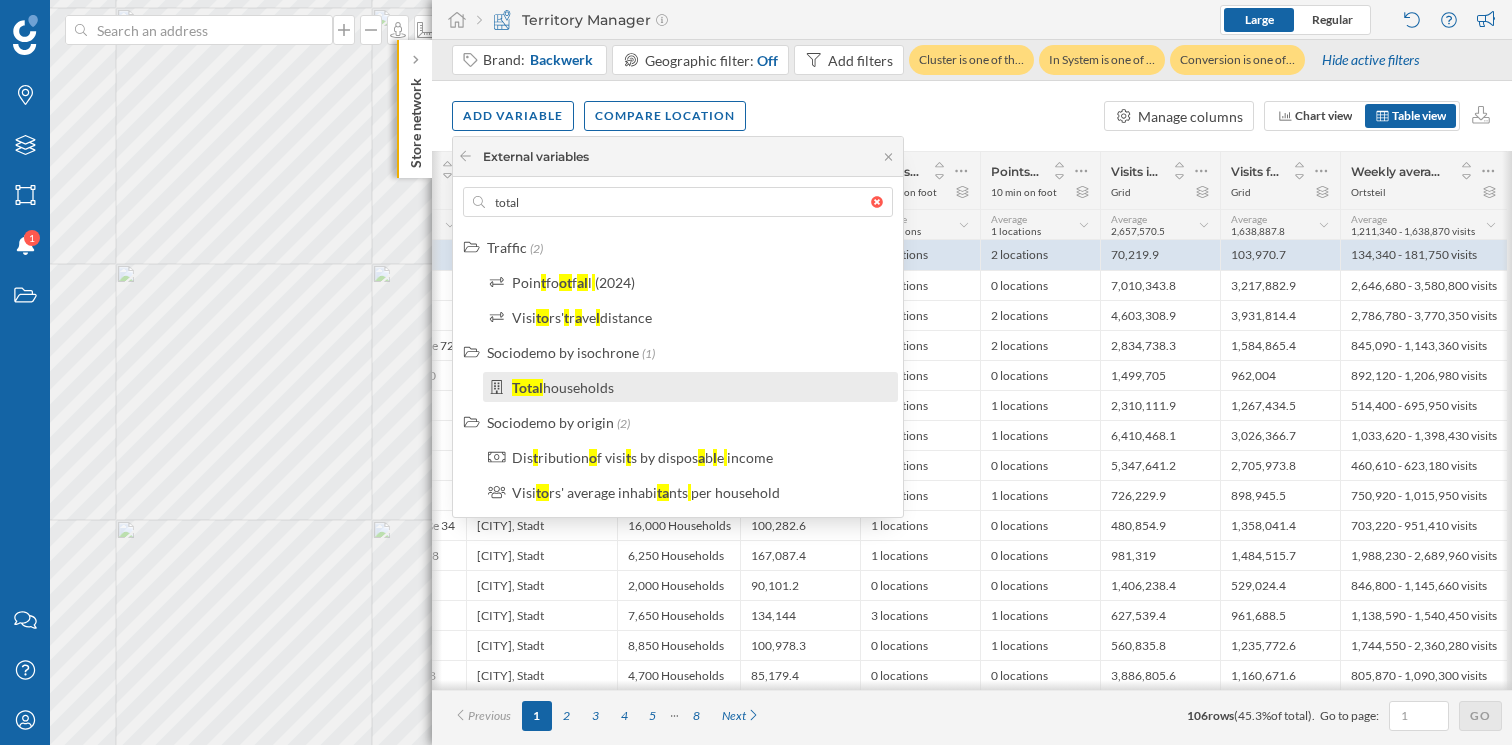 click on "households" at bounding box center (578, 387) 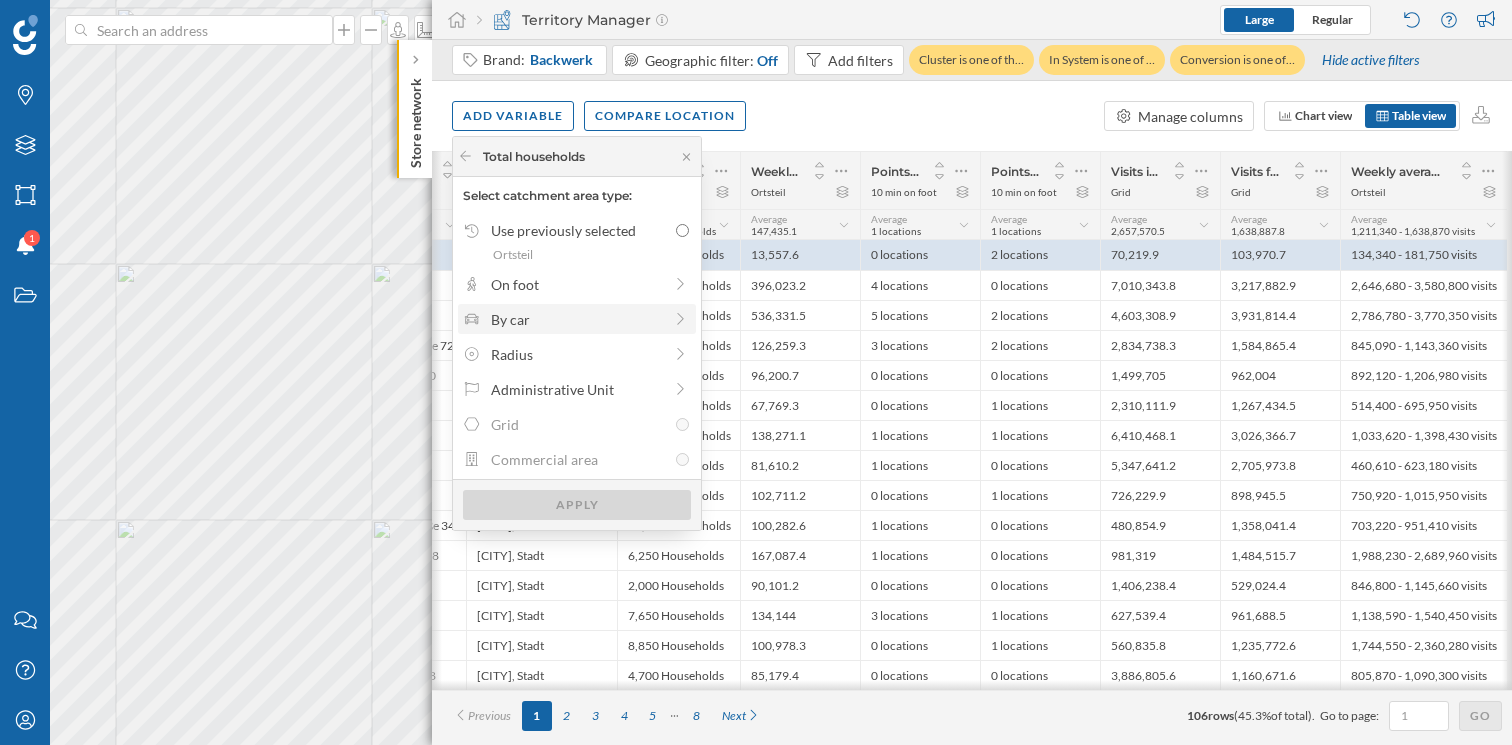 click on "By car" at bounding box center (576, 319) 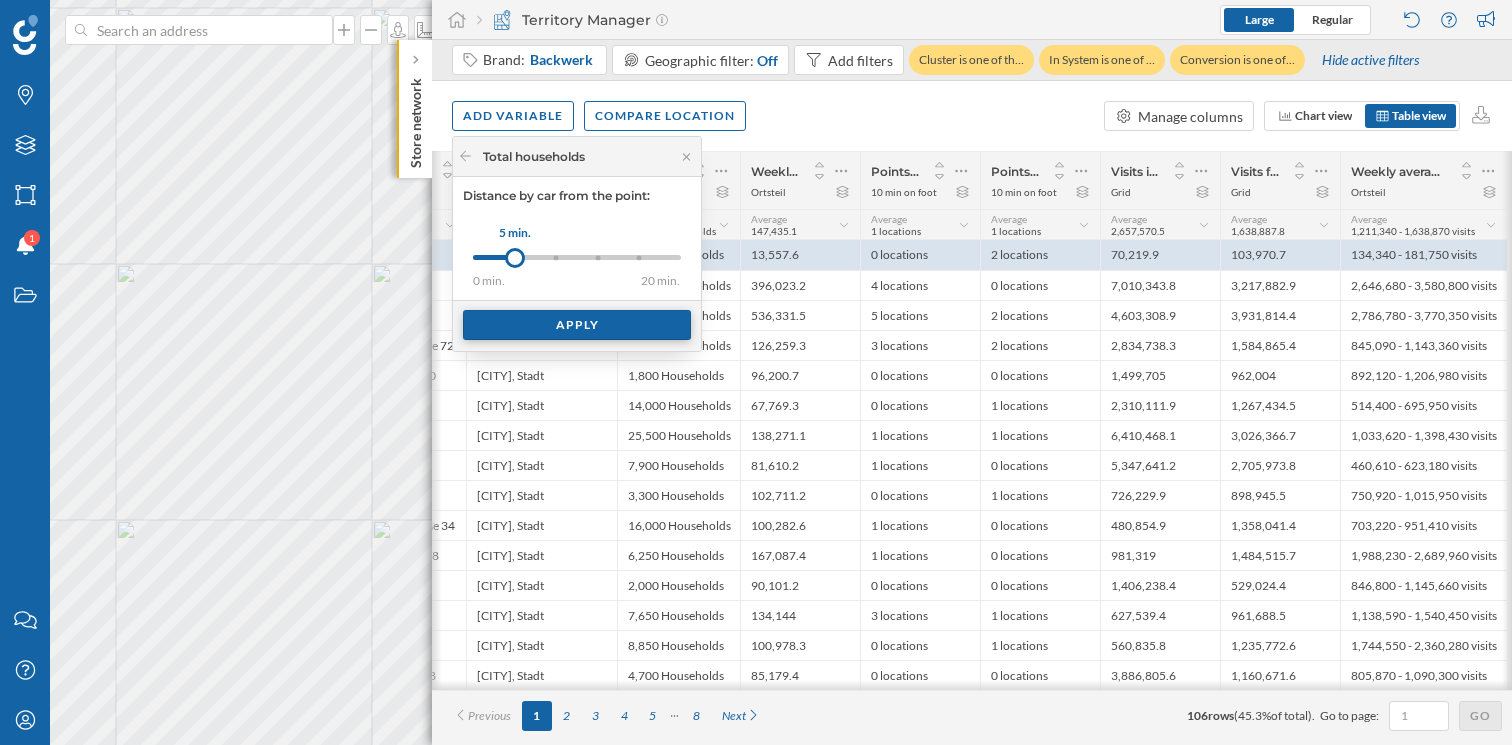 click on "Apply" at bounding box center (577, 325) 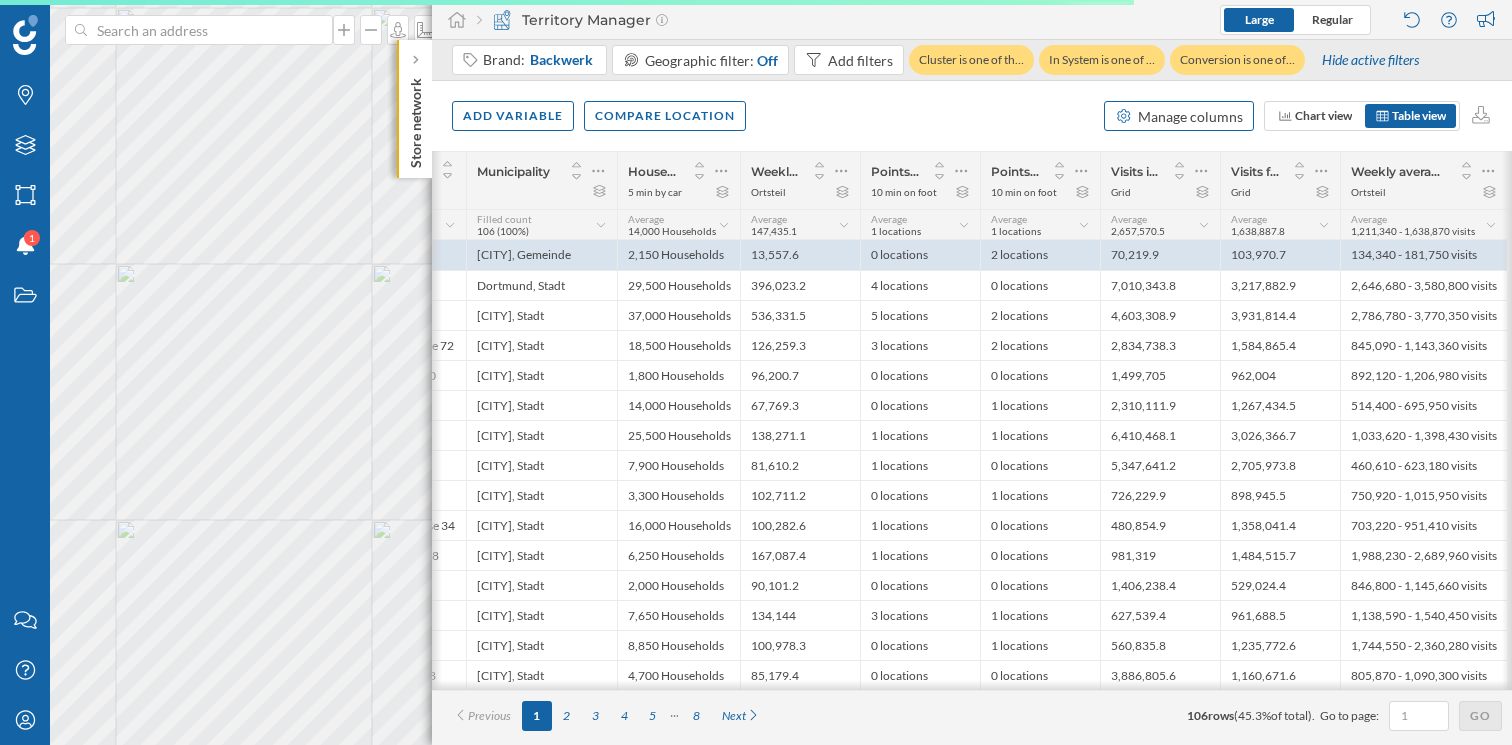 click on "Manage columns" at bounding box center (1190, 116) 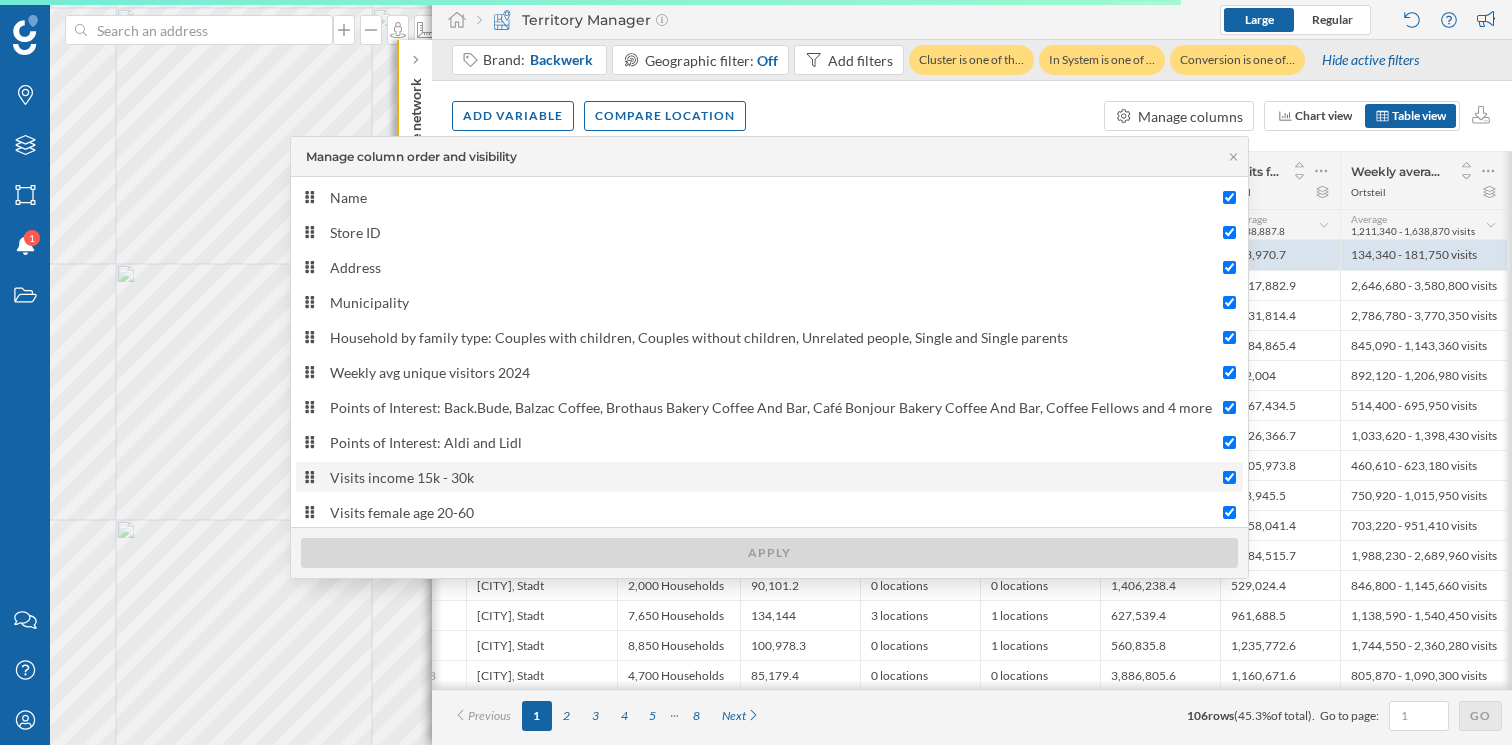 scroll, scrollTop: 75, scrollLeft: 0, axis: vertical 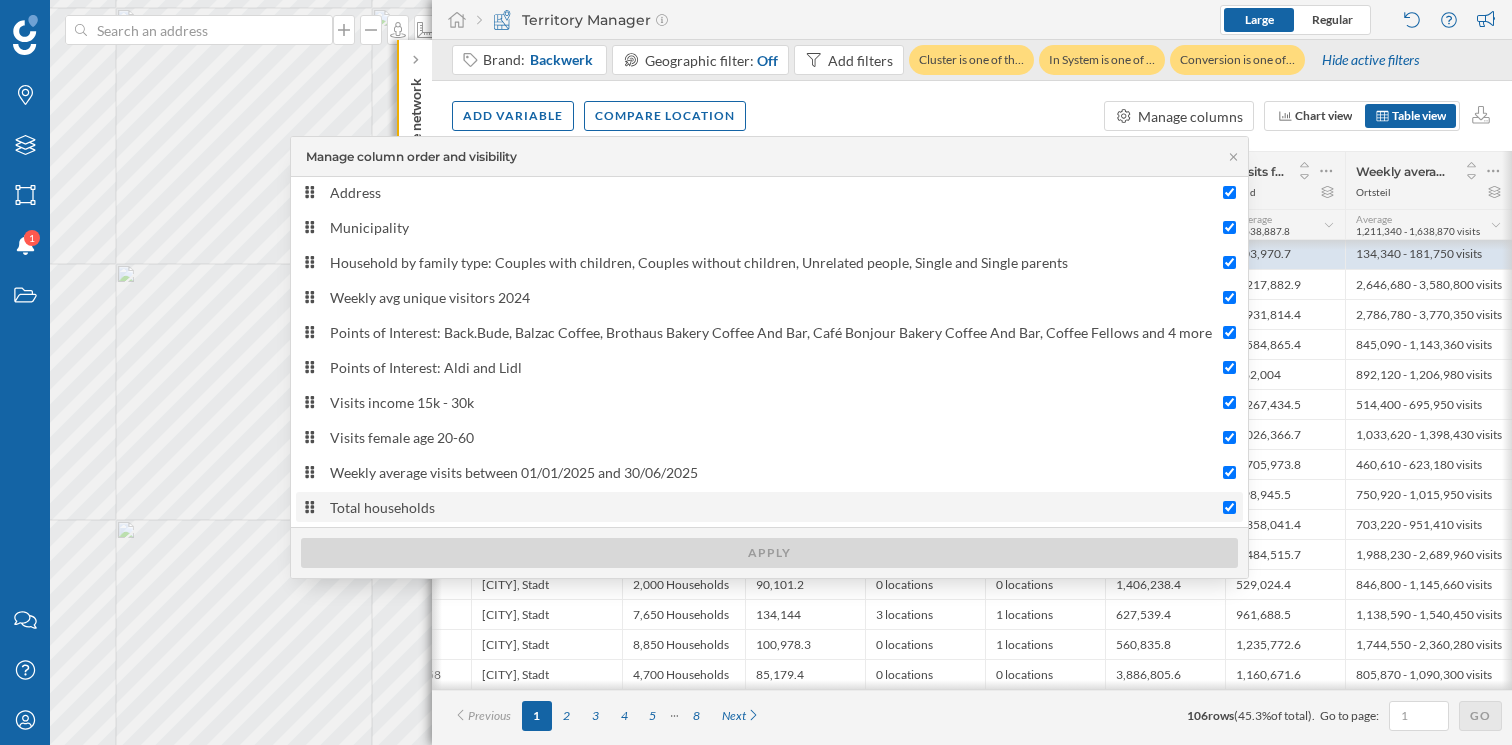 type 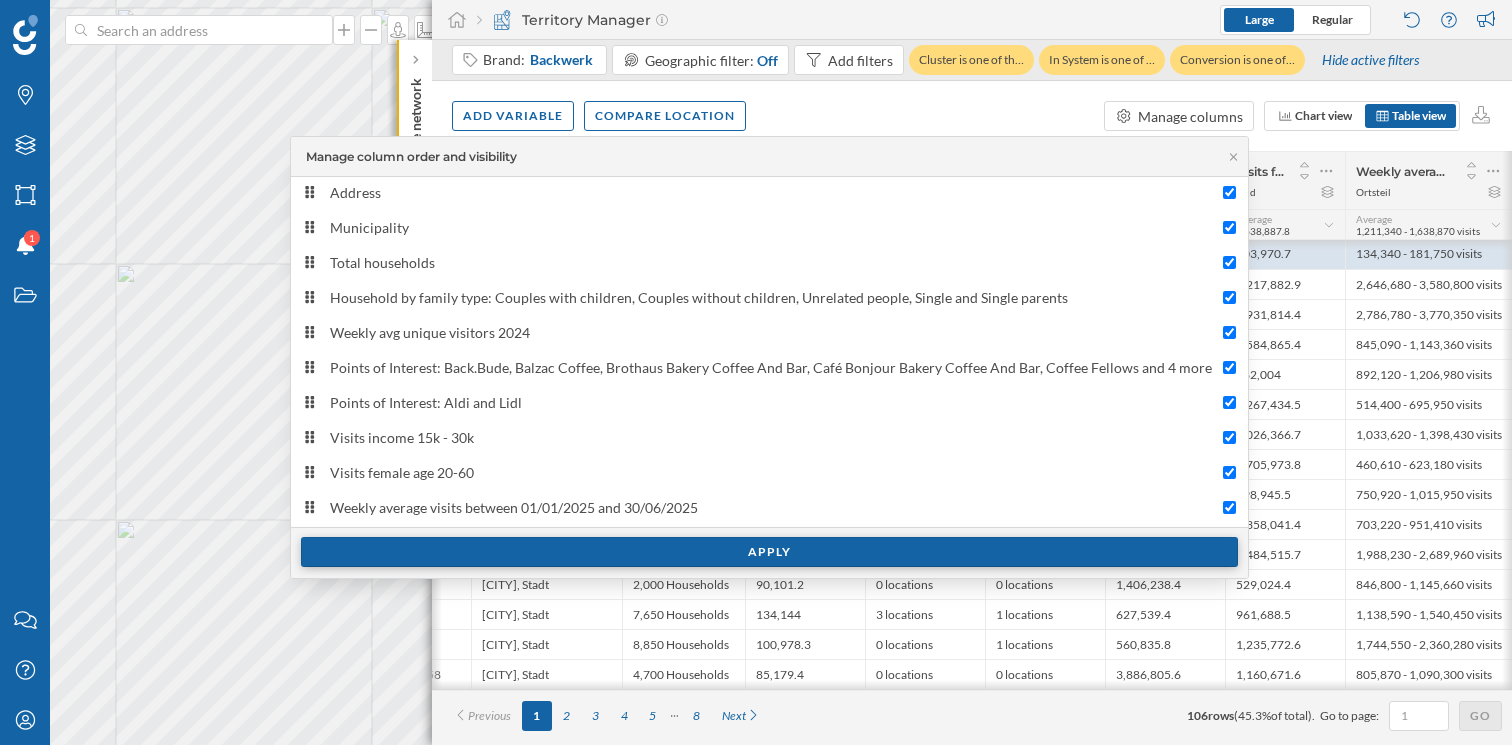 click on "Apply" at bounding box center [769, 552] 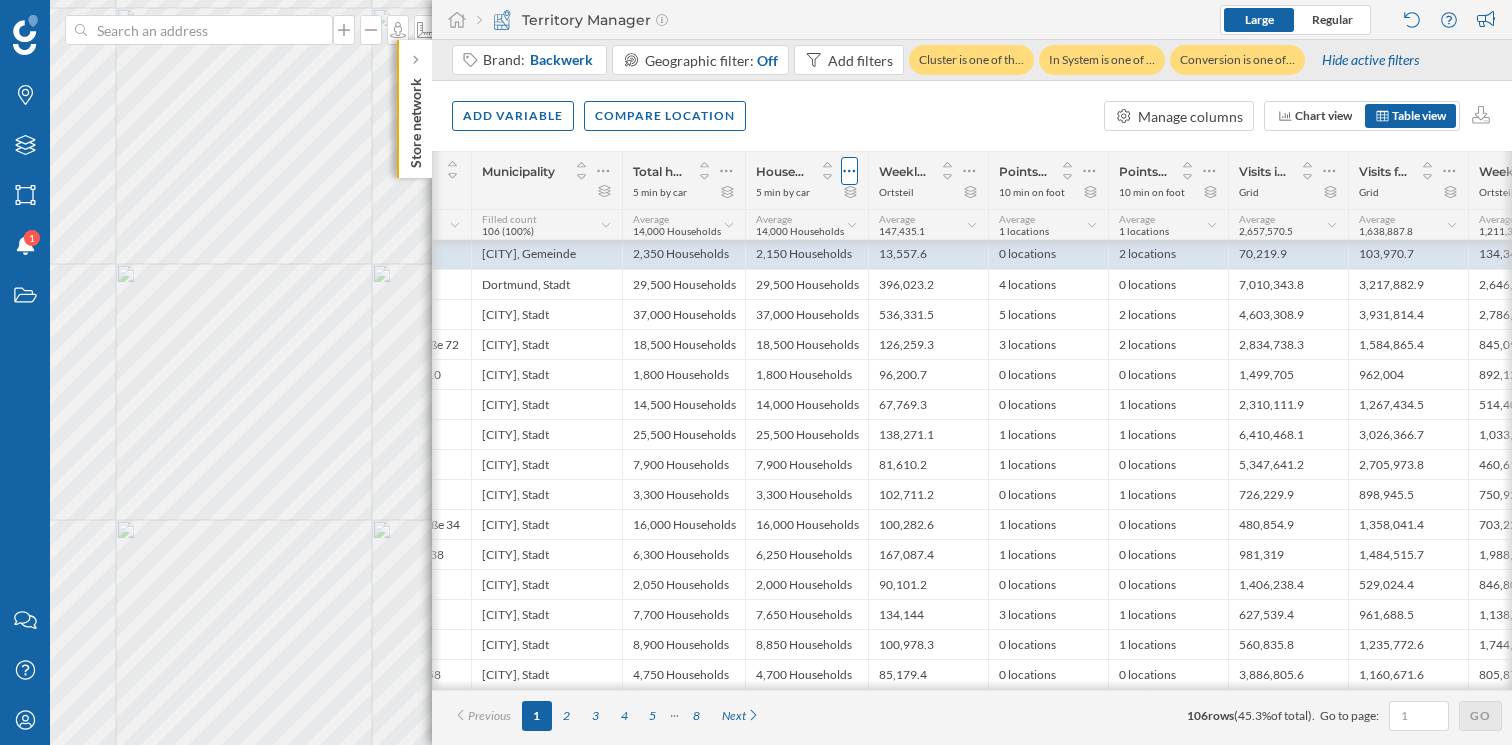 click 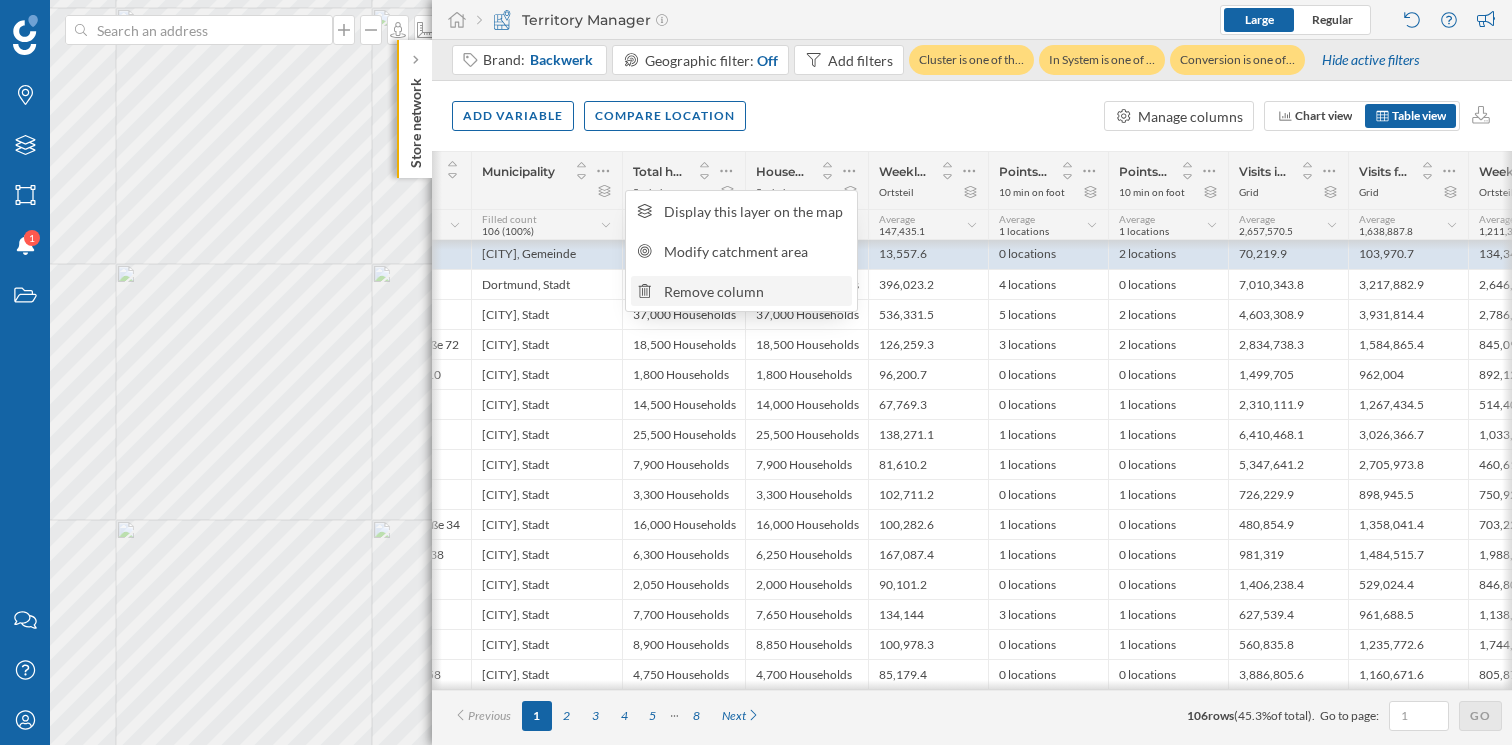 click on "Remove column" at bounding box center [755, 291] 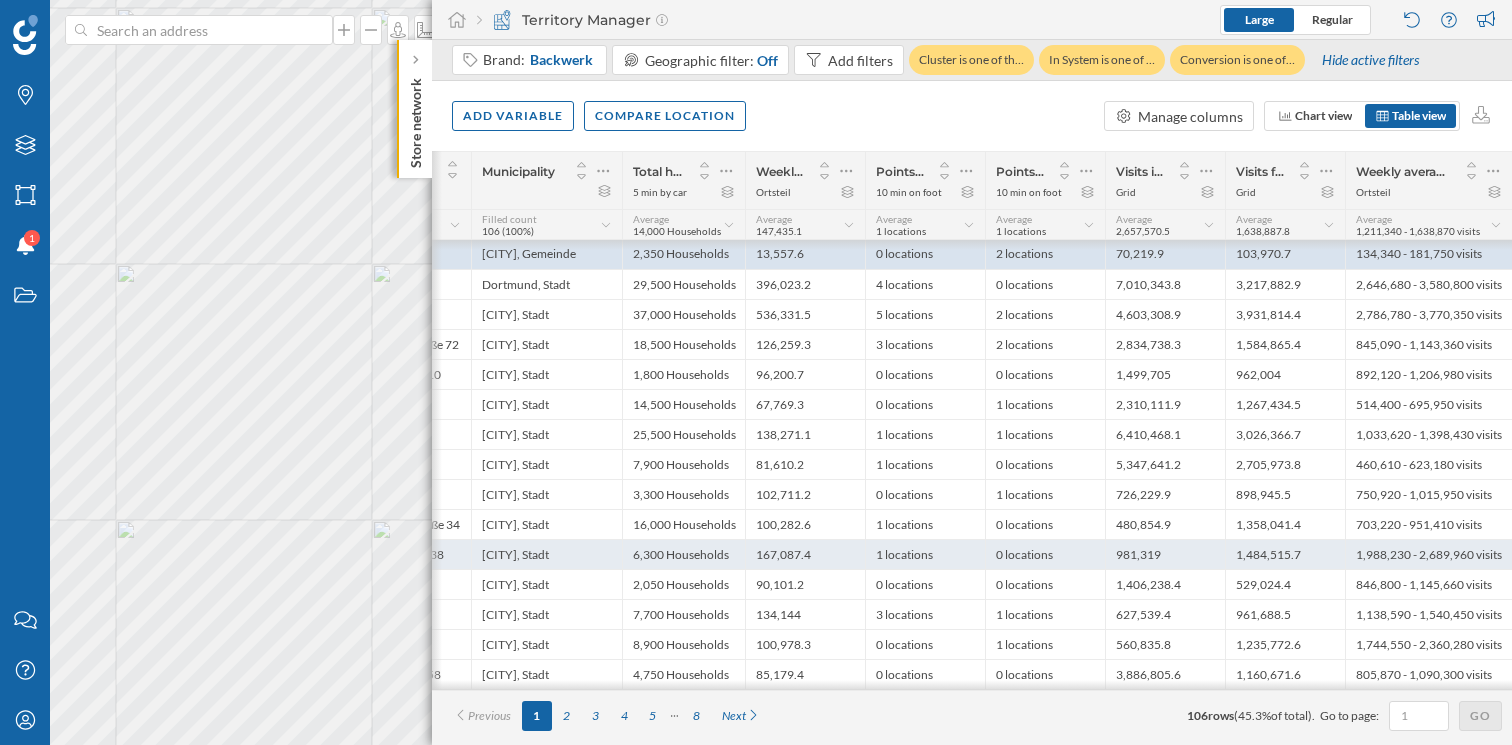 scroll, scrollTop: 1, scrollLeft: 427, axis: both 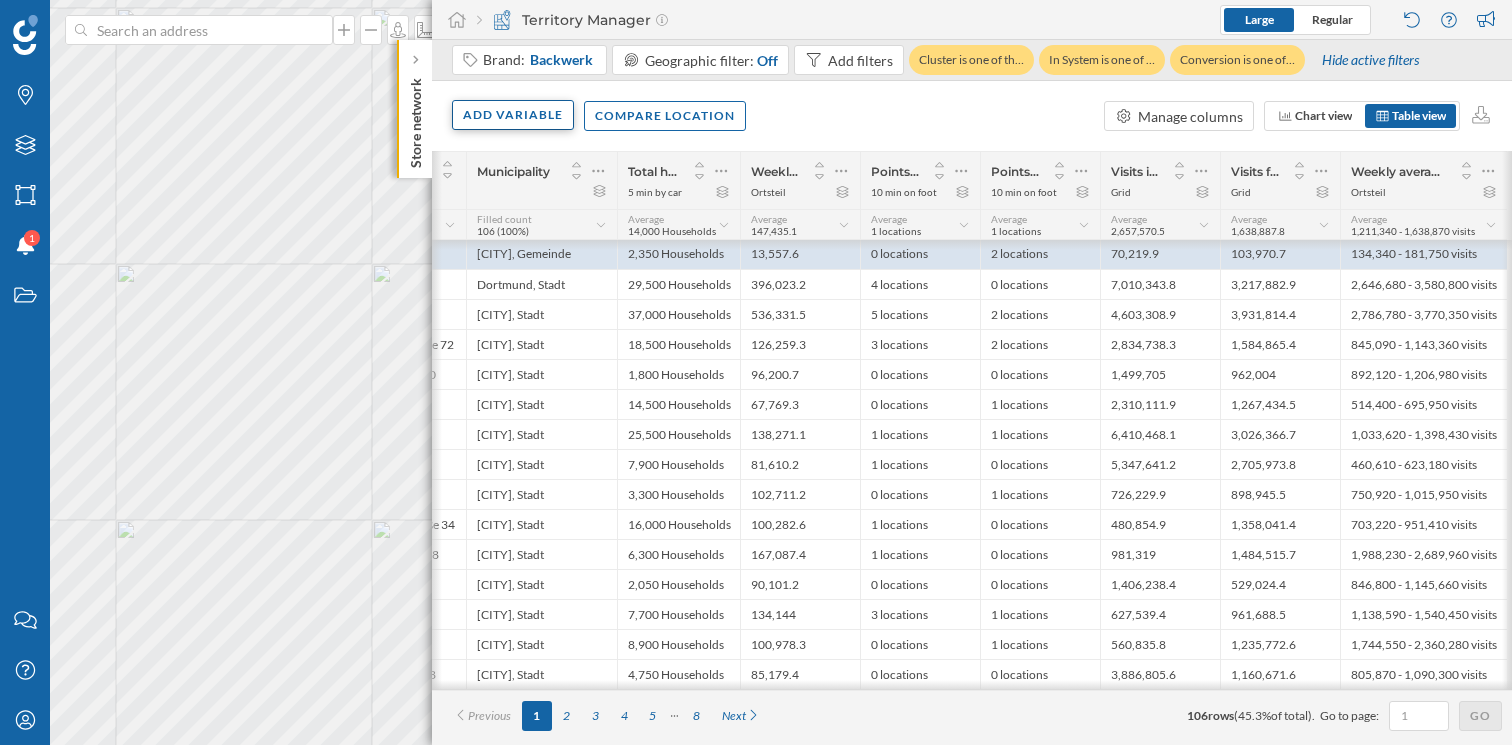 click on "Add variable" at bounding box center [513, 115] 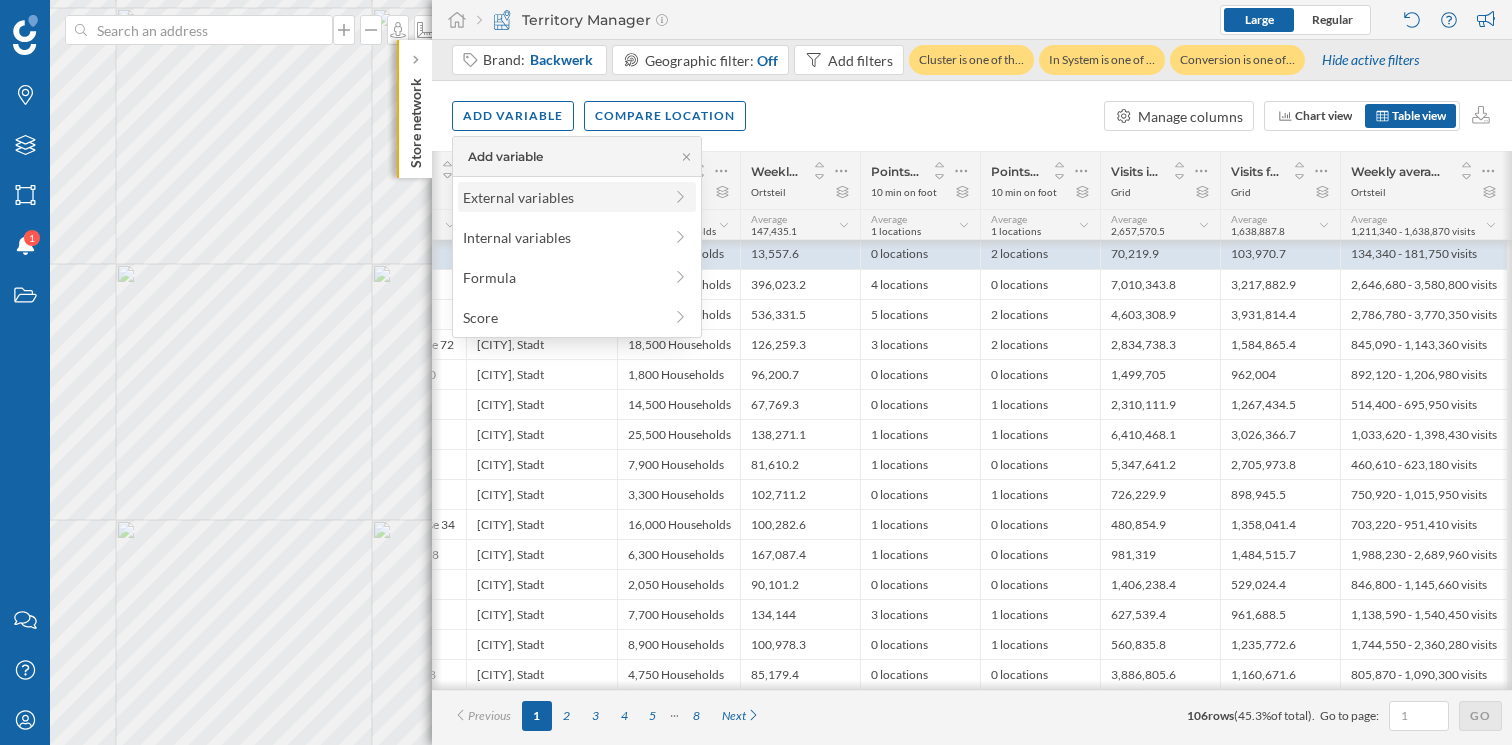 click on "External variables" at bounding box center [562, 197] 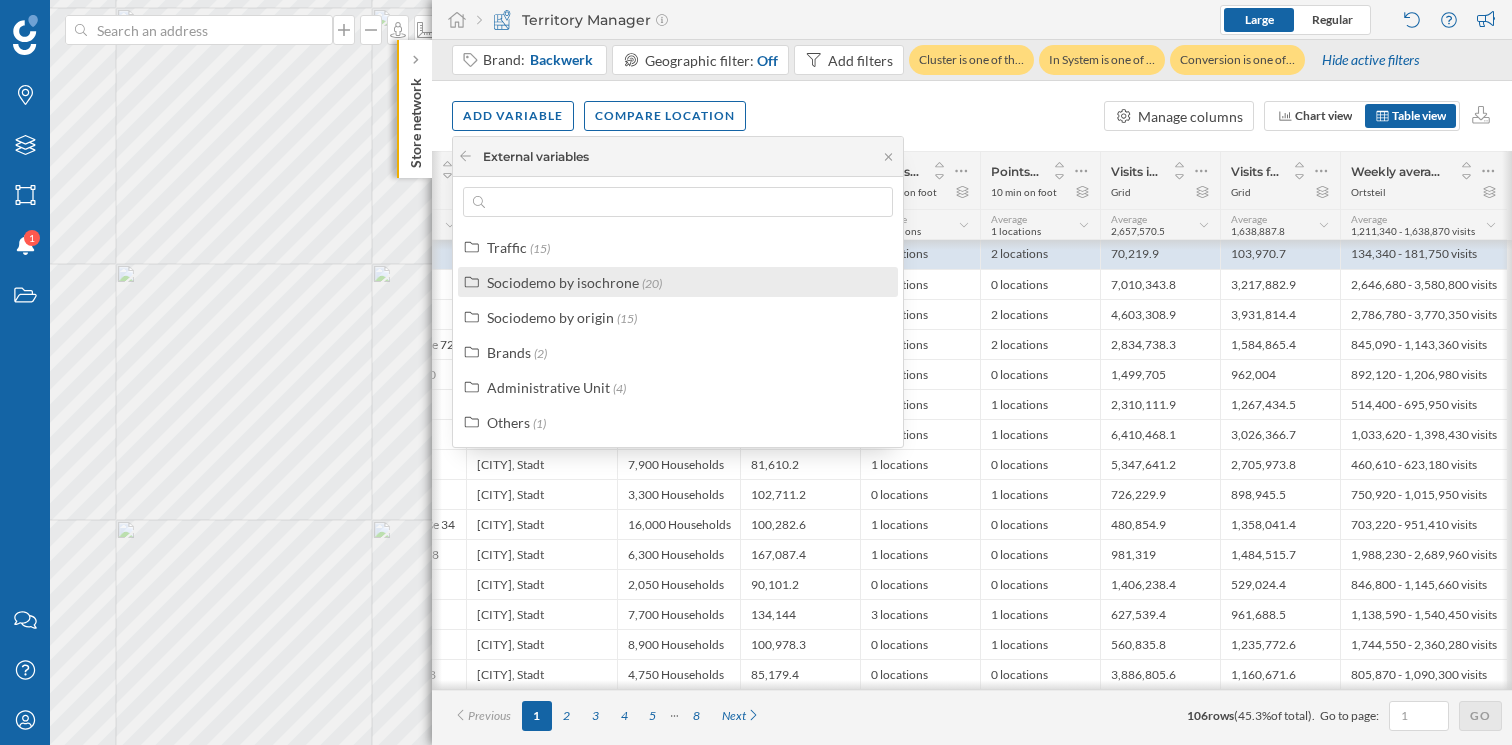 click on "Sociodemo by isochrone" at bounding box center (563, 282) 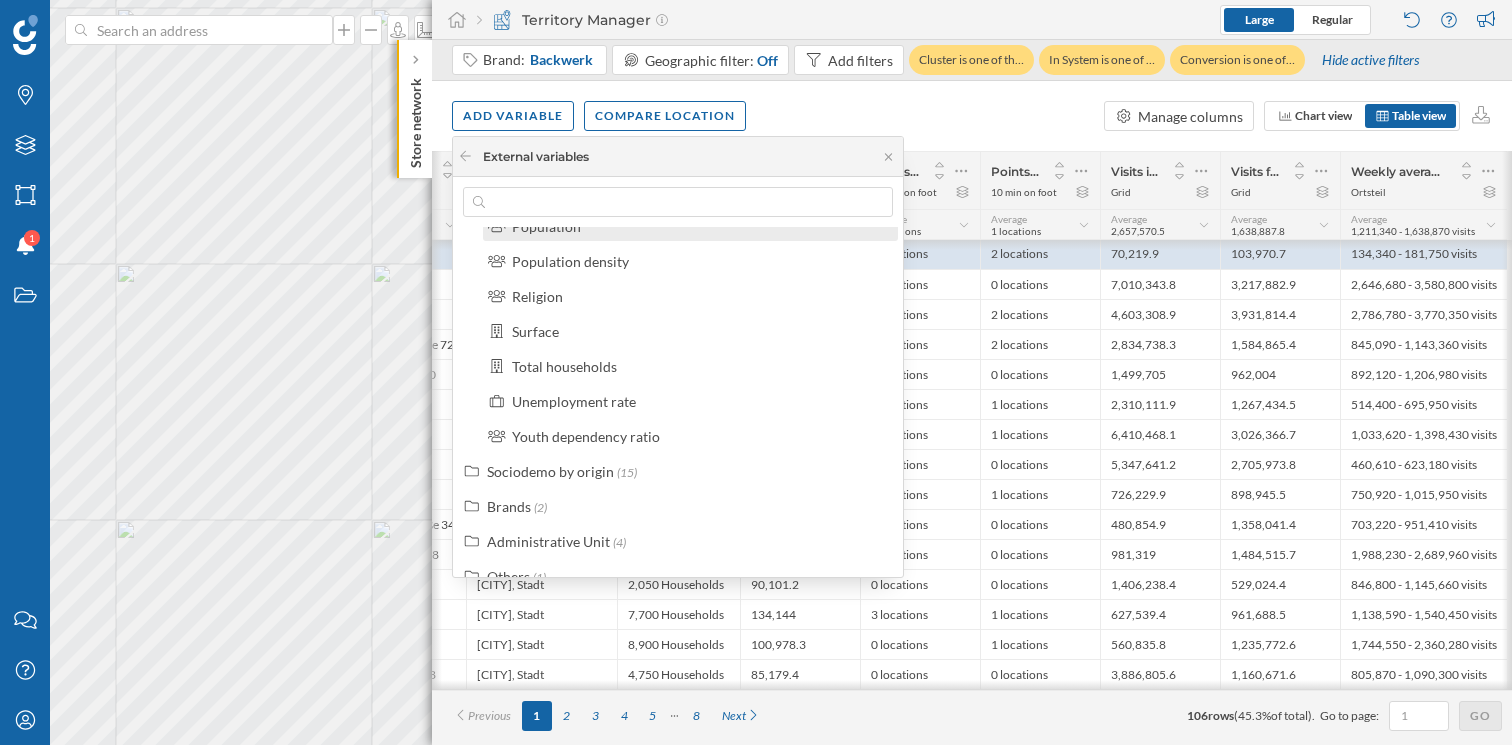 scroll, scrollTop: 549, scrollLeft: 0, axis: vertical 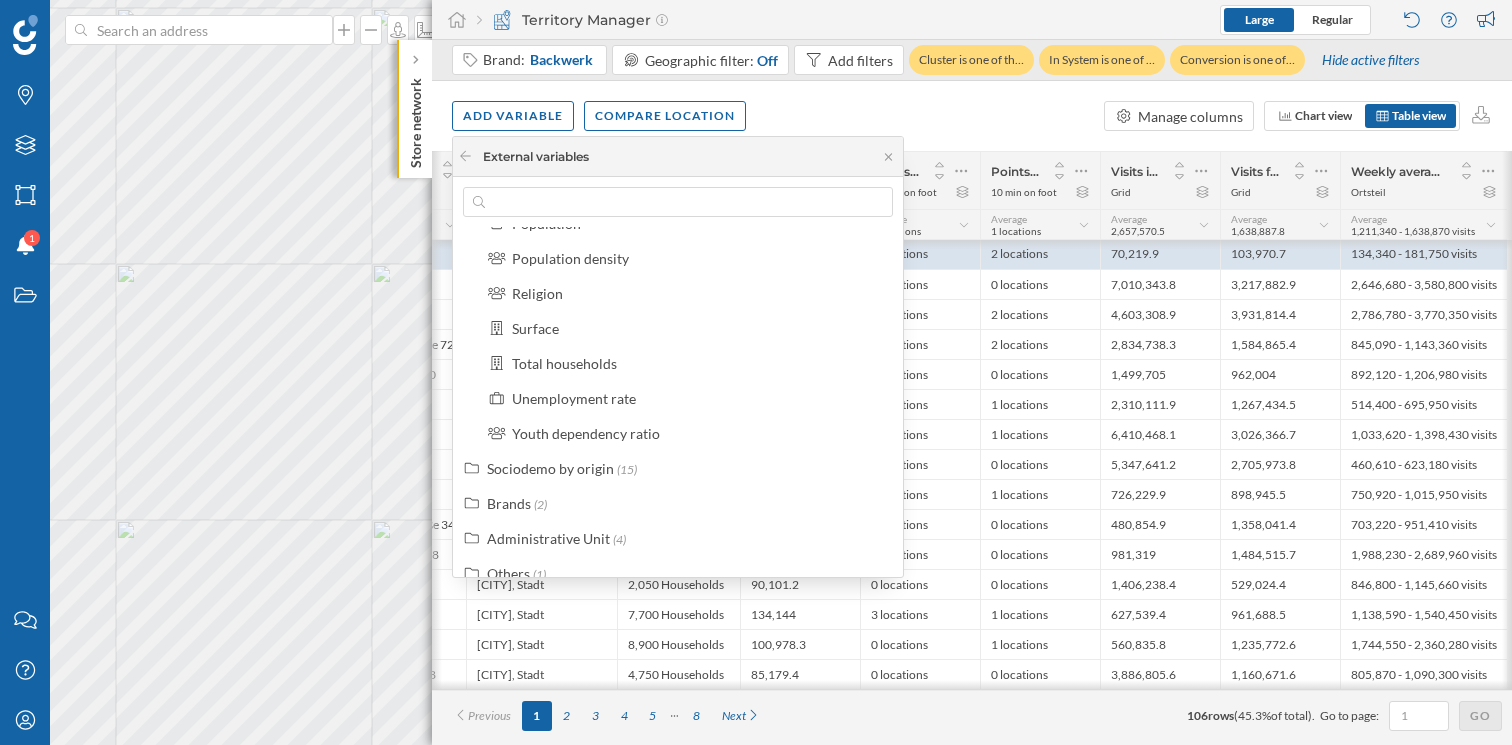 click on "Add variable
Compare location
Manage columns
Chart view       Table view" at bounding box center [972, 116] 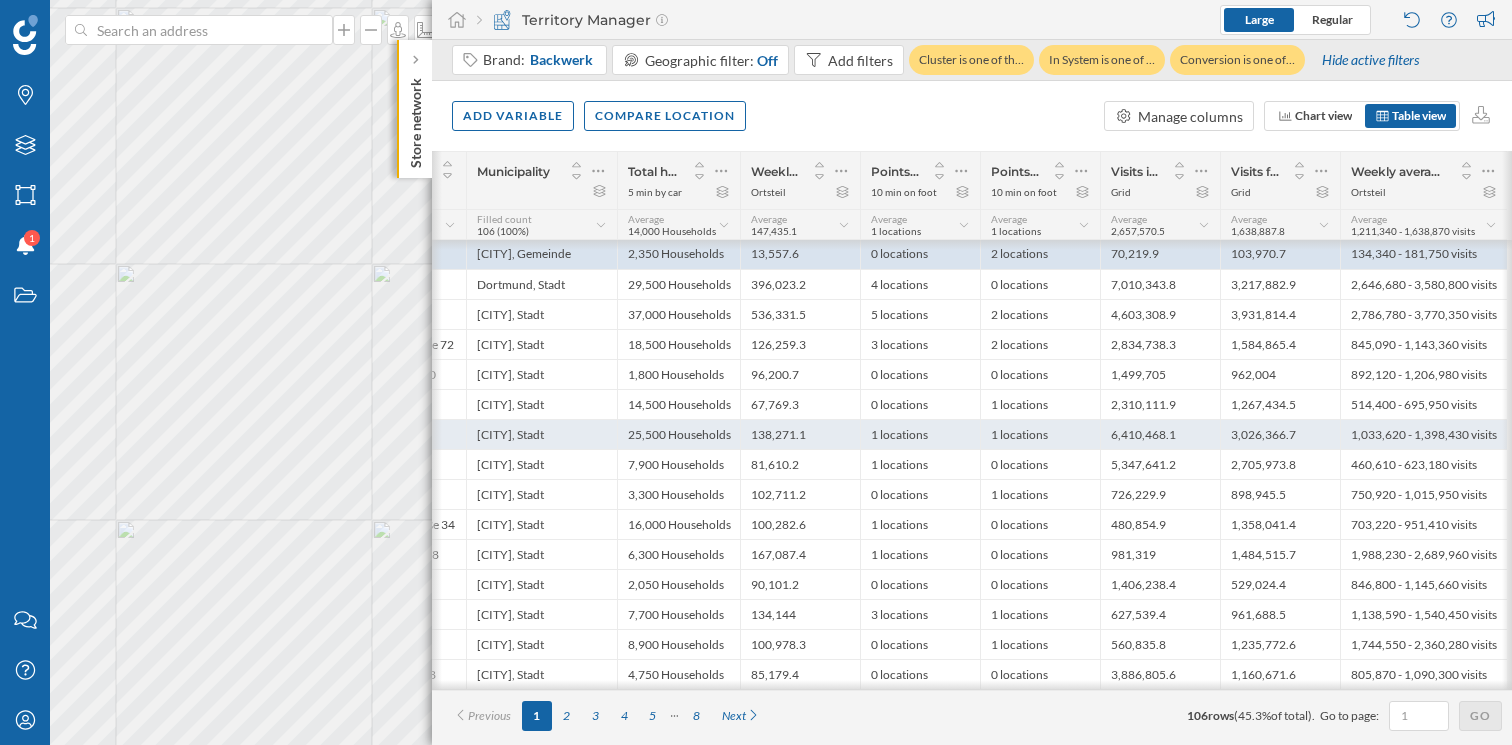 scroll, scrollTop: 0, scrollLeft: 427, axis: horizontal 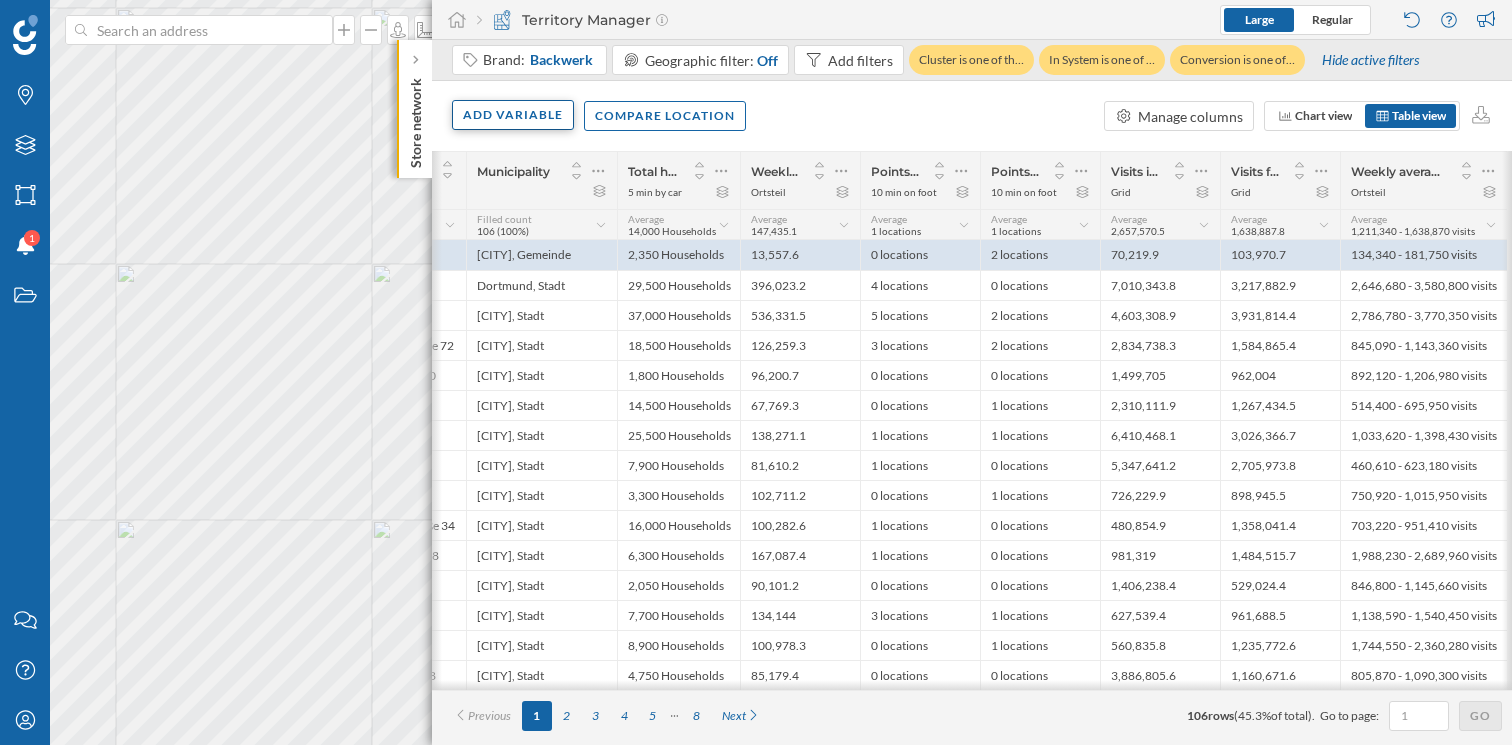 click on "Add variable" at bounding box center [513, 115] 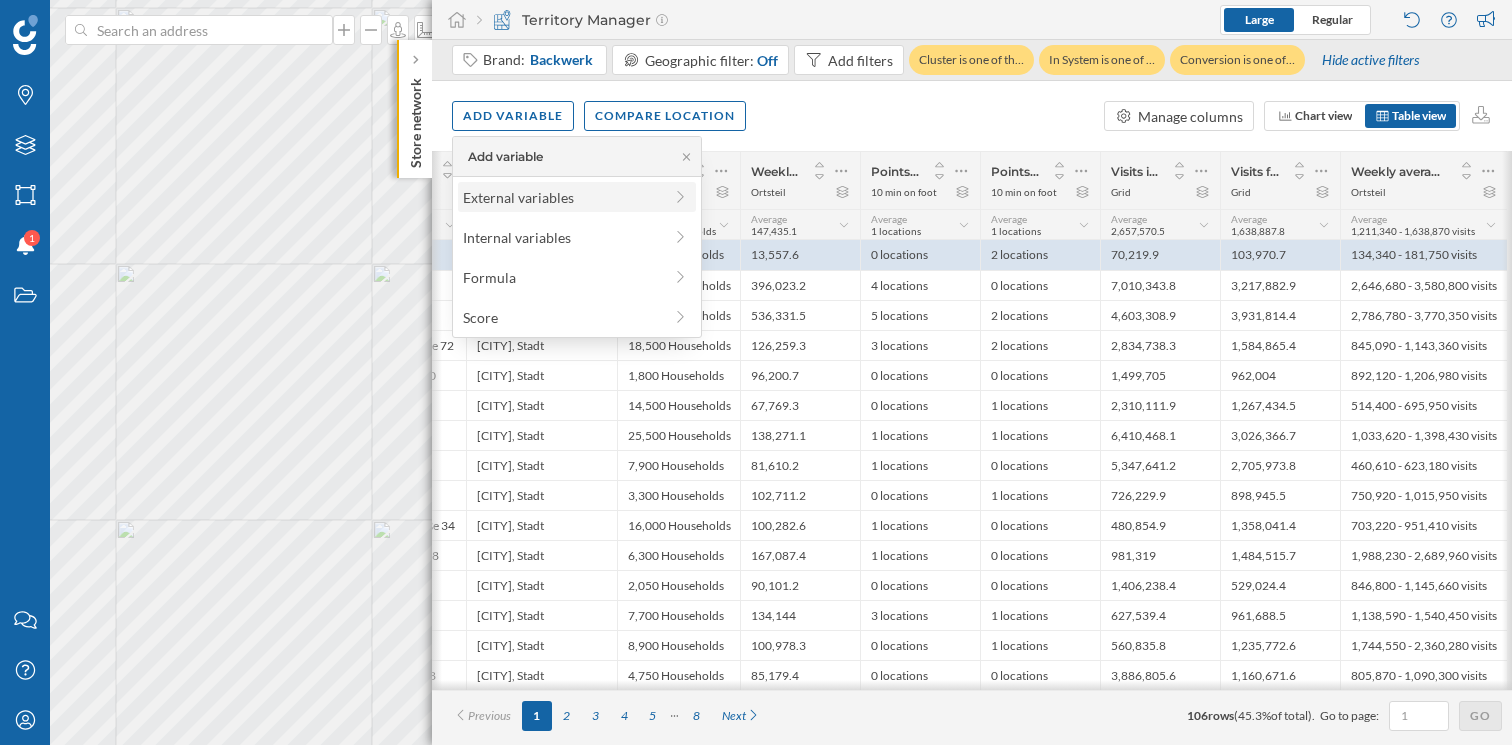 click on "External variables" at bounding box center [562, 197] 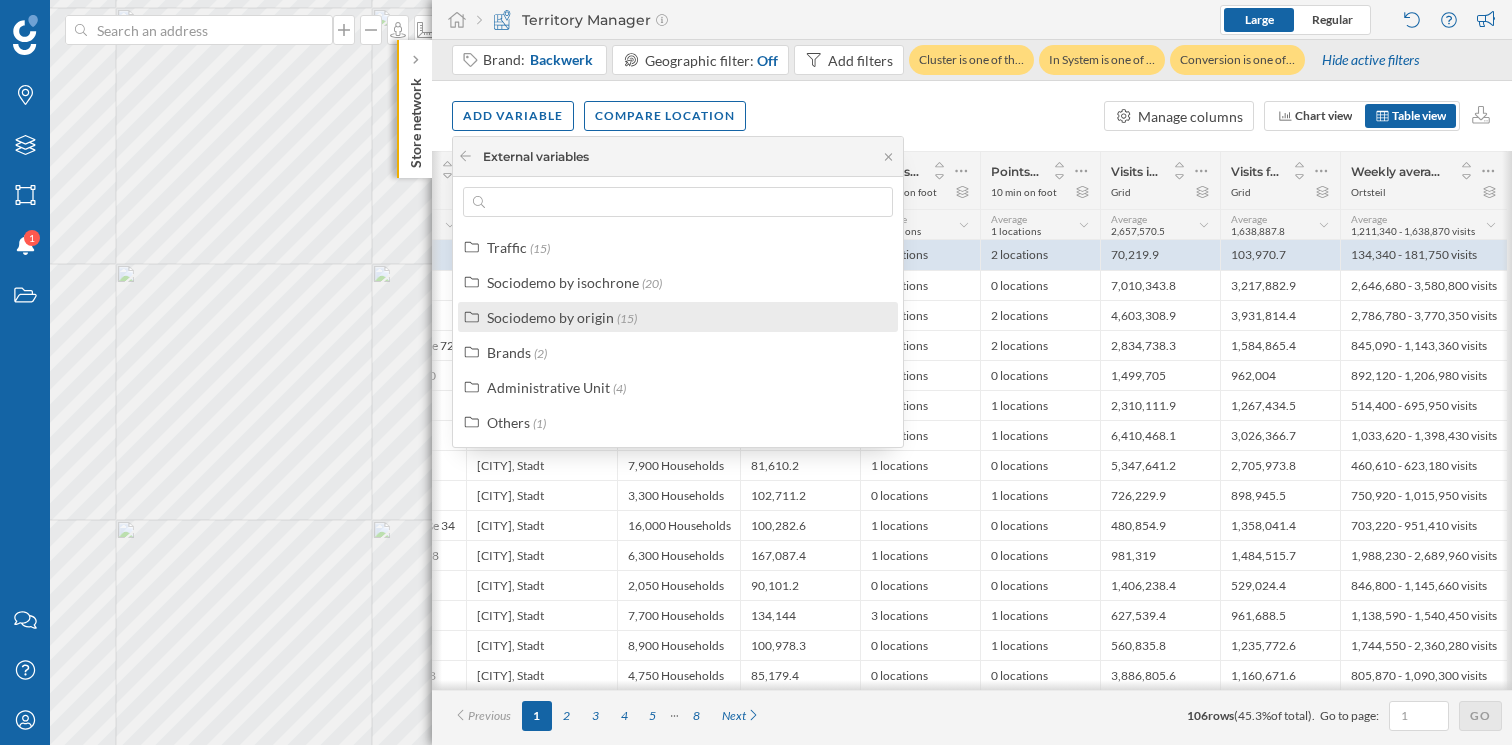 click on "Sociodemo by origin" at bounding box center [550, 317] 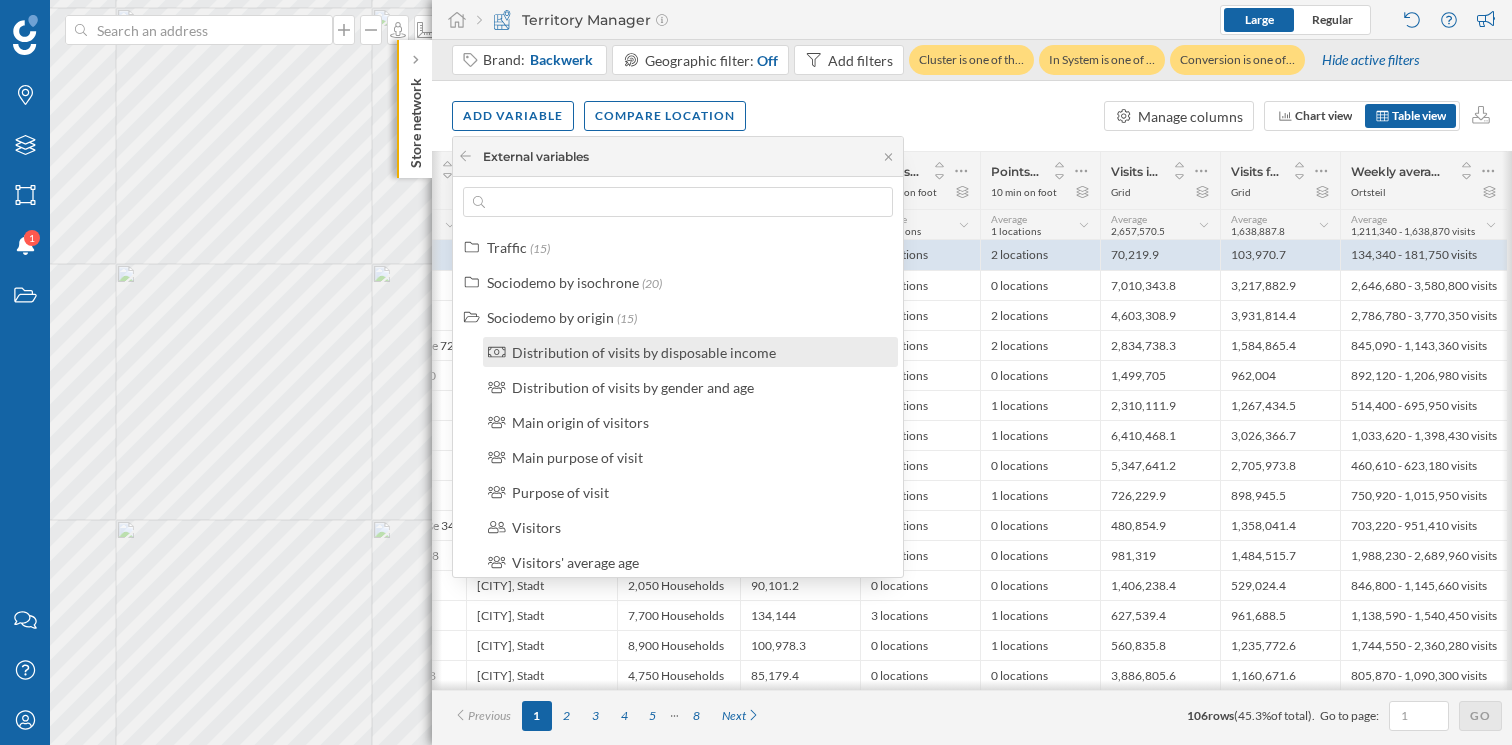 click on "Distribution of visits by disposable income" at bounding box center (644, 352) 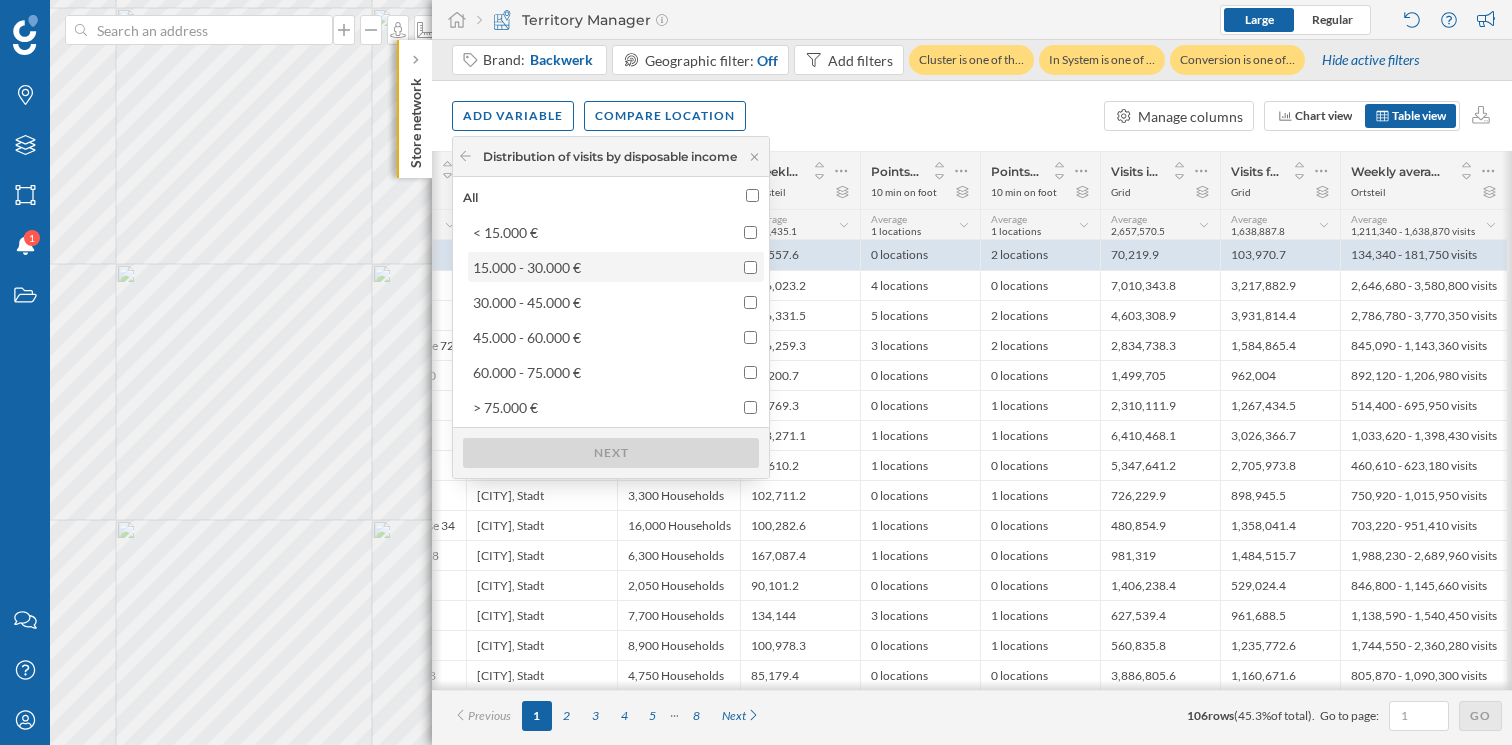 click at bounding box center (750, 267) 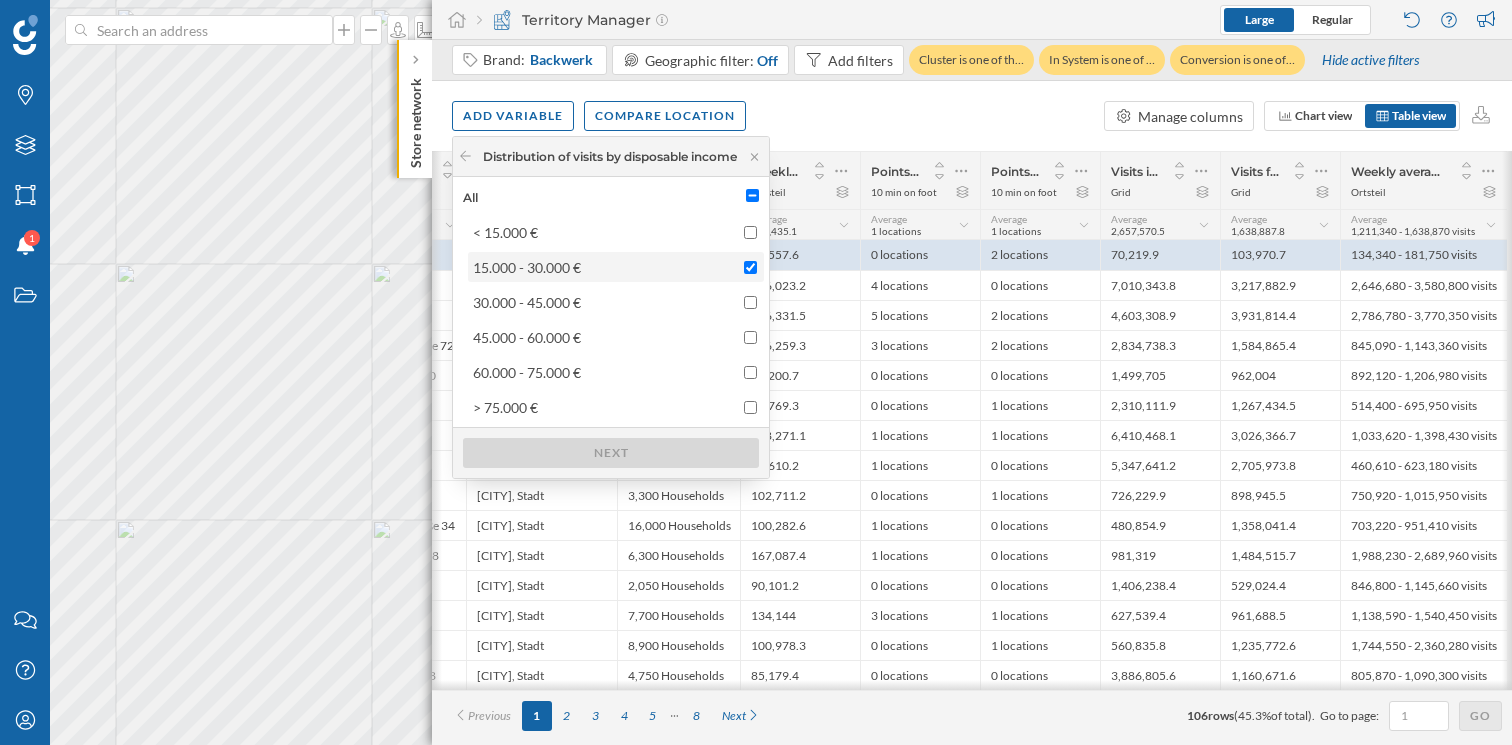 checkbox on "true" 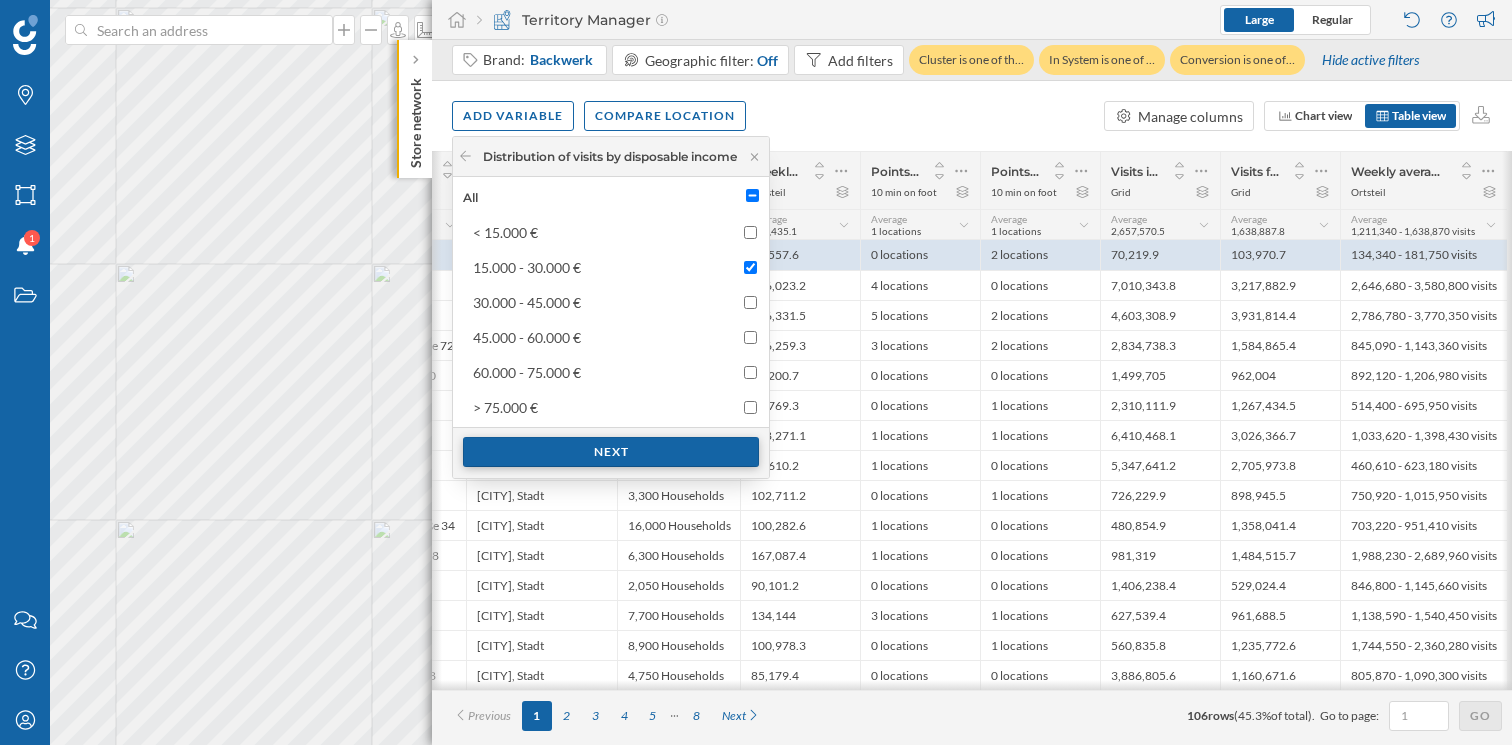 click on "Next" at bounding box center [611, 452] 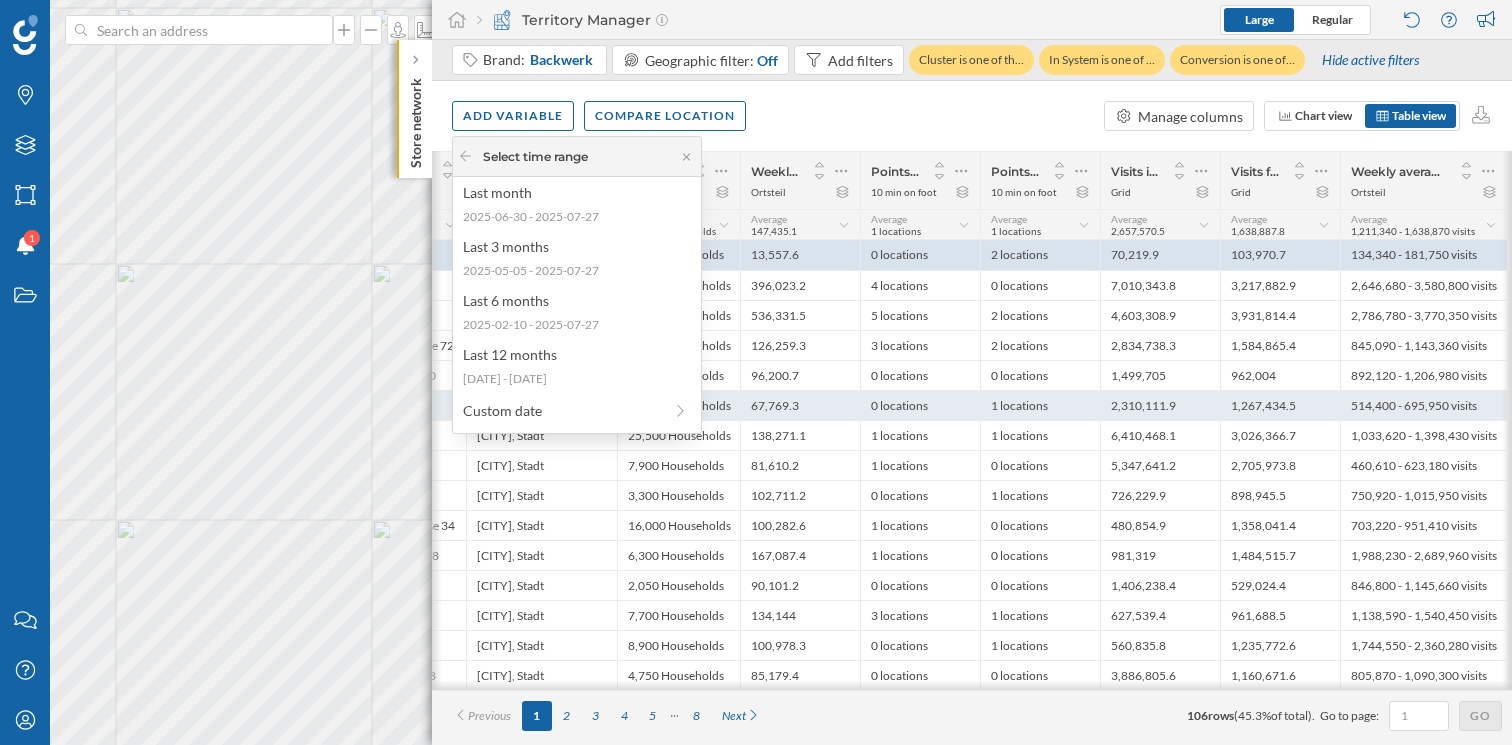 click on "Custom date" at bounding box center [562, 410] 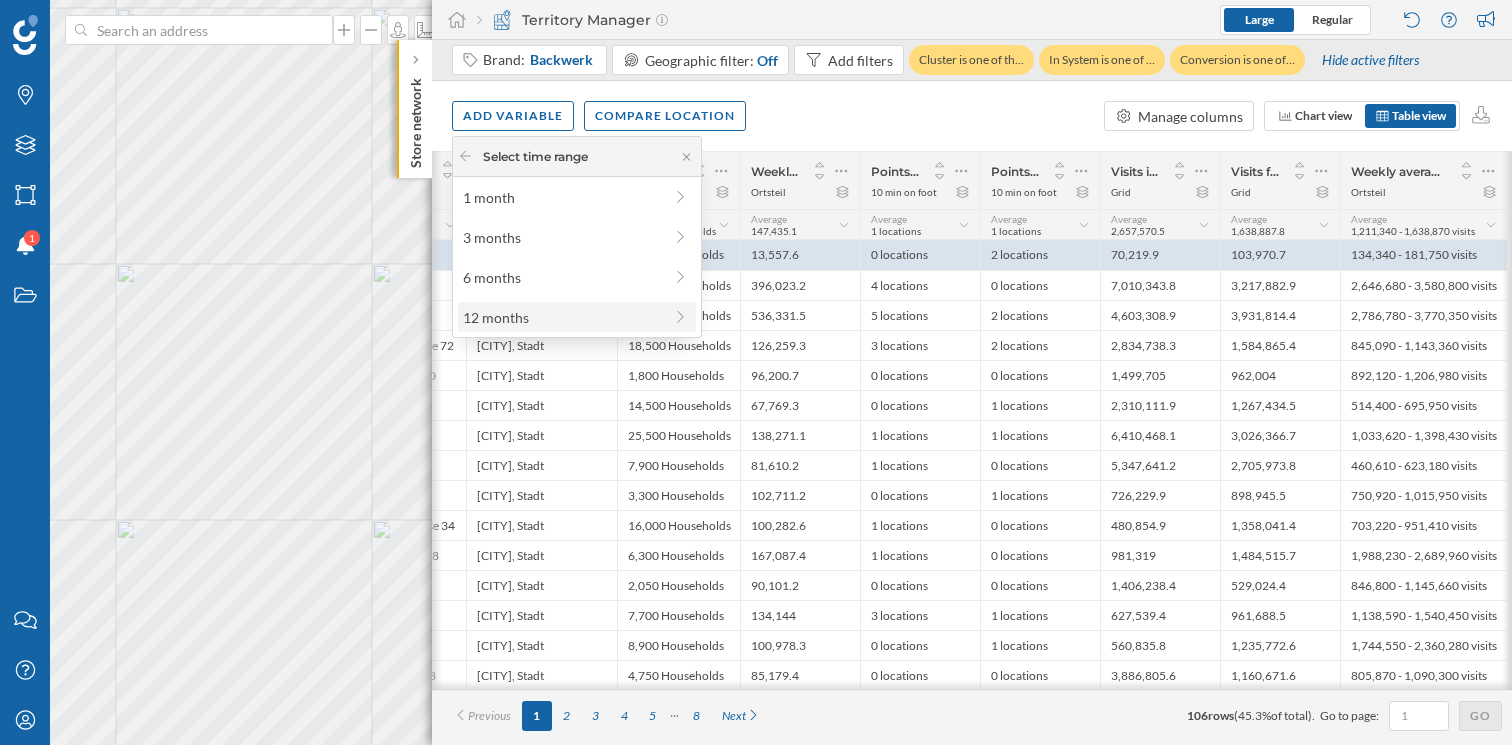 click on "12 months" at bounding box center (577, 317) 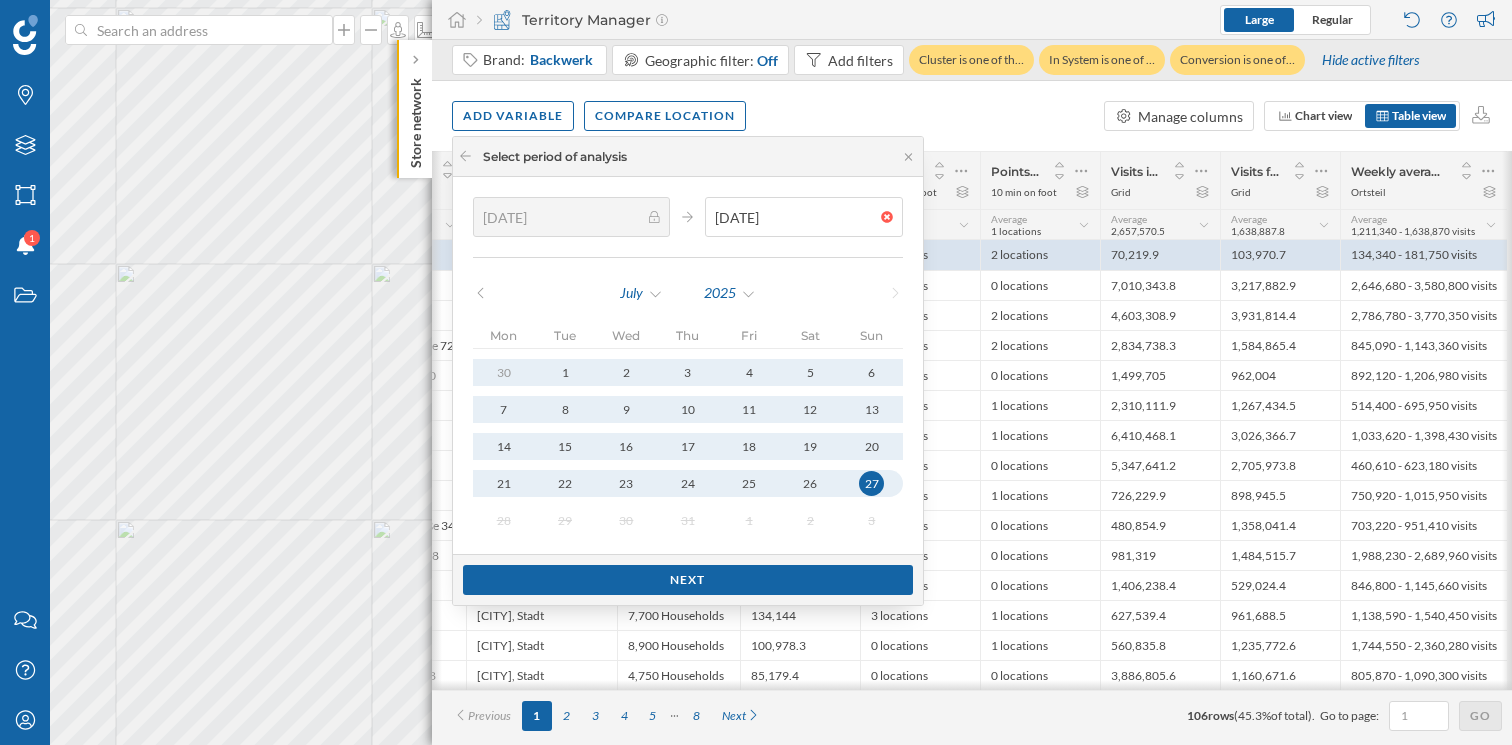 click 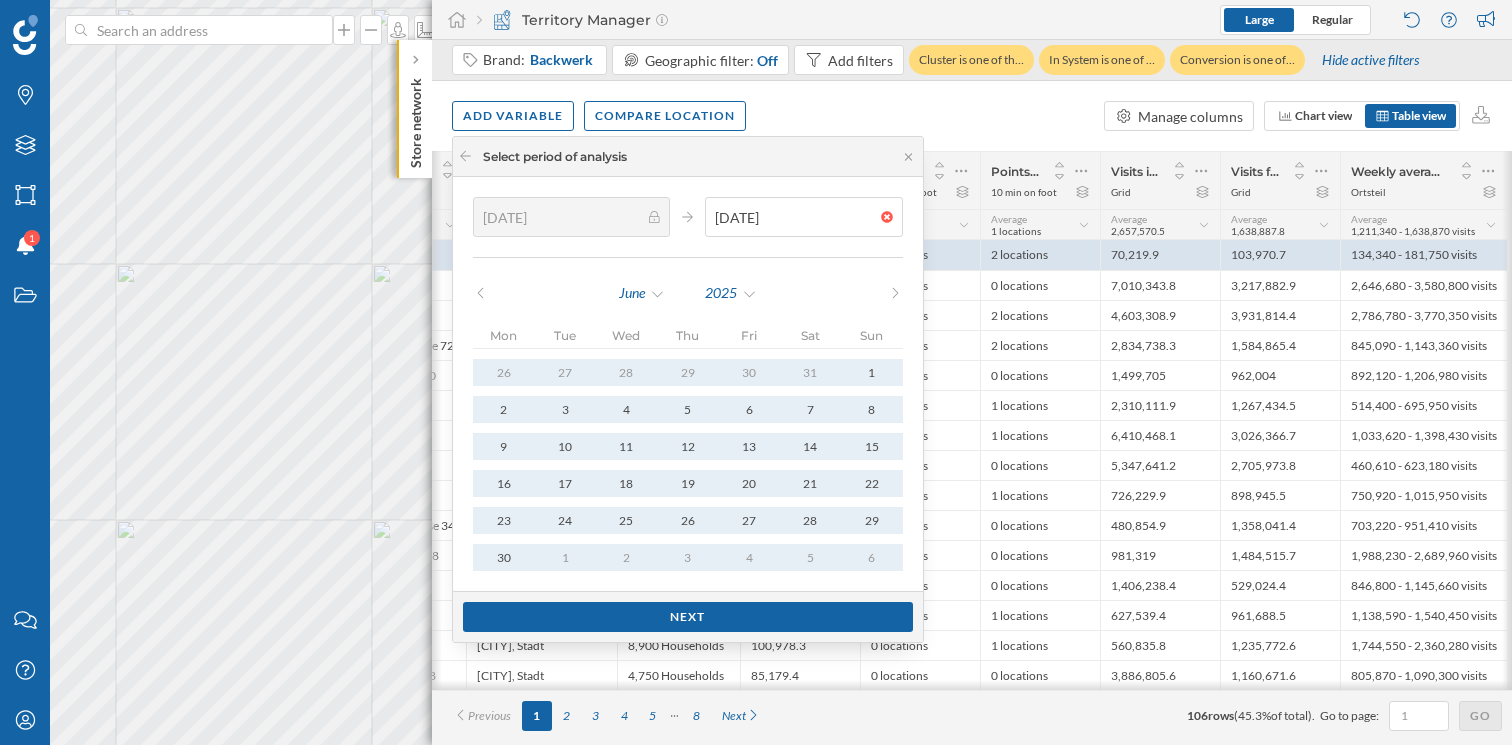 click 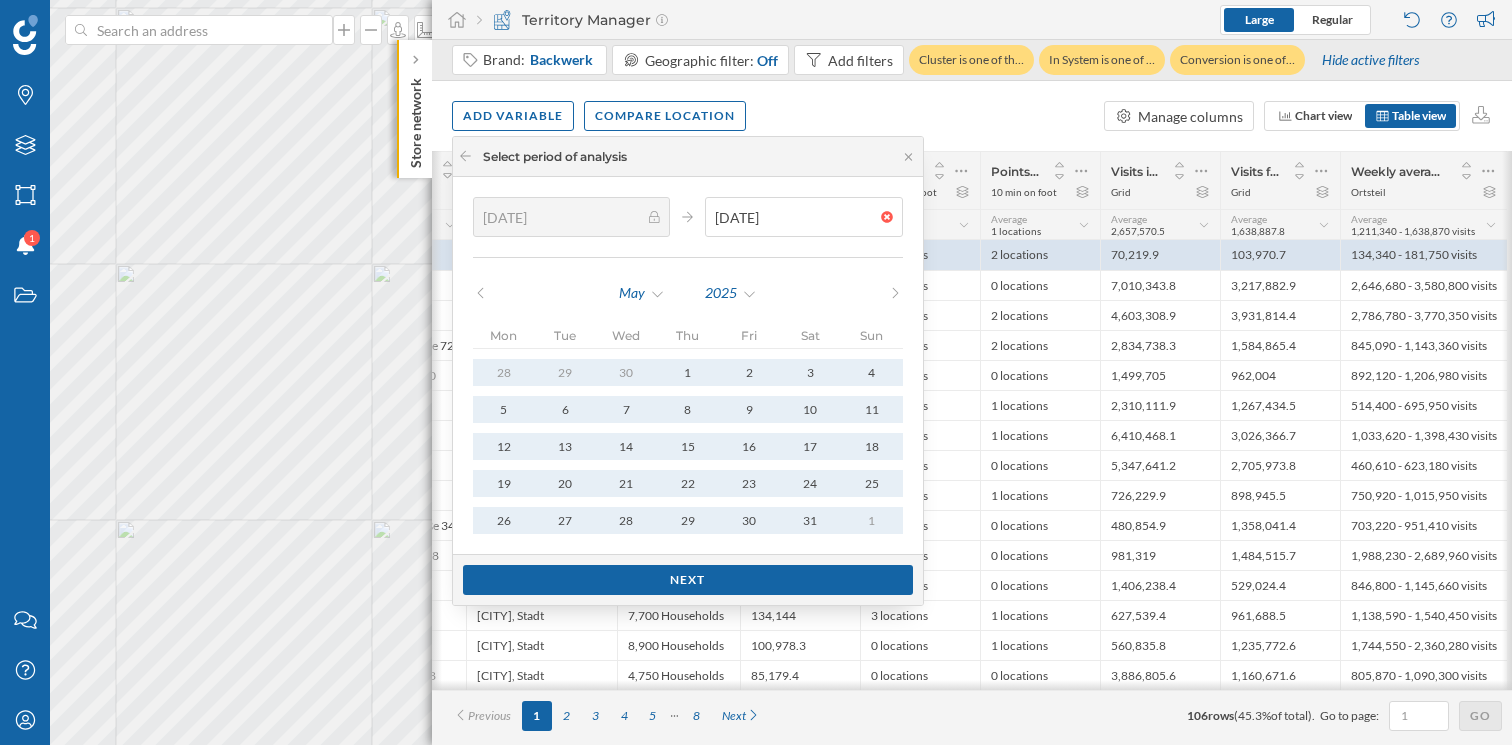 click 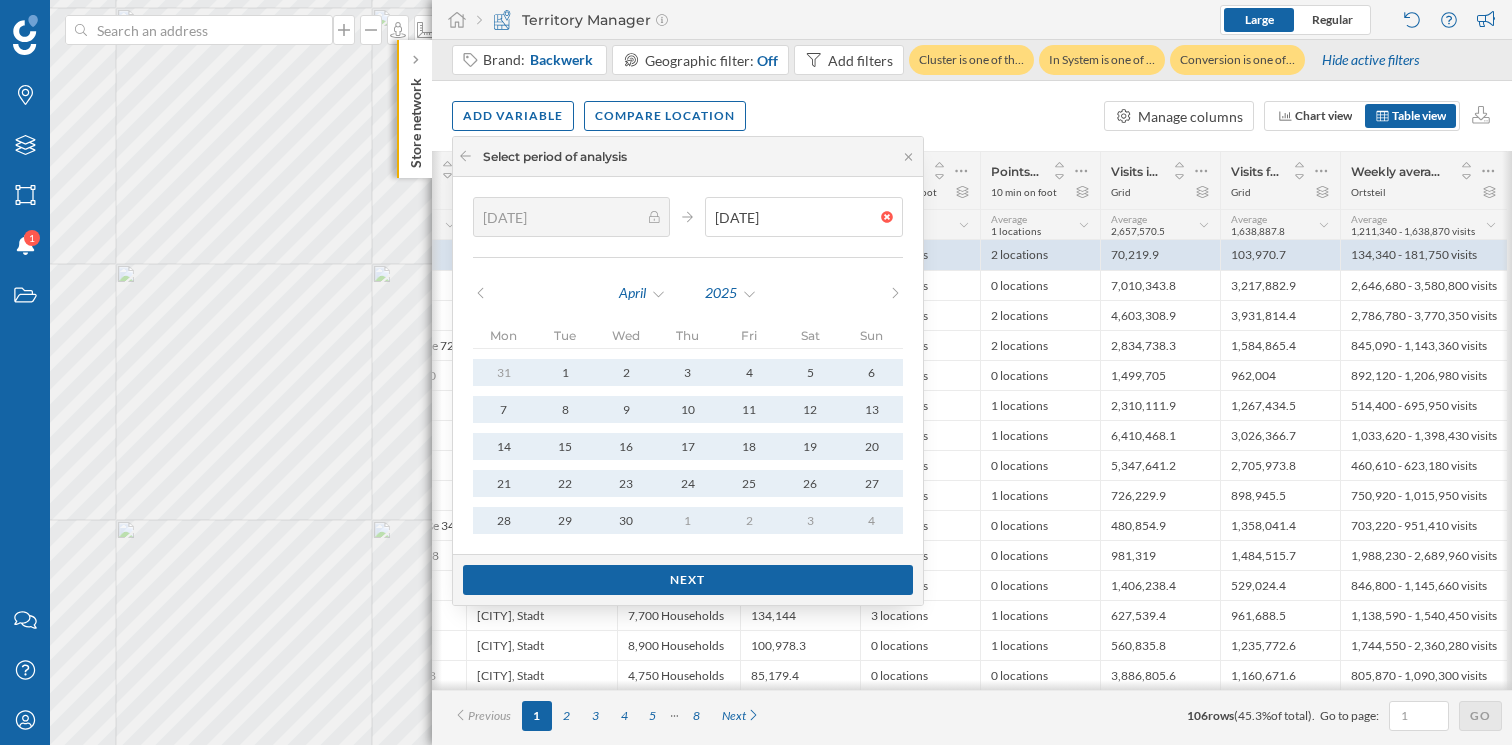 click 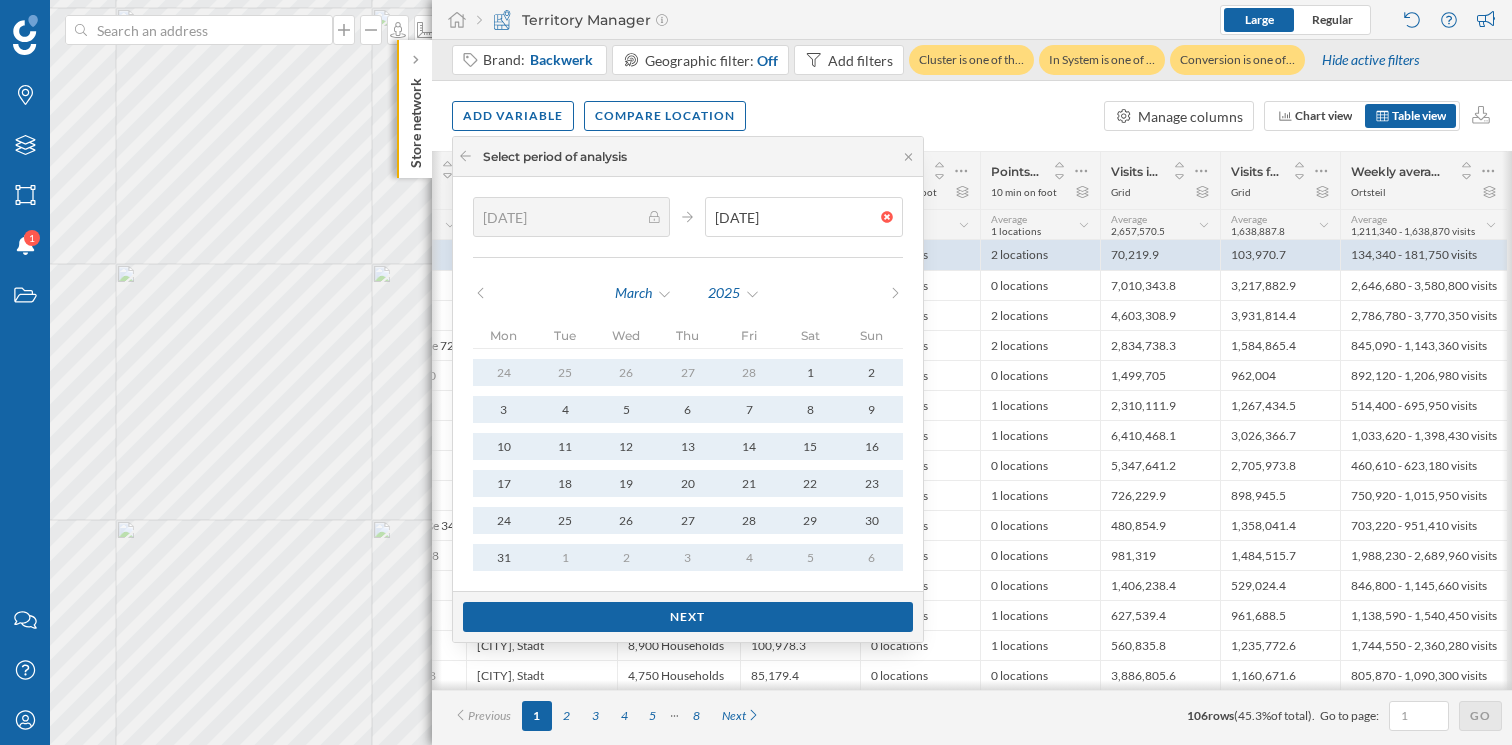 click 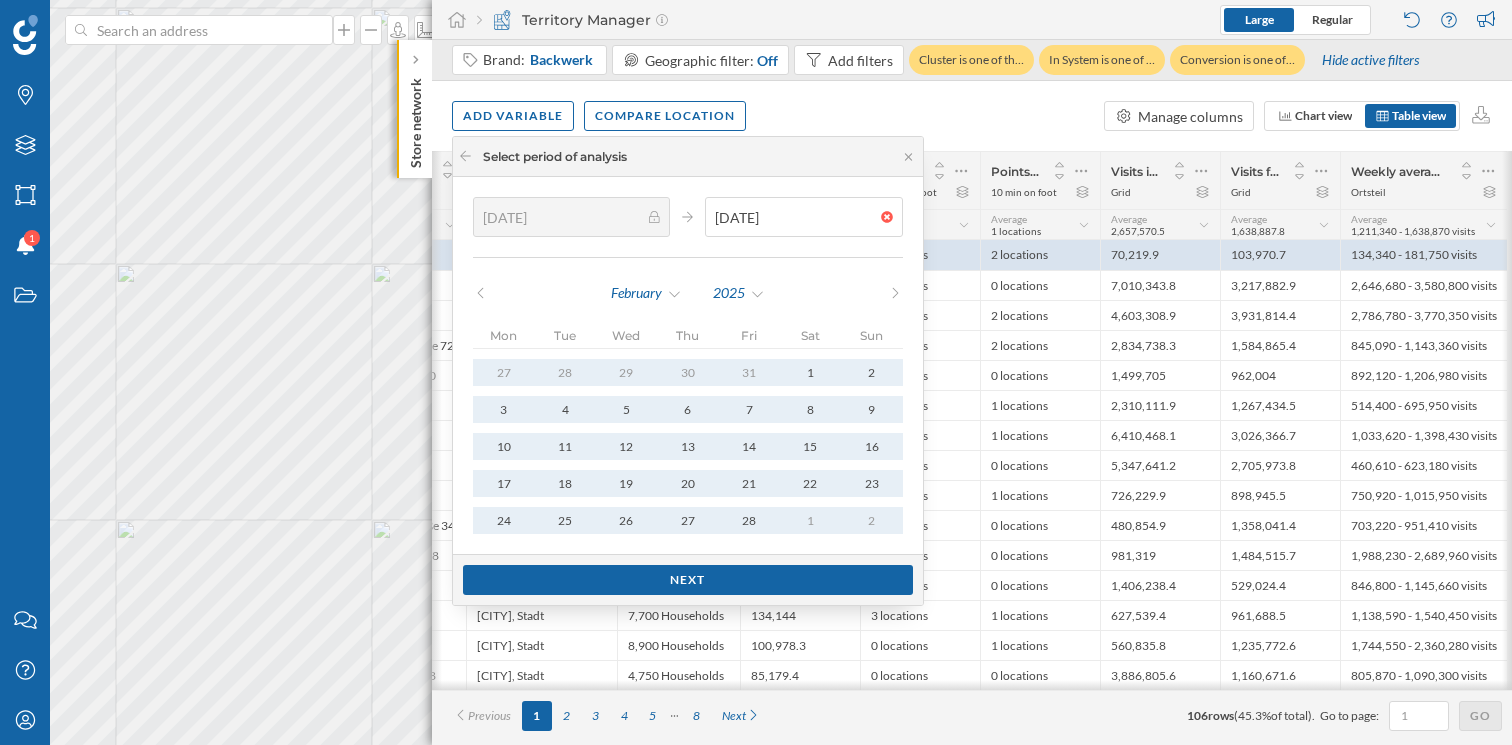 click 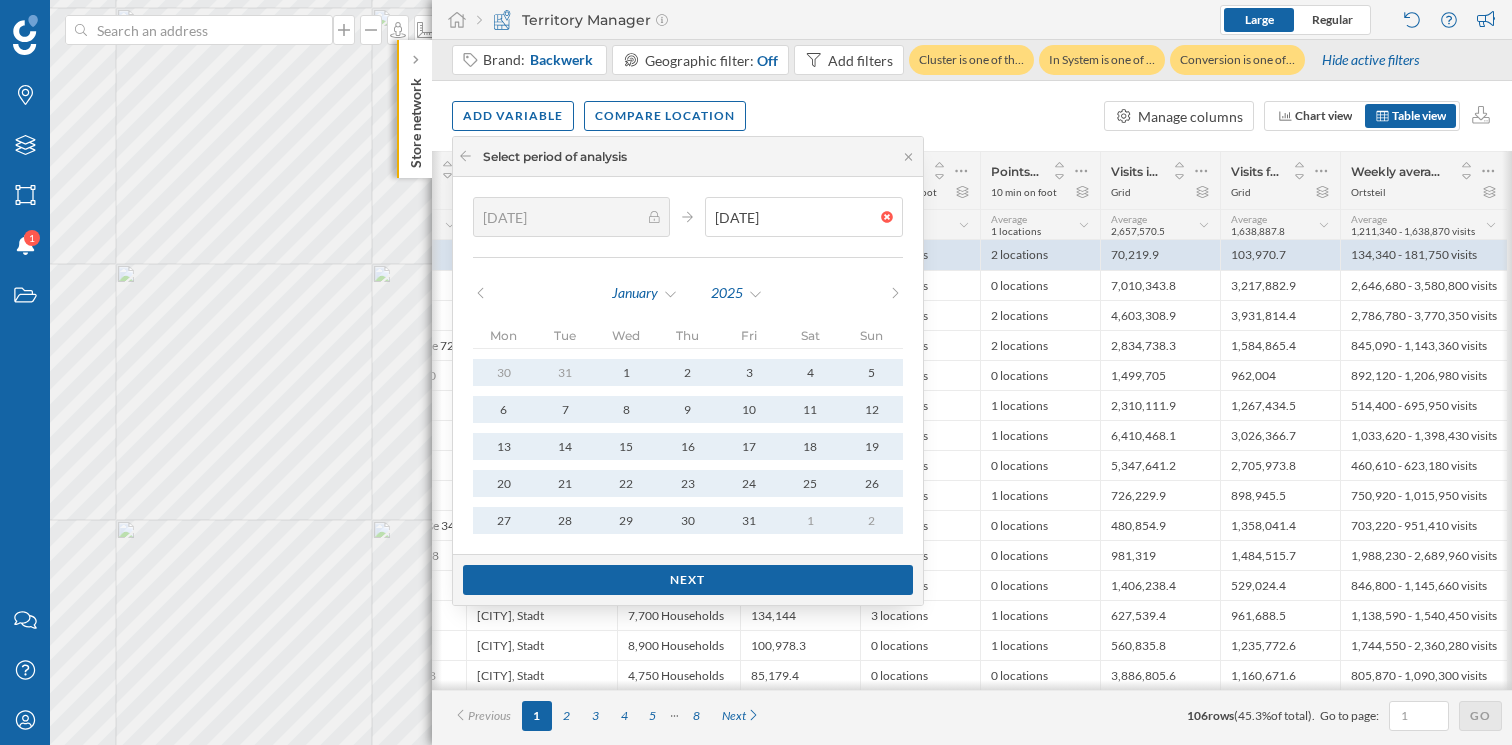 click 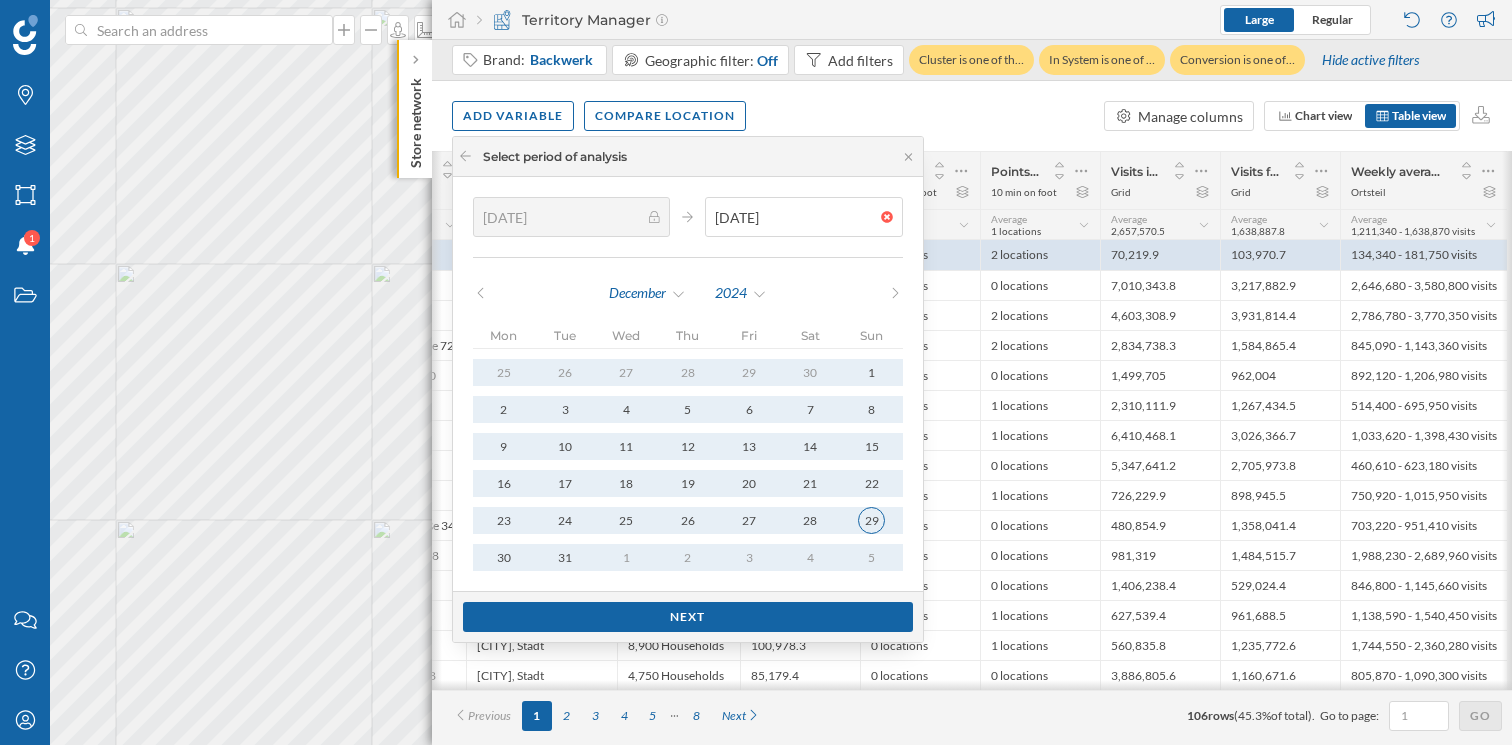 type on "[DATE]" 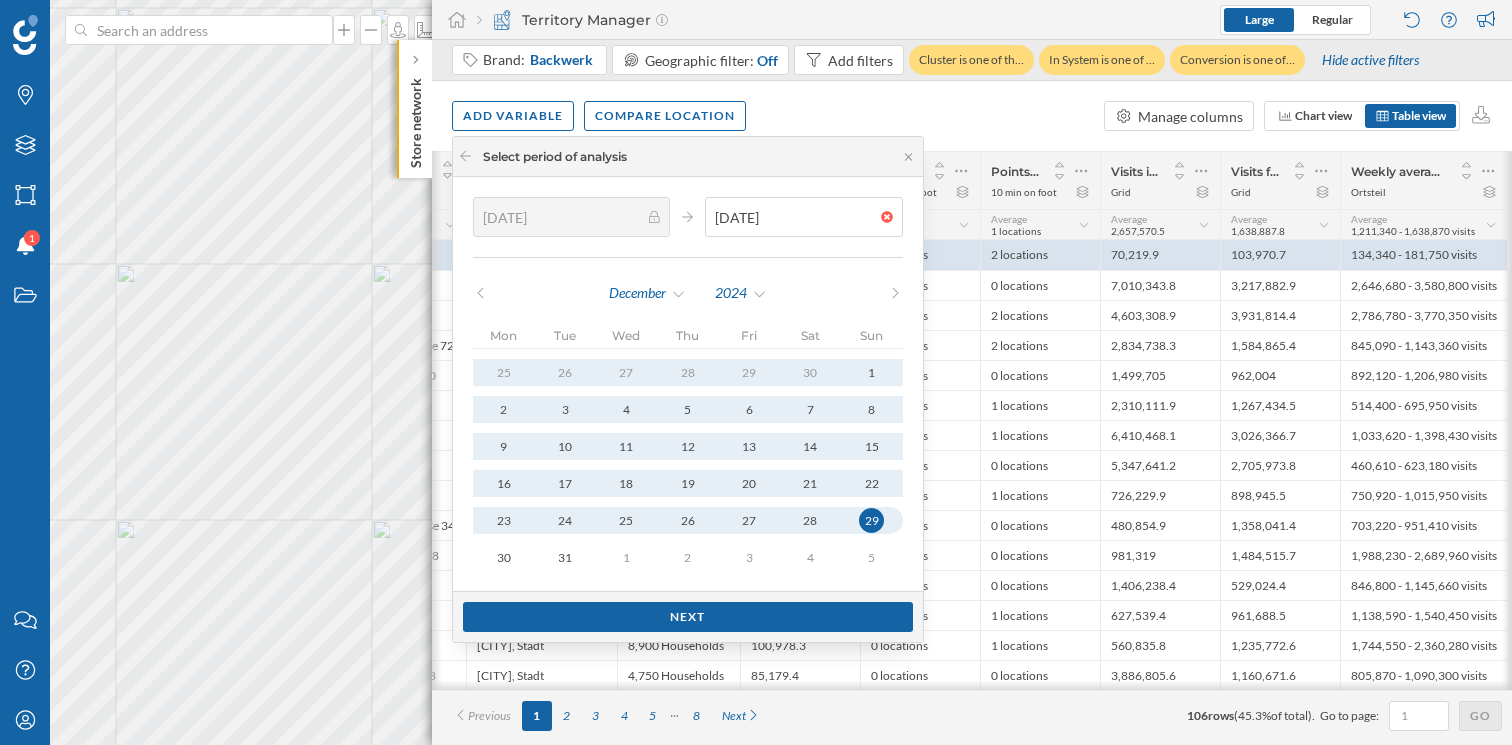 click on "29" at bounding box center [871, 520] 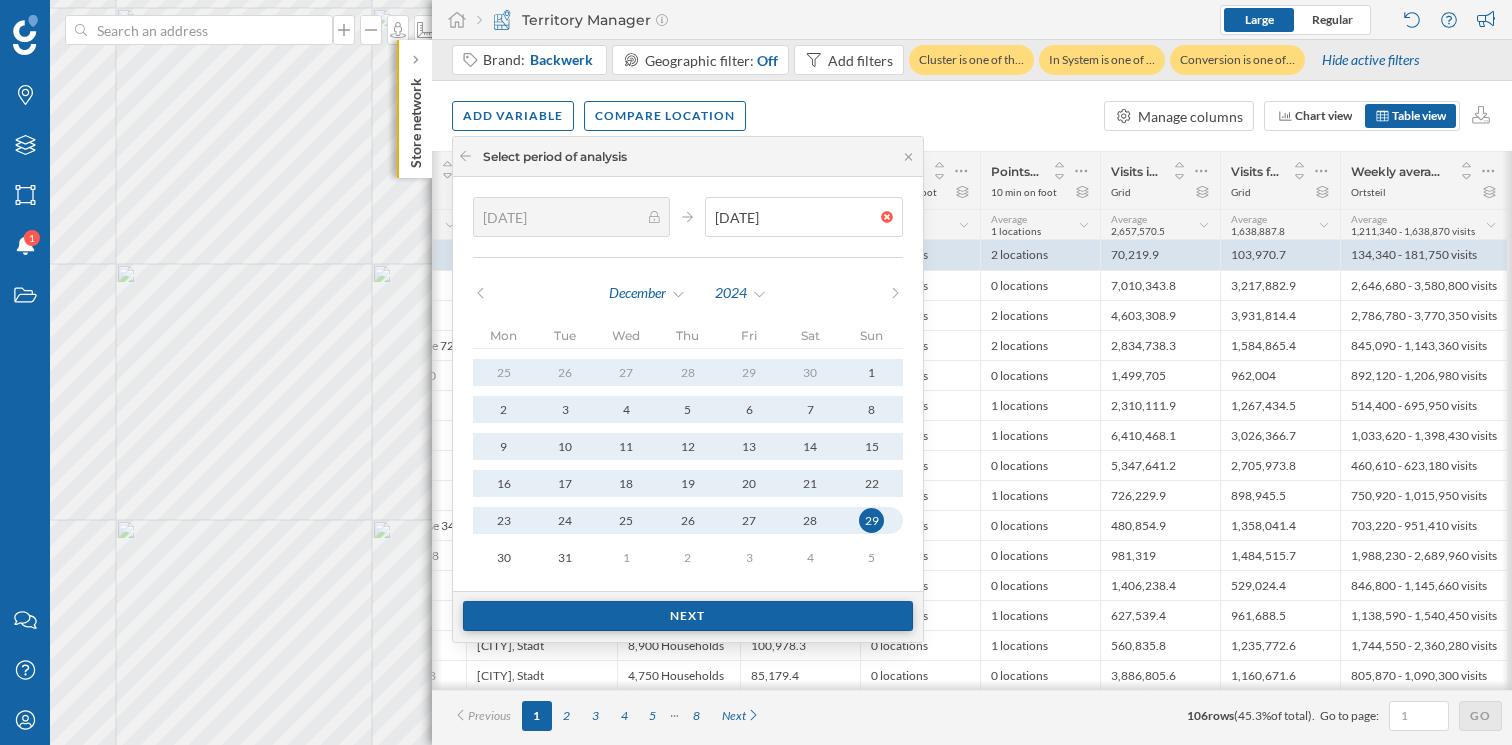 click on "Next" at bounding box center [688, 616] 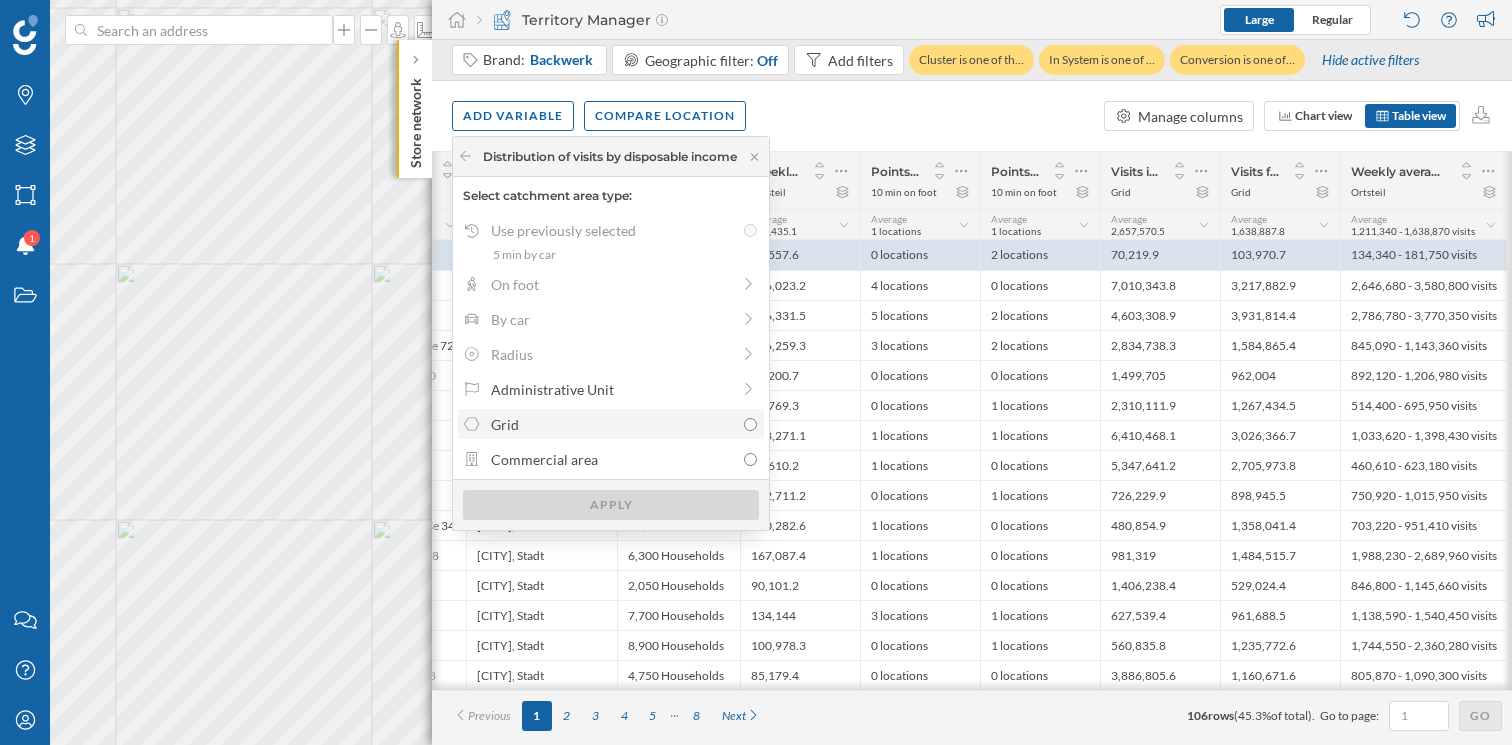 click on "Grid" at bounding box center [750, 424] 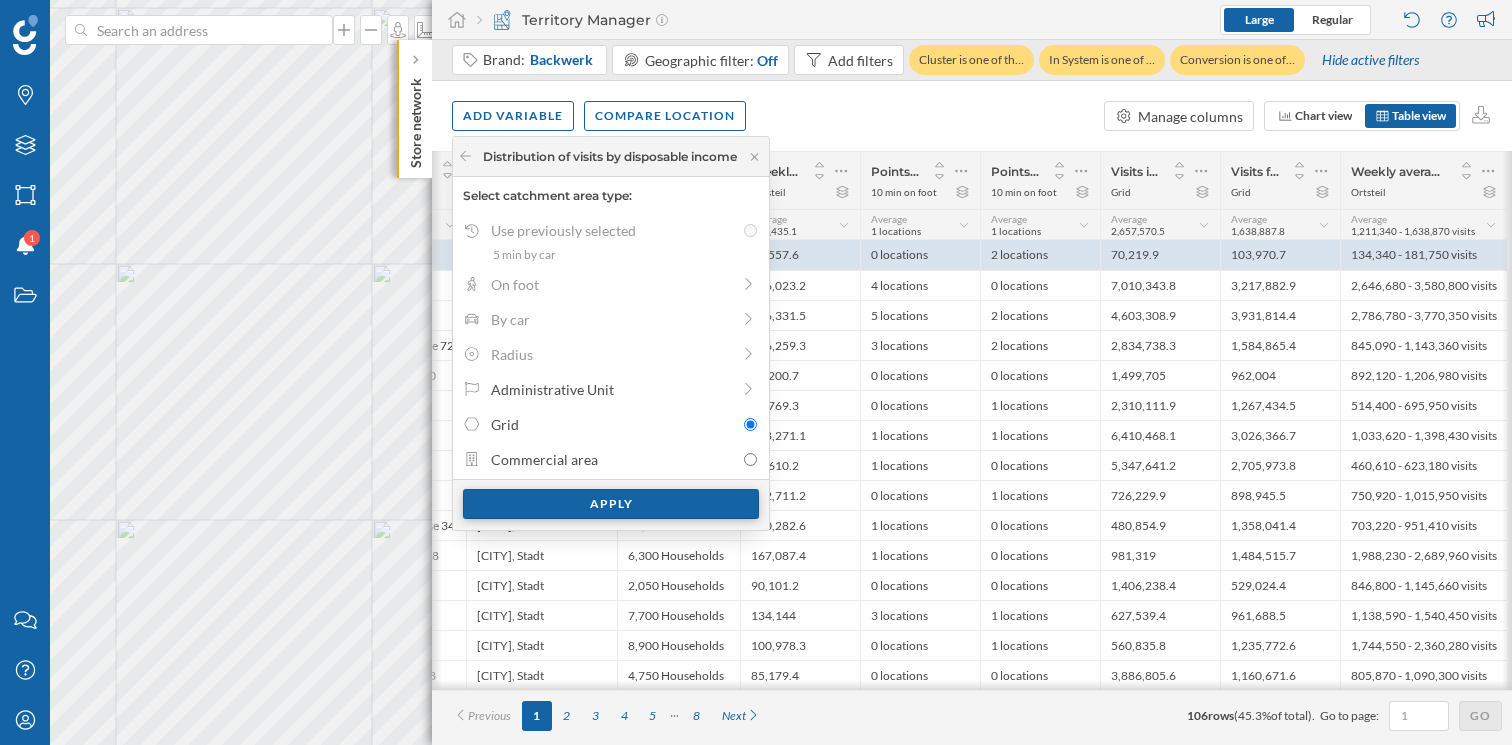 click on "Apply" at bounding box center (611, 504) 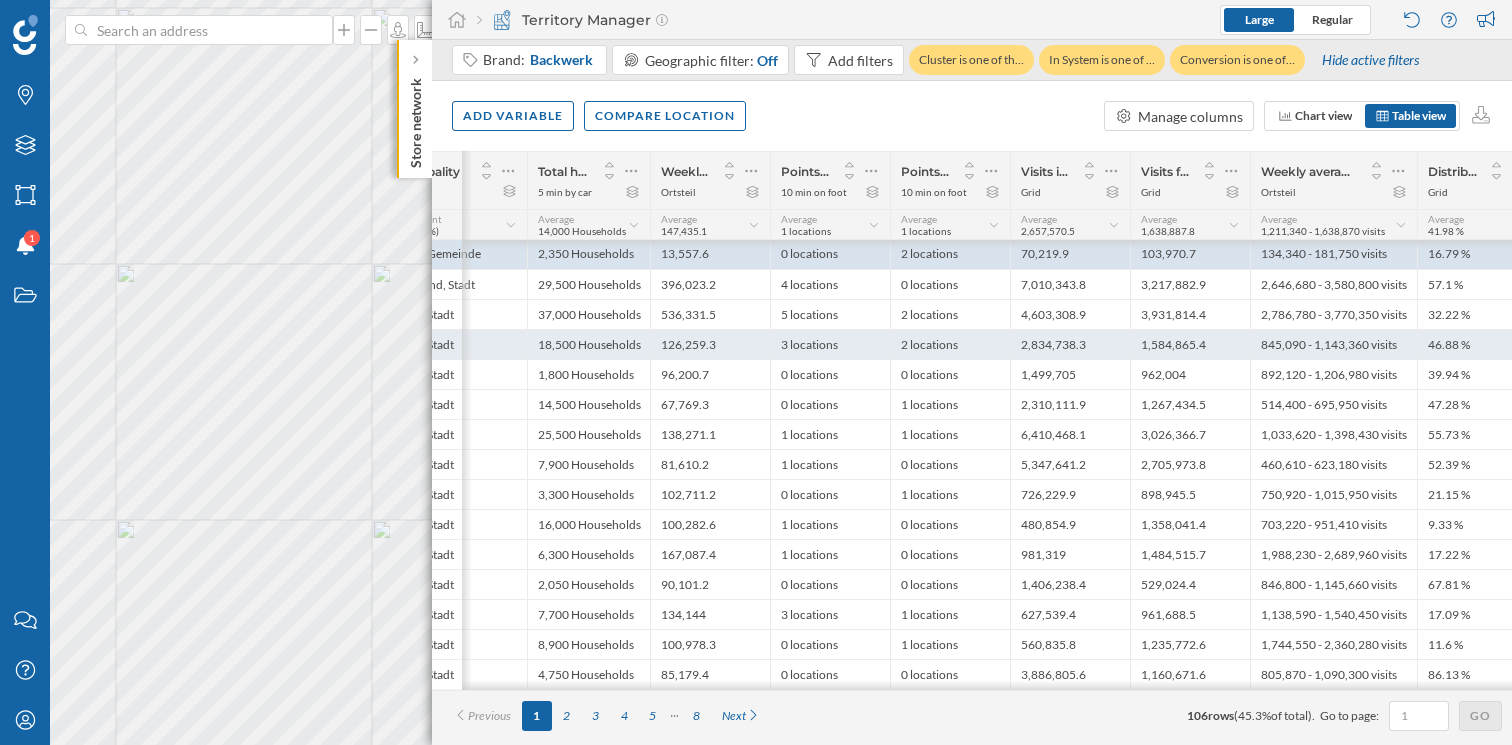scroll, scrollTop: 1, scrollLeft: 547, axis: both 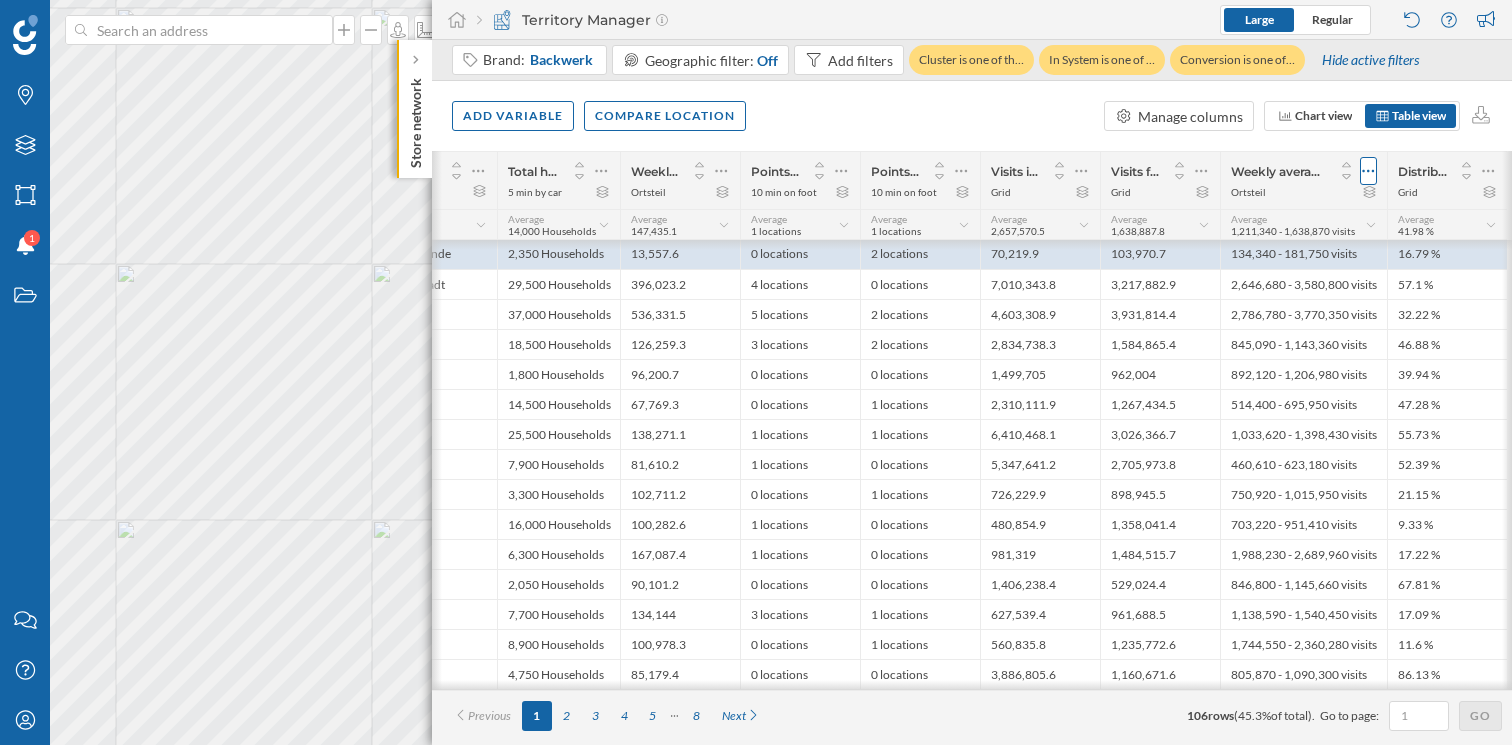 click 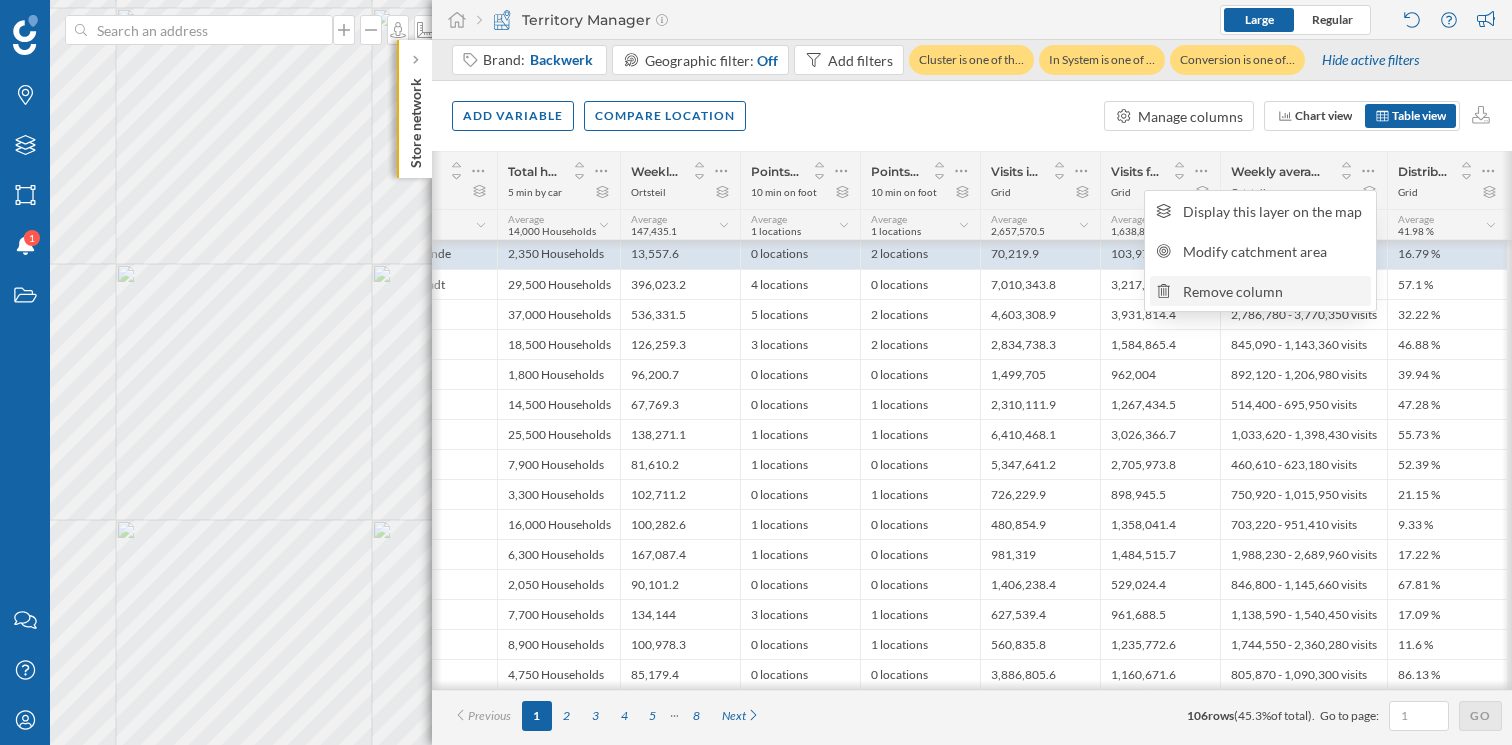 click on "Remove column" at bounding box center (1274, 291) 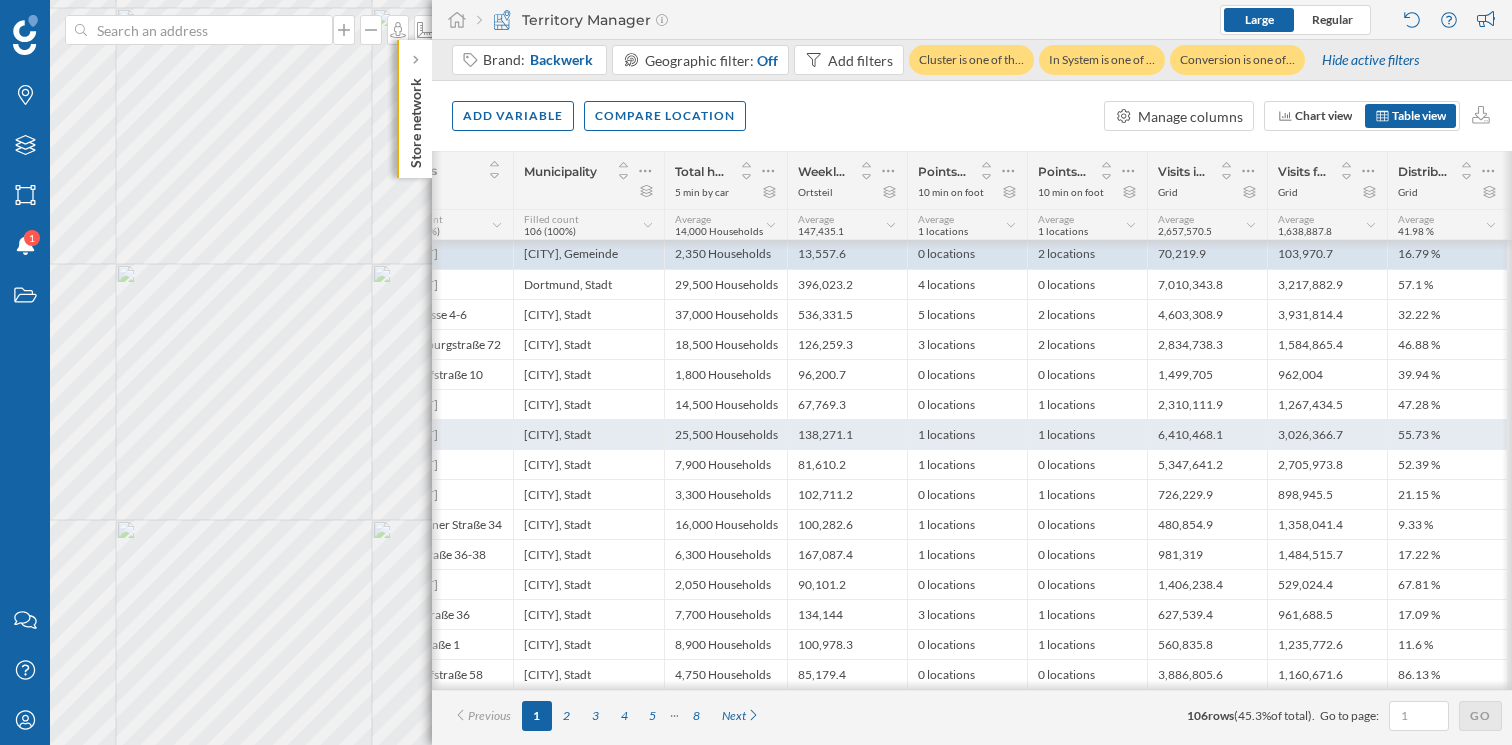 scroll, scrollTop: 0, scrollLeft: 380, axis: horizontal 